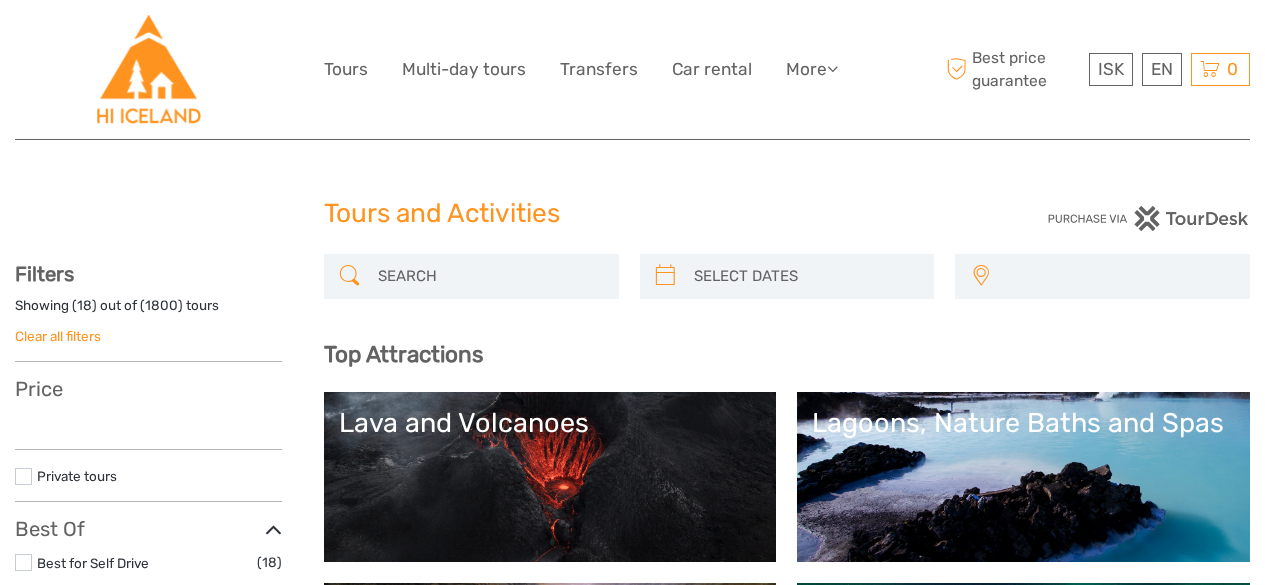 select 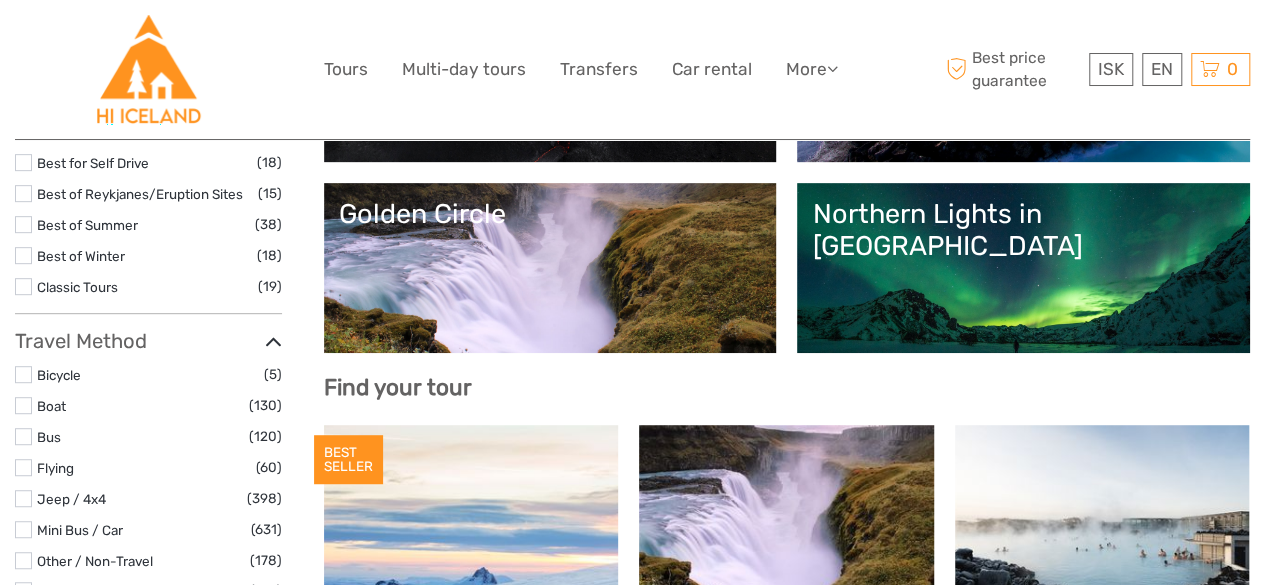 scroll, scrollTop: 0, scrollLeft: 0, axis: both 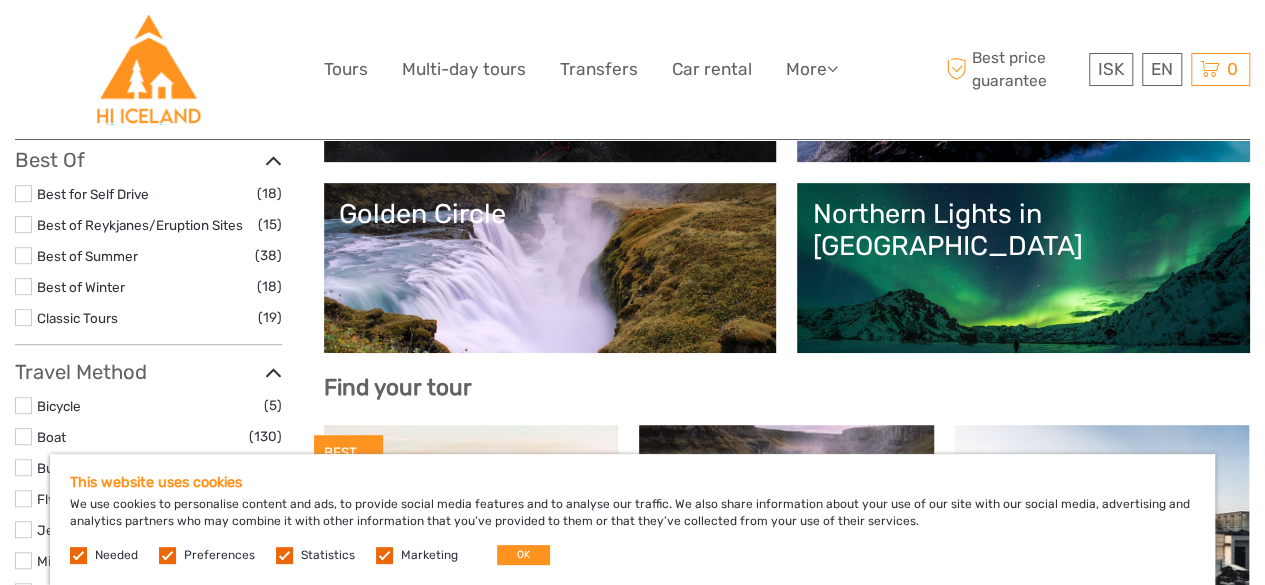 click at bounding box center [23, 224] 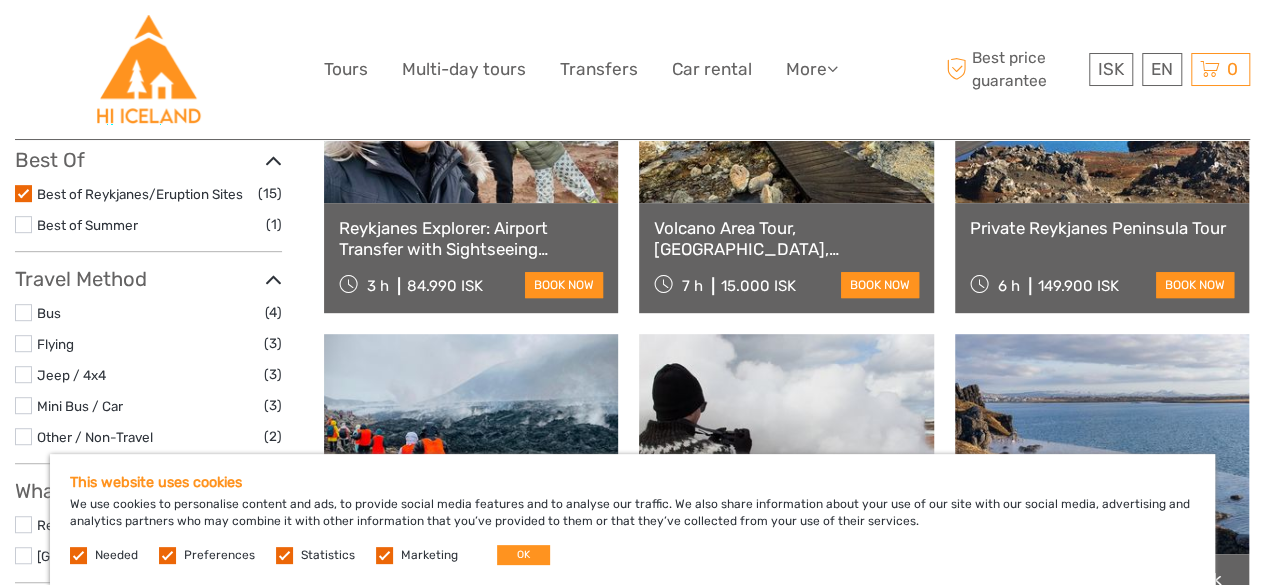 click on "Clear all filters" at bounding box center [58, -64] 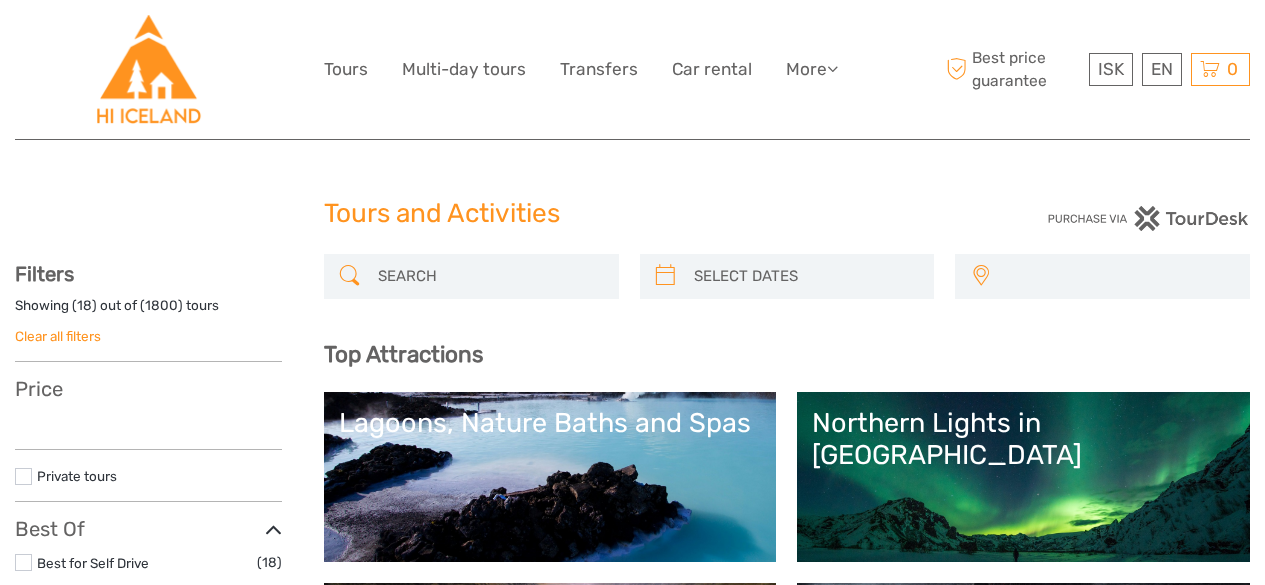 select 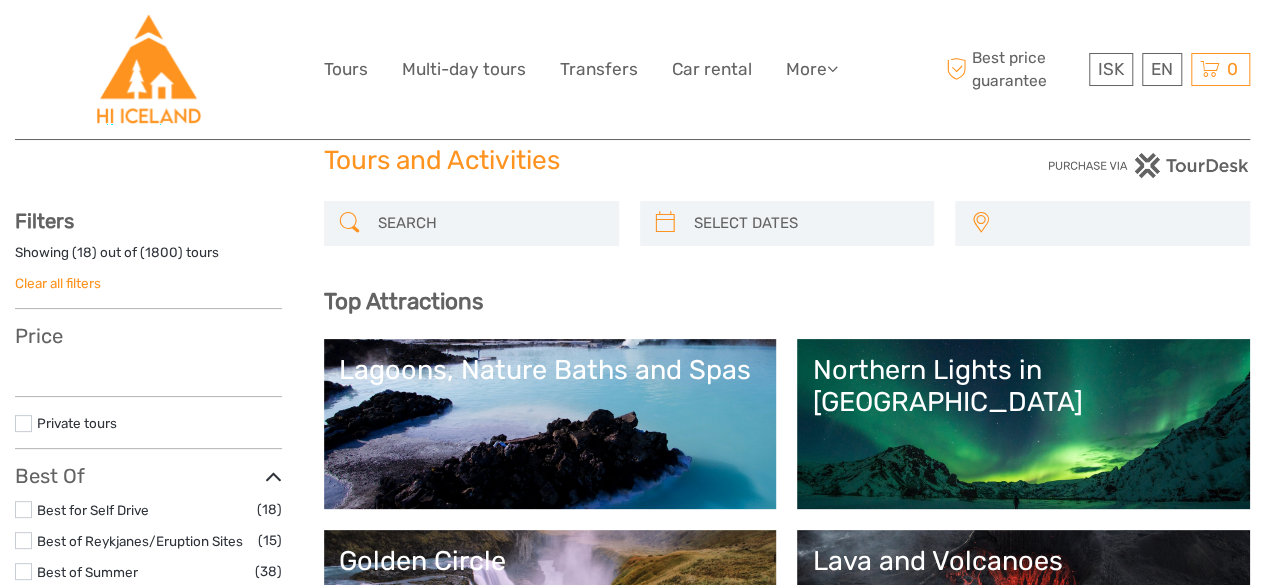 select 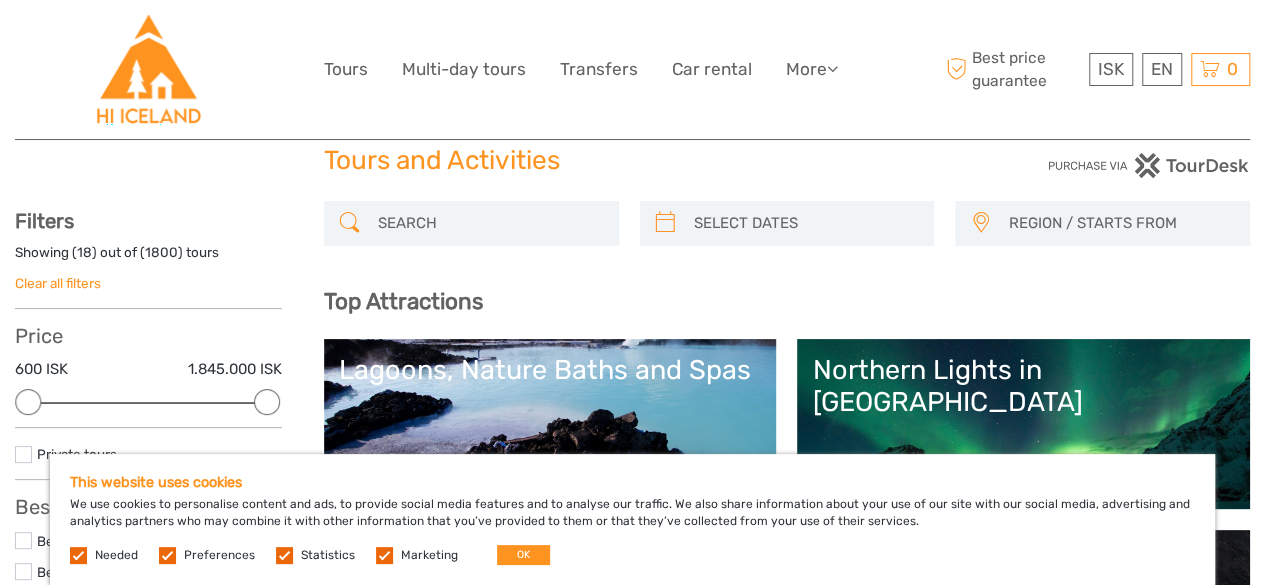 scroll, scrollTop: 386, scrollLeft: 0, axis: vertical 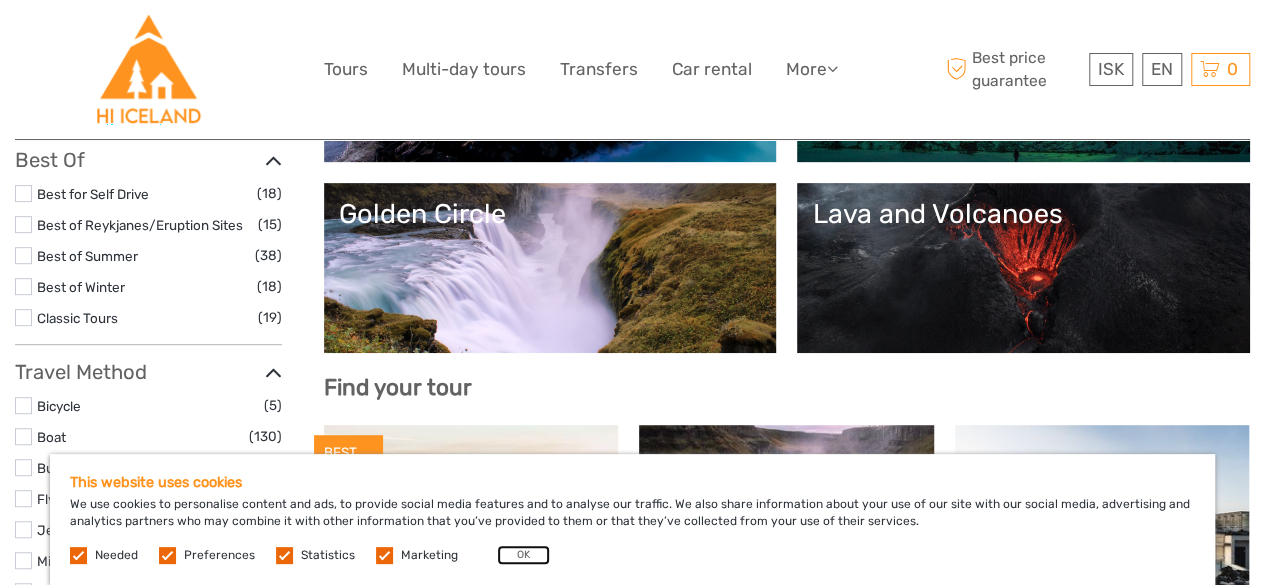 click on "OK" at bounding box center (523, 555) 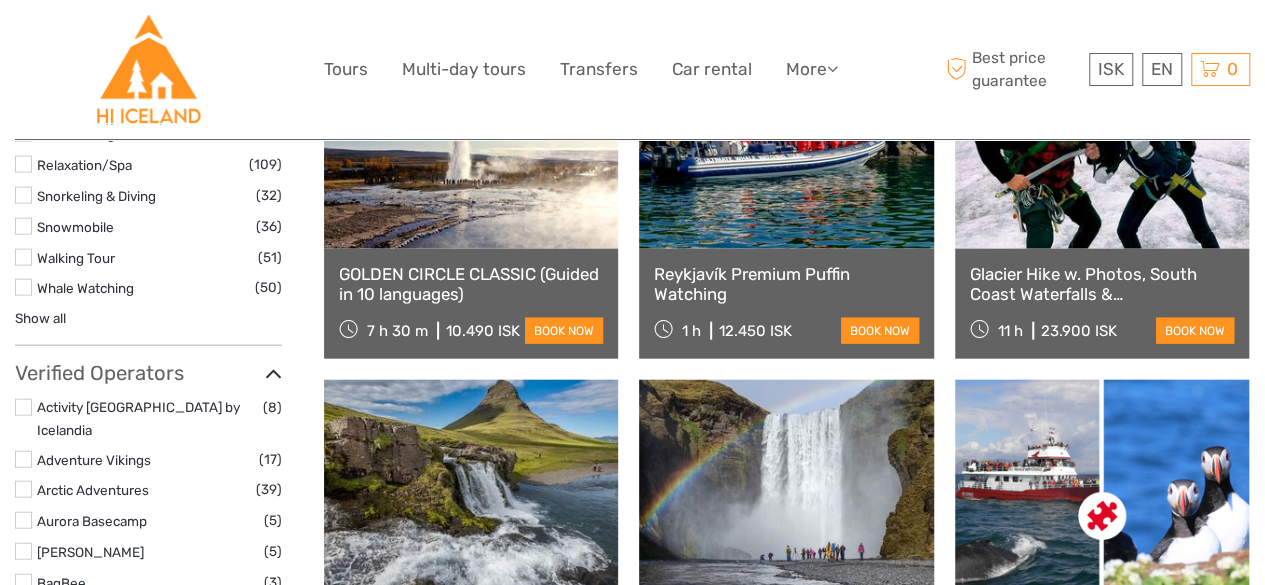 scroll, scrollTop: 2500, scrollLeft: 0, axis: vertical 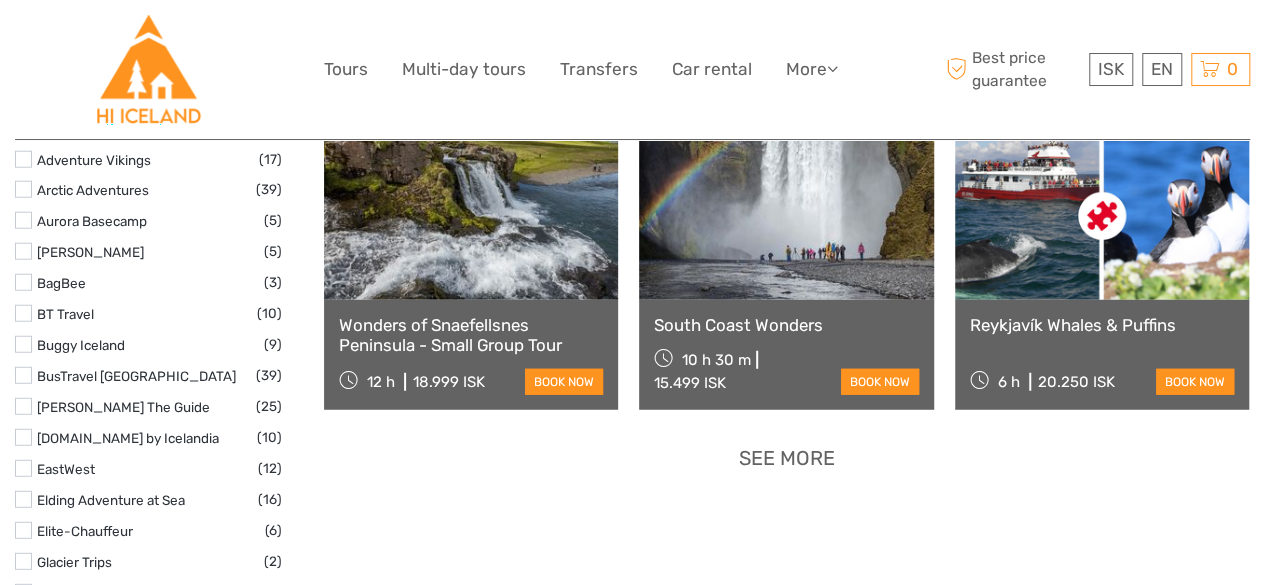 click on "See more" at bounding box center (787, 458) 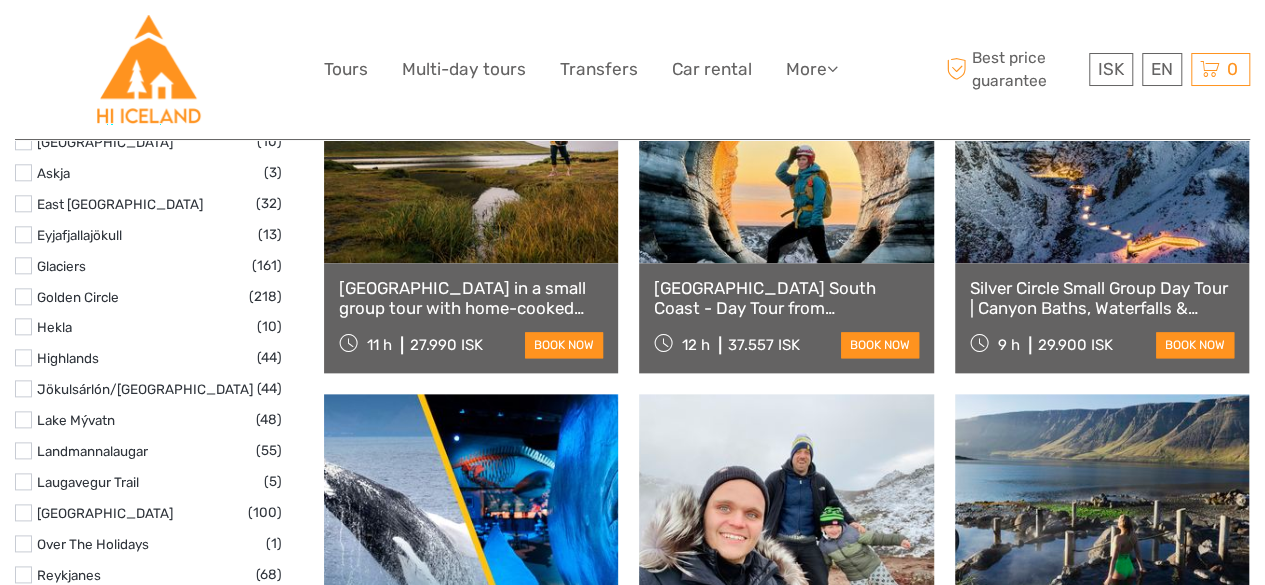 scroll, scrollTop: 1300, scrollLeft: 0, axis: vertical 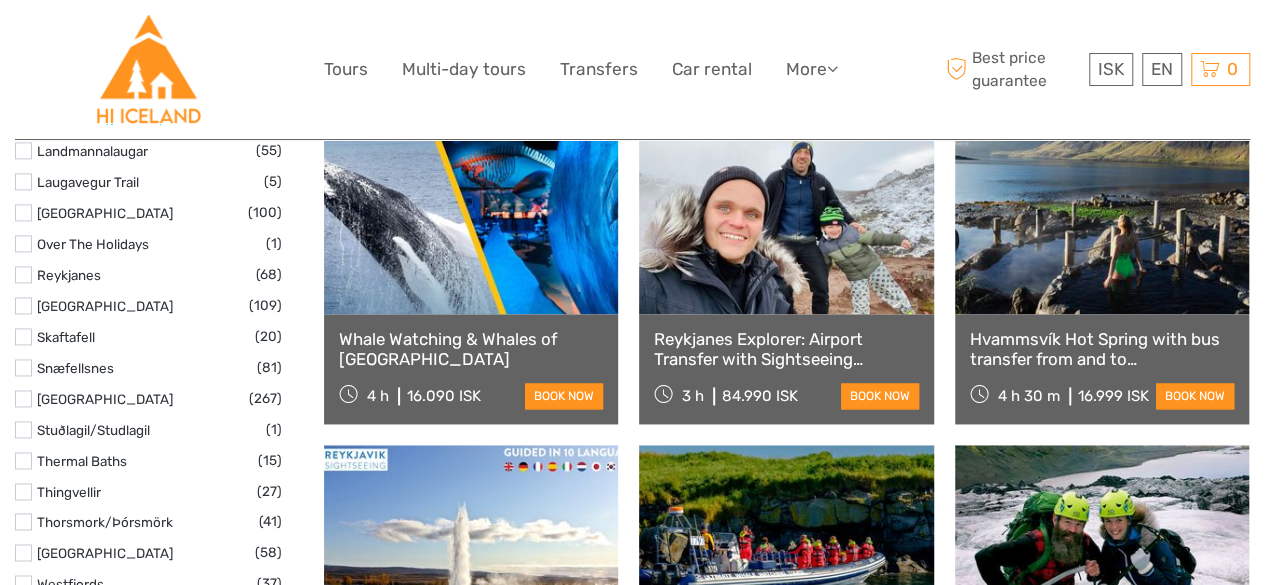 click on "Whale Watching & Whales of Iceland Museum" at bounding box center [471, 349] 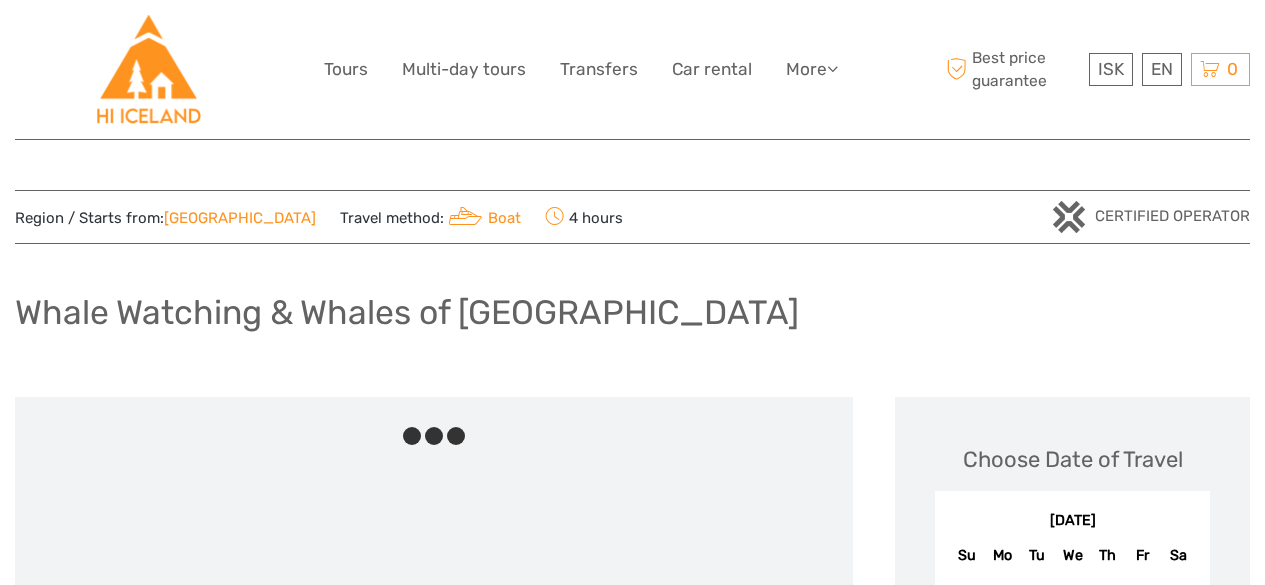 scroll, scrollTop: 0, scrollLeft: 0, axis: both 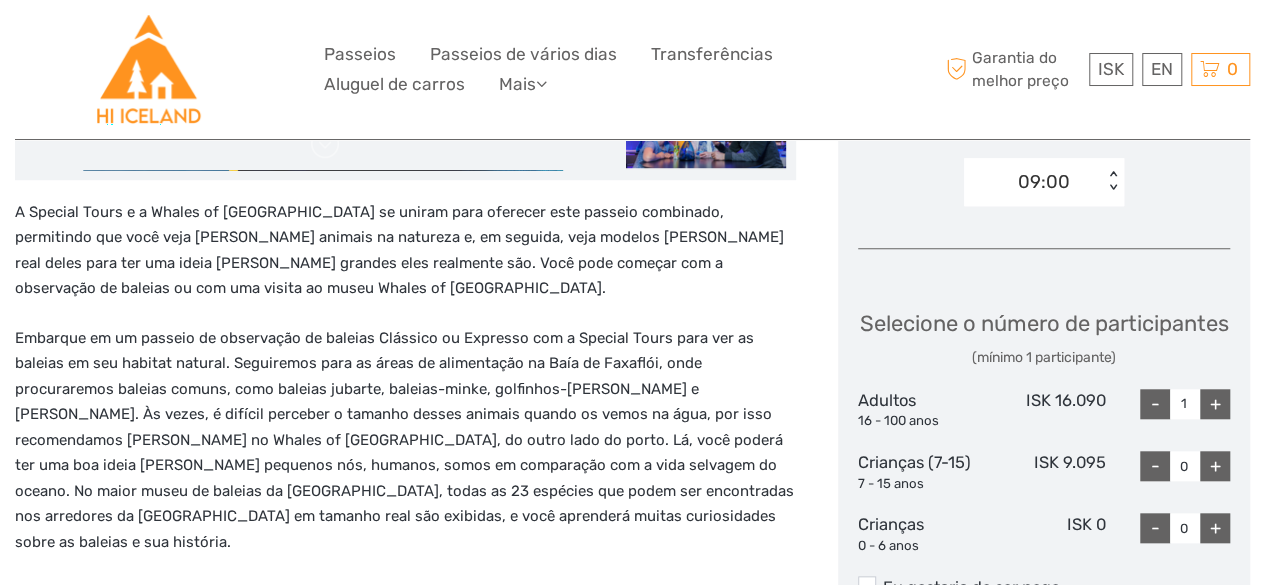 click on "A Special Tours e a Whales of Iceland se uniram para oferecer este passeio combinado, permitindo que você veja esses belos animais na natureza e, em seguida, veja modelos em escala real deles para ter uma ideia de quão grandes eles realmente são. Você pode começar com a observação de baleias ou com uma visita ao museu Whales of Iceland.  Observação: você só precisa selecionar o horário de partida para o passeio de observação de baleias, e não para o museu. O ingresso para o museu é aberto, o que significa que você pode simplesmente escolher o horário de partida. Não é necessário que seja no mesmo dia do seu passeio de observação de baleias. Tanto o Whale Watching Classic quanto o Whale Watching Express se aplicam a este passeio. Há visitas guiadas diárias em inglês no Whales of Iceland, às 11h e às 15h, abertas a qualquer pessoa com ingresso para o museu, sem custo adicional. O filme Sonic Sea (60 minutos) é exibido diariamente às 10h30, 12h15, 14h e 15h45. NOVO" at bounding box center (405, 612) 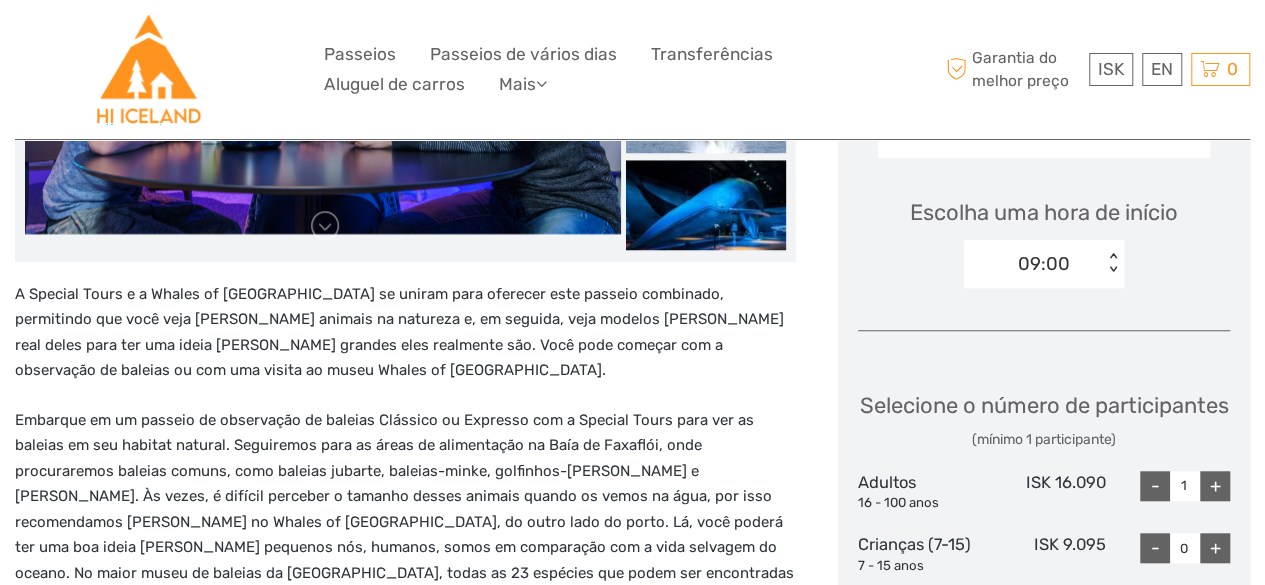 scroll, scrollTop: 517, scrollLeft: 0, axis: vertical 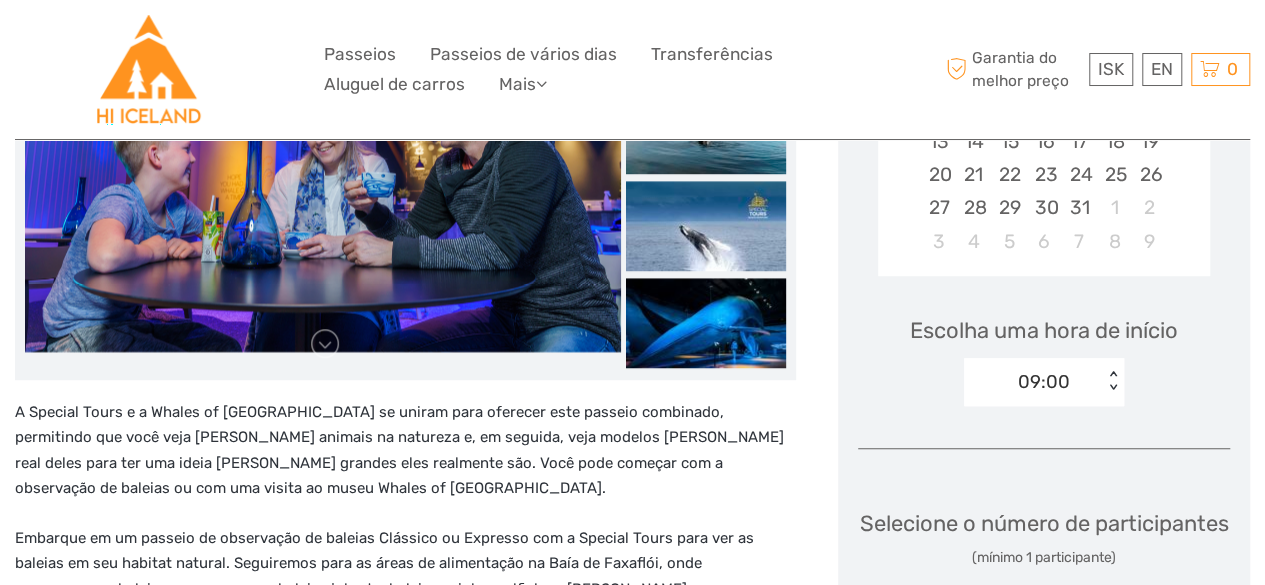 click on "< >" at bounding box center [1114, 381] 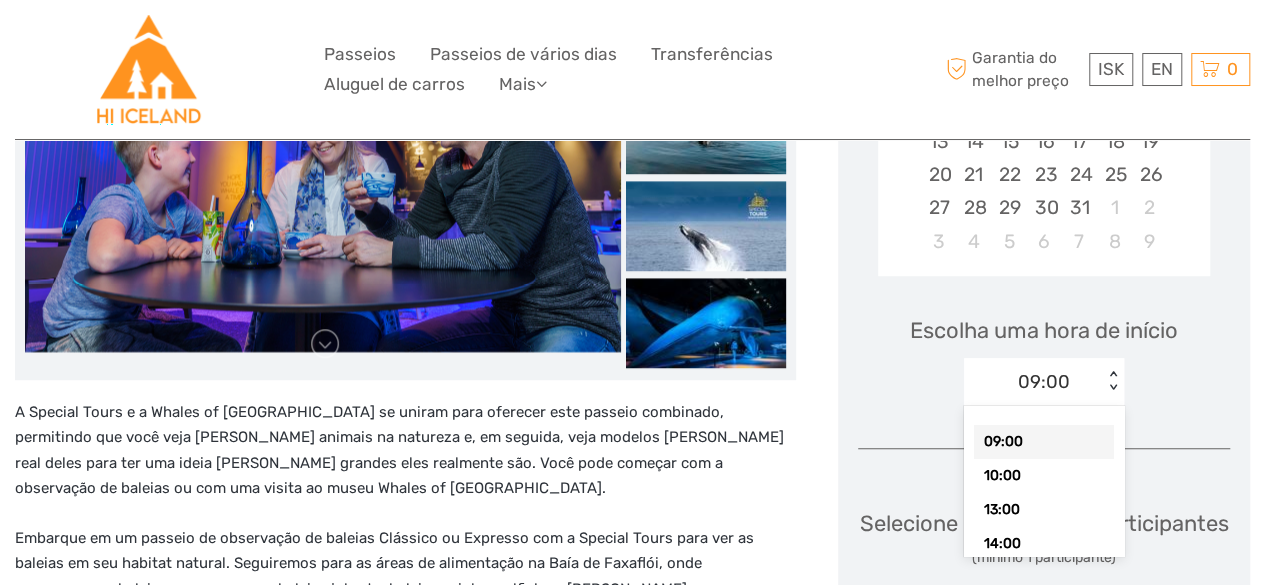 click on "Escolha uma hora de início option 09:00 selected, 1 of 6. 6 results available. Use Up and Down to choose options, press Enter to select the currently focused option, press Escape to exit the menu, press Tab to select the option and exit the menu. 09:00 < > 09:00 10:00 13:00 14:00 17:00 21:00" at bounding box center [1044, 352] 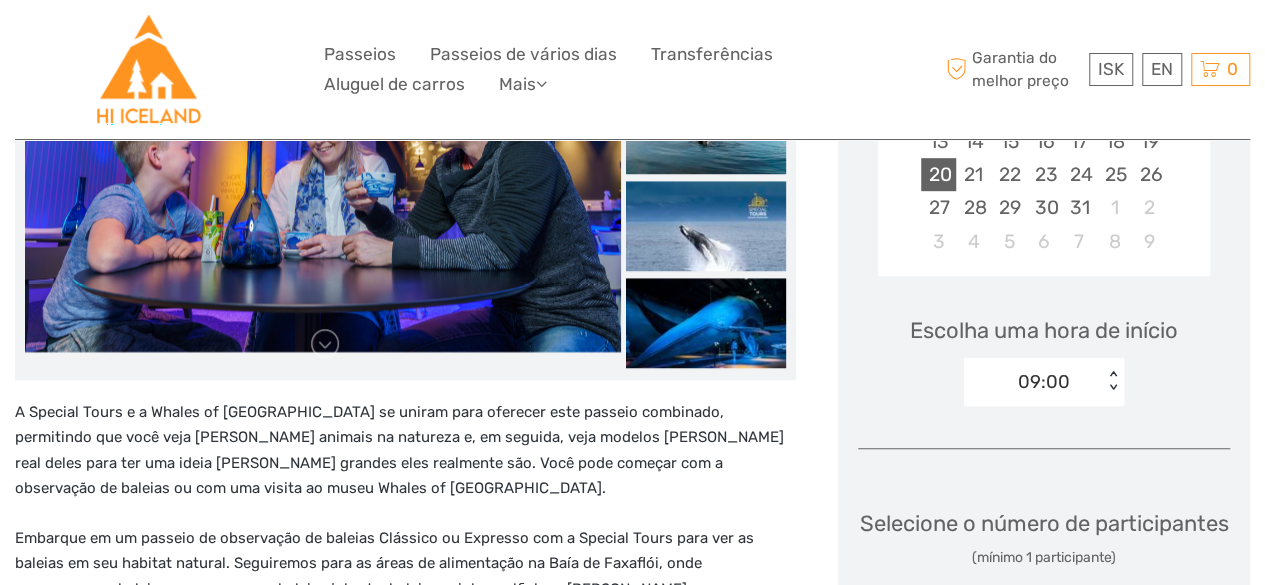 click on "20" at bounding box center (938, 174) 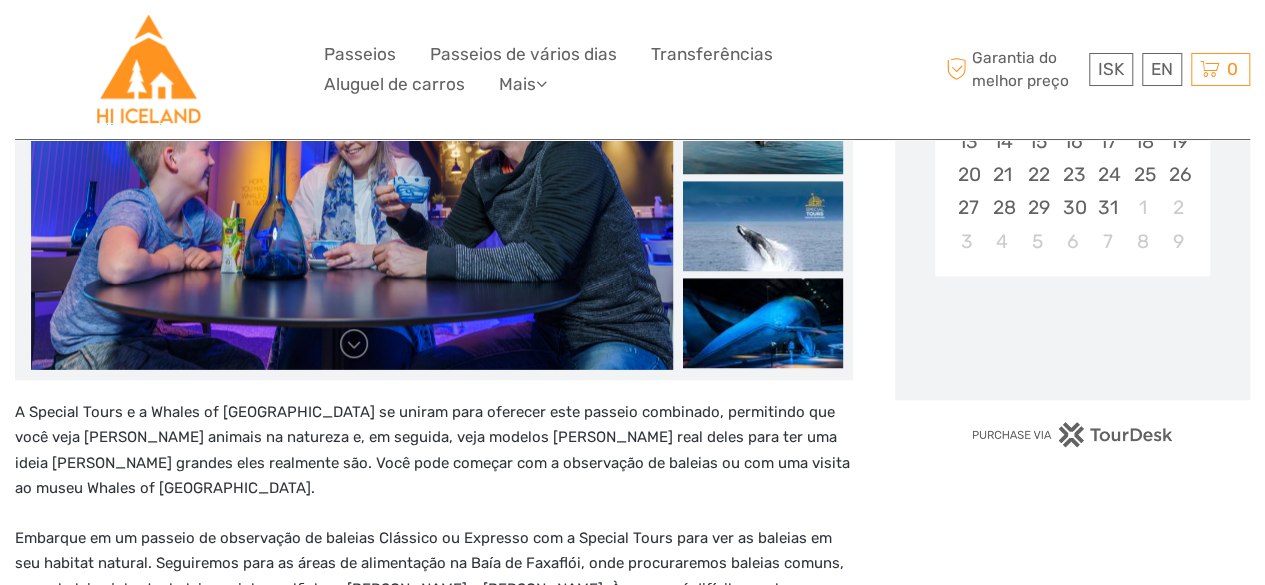 scroll, scrollTop: 502, scrollLeft: 0, axis: vertical 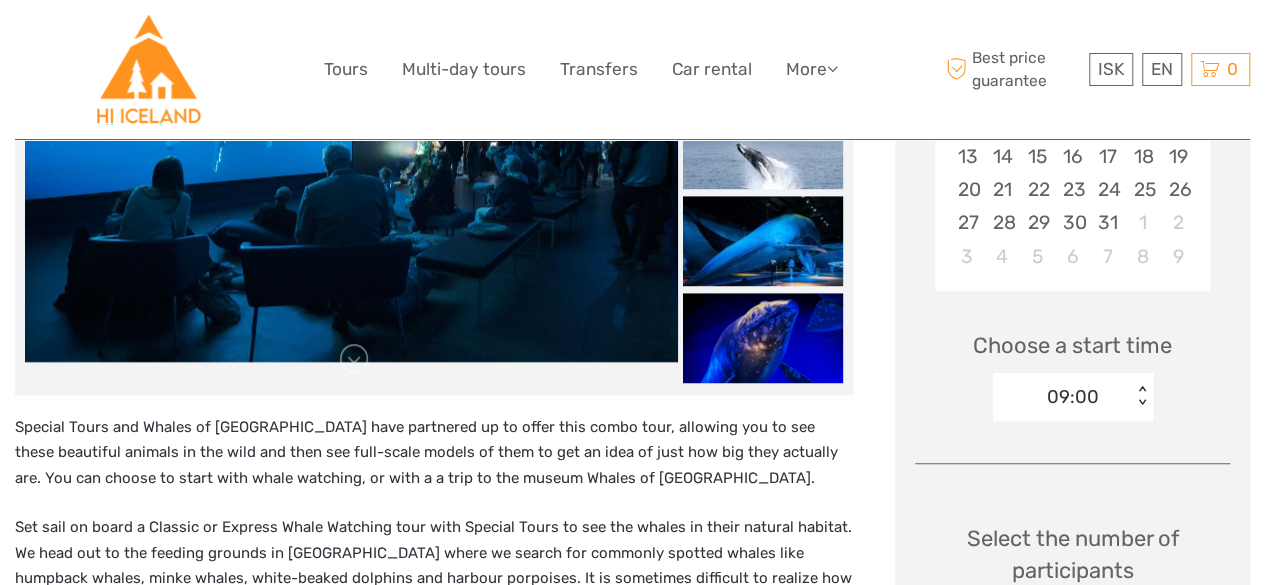 click on "< >" at bounding box center (1141, 396) 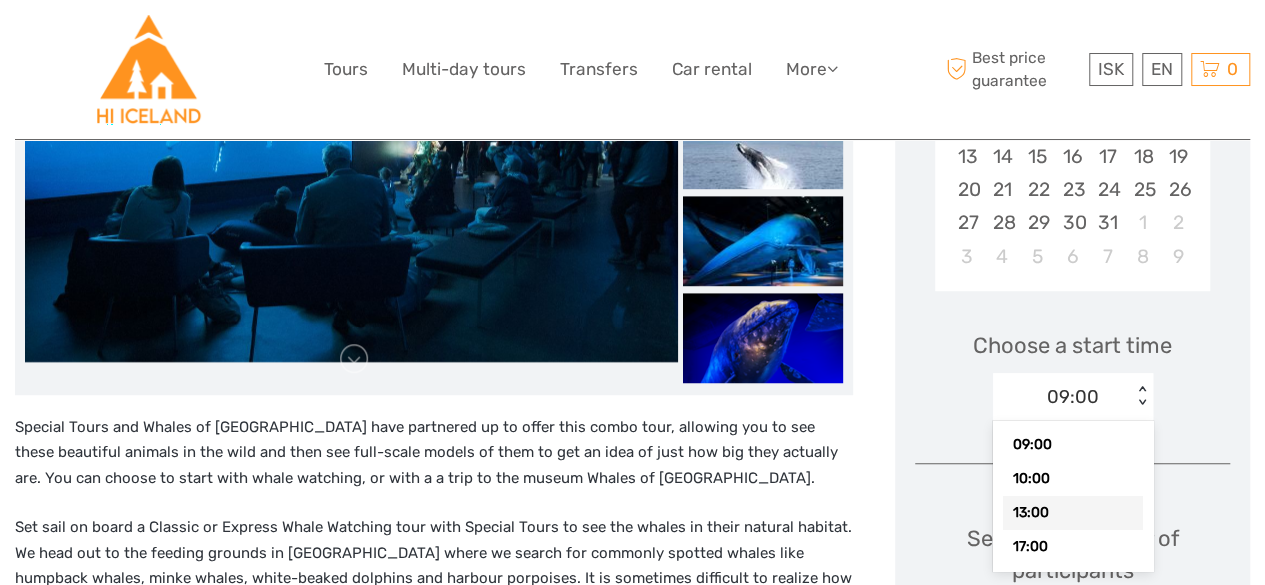 scroll, scrollTop: 24, scrollLeft: 0, axis: vertical 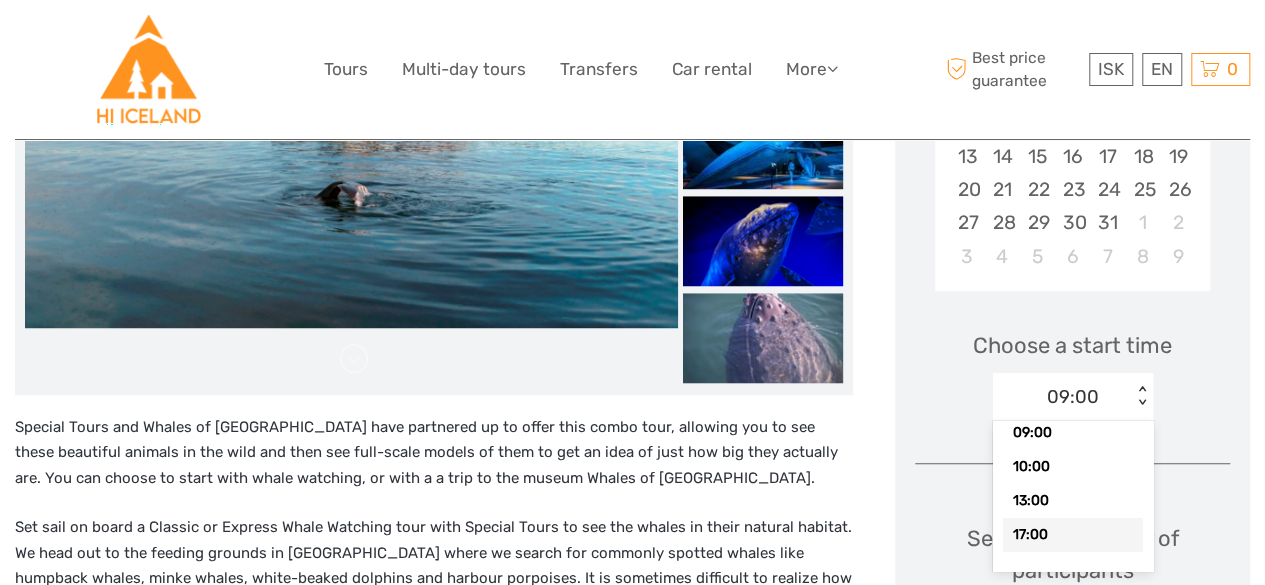 click on "Special Tours and Whales of Iceland have partnered up to offer this combo tour, allowing you to see these beautiful animals in the wild and then see full-scale models of them to get an idea of just how big they actually are. You can choose to start with whale watching, or with a a trip to the museum Whales of Iceland.  Please note: You only need to select a departure time for the whale watching tour, and not for the museum. The ticket for the museum is an open ticket, meaning you can simply choose when you want to go. This does not have to be the same day as your whale watching tour. Both Whale Watching Classic and Whale Watching Express apply for this tour. There are daily guided tours in English at Whales of Iceland at 11:00 and 15:00, open to anyone with a ticket to the museum at no extra cost. The film Sonic Sea (60 minutes) is shown daily at 10:30, 12:15, 14:00, and 15:45. NEW Special Tours Iceland app" at bounding box center [434, 750] 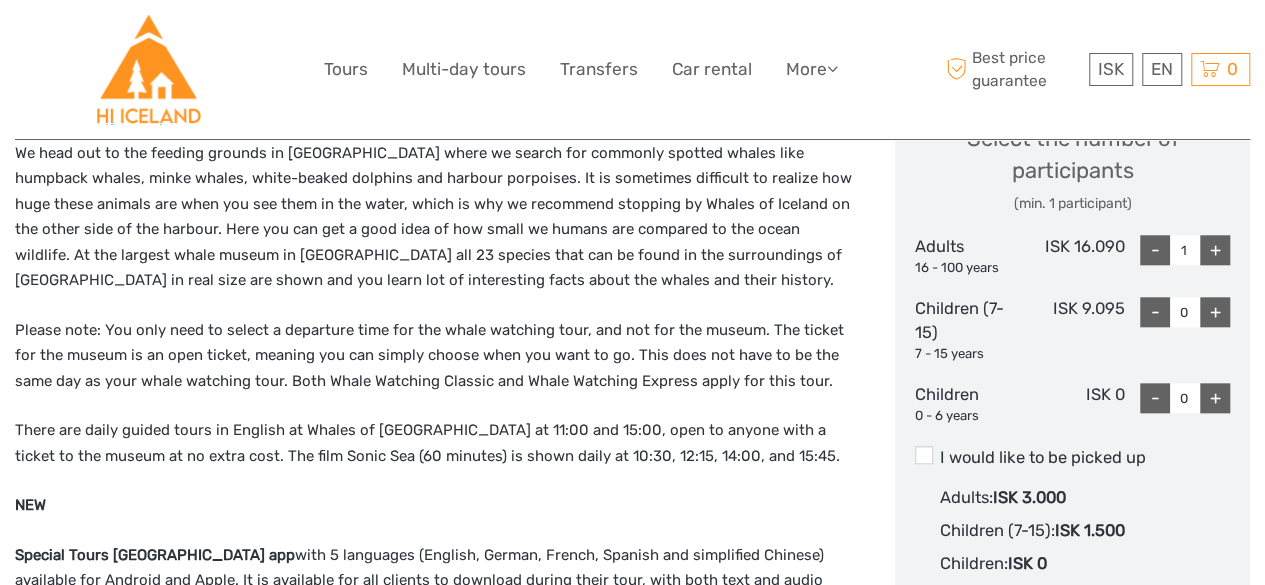 scroll, scrollTop: 1302, scrollLeft: 0, axis: vertical 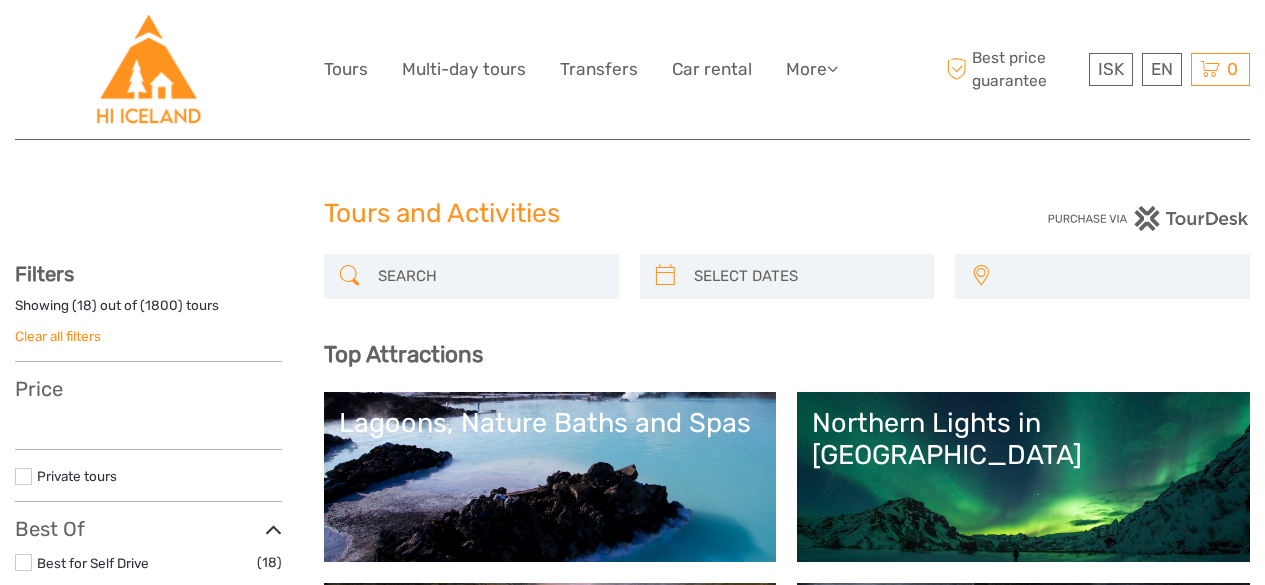 select 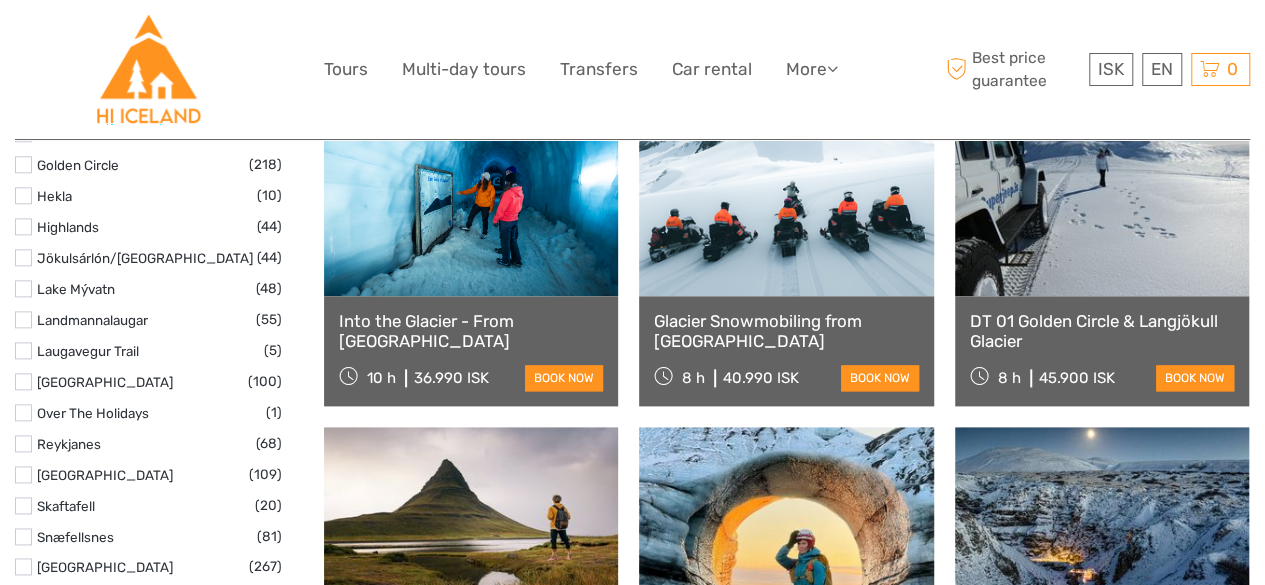 scroll, scrollTop: 0, scrollLeft: 0, axis: both 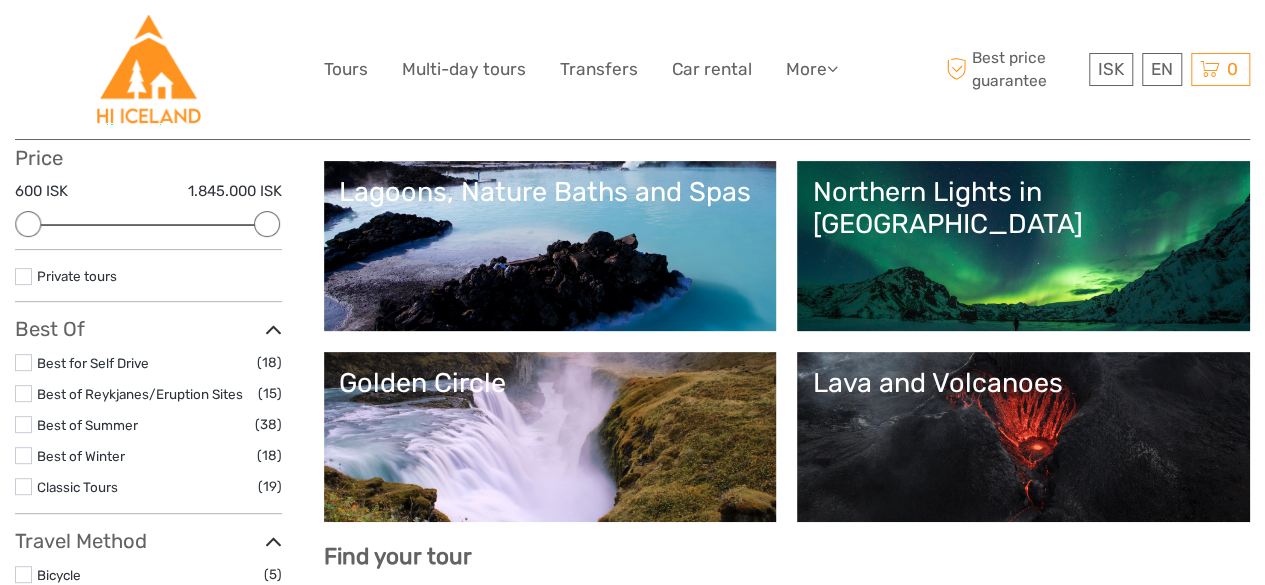 click on "Golden Circle" at bounding box center (550, 437) 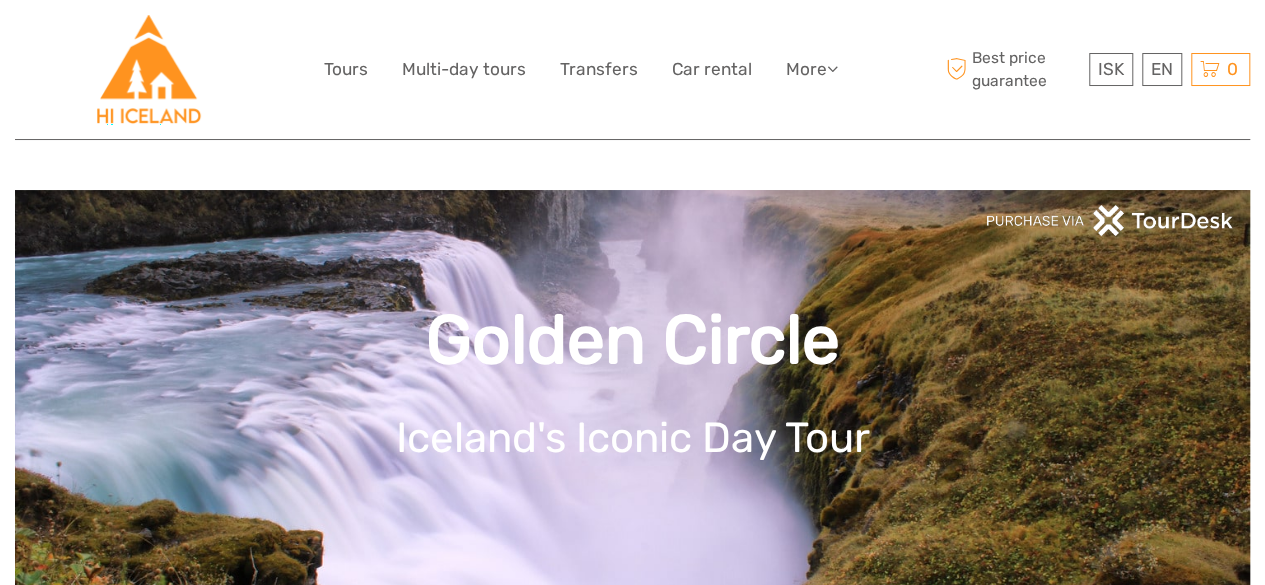 scroll, scrollTop: 400, scrollLeft: 0, axis: vertical 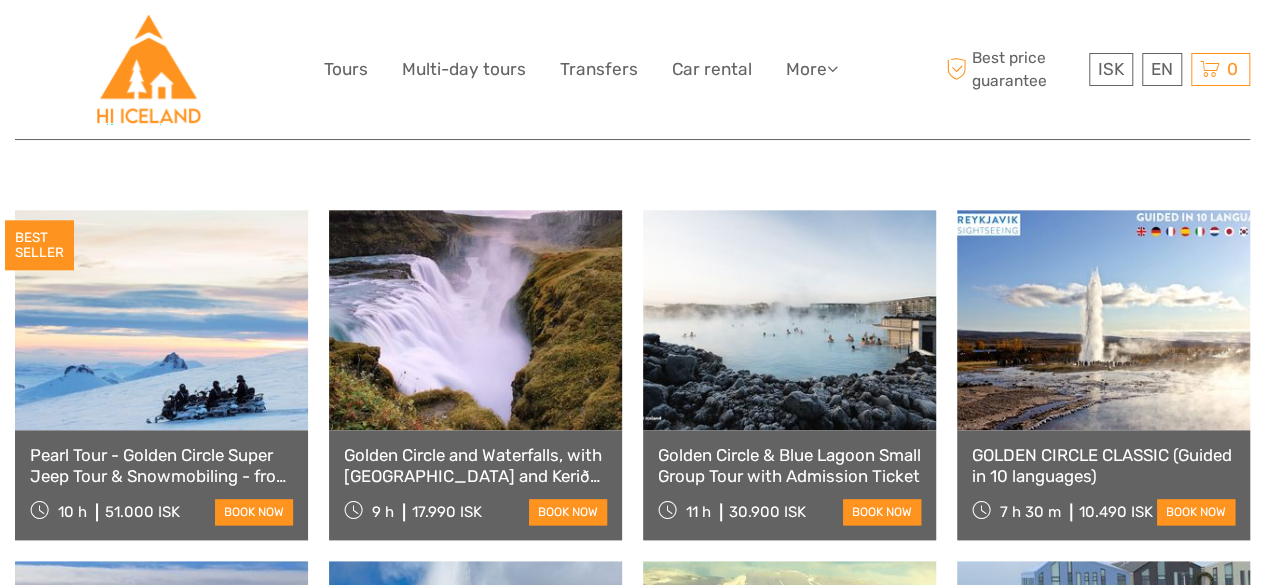 click on "Pearl Tour - Golden Circle Super Jeep Tour & Snowmobiling - from [GEOGRAPHIC_DATA]" at bounding box center [161, 465] 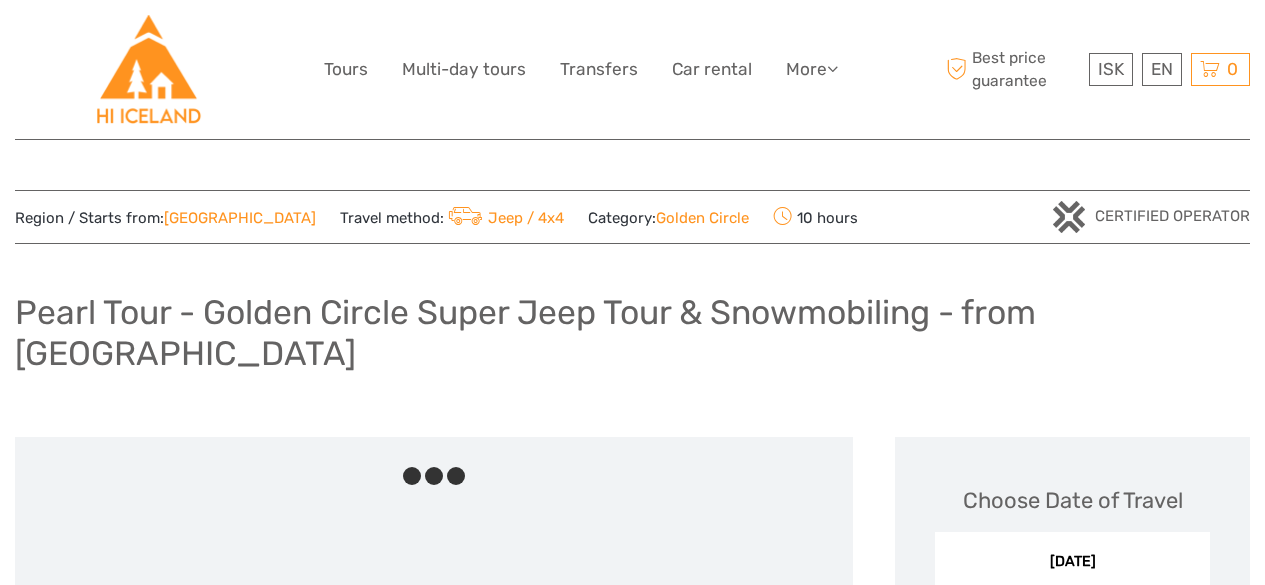 scroll, scrollTop: 0, scrollLeft: 0, axis: both 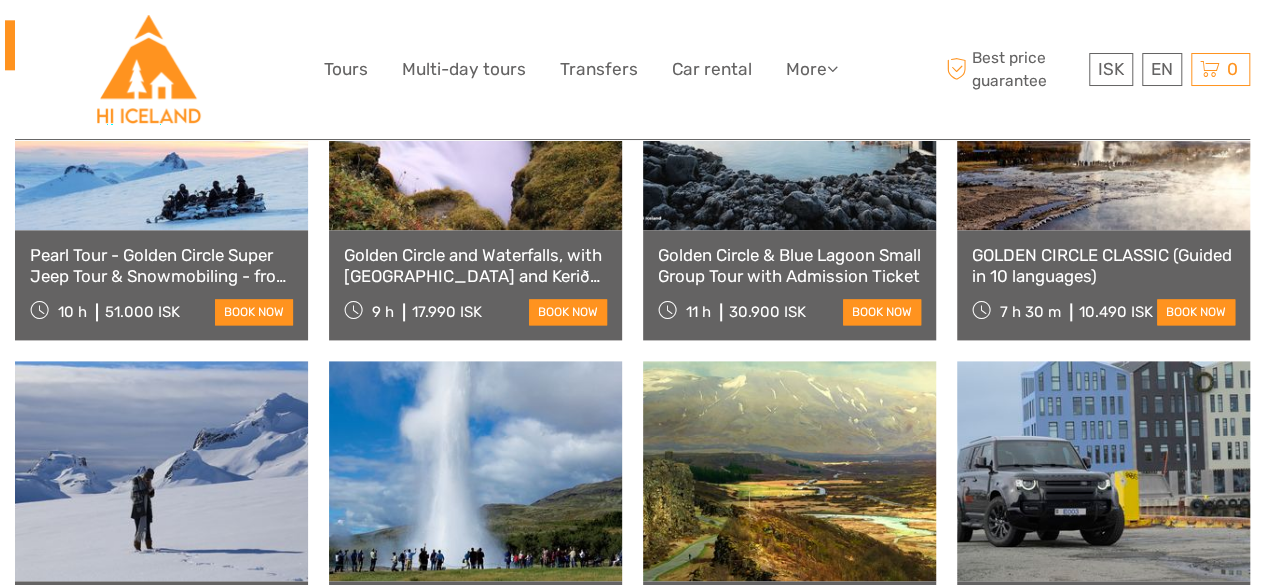 click on "GOLDEN CIRCLE CLASSIC (Guided in 10 languages)" at bounding box center (1103, 265) 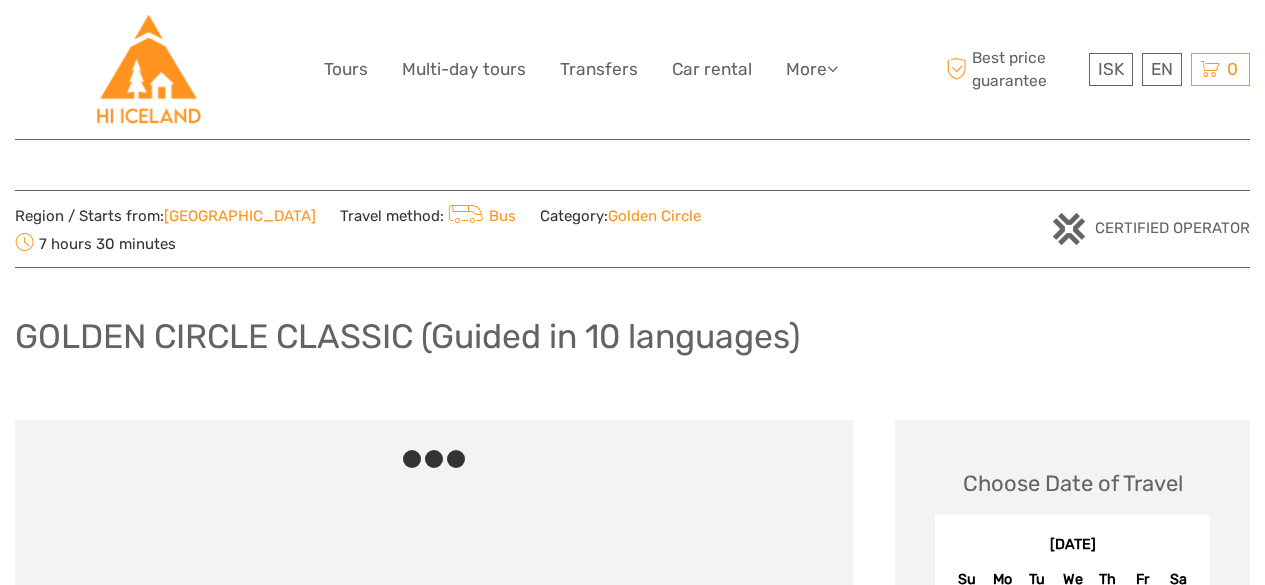 scroll, scrollTop: 0, scrollLeft: 0, axis: both 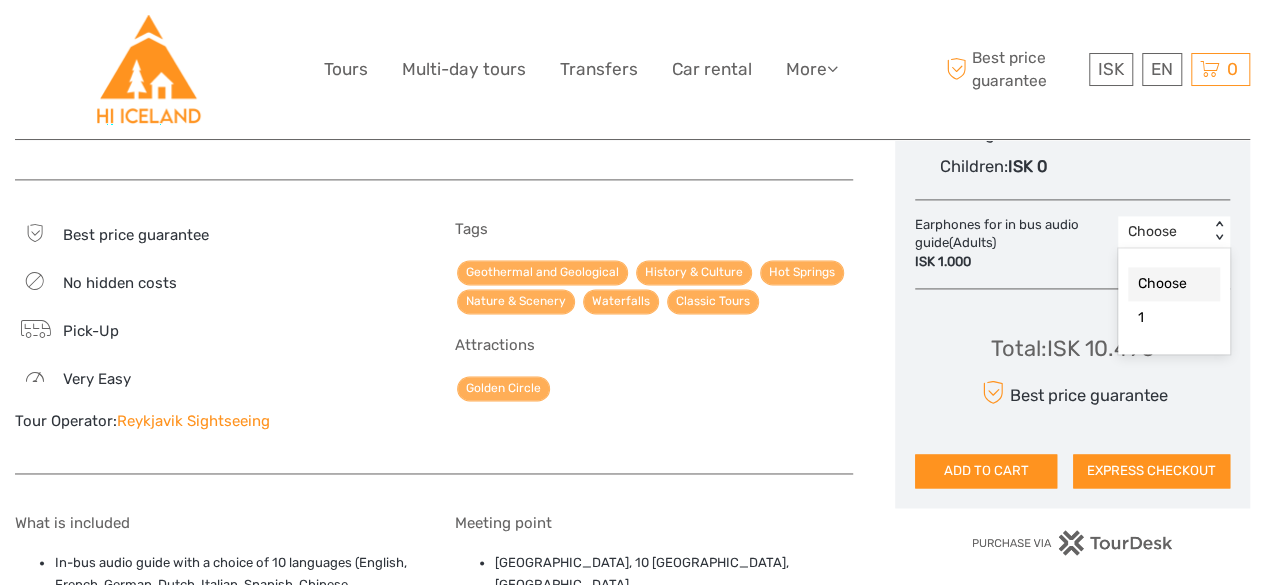click on "Choose" at bounding box center [1163, 232] 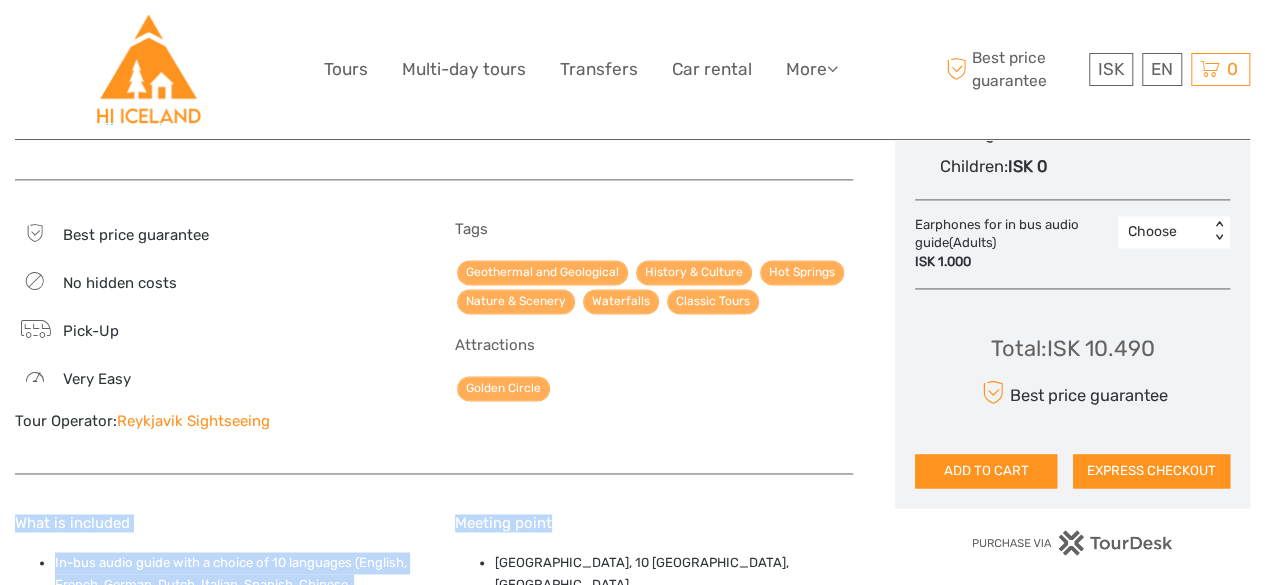 drag, startPoint x: 778, startPoint y: 446, endPoint x: 778, endPoint y: 464, distance: 18 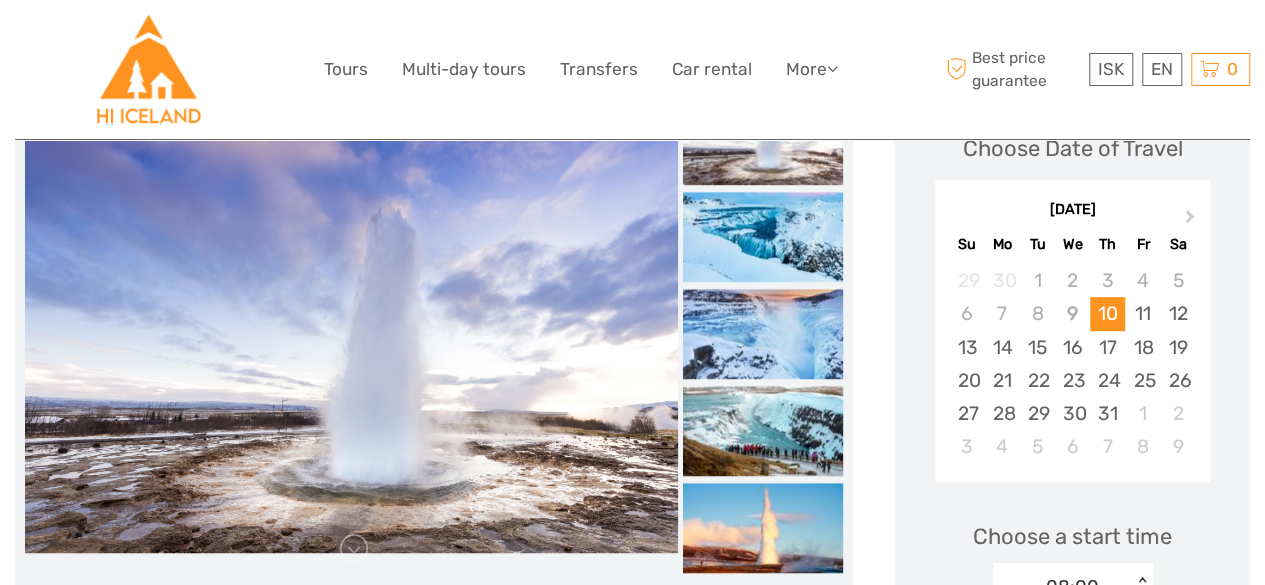 scroll, scrollTop: 200, scrollLeft: 0, axis: vertical 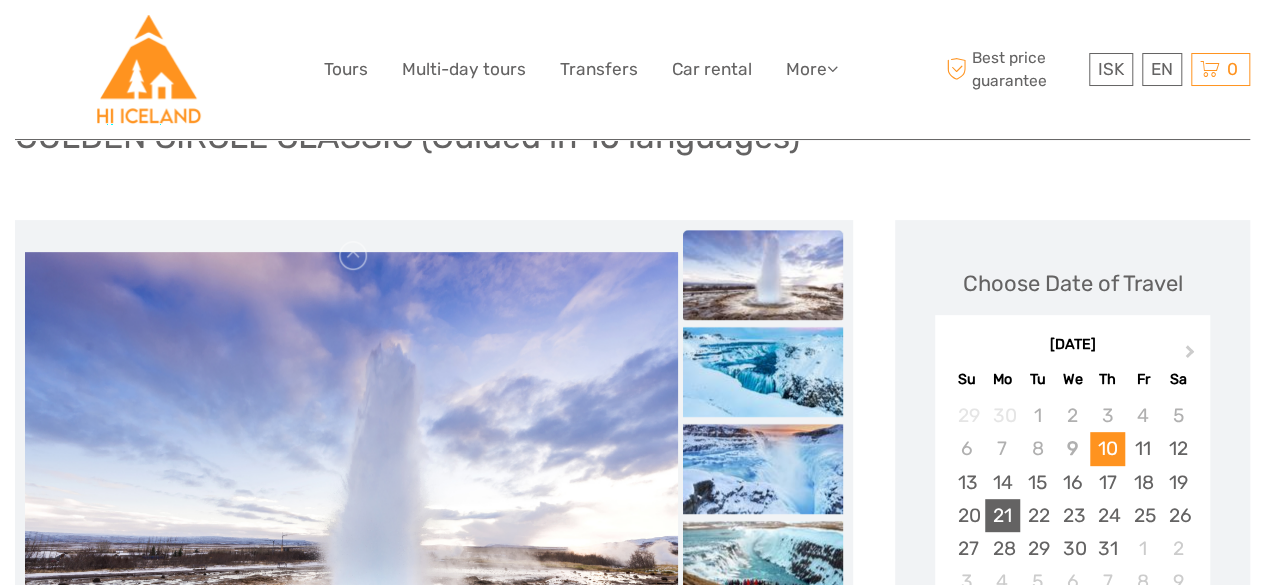 click on "21" at bounding box center [1002, 515] 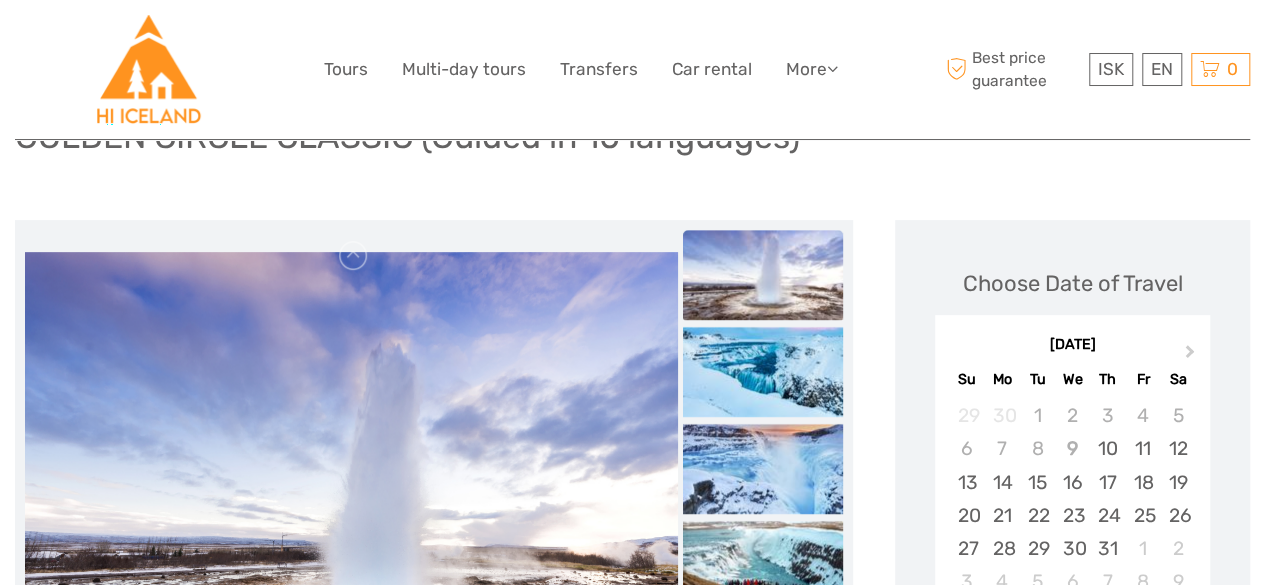 click on "21" at bounding box center [1002, 515] 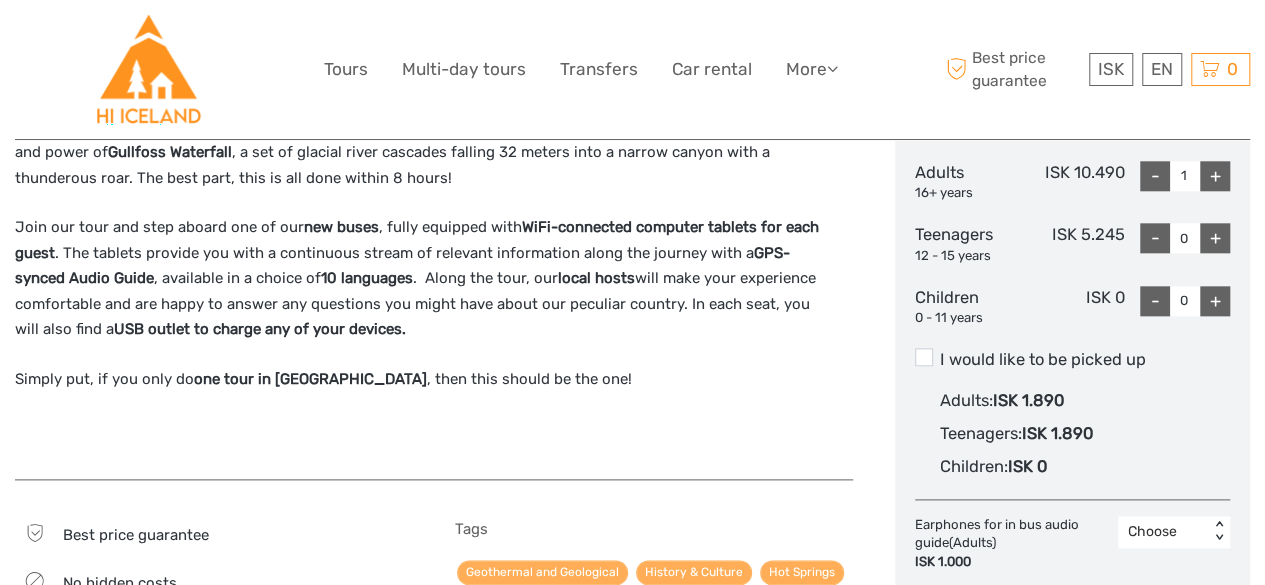 scroll, scrollTop: 600, scrollLeft: 0, axis: vertical 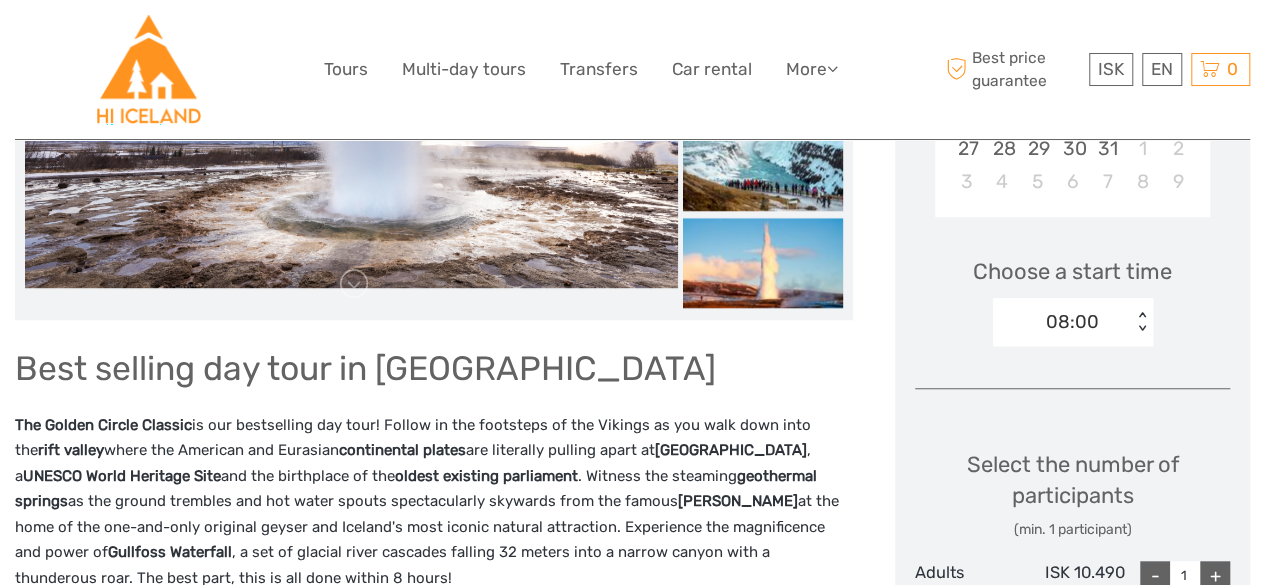 click on "Choose a start time 08:00 < >" at bounding box center (1072, 292) 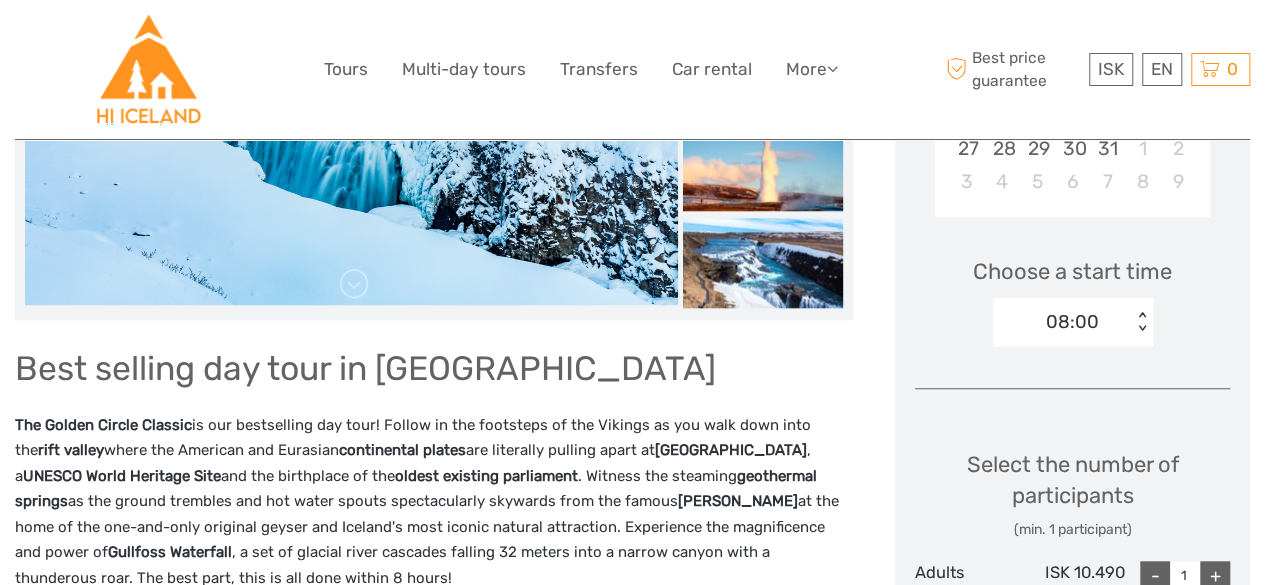 click on "< >" at bounding box center [1141, 322] 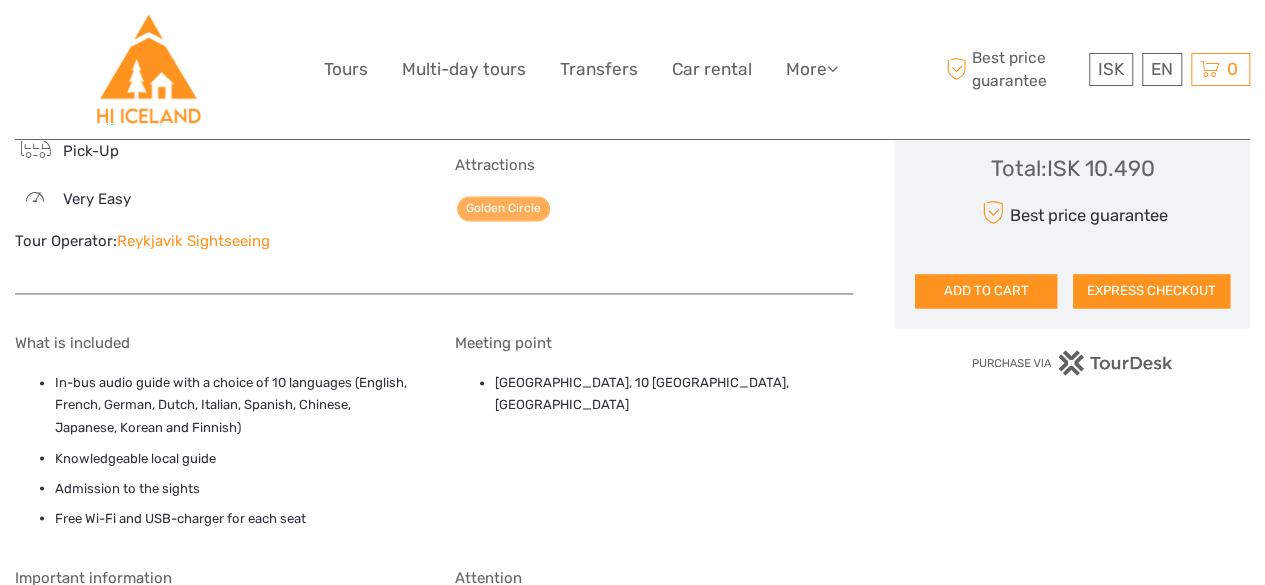 scroll, scrollTop: 1600, scrollLeft: 0, axis: vertical 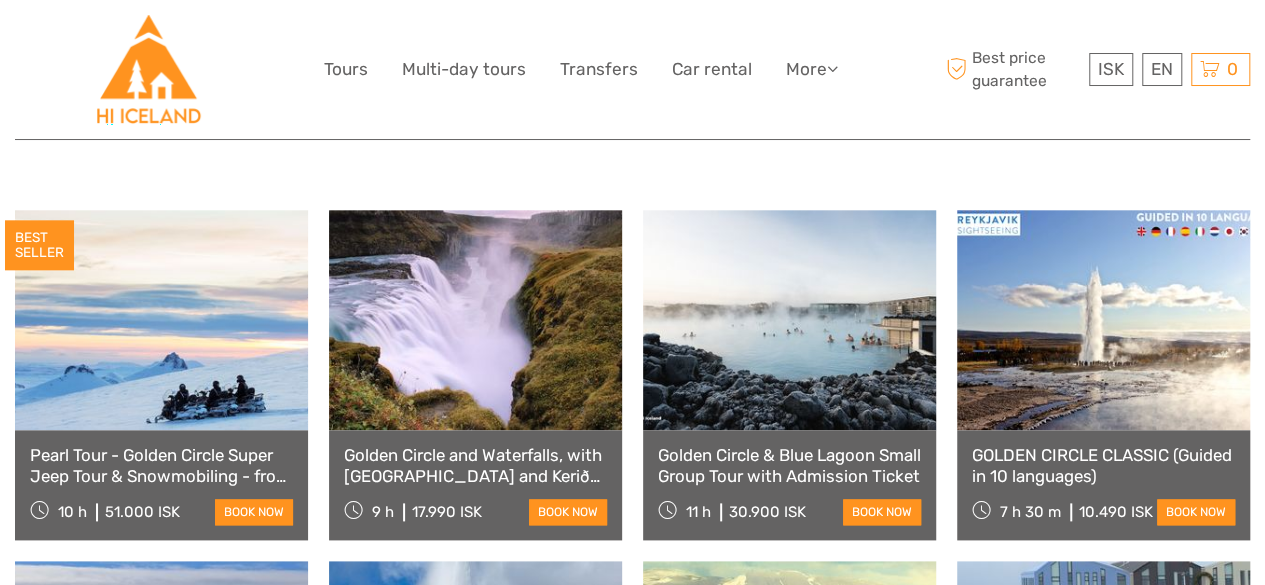 click on "Golden Circle and Waterfalls, with Friðheimar Farm and Kerið in small group" at bounding box center [475, 465] 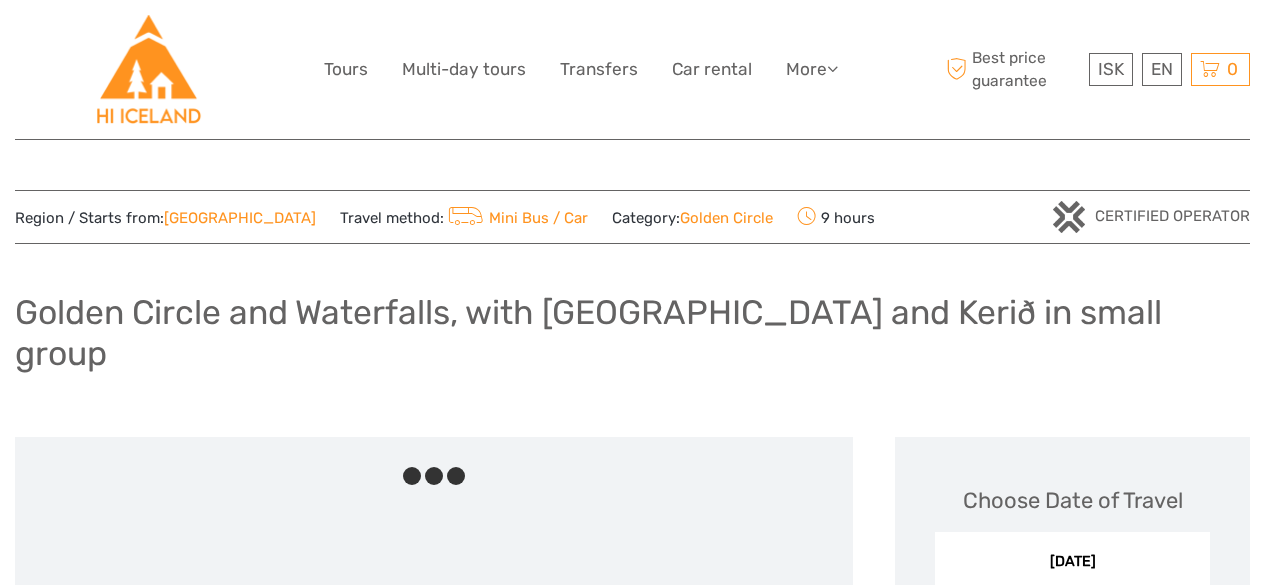 scroll, scrollTop: 0, scrollLeft: 0, axis: both 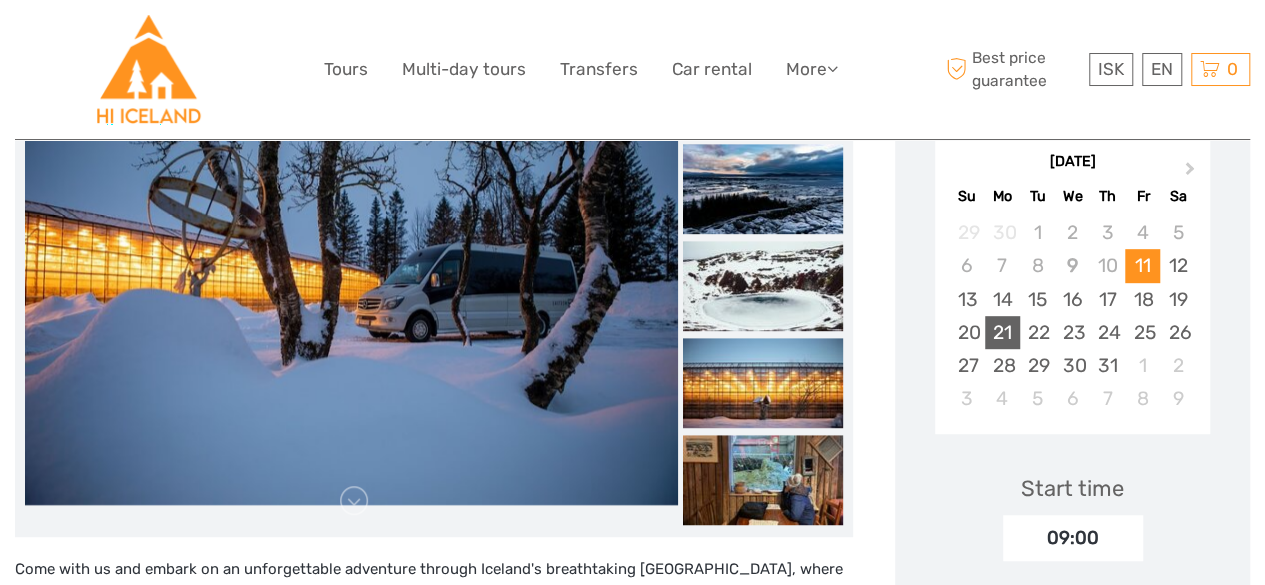 click on "21" at bounding box center (1002, 332) 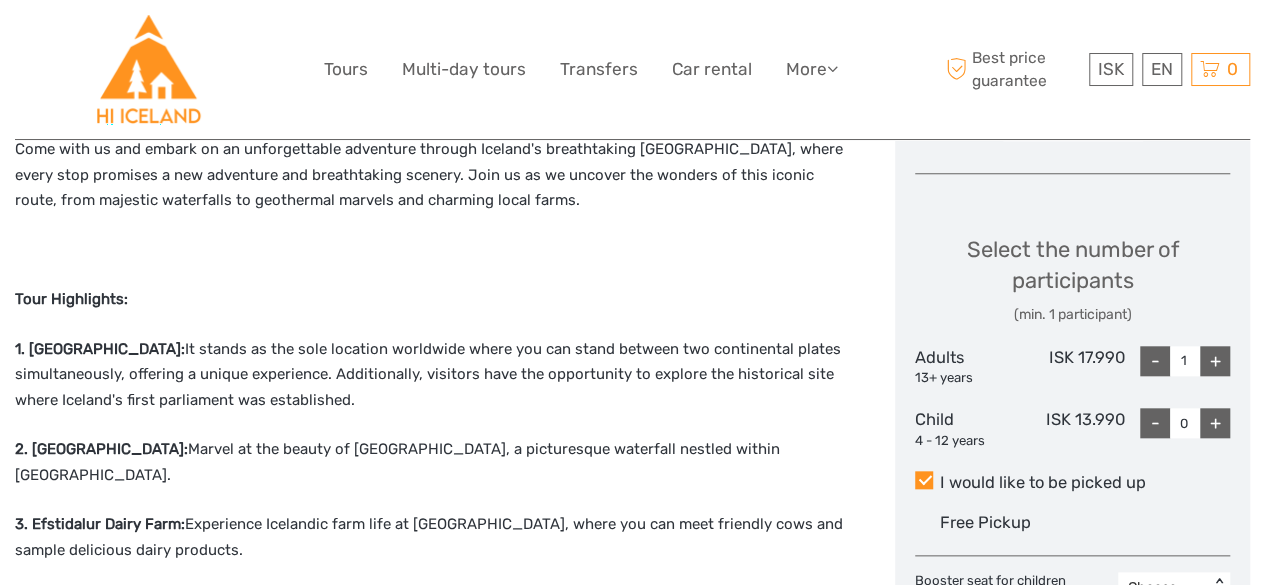 scroll, scrollTop: 700, scrollLeft: 0, axis: vertical 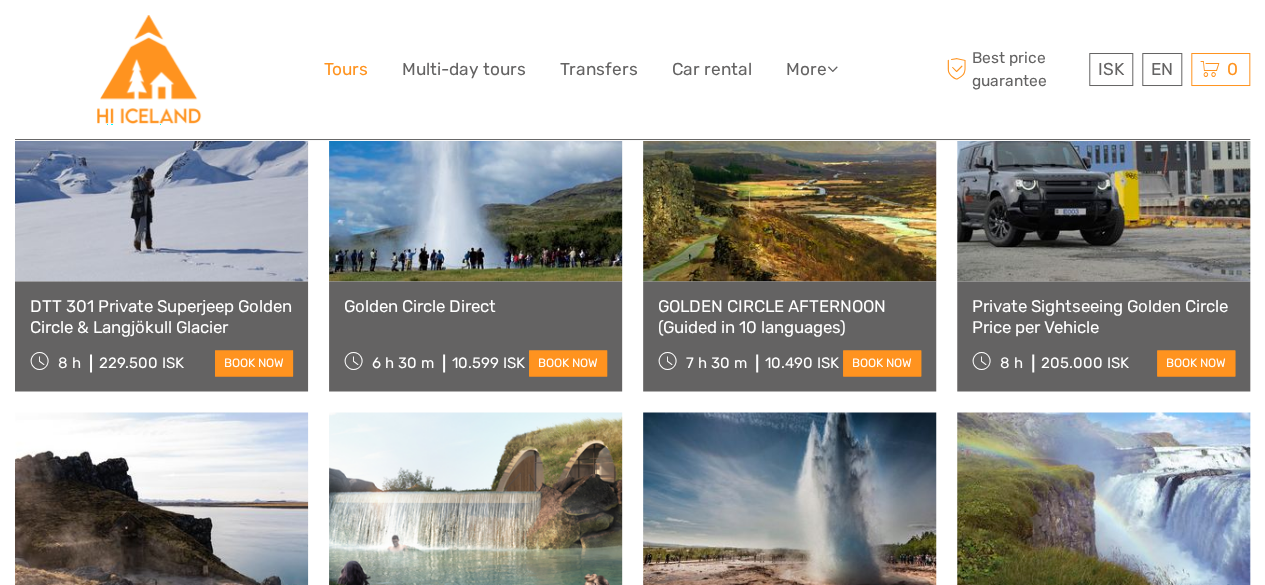 click on "Tours" at bounding box center [346, 69] 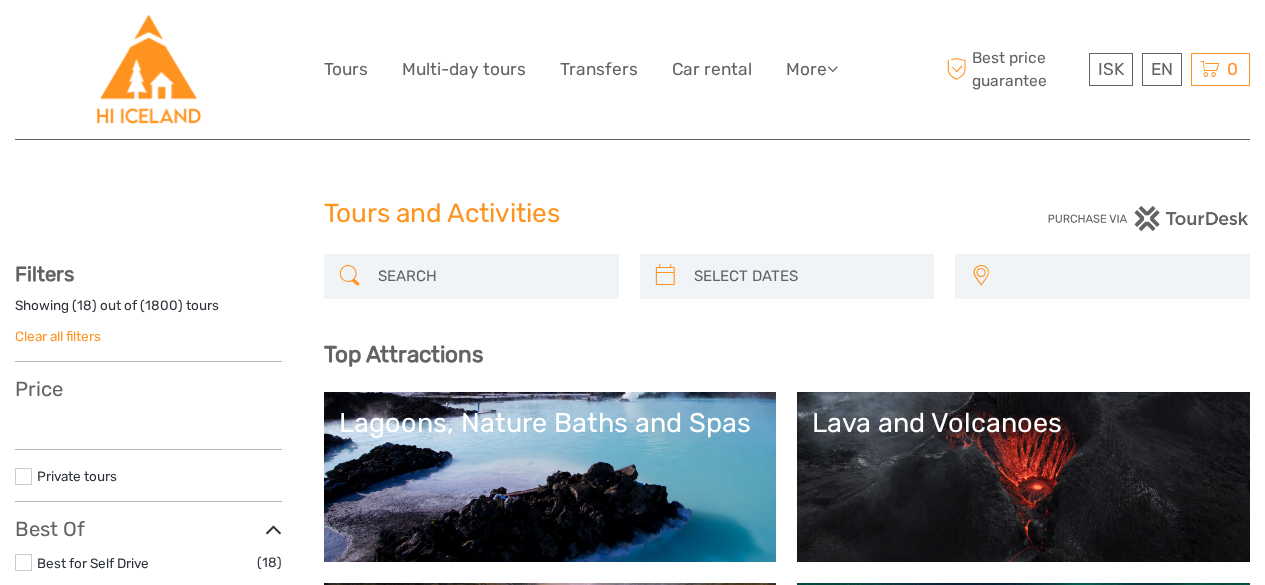 select 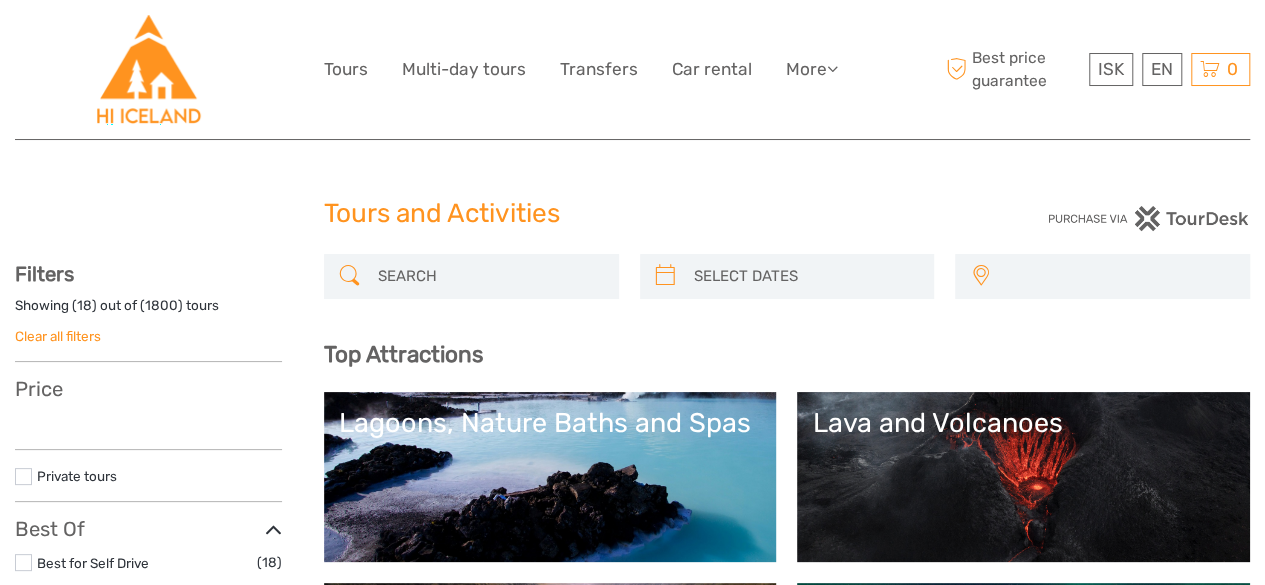 scroll, scrollTop: 0, scrollLeft: 0, axis: both 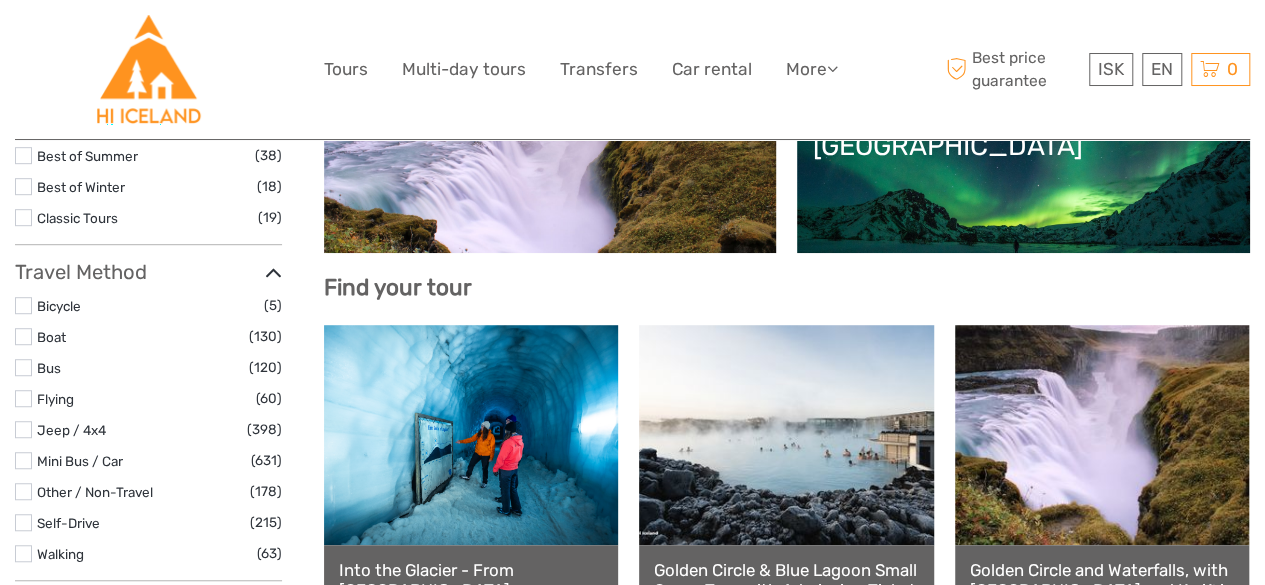 click on "Lava and Volcanoes" at bounding box center [1023, -23] 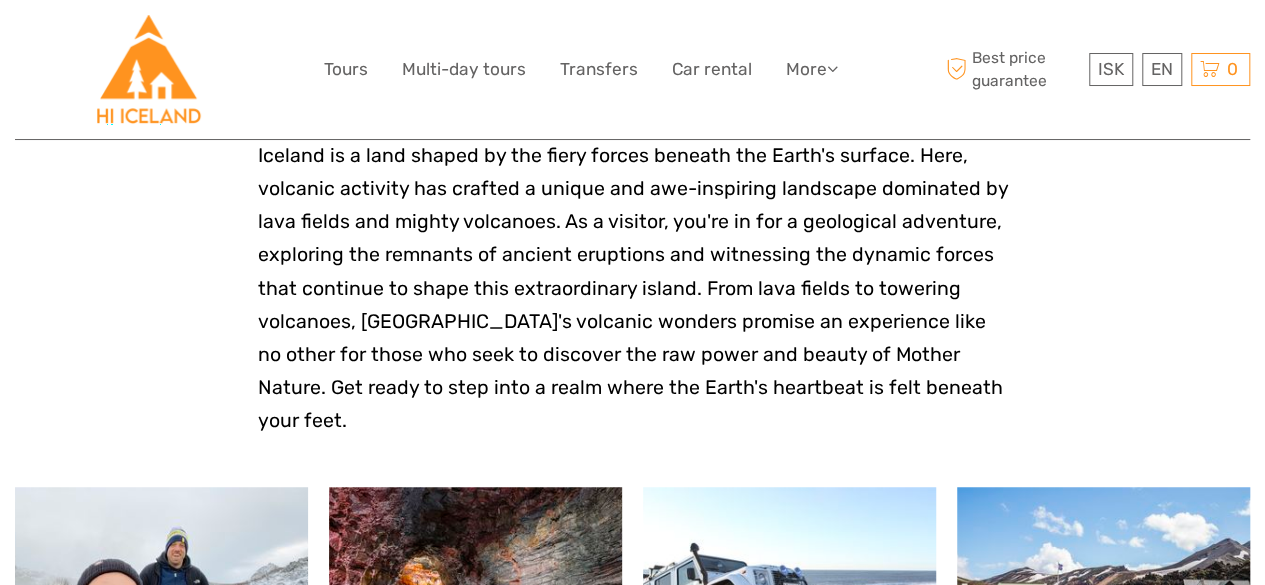 scroll, scrollTop: 500, scrollLeft: 0, axis: vertical 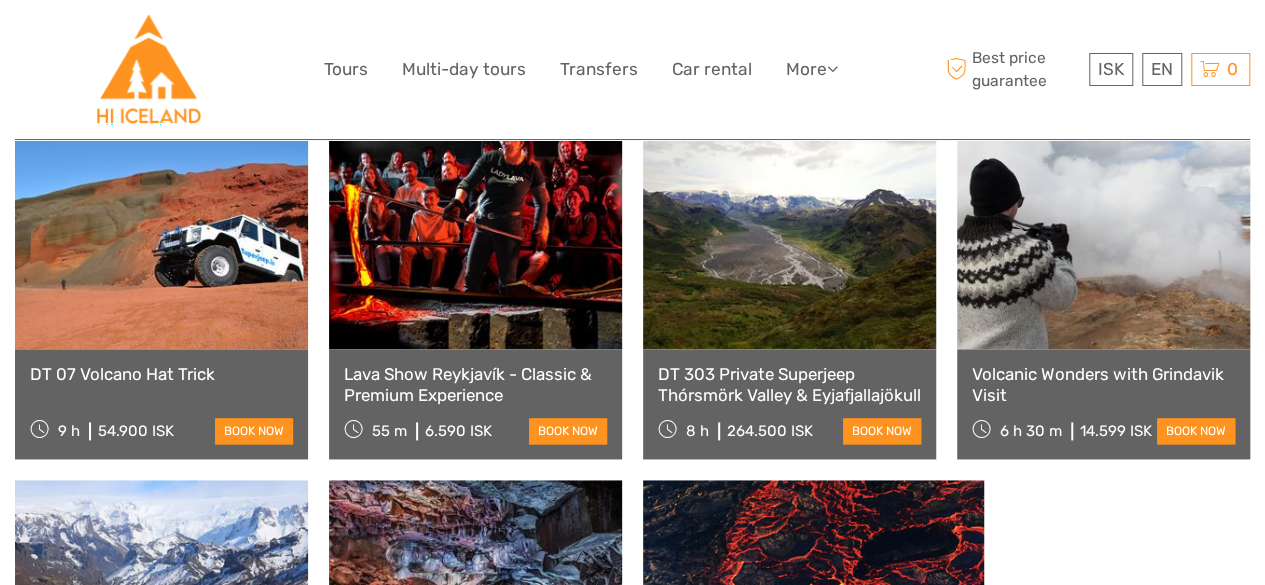 click on "DT 07 Volcano Hat Trick" at bounding box center [161, 374] 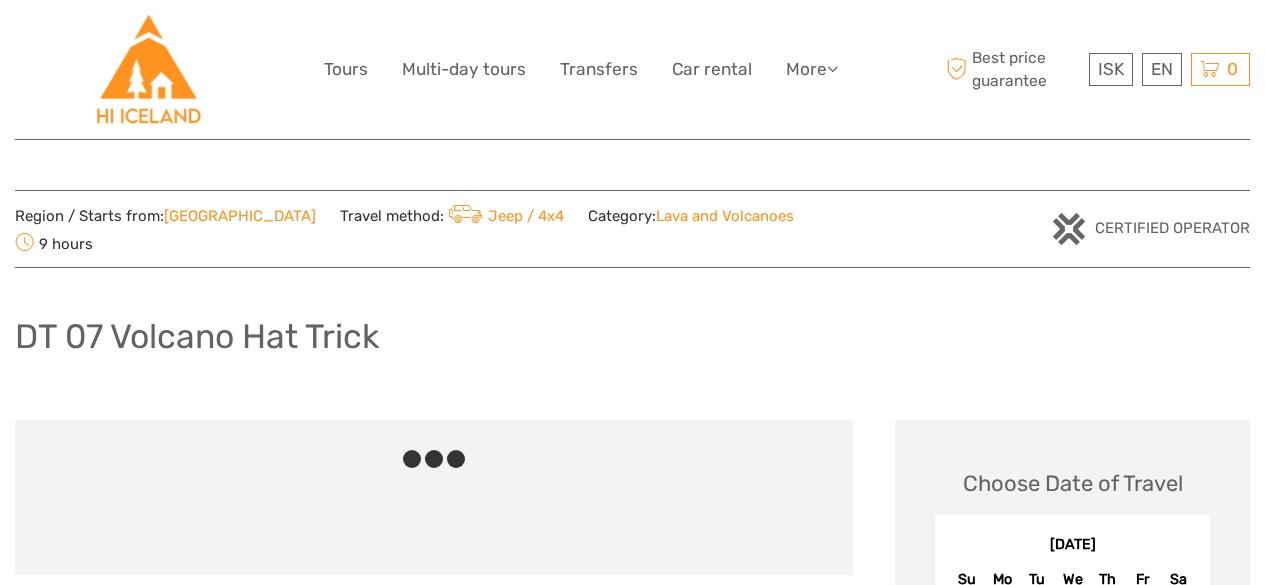 scroll, scrollTop: 0, scrollLeft: 0, axis: both 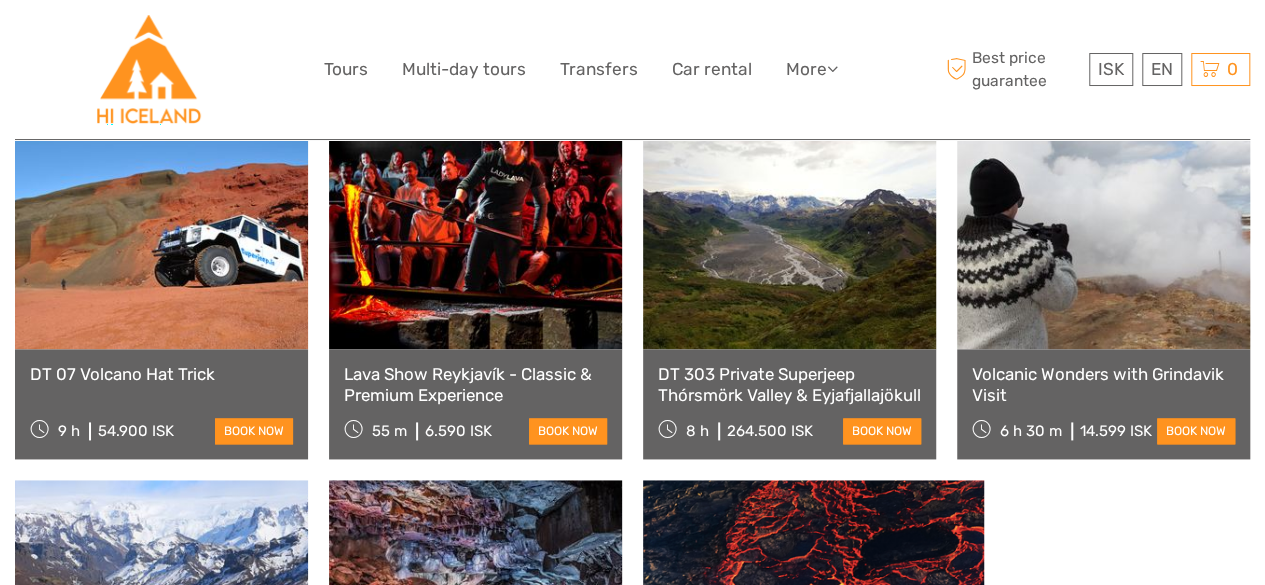 click on "DT 303 Private Superjeep Thórsmörk Valley & Eyjafjallajökull" at bounding box center (789, 384) 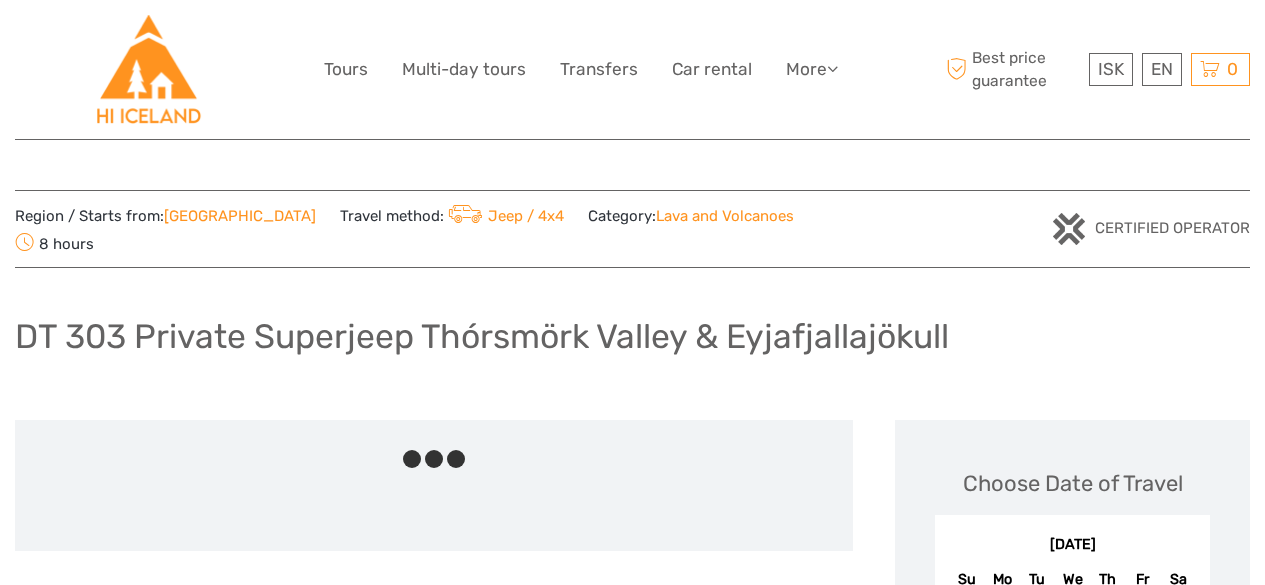 scroll, scrollTop: 0, scrollLeft: 0, axis: both 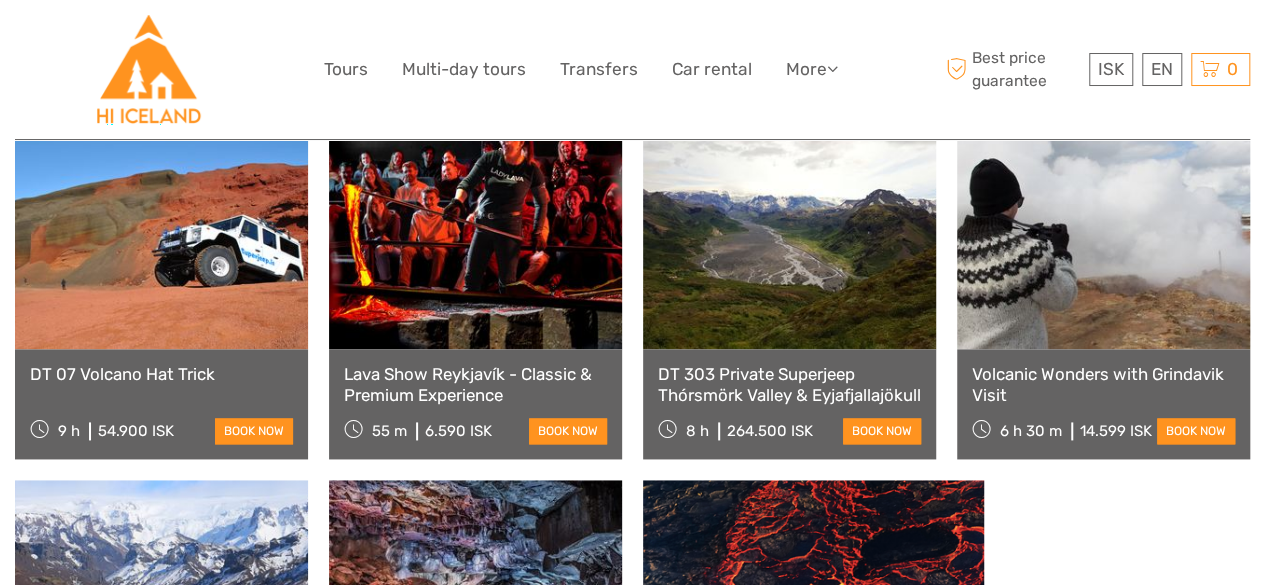click on "Volcanic Wonders with Grindavik Visit" at bounding box center [1103, 384] 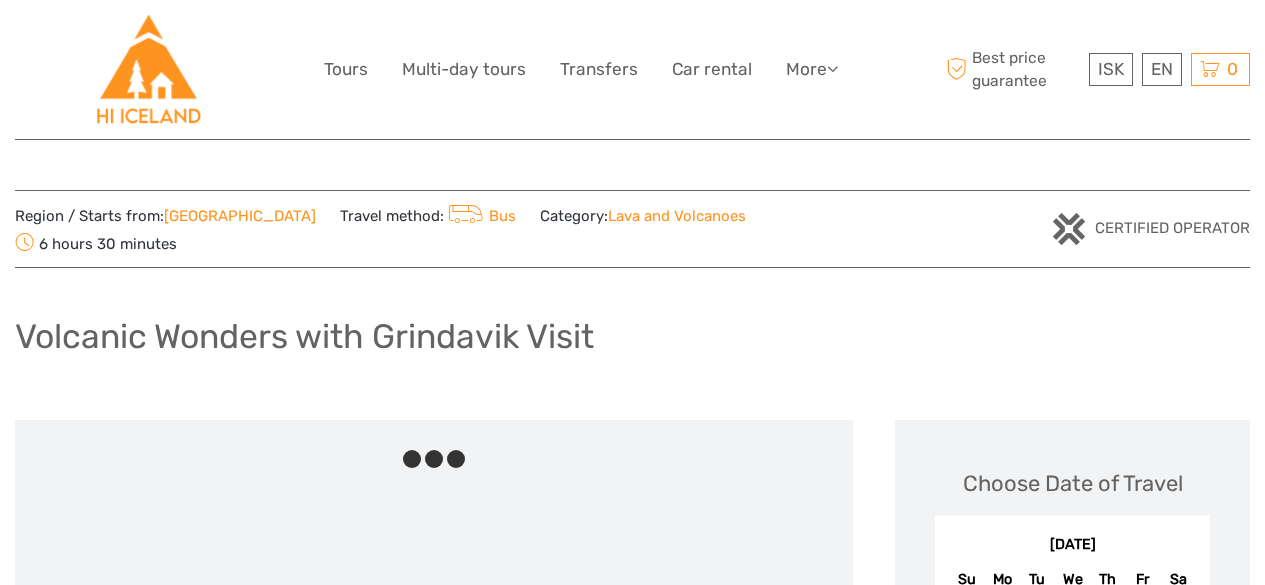 scroll, scrollTop: 0, scrollLeft: 0, axis: both 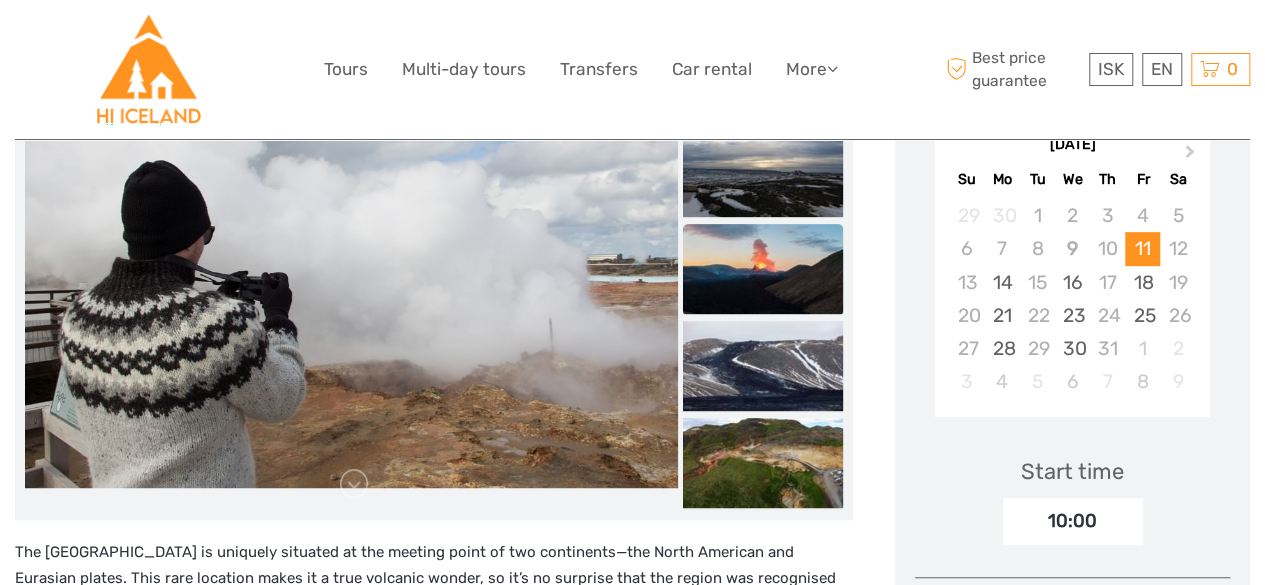 click at bounding box center [763, 269] 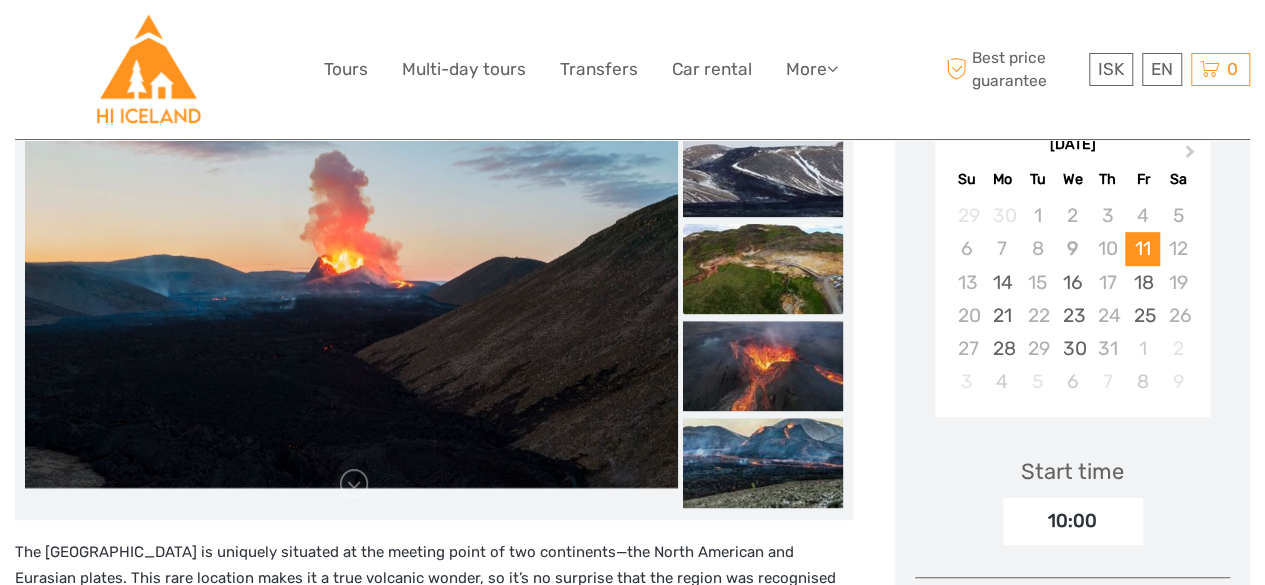 click at bounding box center (763, 269) 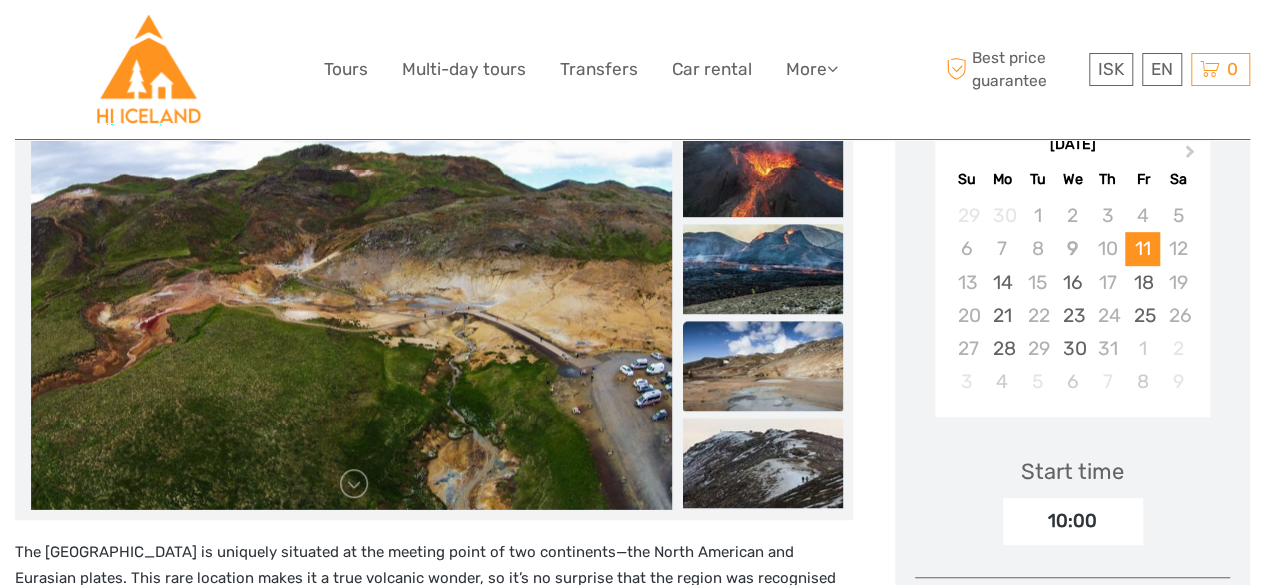click at bounding box center [763, 366] 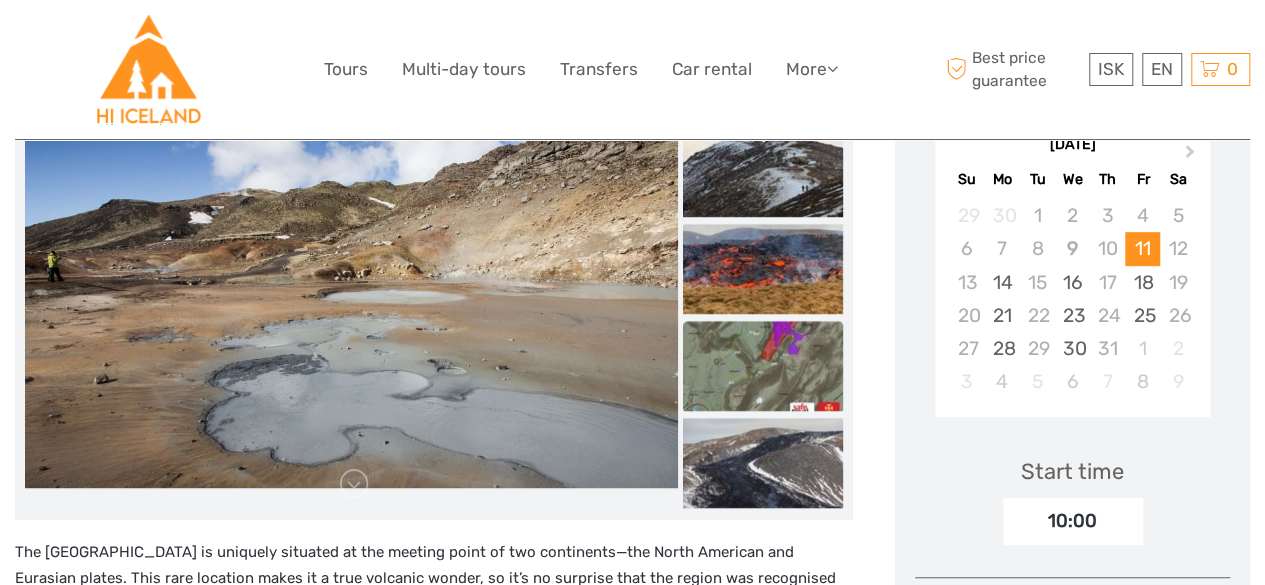 click at bounding box center (763, 366) 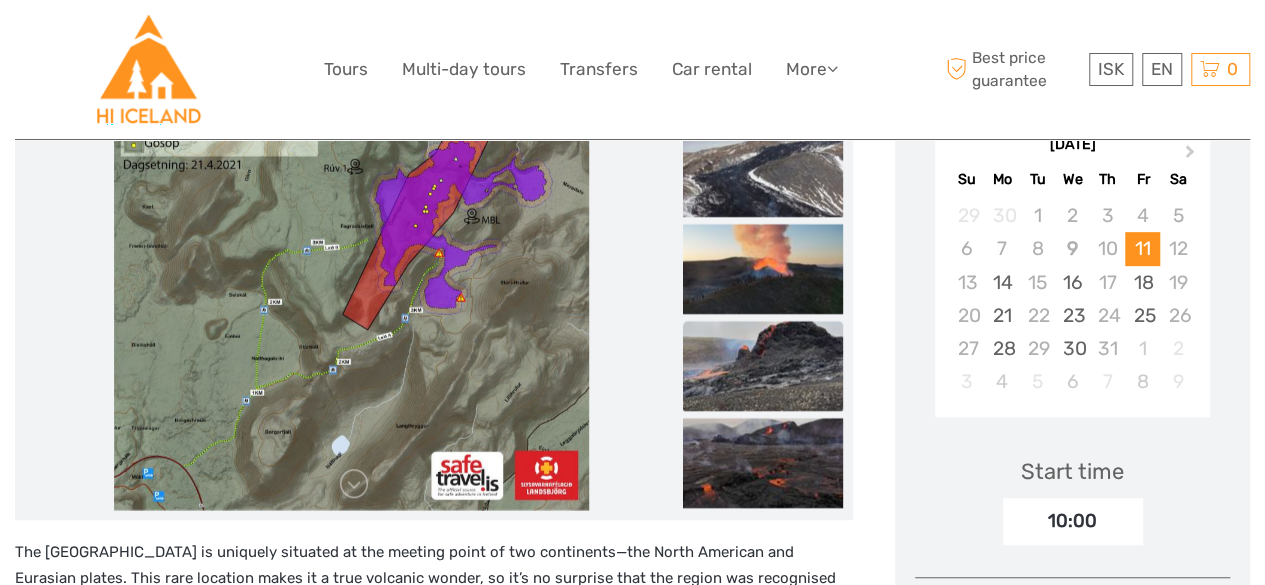 click at bounding box center [763, 366] 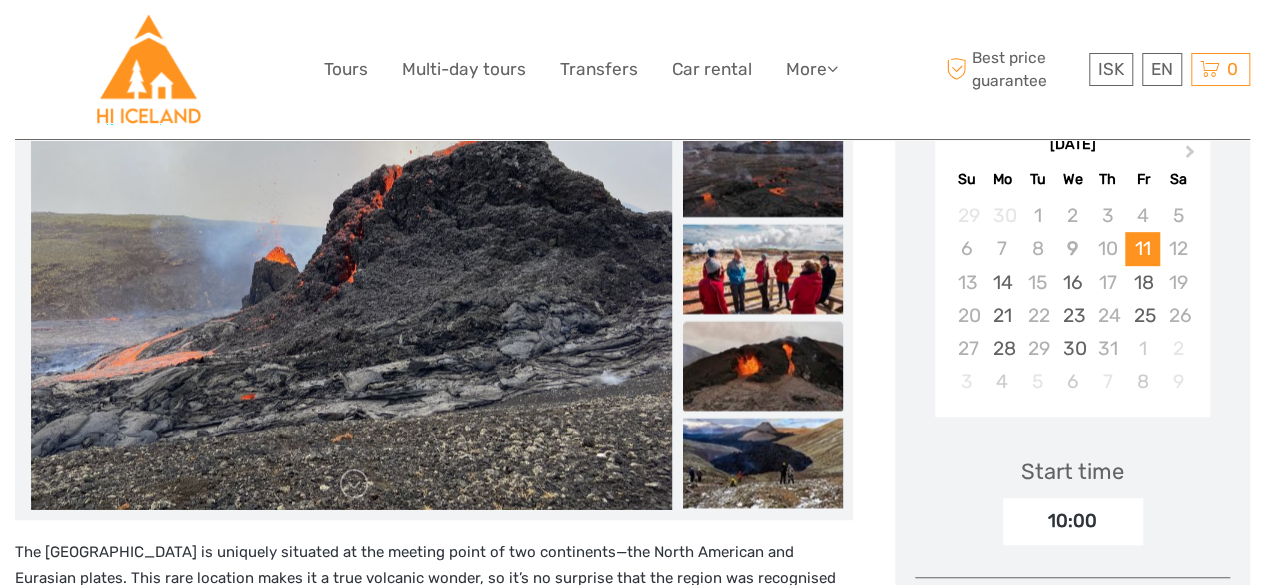 click at bounding box center (763, 366) 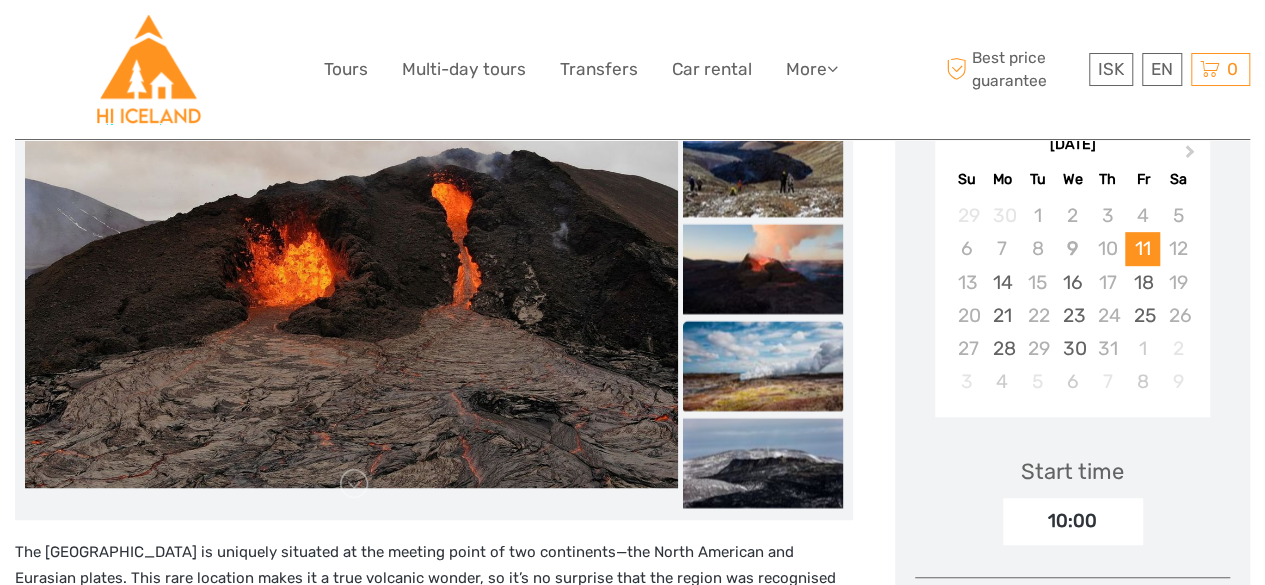 click at bounding box center [763, 366] 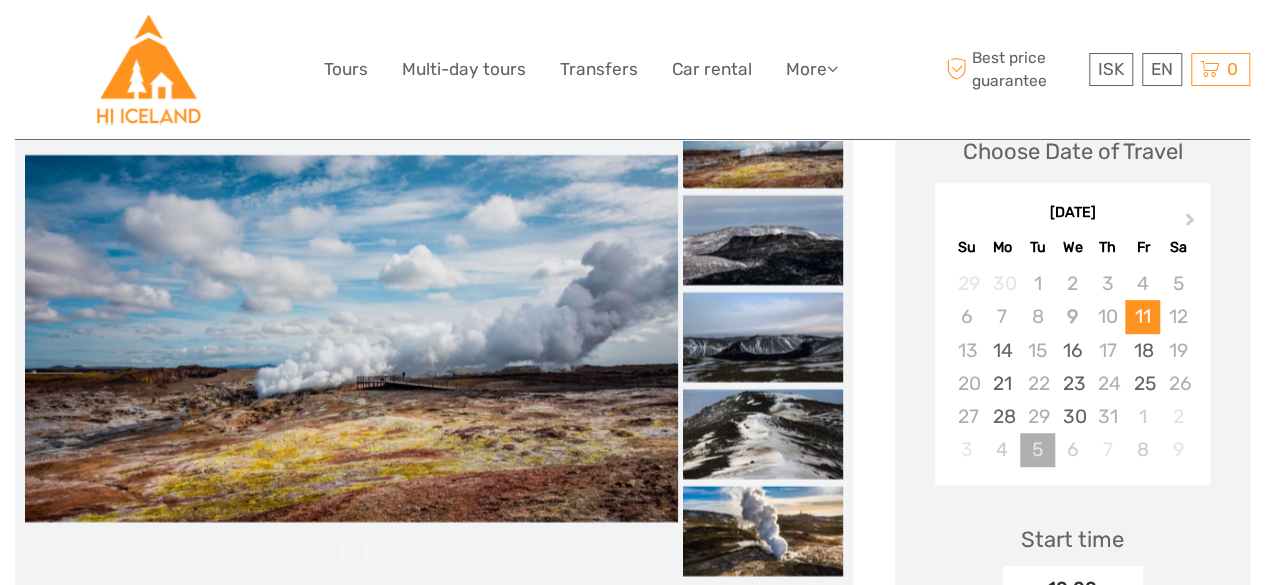 scroll, scrollTop: 400, scrollLeft: 0, axis: vertical 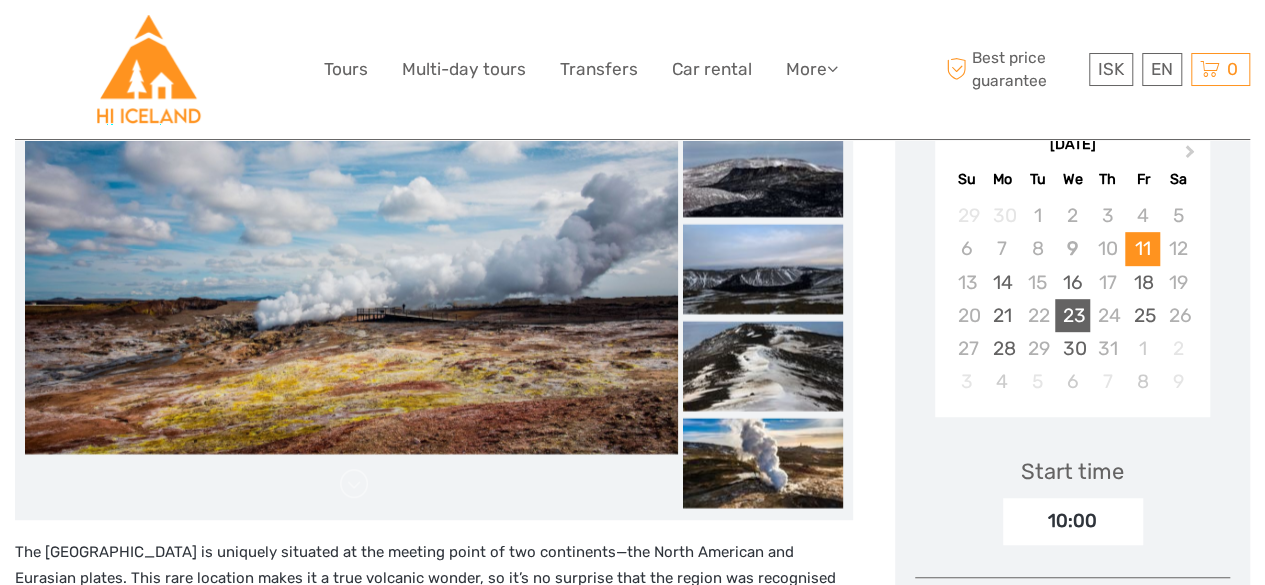 click on "23" at bounding box center (1072, 315) 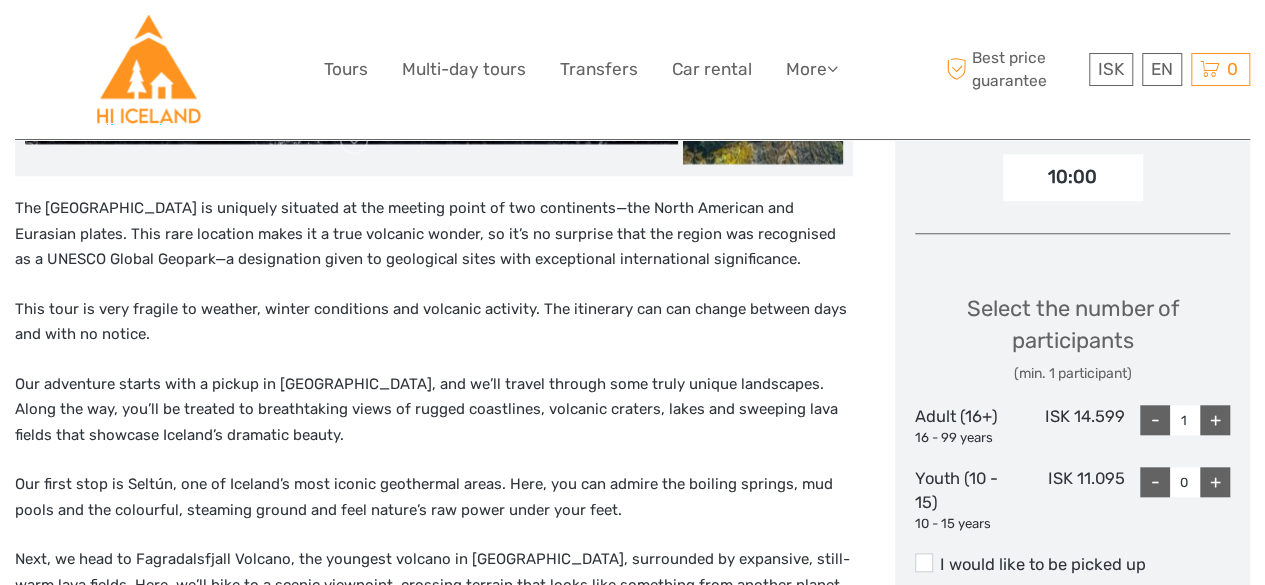 scroll, scrollTop: 1000, scrollLeft: 0, axis: vertical 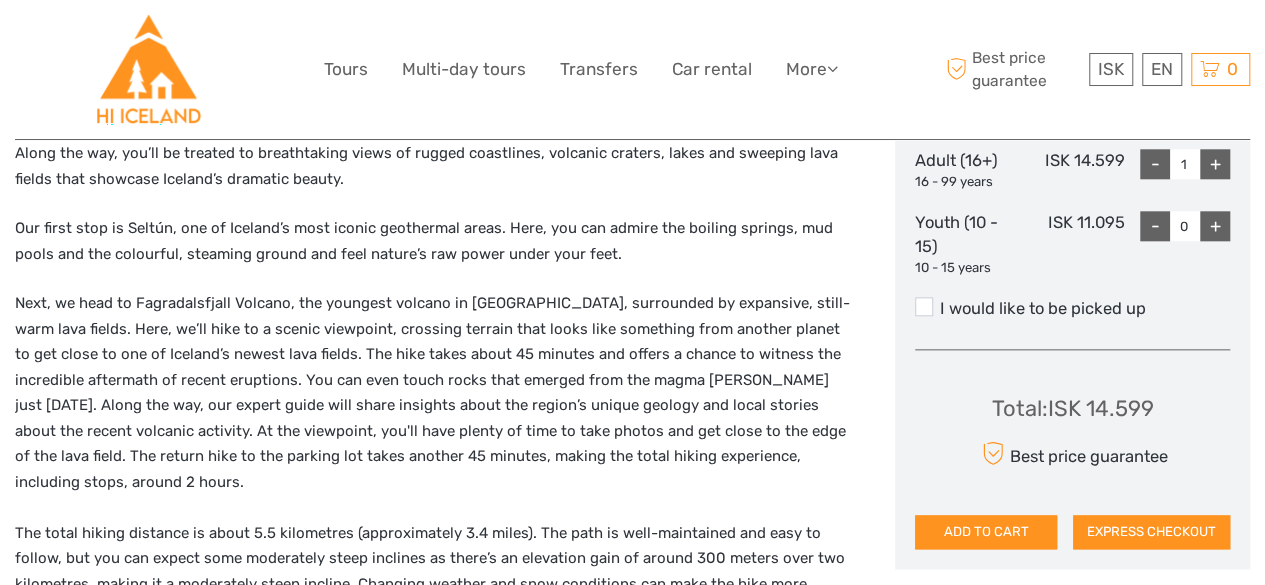 click on "I would like to be picked up" at bounding box center [1072, 309] 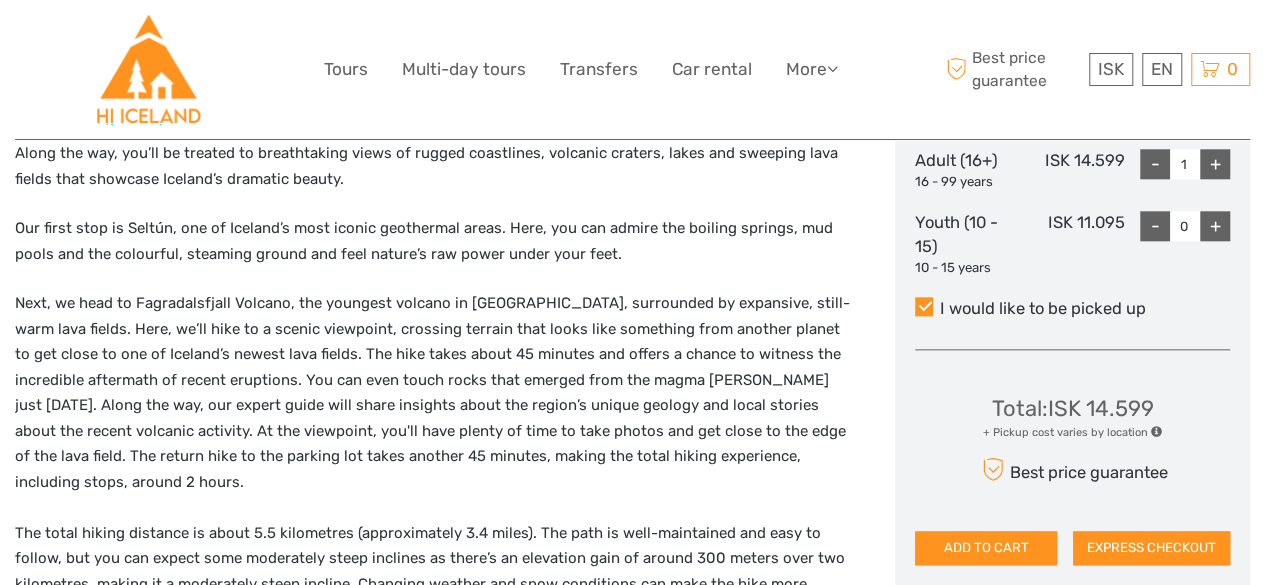 click at bounding box center [1156, 431] 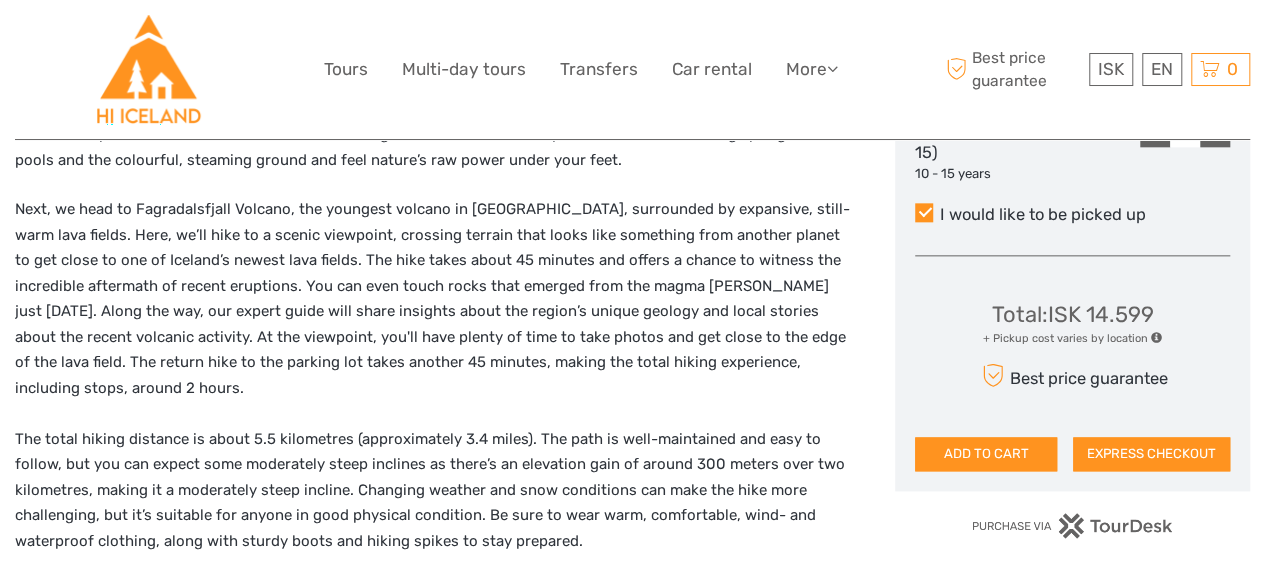 scroll, scrollTop: 1100, scrollLeft: 0, axis: vertical 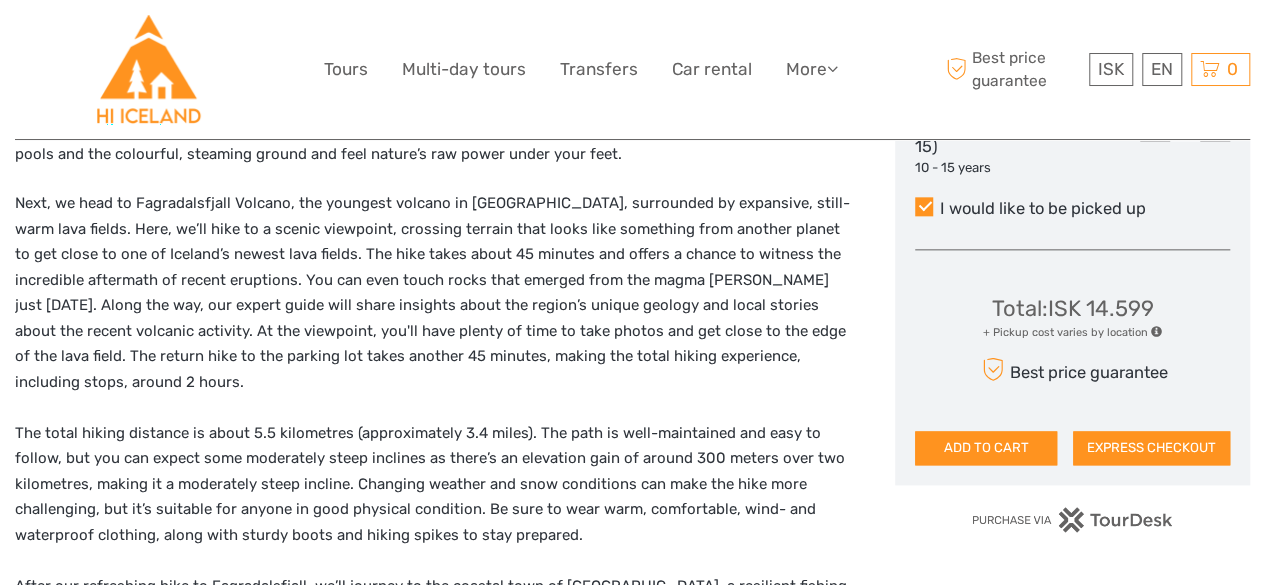 click at bounding box center (1156, 331) 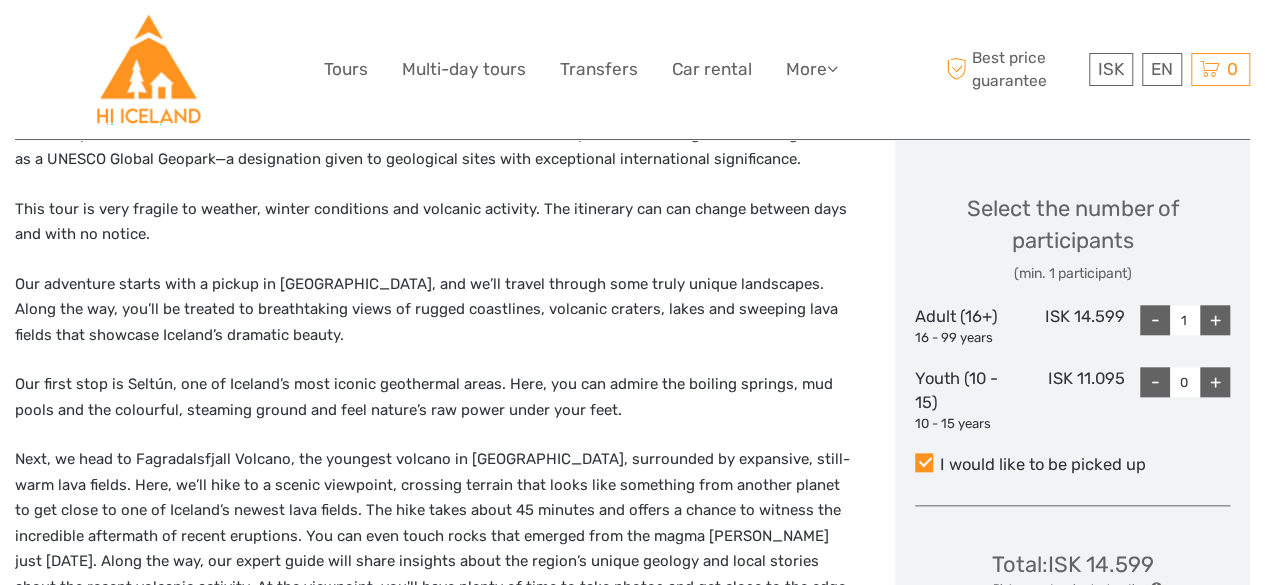 scroll, scrollTop: 700, scrollLeft: 0, axis: vertical 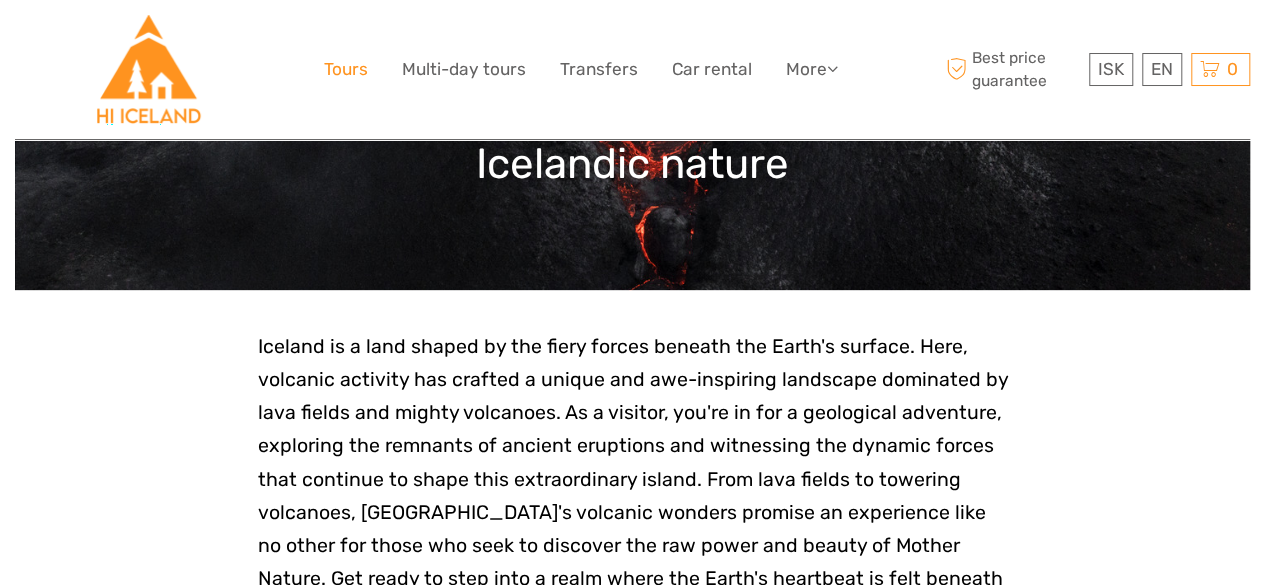 click on "Tours" at bounding box center (346, 69) 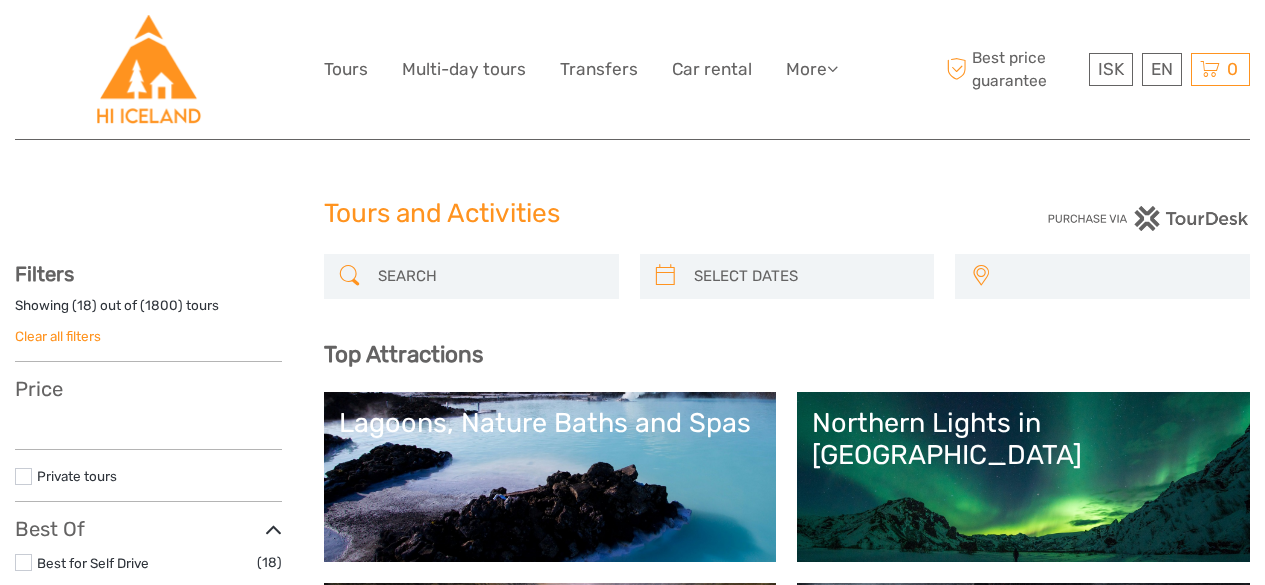 select 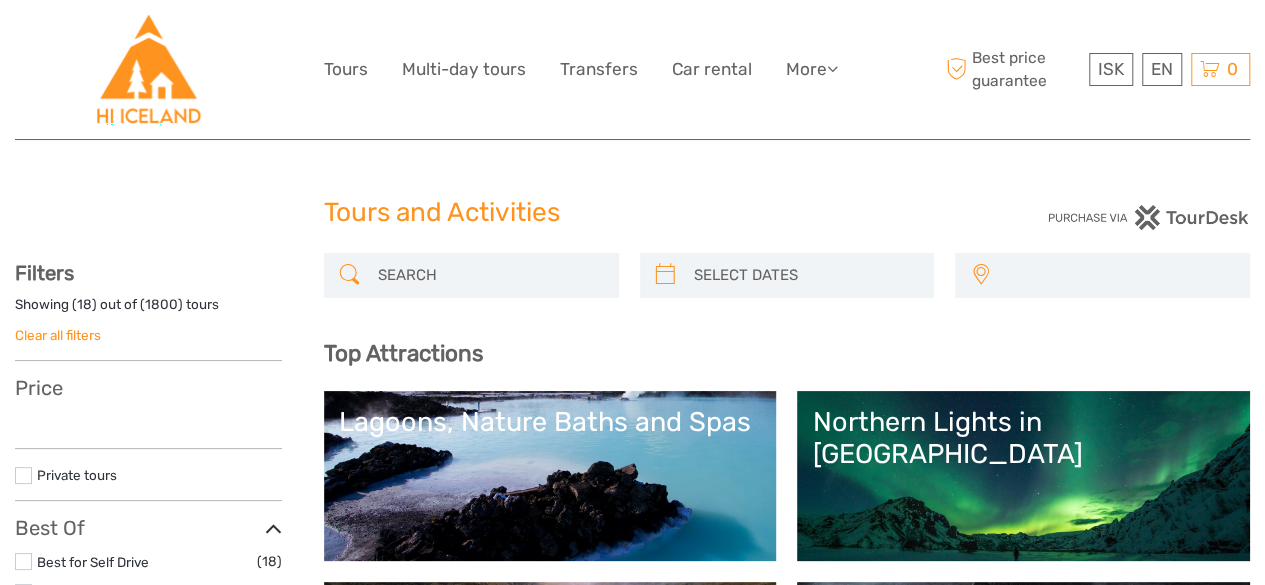 scroll, scrollTop: 400, scrollLeft: 0, axis: vertical 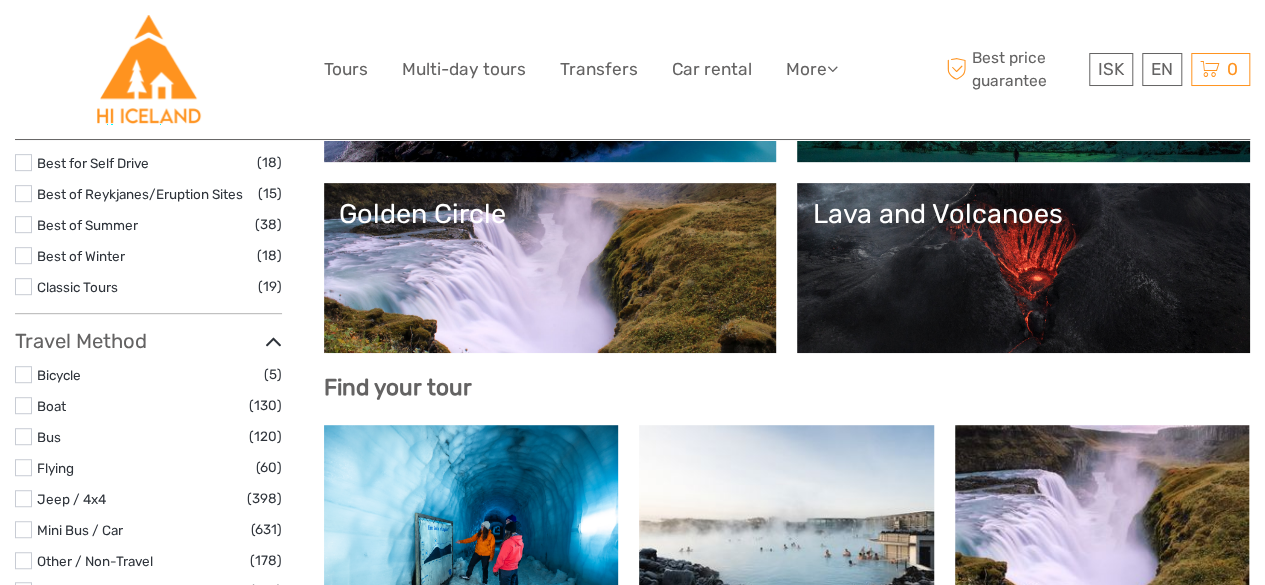 select 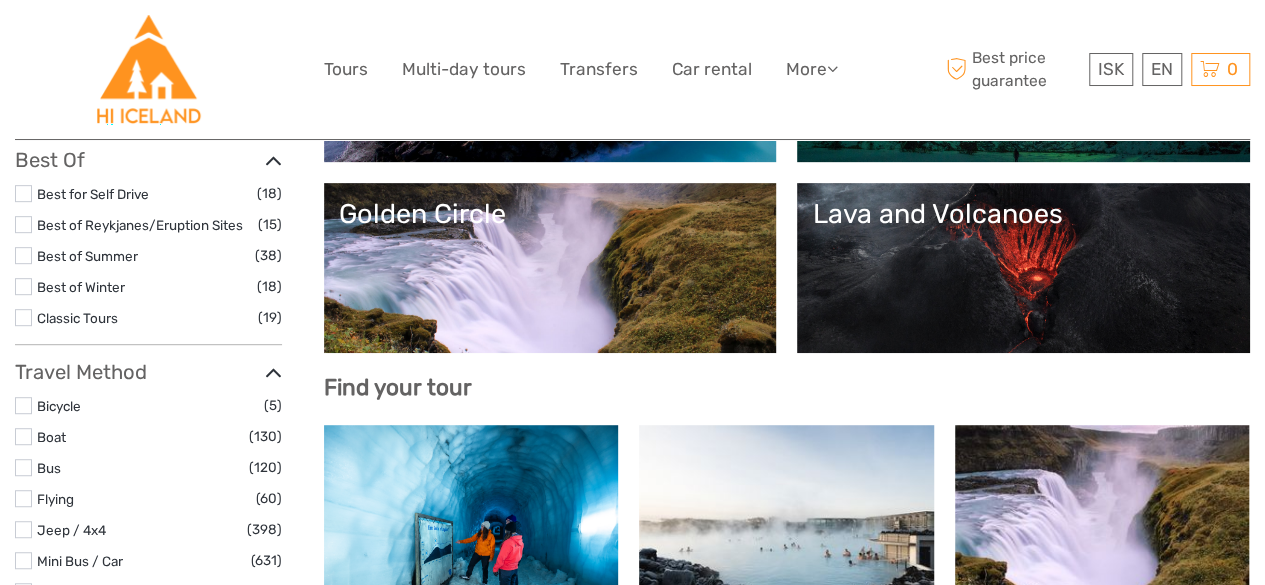 scroll, scrollTop: 0, scrollLeft: 0, axis: both 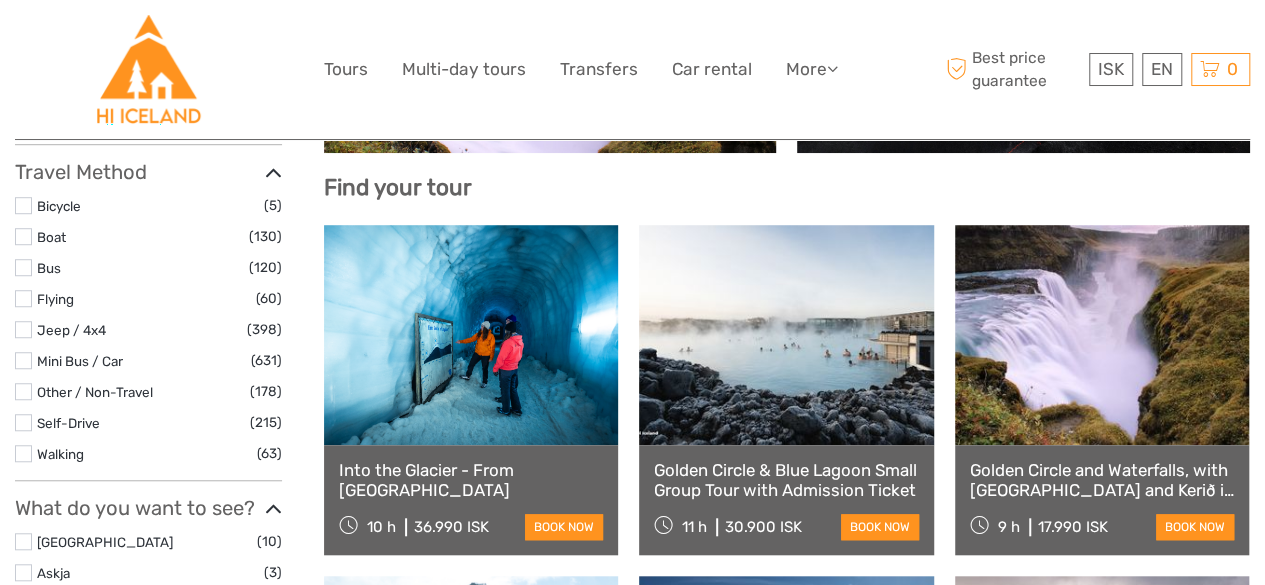 click at bounding box center [471, 335] 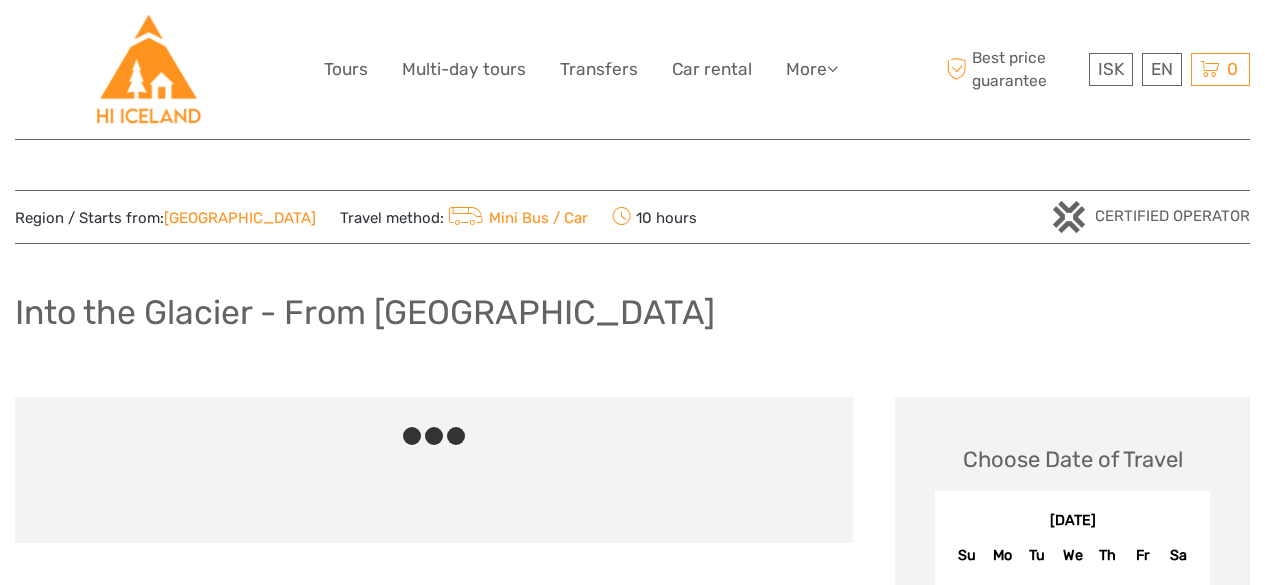 scroll, scrollTop: 0, scrollLeft: 0, axis: both 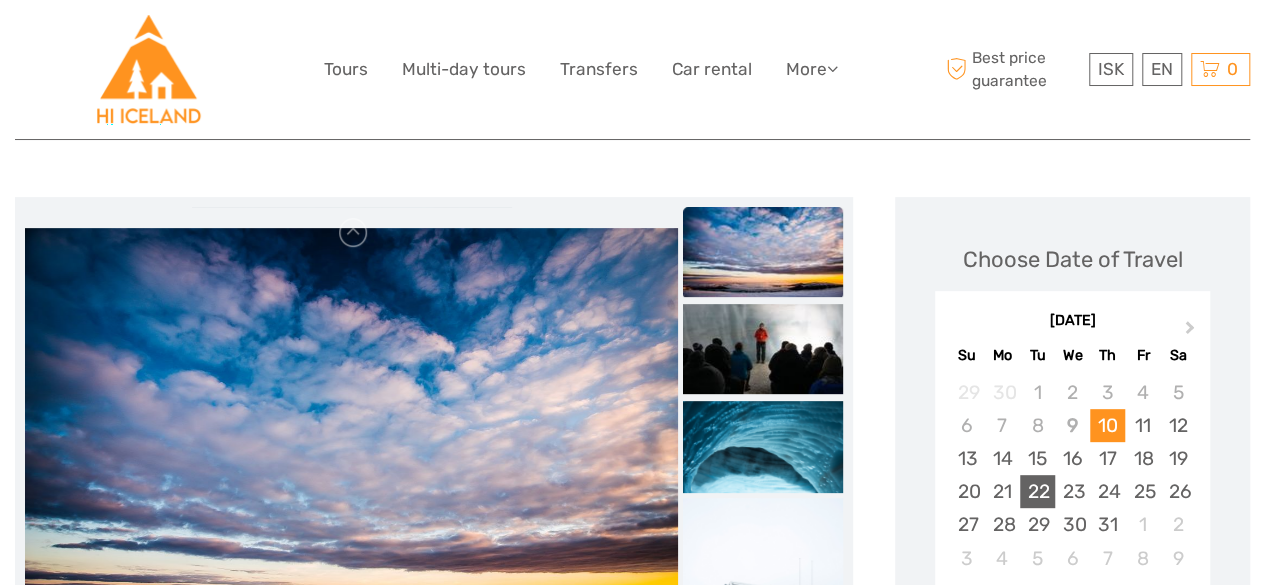 click on "22" at bounding box center [1037, 491] 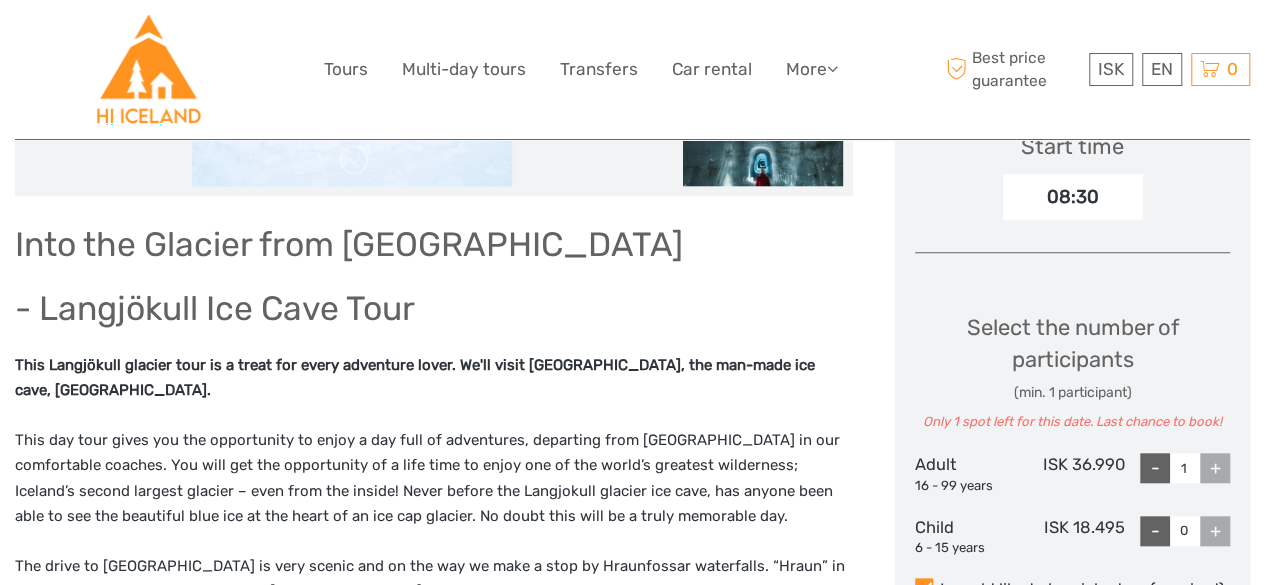 scroll, scrollTop: 800, scrollLeft: 0, axis: vertical 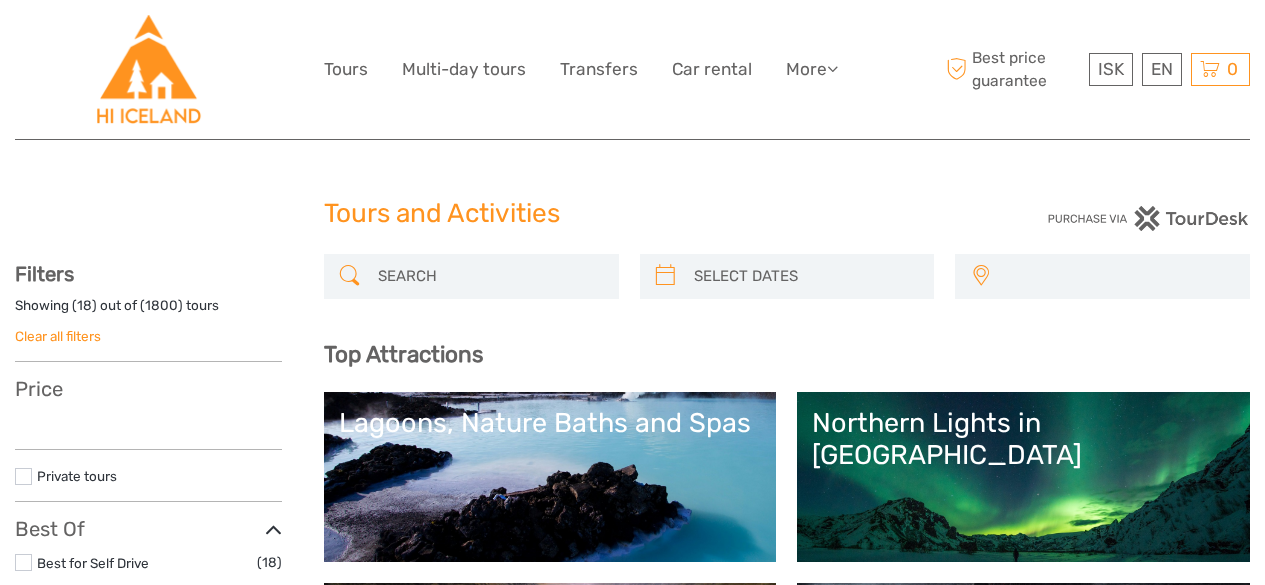 select 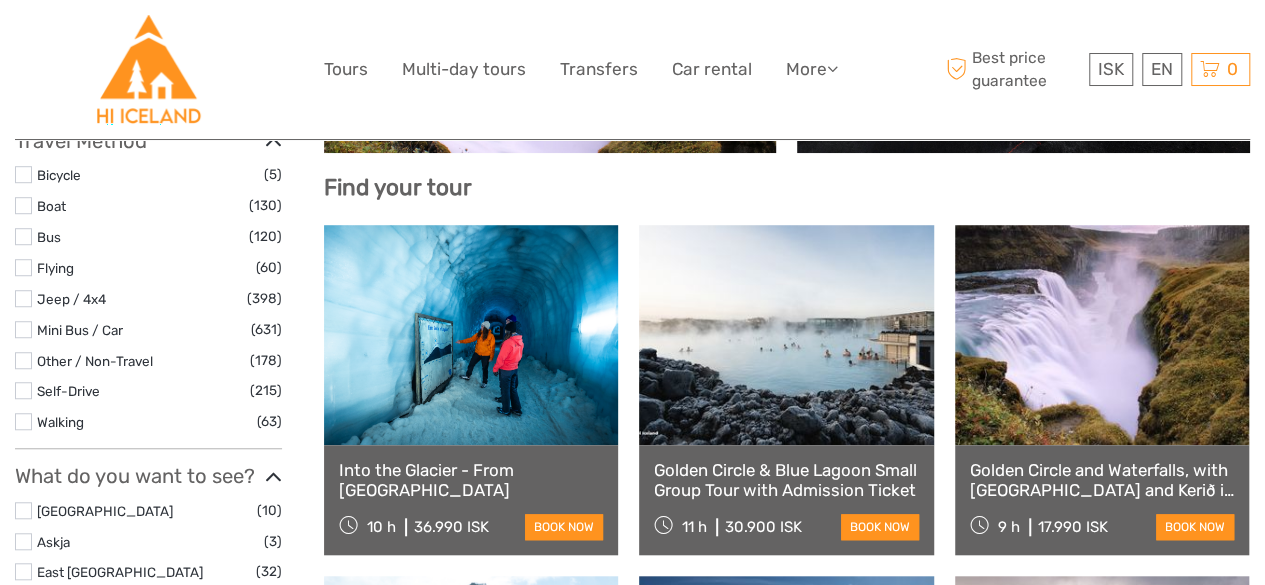 scroll, scrollTop: 600, scrollLeft: 0, axis: vertical 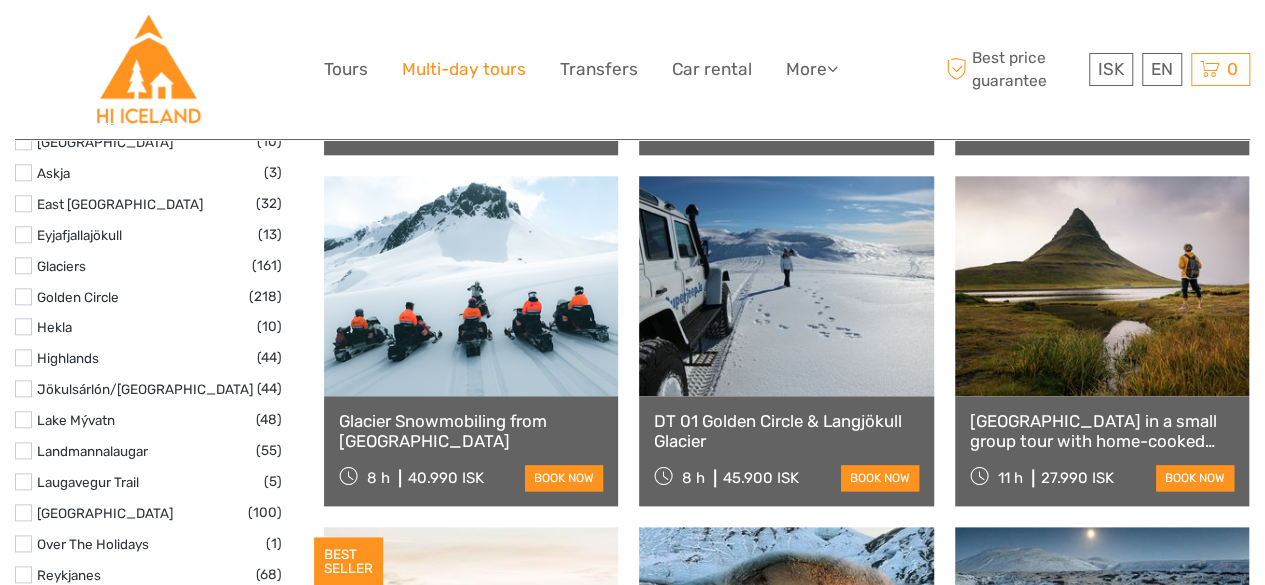 click on "Multi-day tours" at bounding box center [464, 69] 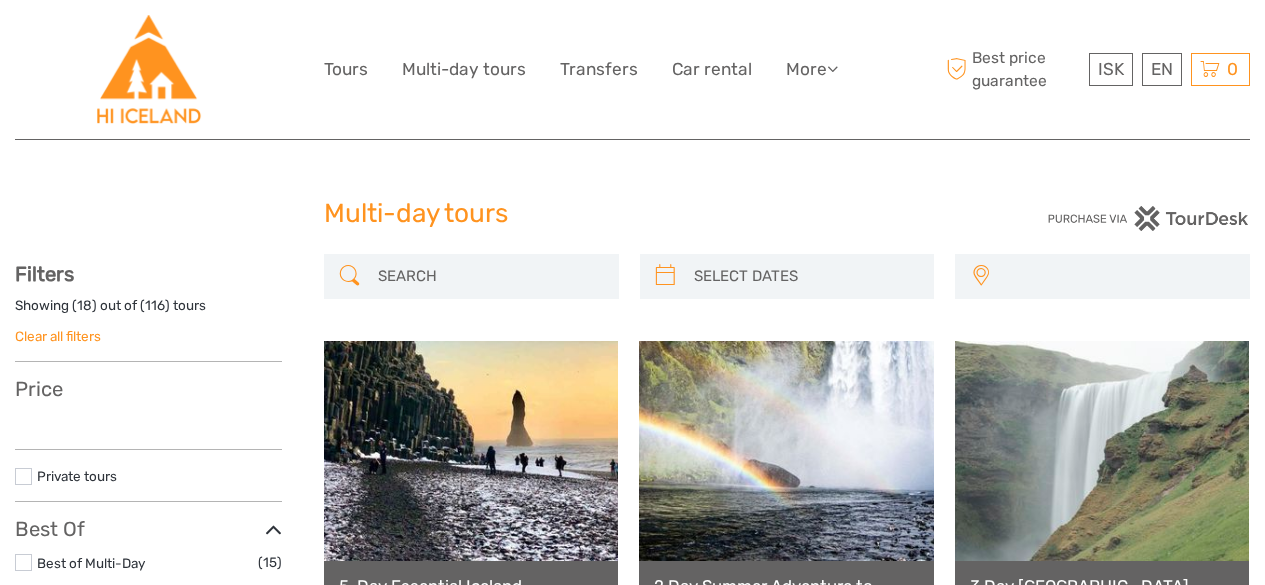 select 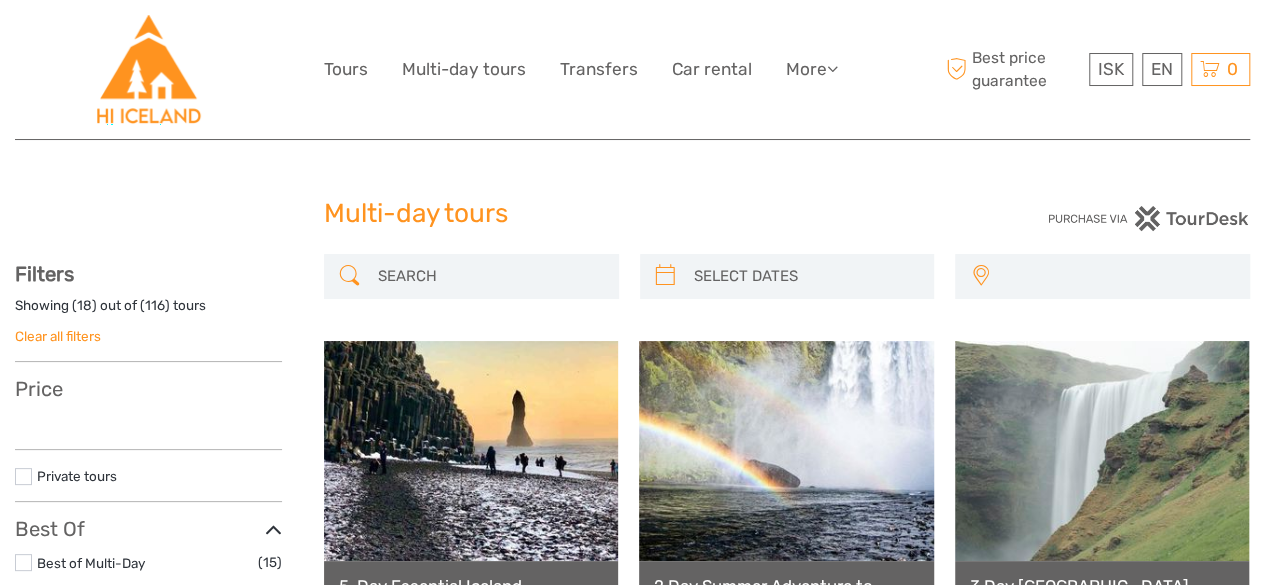 select 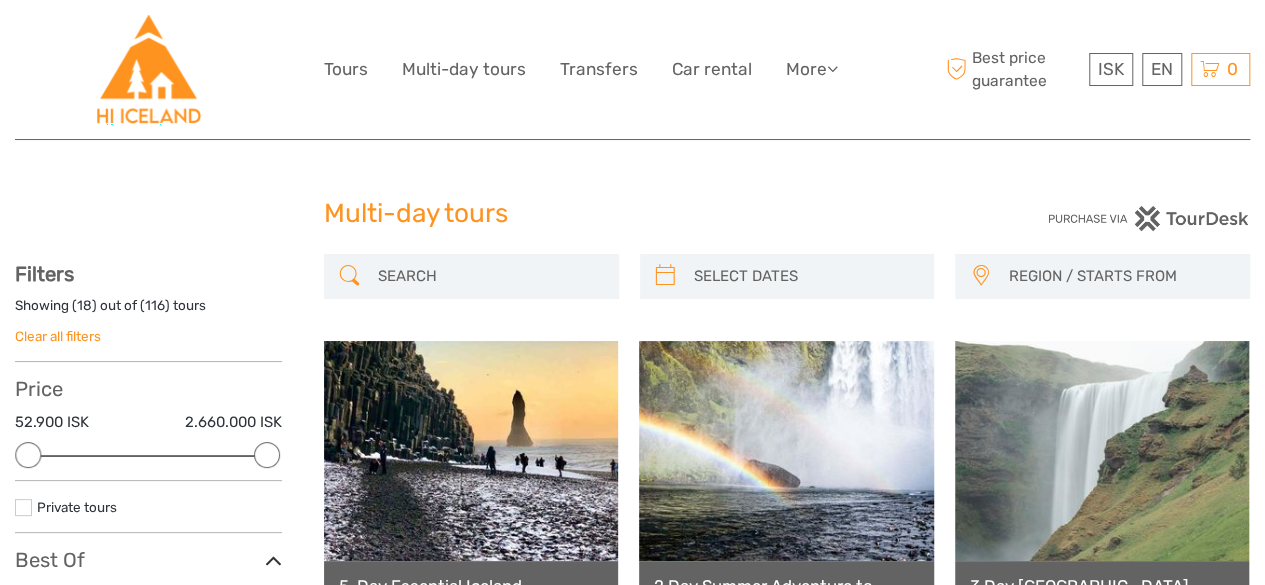 scroll, scrollTop: 0, scrollLeft: 0, axis: both 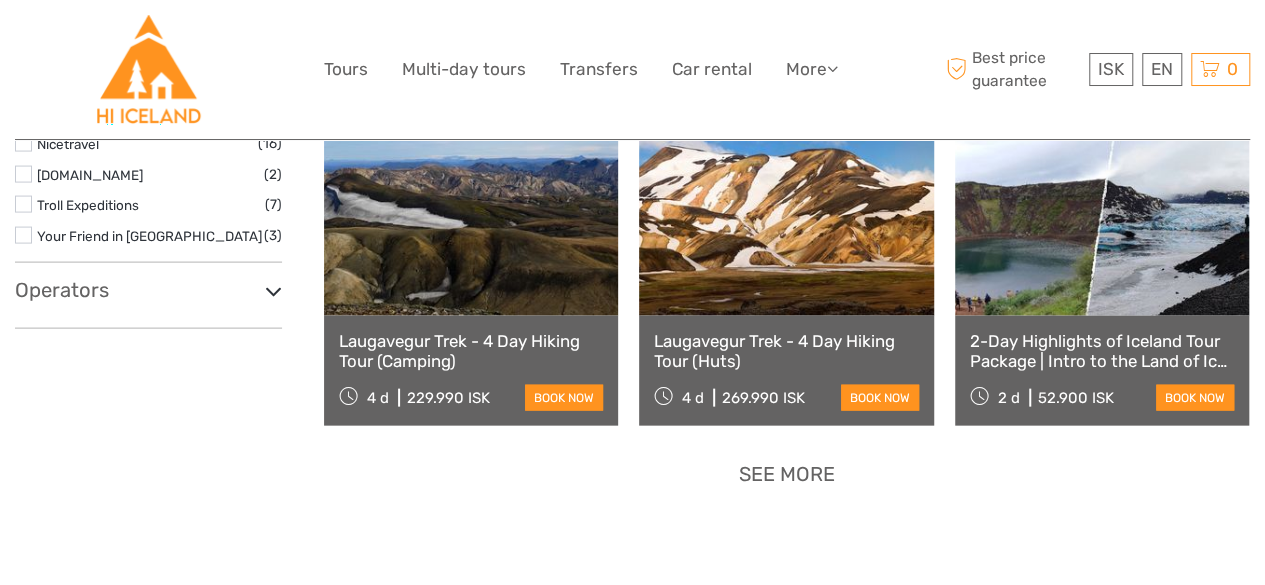 click on "See more" at bounding box center (787, 474) 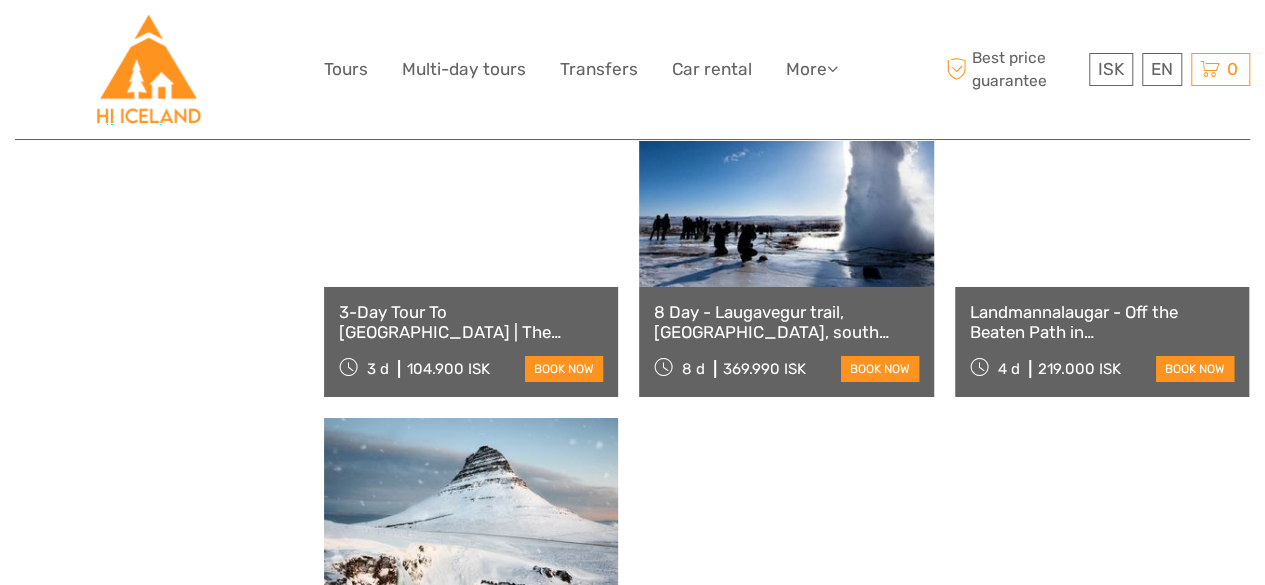 scroll, scrollTop: 3300, scrollLeft: 0, axis: vertical 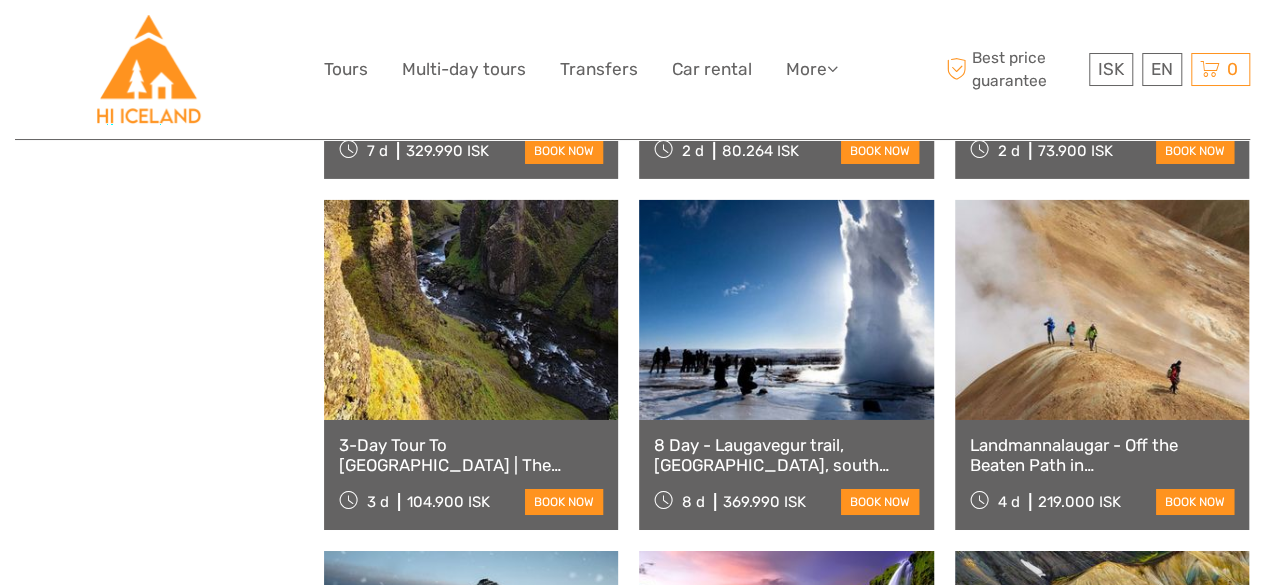 click on "3-Day Tour To Jokulsarlon | The Golden Circle, South Coast and Glacier Lagoon" at bounding box center [471, 455] 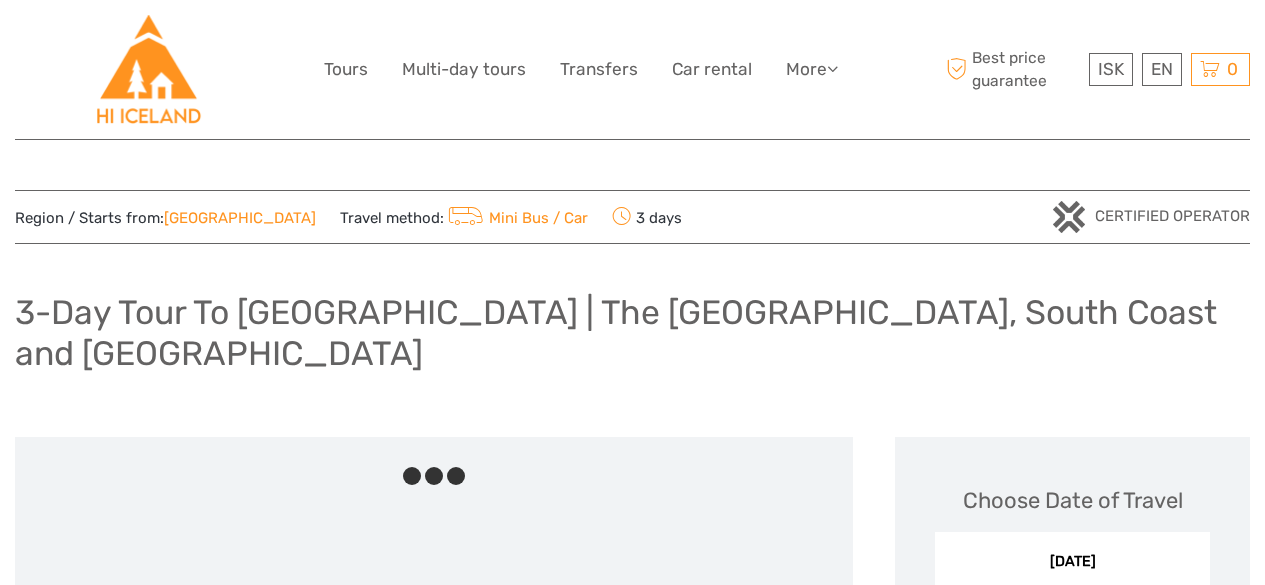 scroll, scrollTop: 0, scrollLeft: 0, axis: both 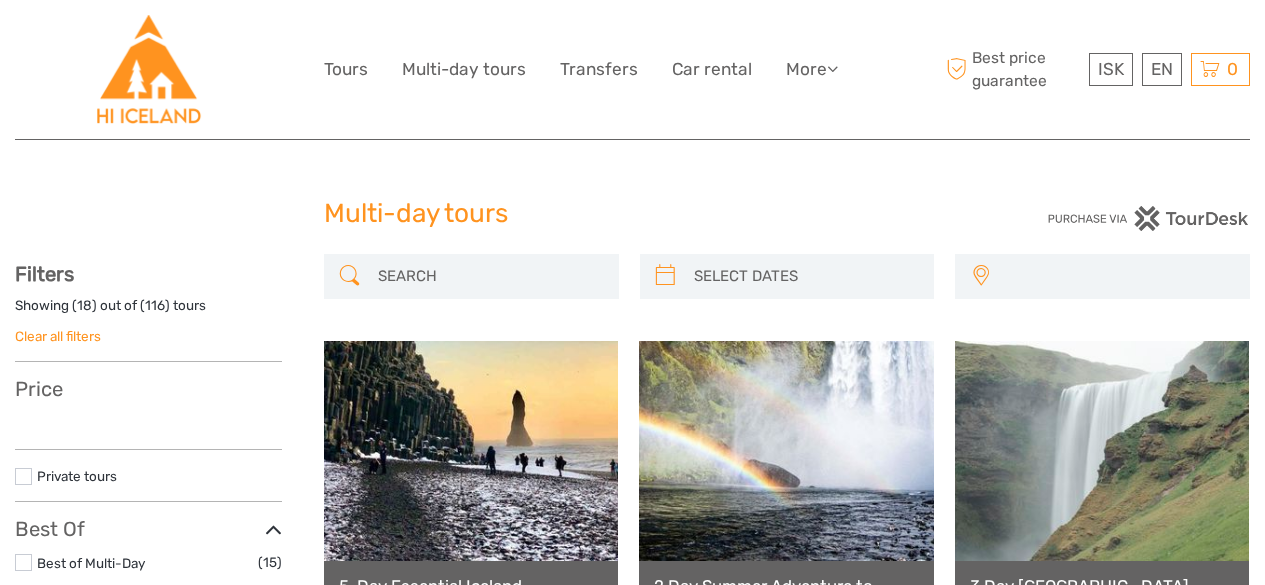 select 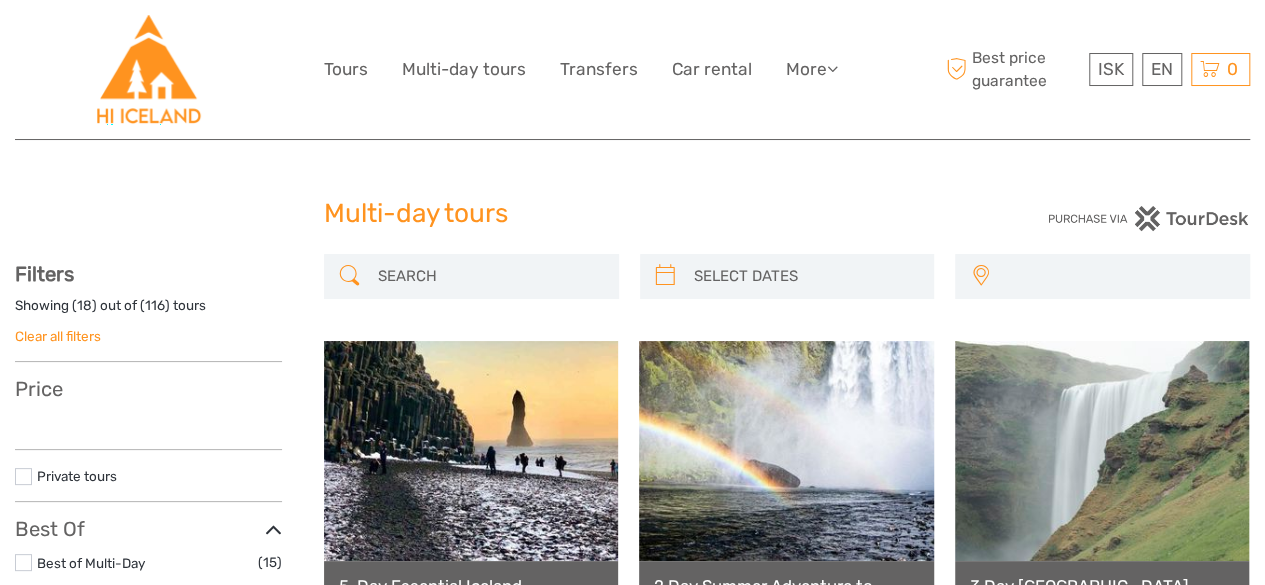 scroll, scrollTop: 2570, scrollLeft: 0, axis: vertical 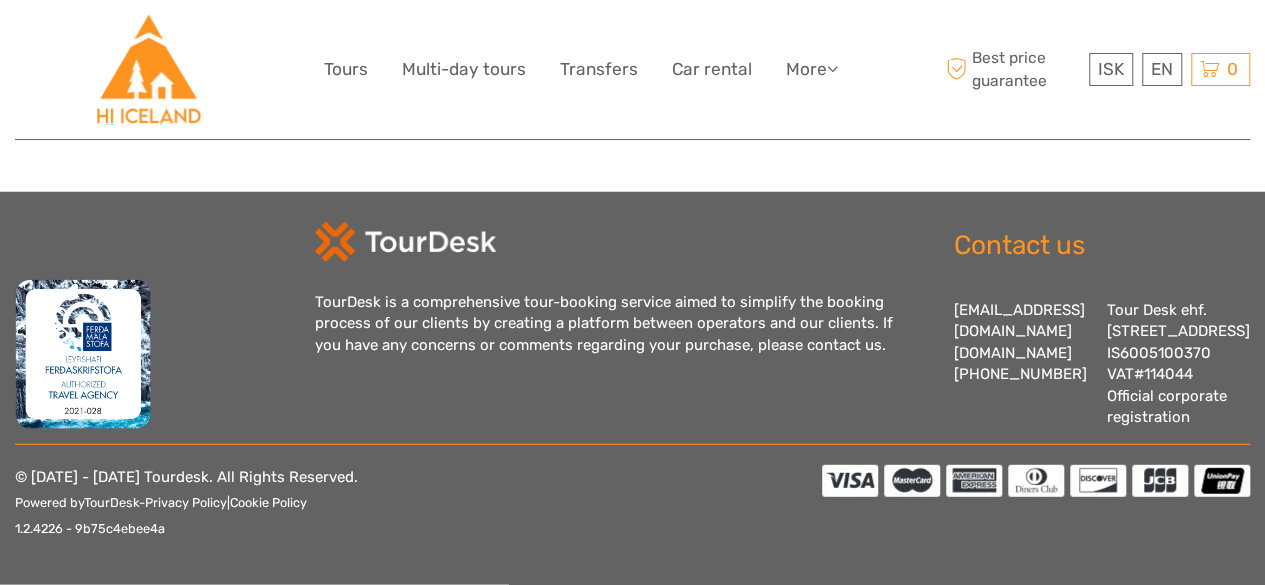 select 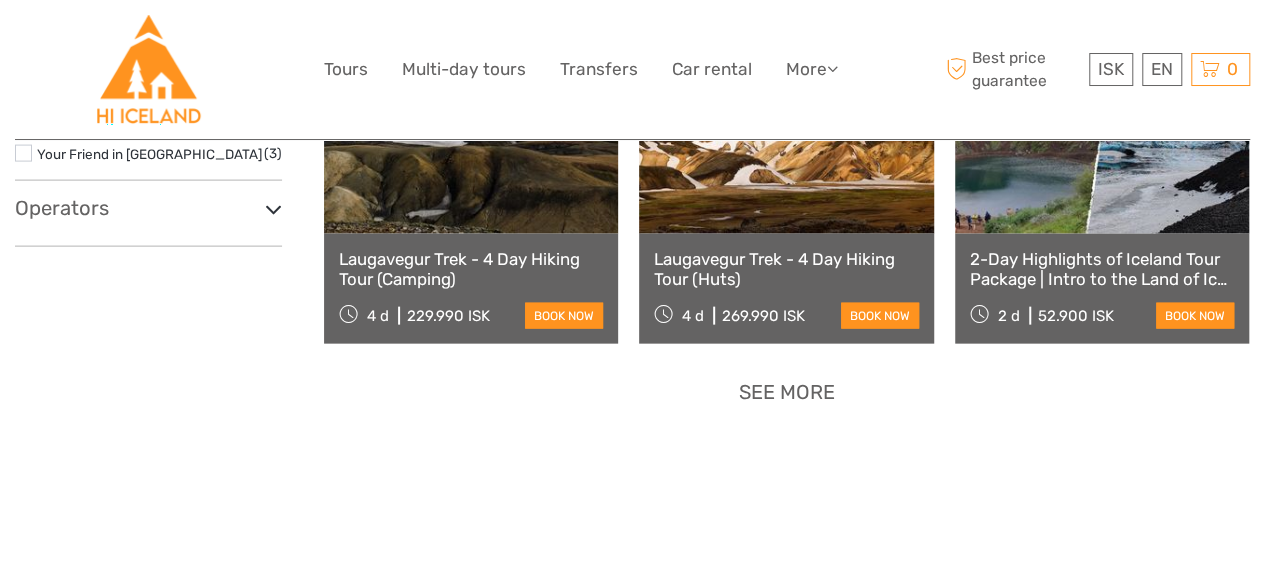 scroll, scrollTop: 0, scrollLeft: 0, axis: both 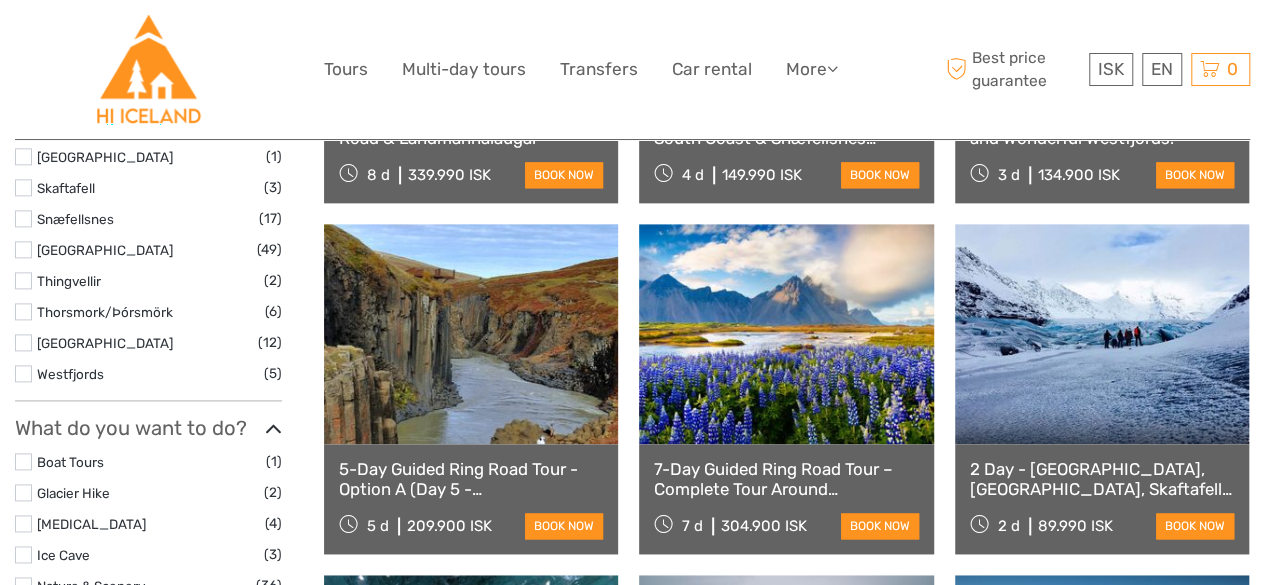 click at bounding box center [23, 249] 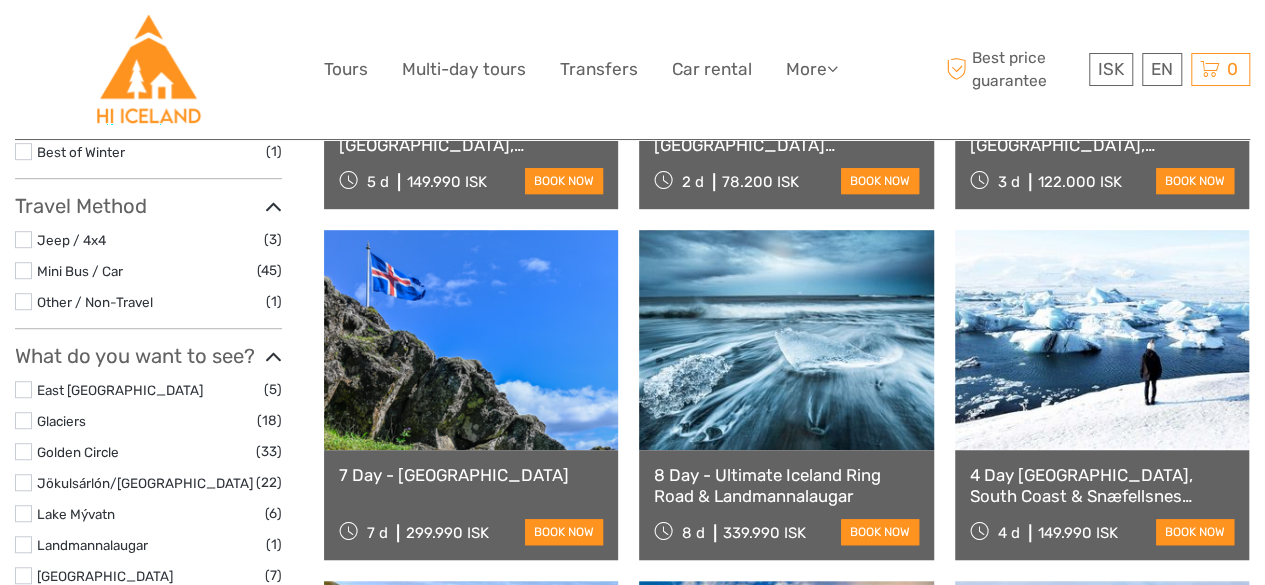 scroll, scrollTop: 713, scrollLeft: 0, axis: vertical 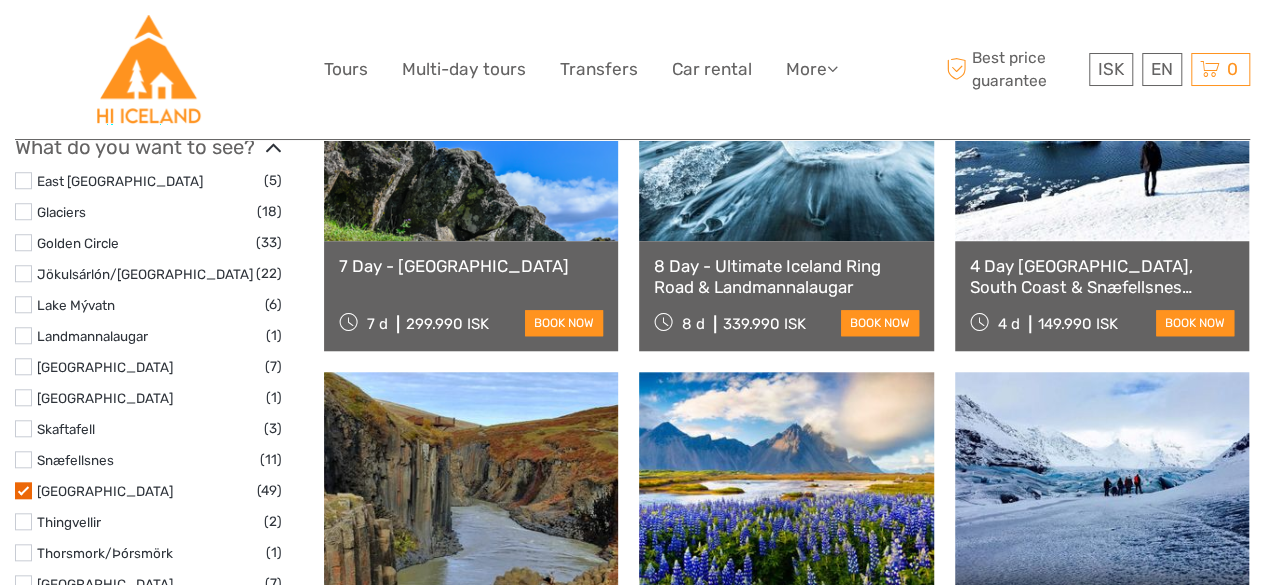 click at bounding box center (23, 459) 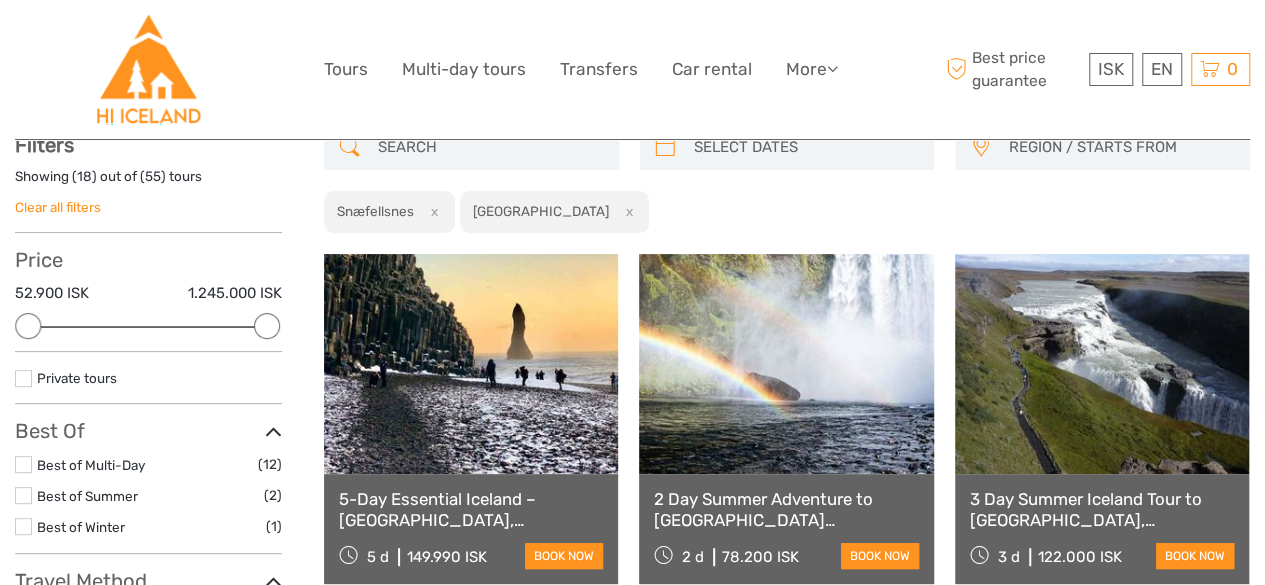 scroll, scrollTop: 300, scrollLeft: 0, axis: vertical 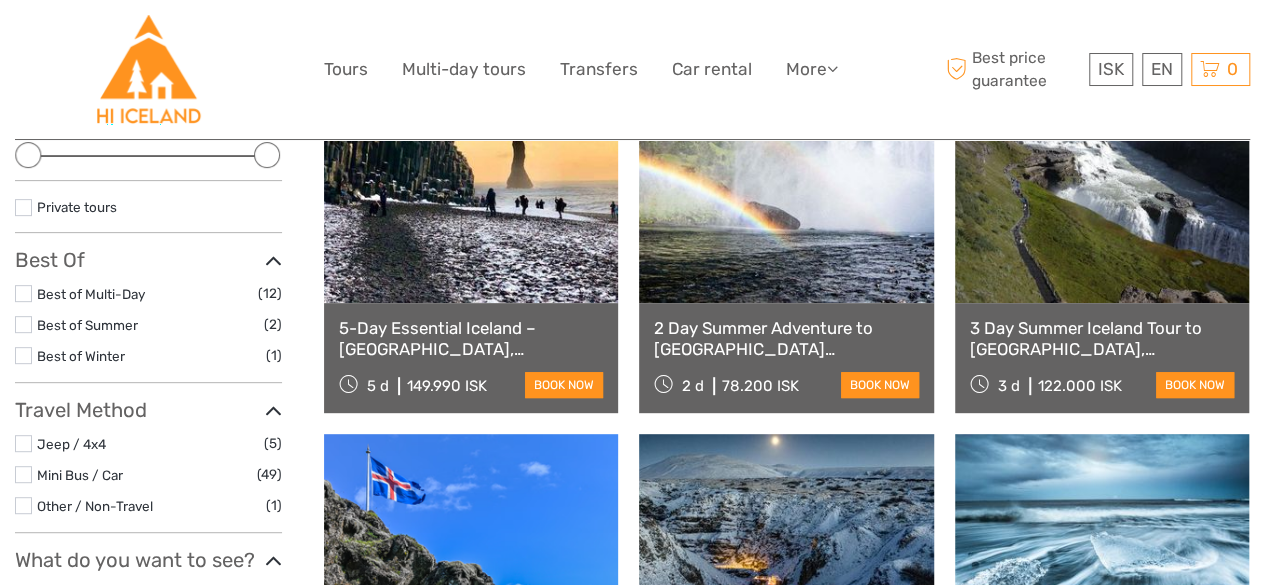 click on "3 Day Summer Iceland Tour to Golden Circle, South Coast with Glacier Lagoon & Glacier Hike" at bounding box center [1102, 338] 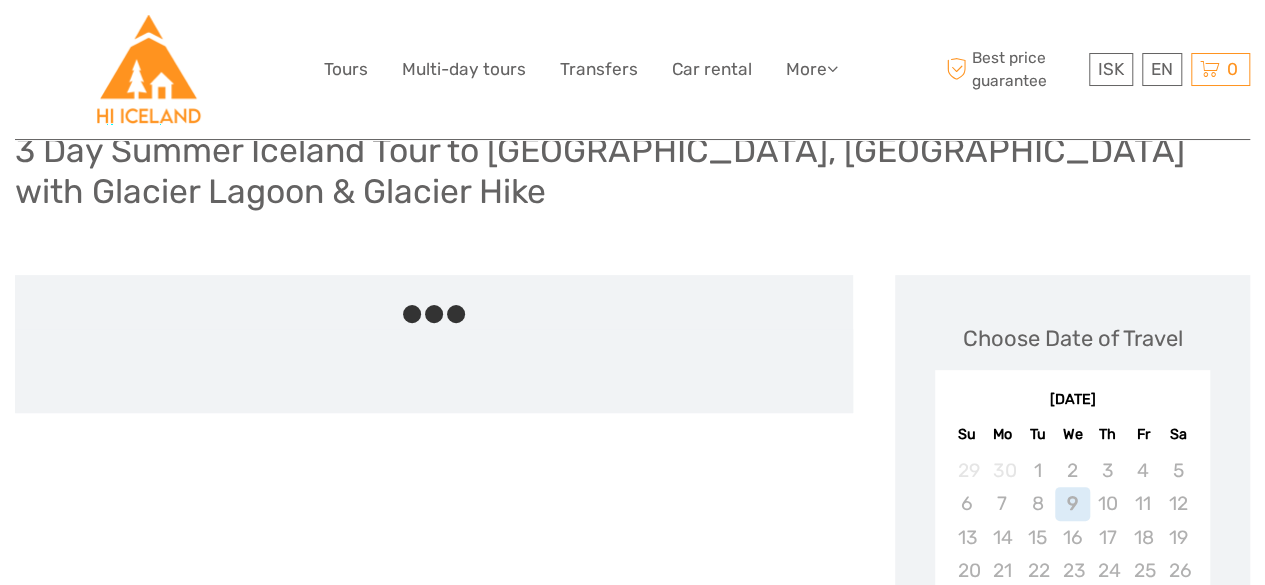 scroll, scrollTop: 400, scrollLeft: 0, axis: vertical 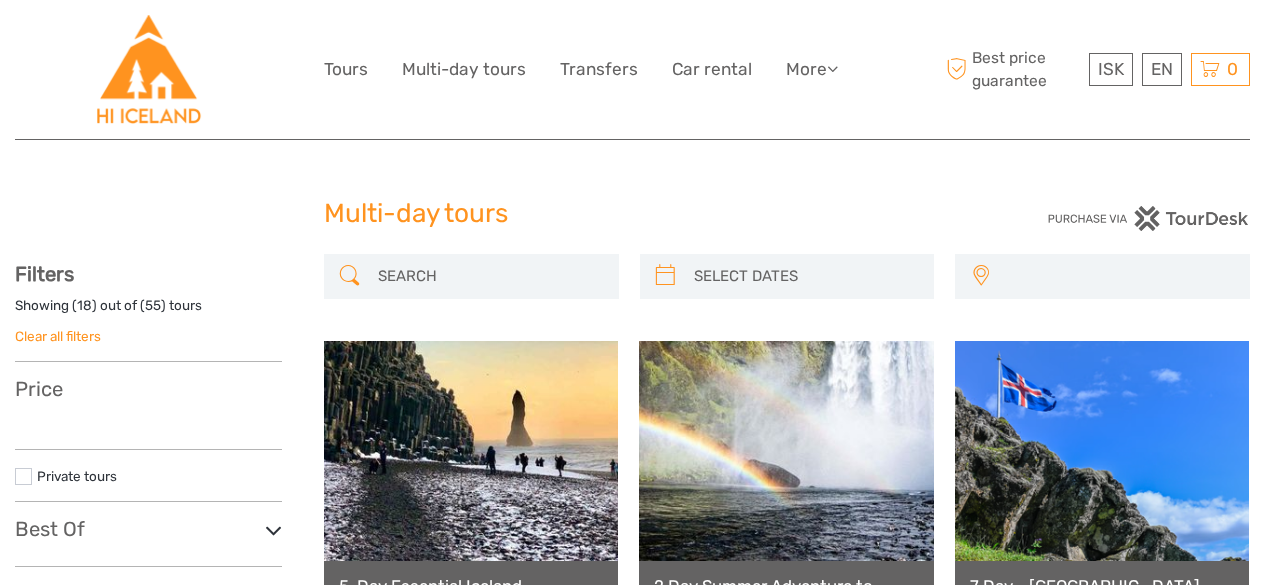 select 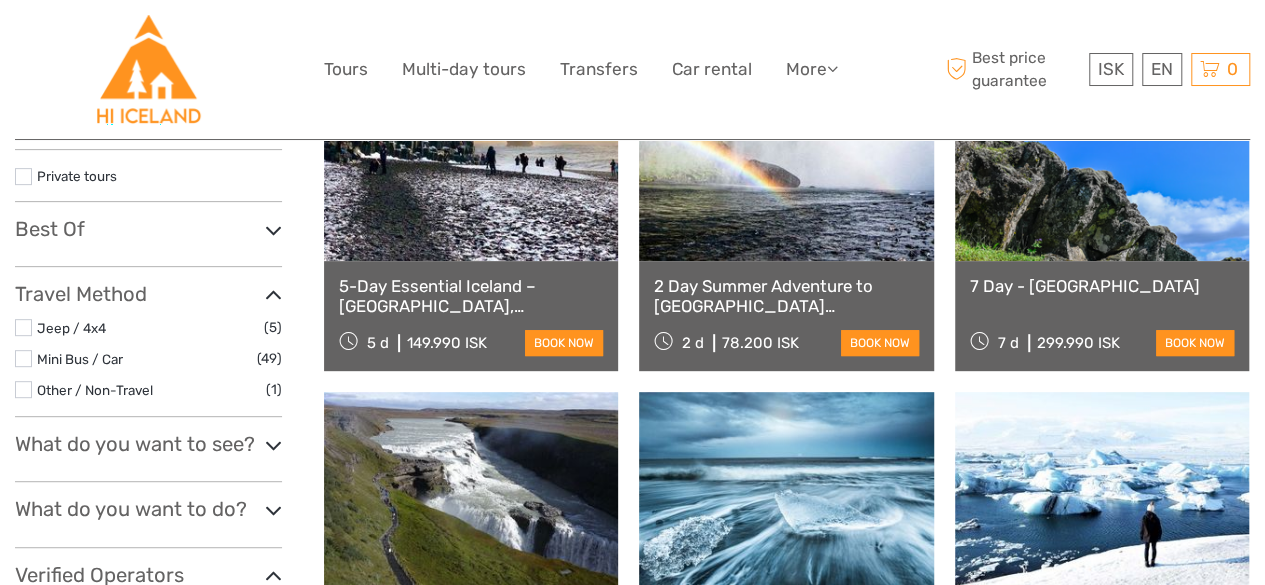 select 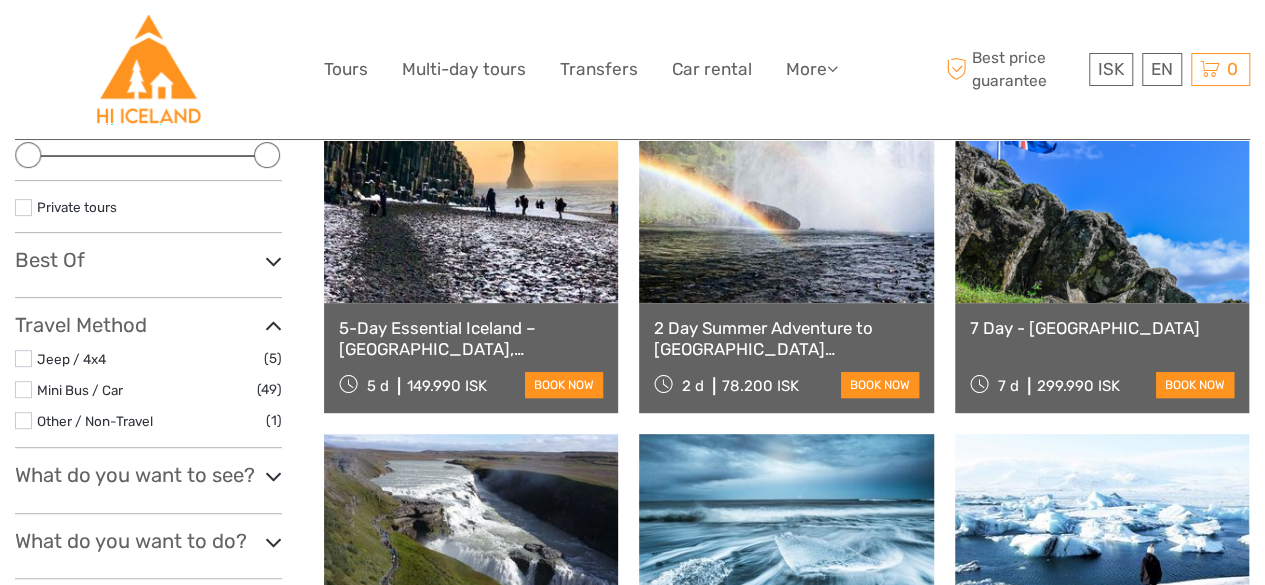 scroll, scrollTop: 0, scrollLeft: 0, axis: both 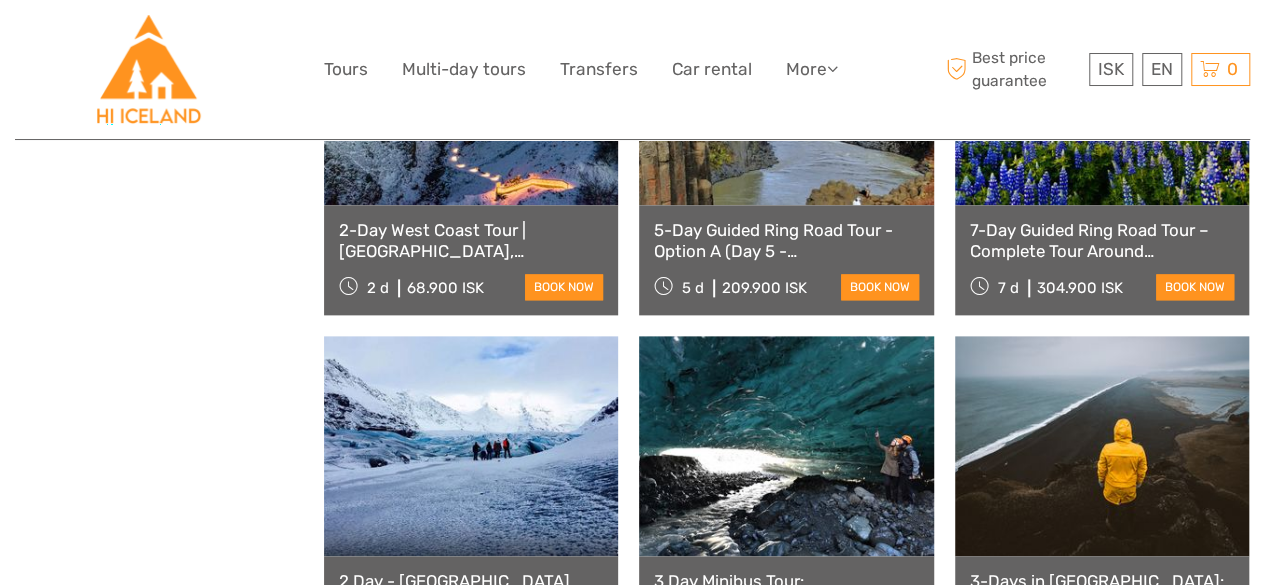 click on "2-Day West Coast Tour | [GEOGRAPHIC_DATA], [GEOGRAPHIC_DATA] w/Canyon Baths" at bounding box center (471, 240) 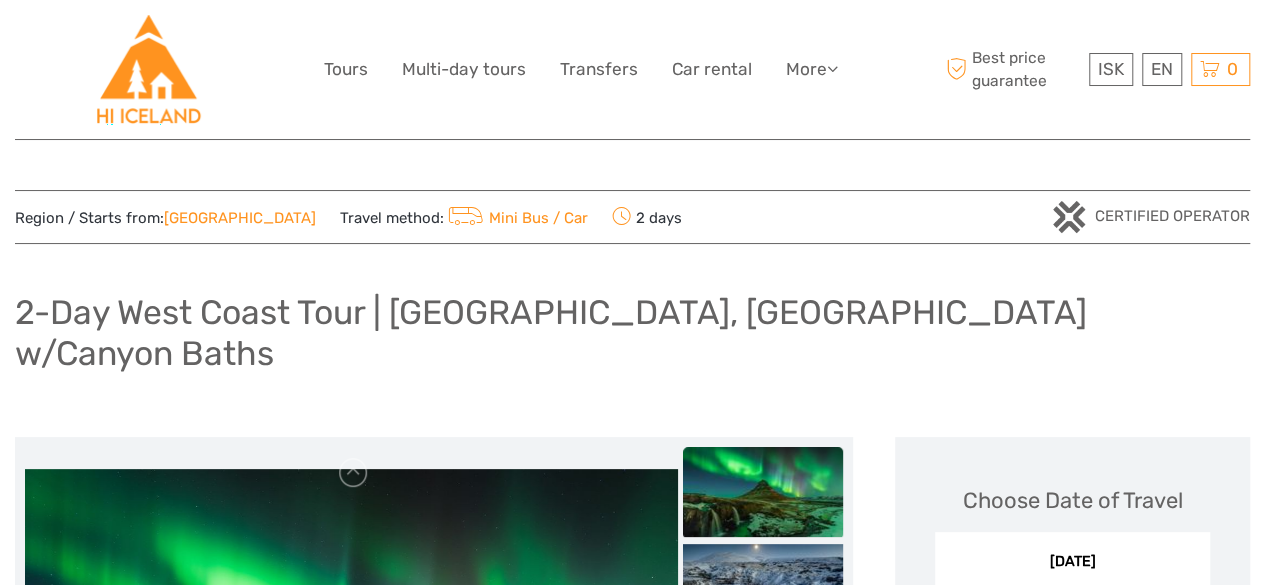 scroll, scrollTop: 300, scrollLeft: 0, axis: vertical 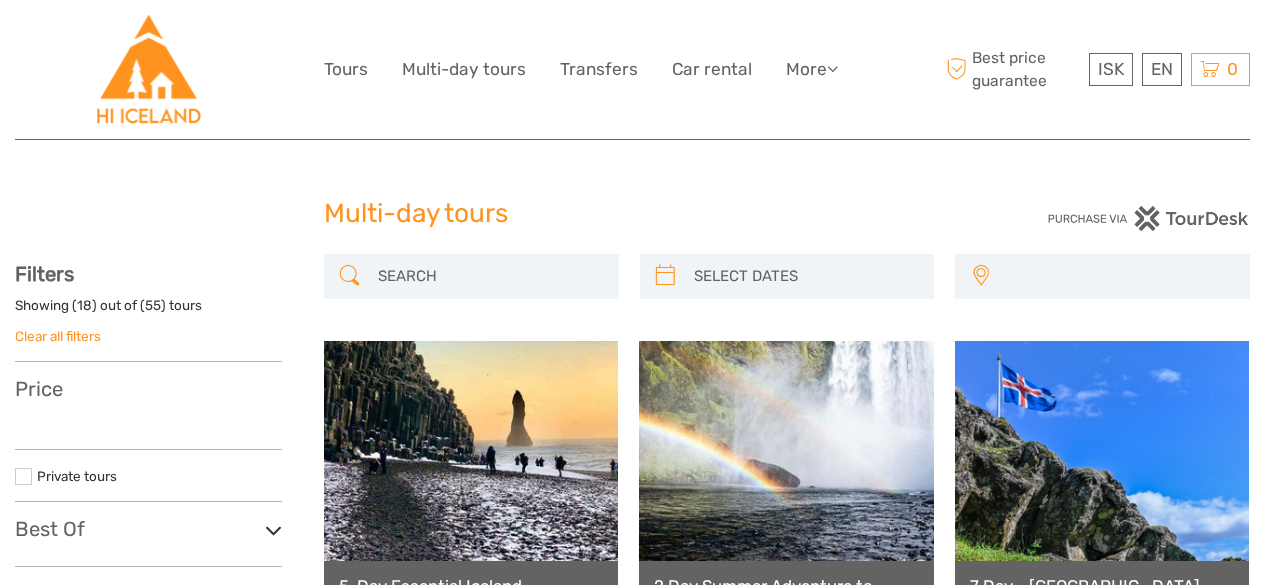 select 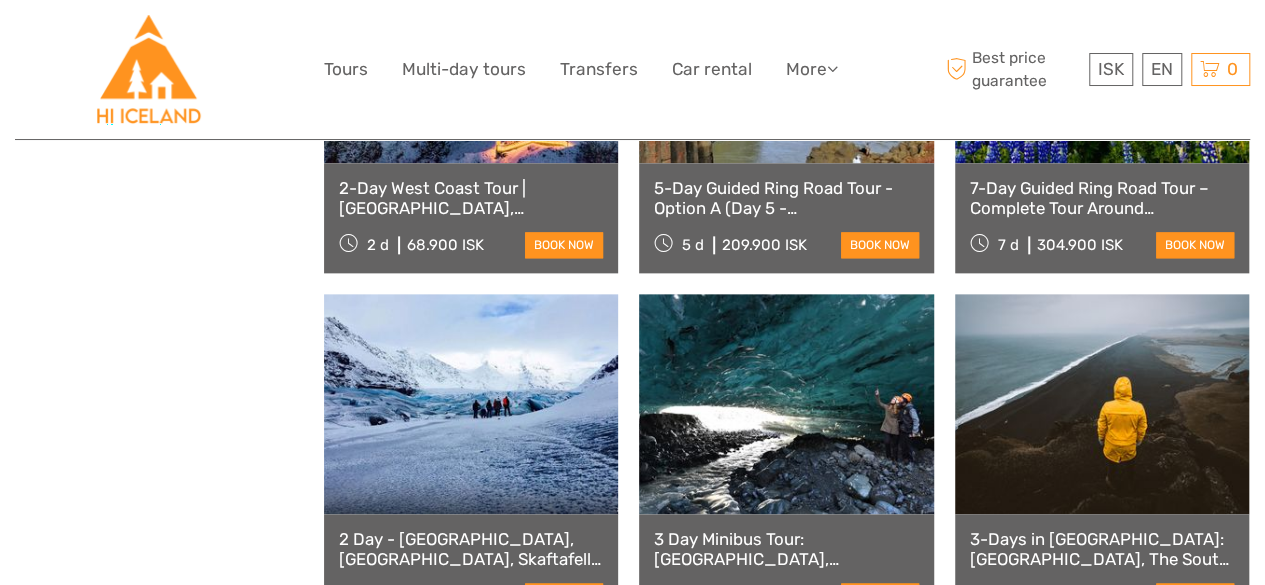 select 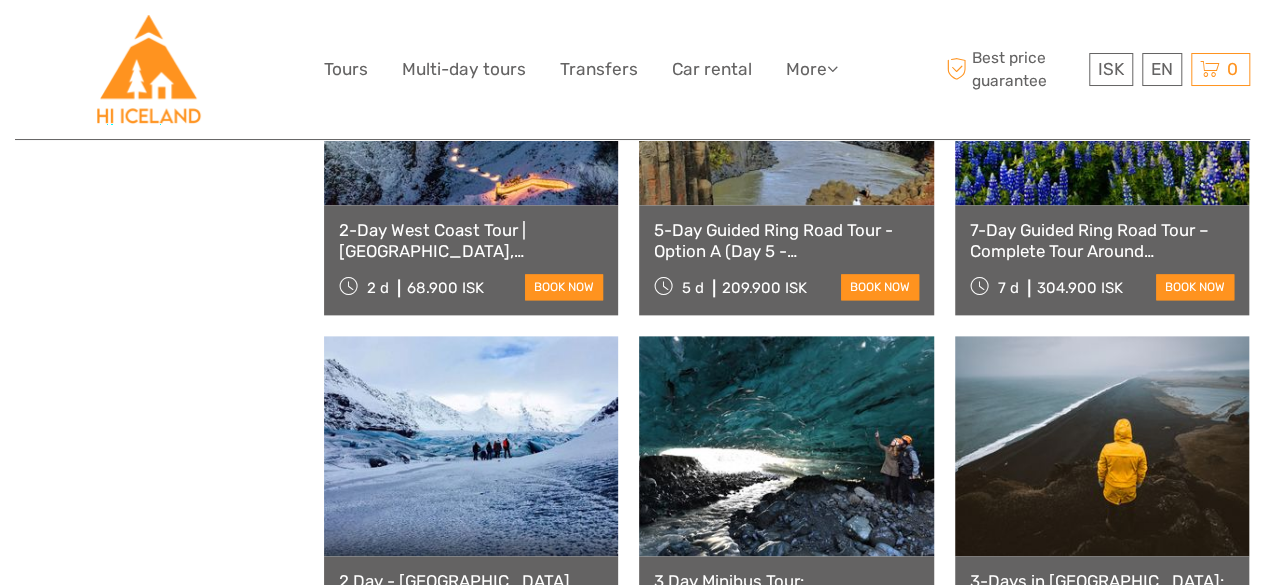 scroll, scrollTop: 0, scrollLeft: 0, axis: both 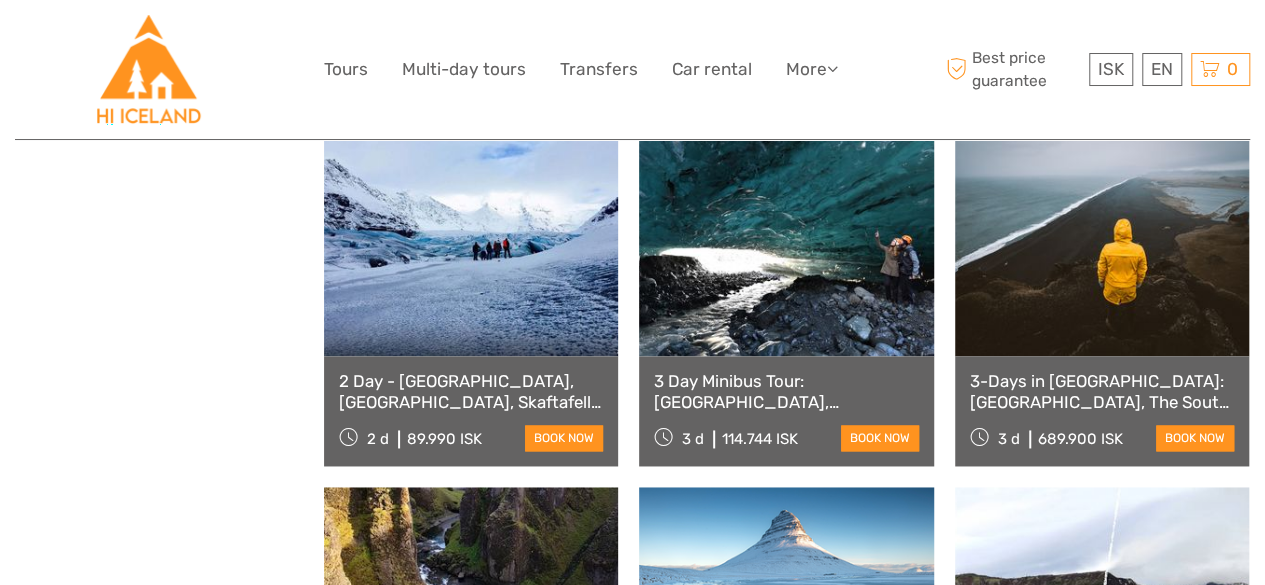 click on "2 Day - South Coast, Ice Cave, Skaftafell & Jokulsarlon Ice Lagoon" at bounding box center [471, 391] 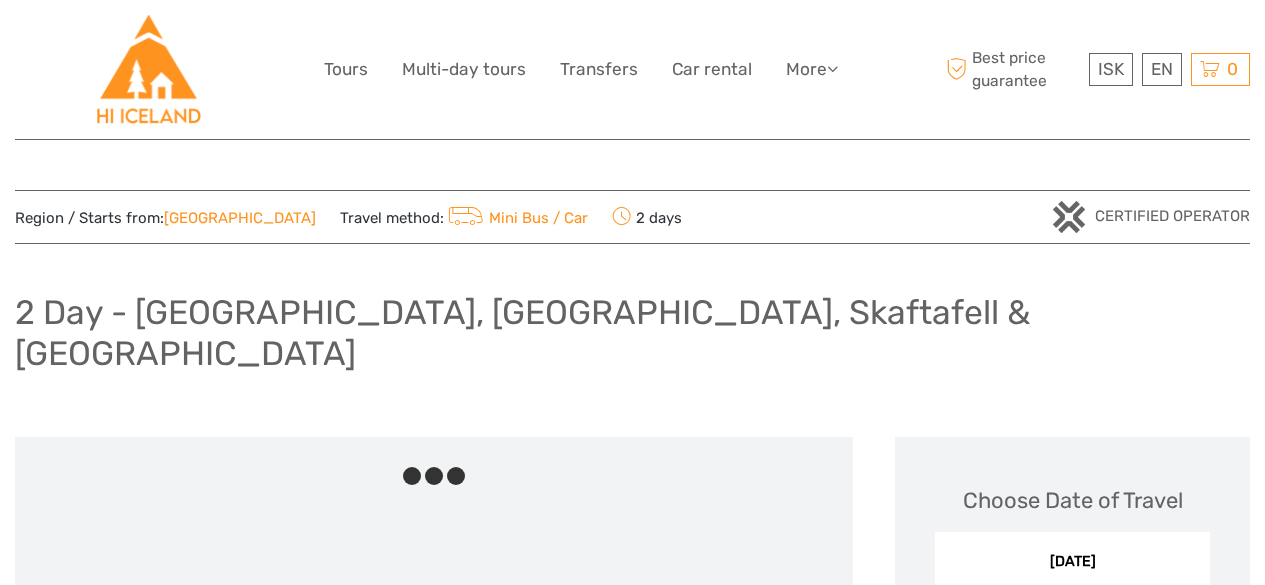 scroll, scrollTop: 0, scrollLeft: 0, axis: both 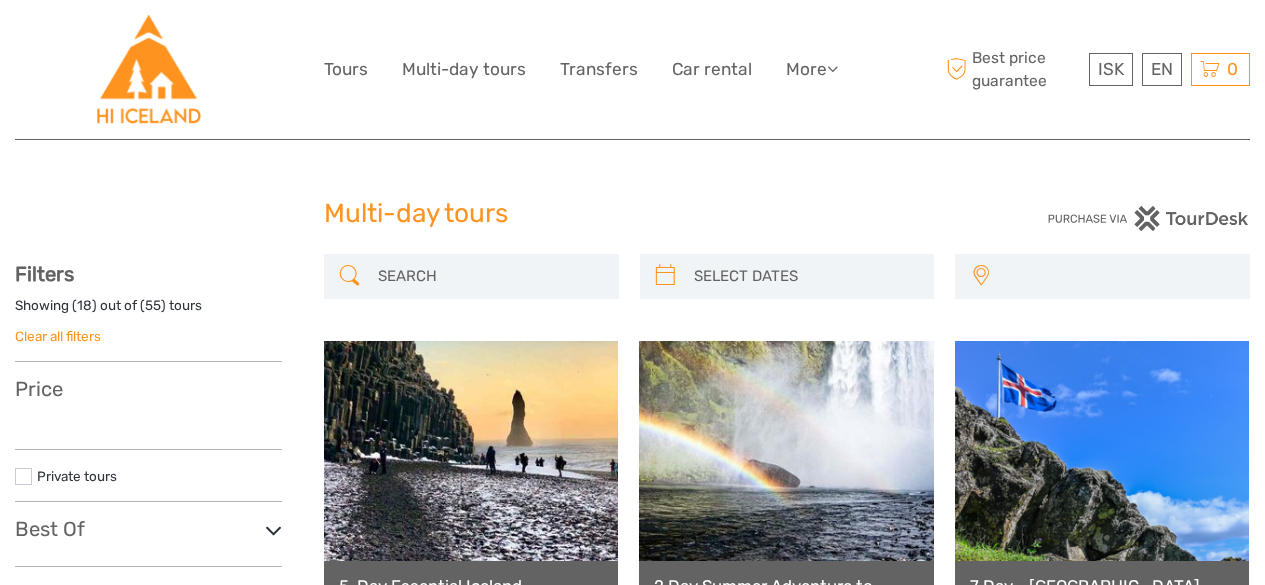 select 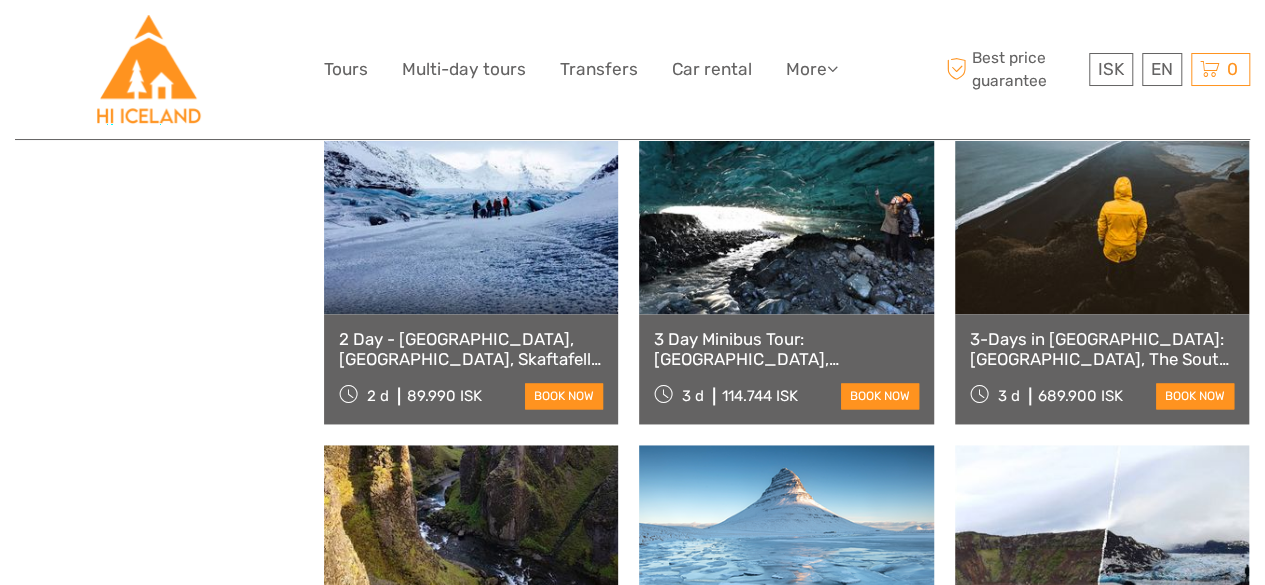 select 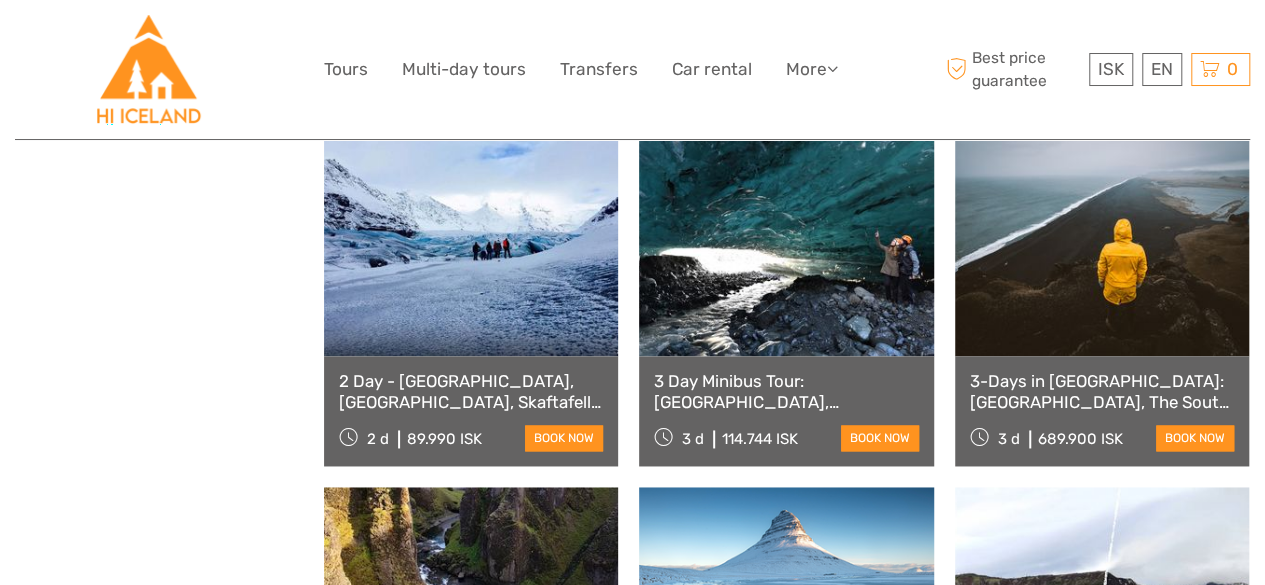 scroll, scrollTop: 0, scrollLeft: 0, axis: both 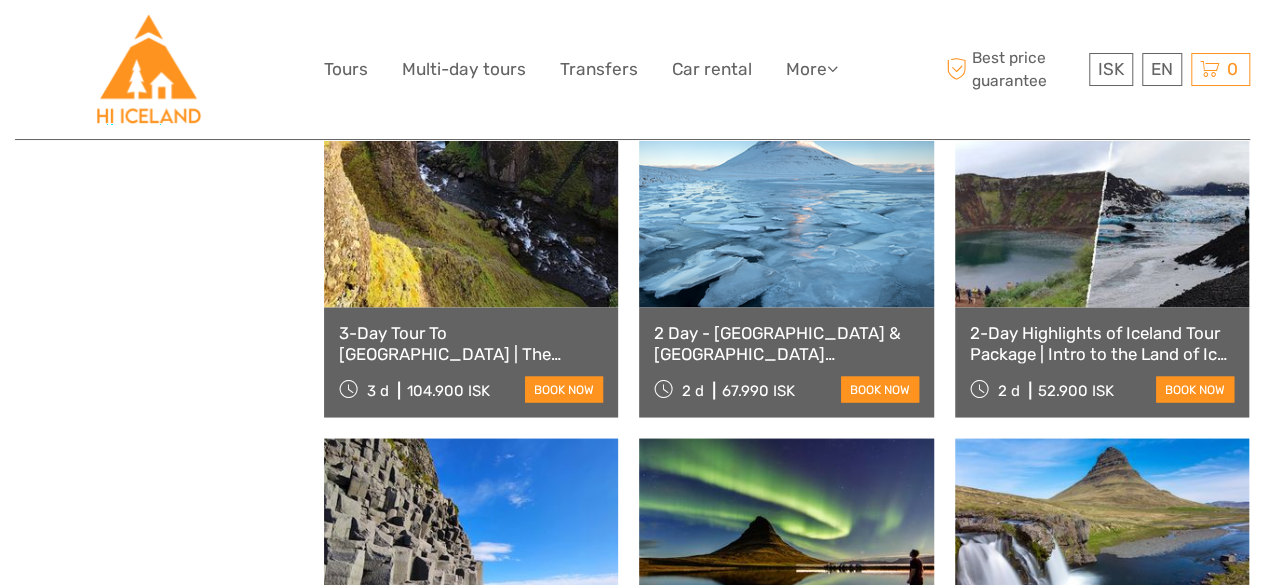 click on "2 Day - [GEOGRAPHIC_DATA] & [GEOGRAPHIC_DATA] [GEOGRAPHIC_DATA]" at bounding box center [786, 342] 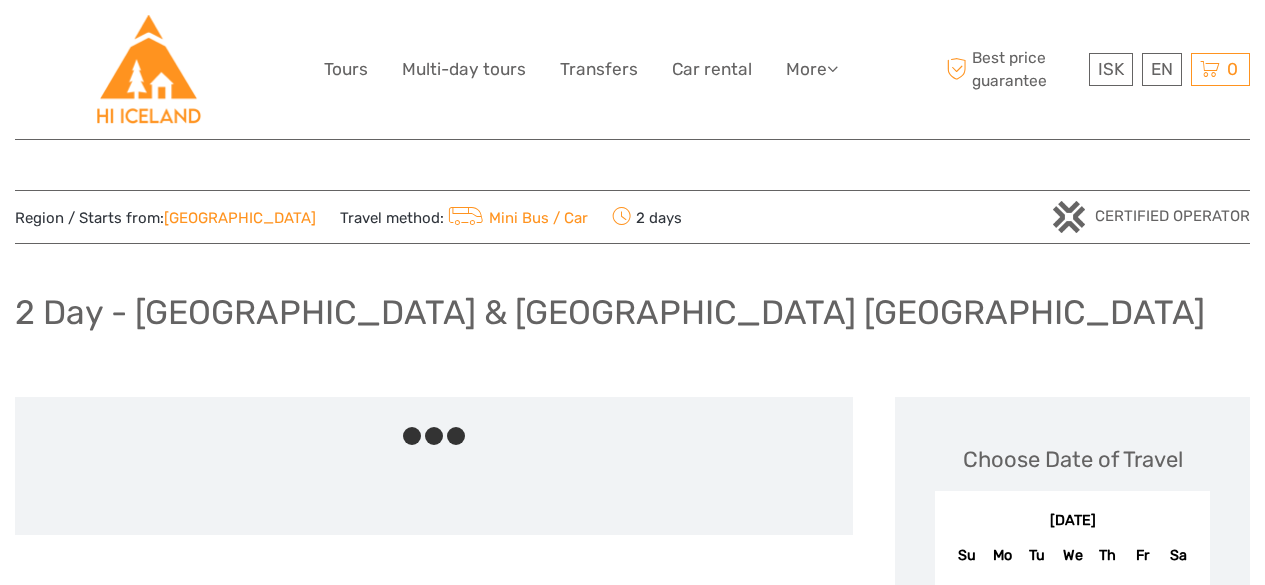 scroll, scrollTop: 0, scrollLeft: 0, axis: both 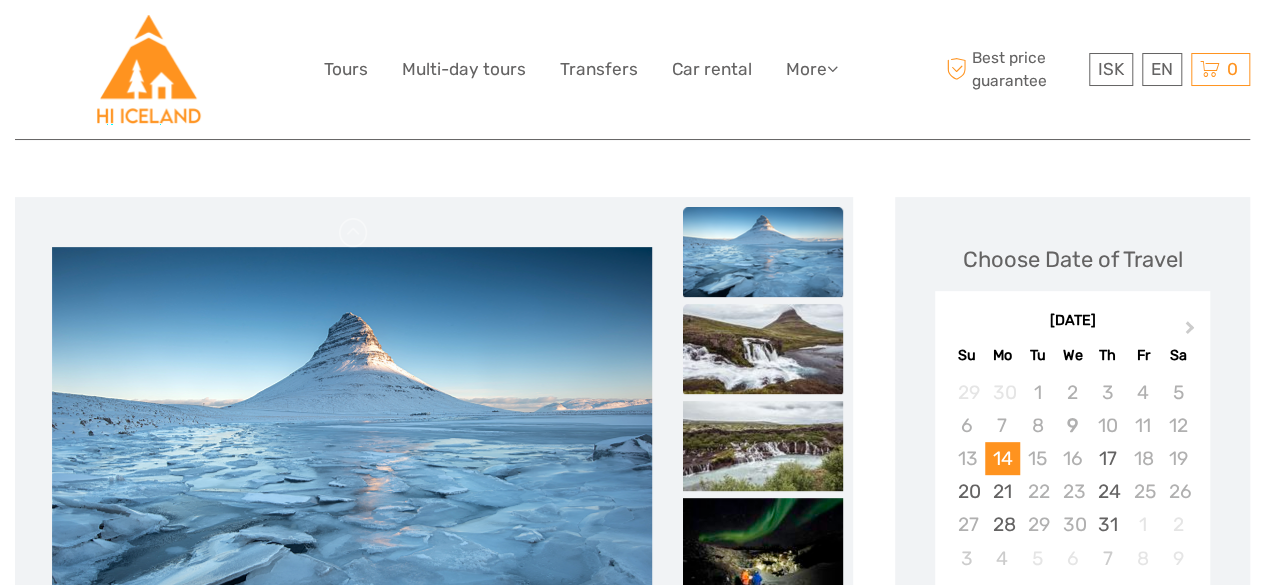 click at bounding box center (763, 349) 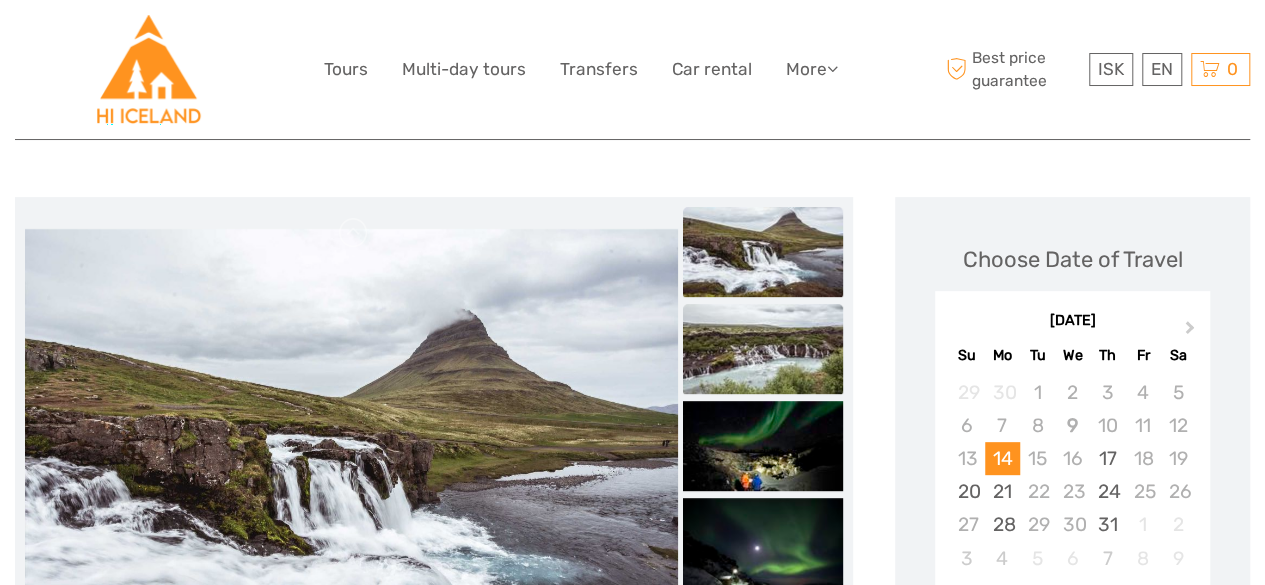 click at bounding box center (763, 349) 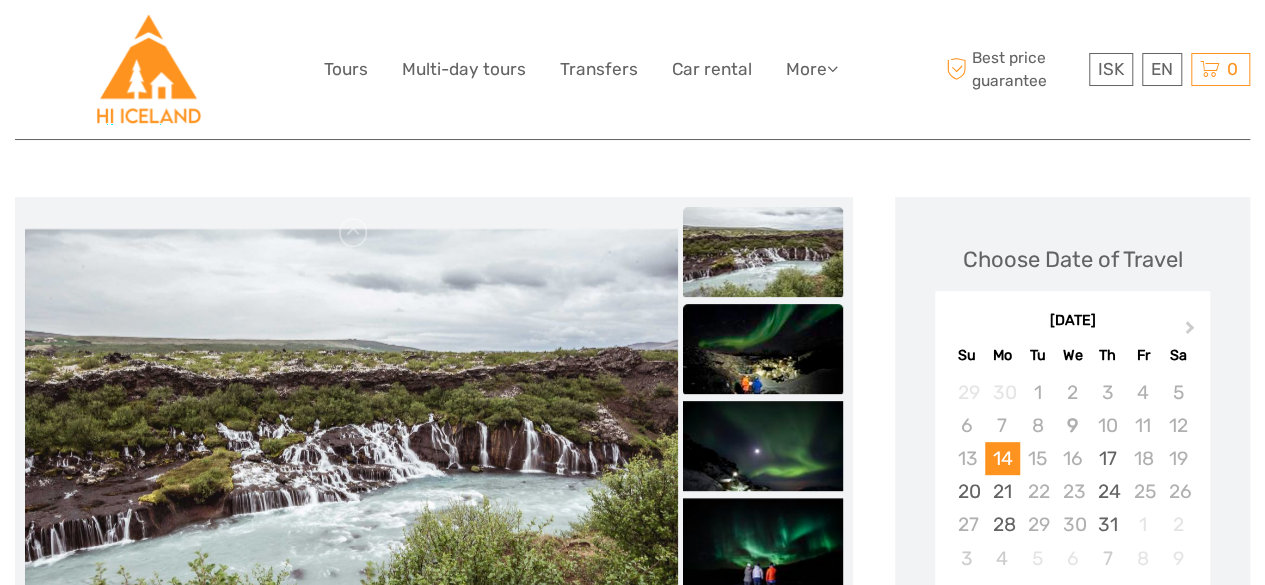 click at bounding box center [763, 349] 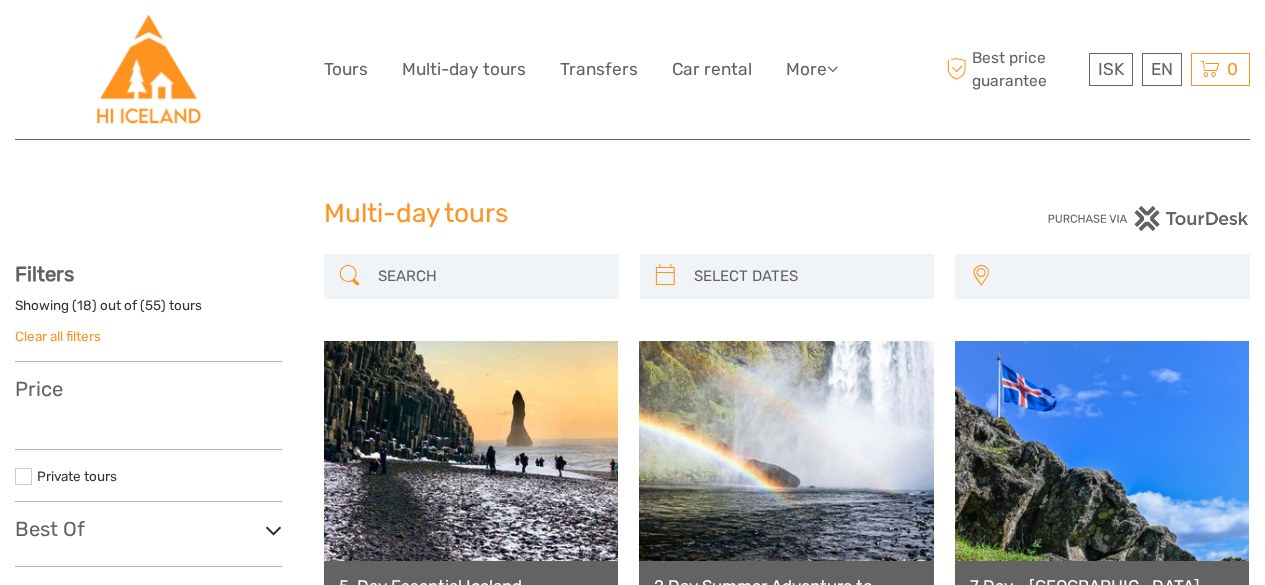 select 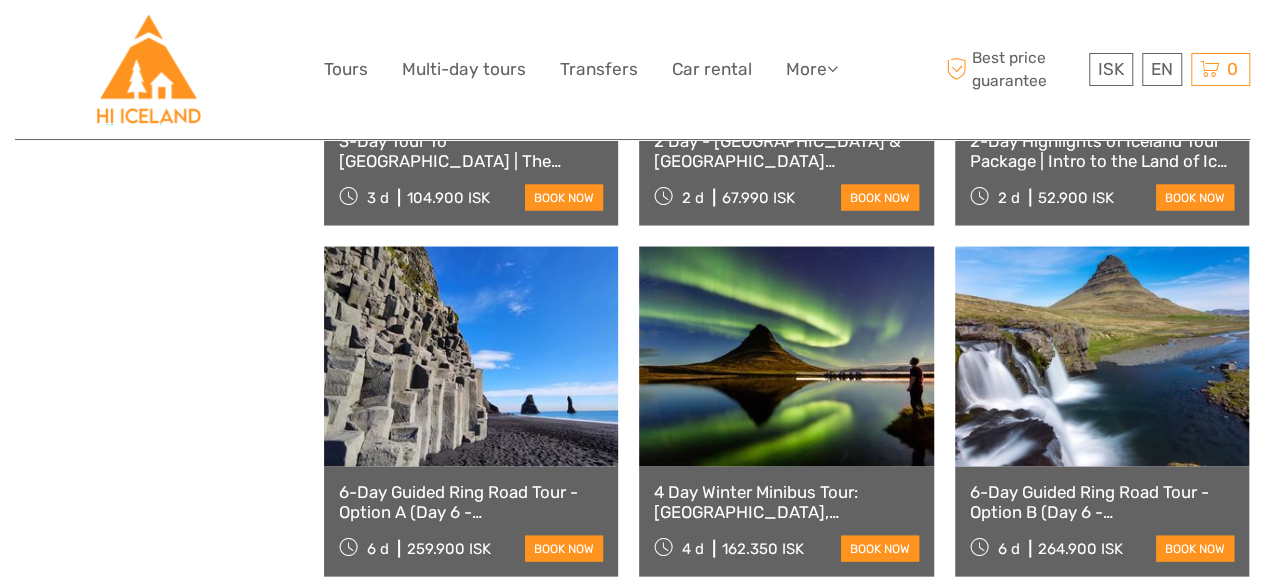 scroll, scrollTop: 1900, scrollLeft: 0, axis: vertical 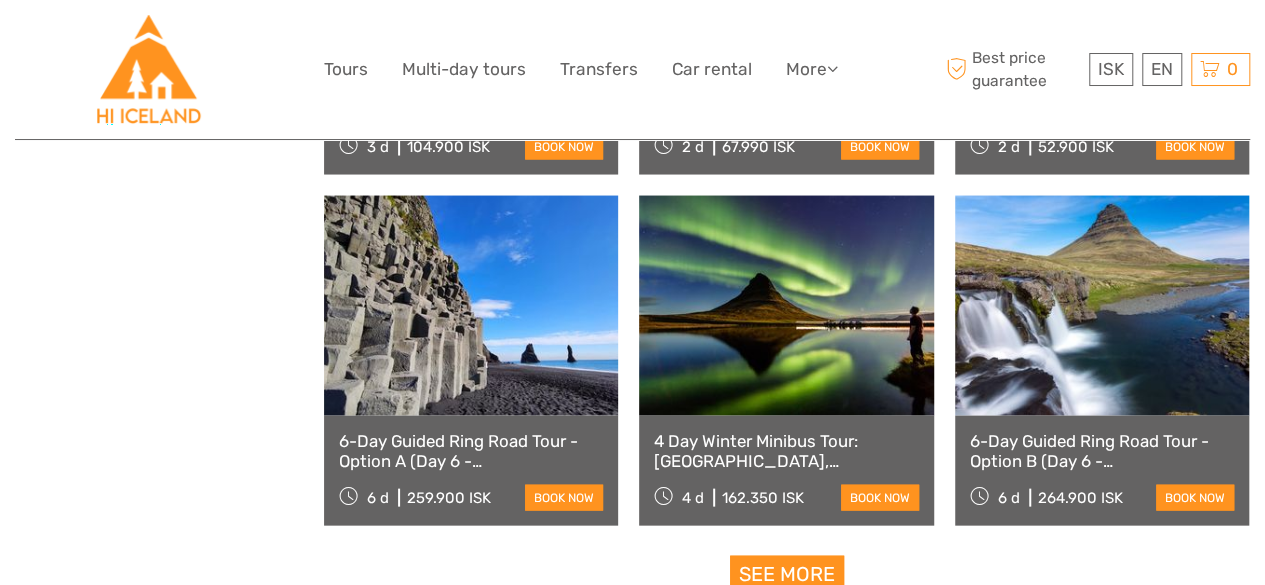 select 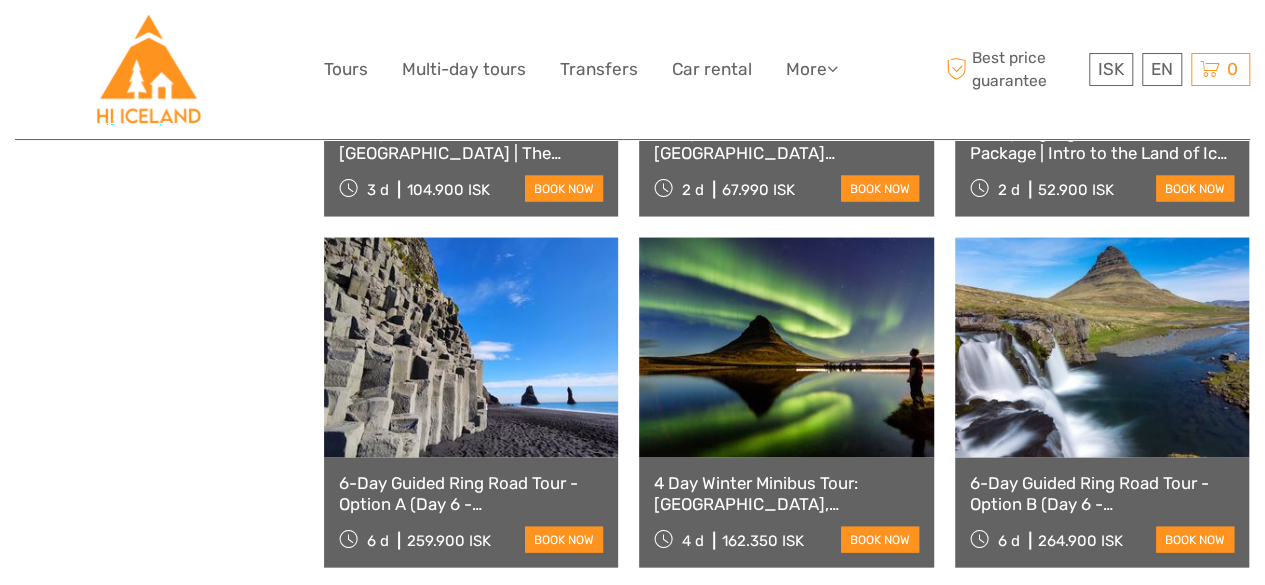 scroll, scrollTop: 0, scrollLeft: 0, axis: both 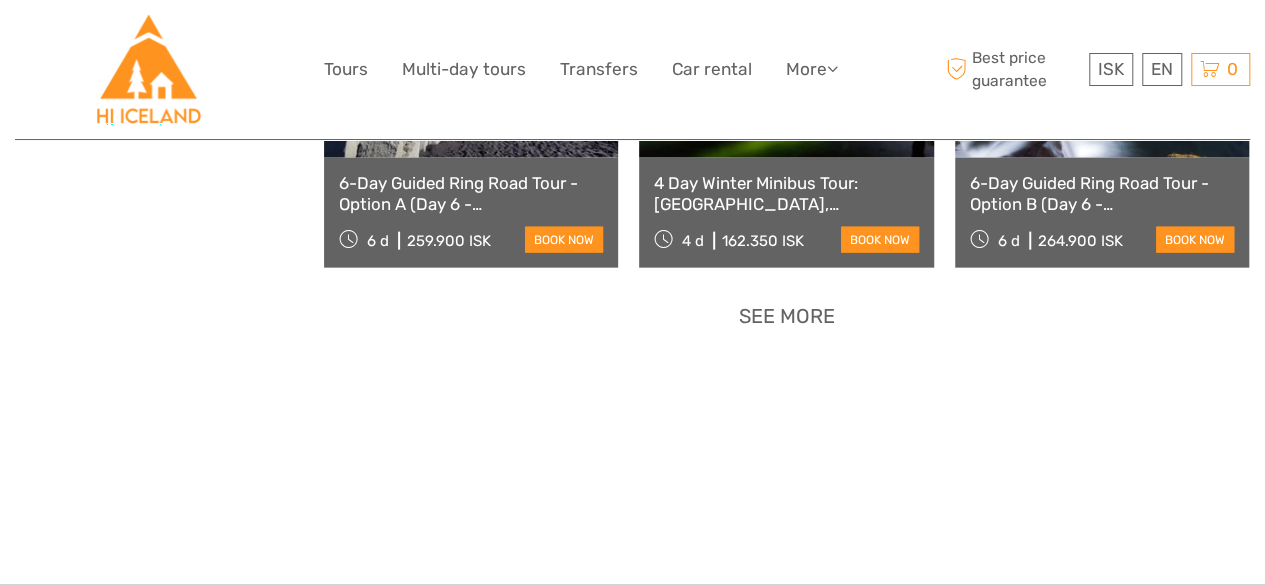click on "See more" at bounding box center [787, 316] 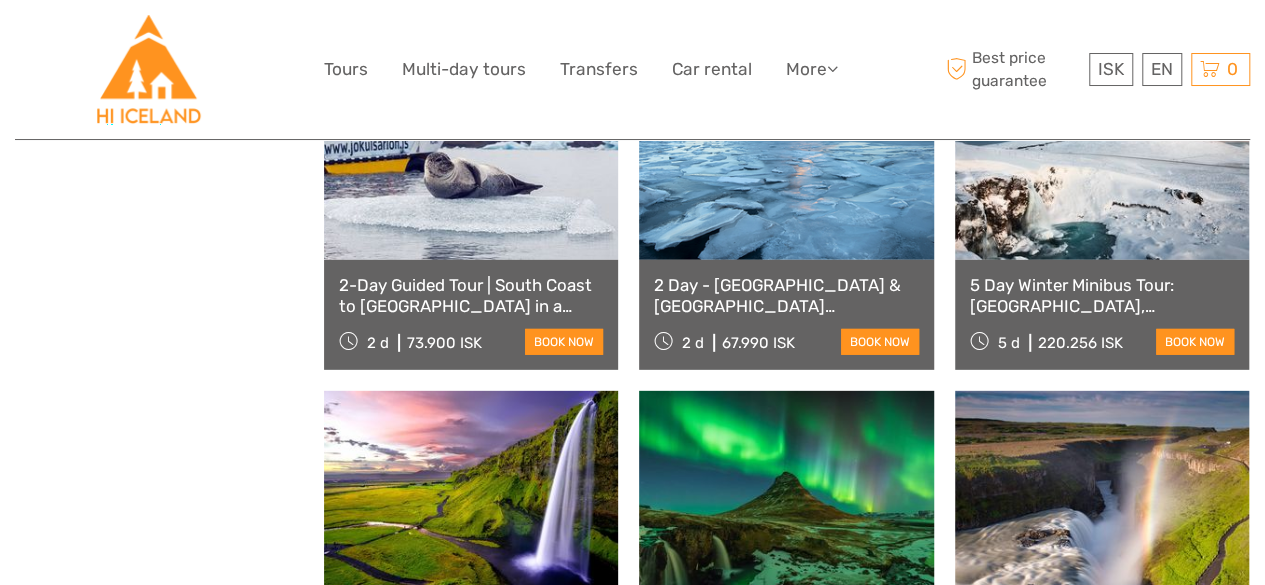 scroll, scrollTop: 3000, scrollLeft: 0, axis: vertical 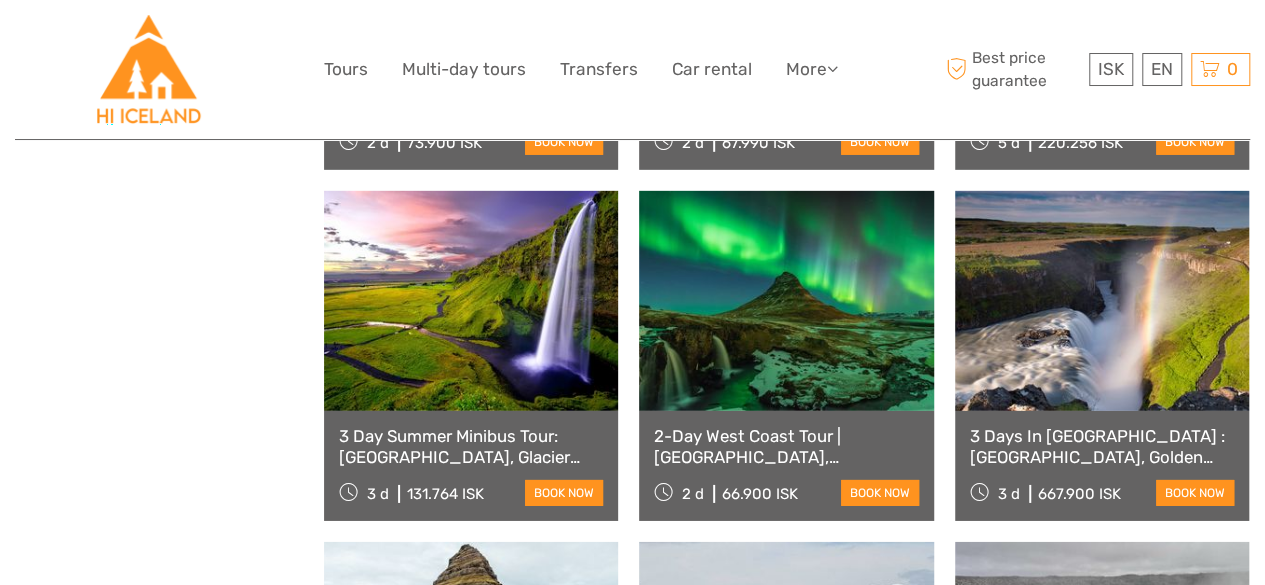 click on "3 Day Summer Minibus Tour: [GEOGRAPHIC_DATA], Glacier Hike and [GEOGRAPHIC_DATA]" at bounding box center [471, 446] 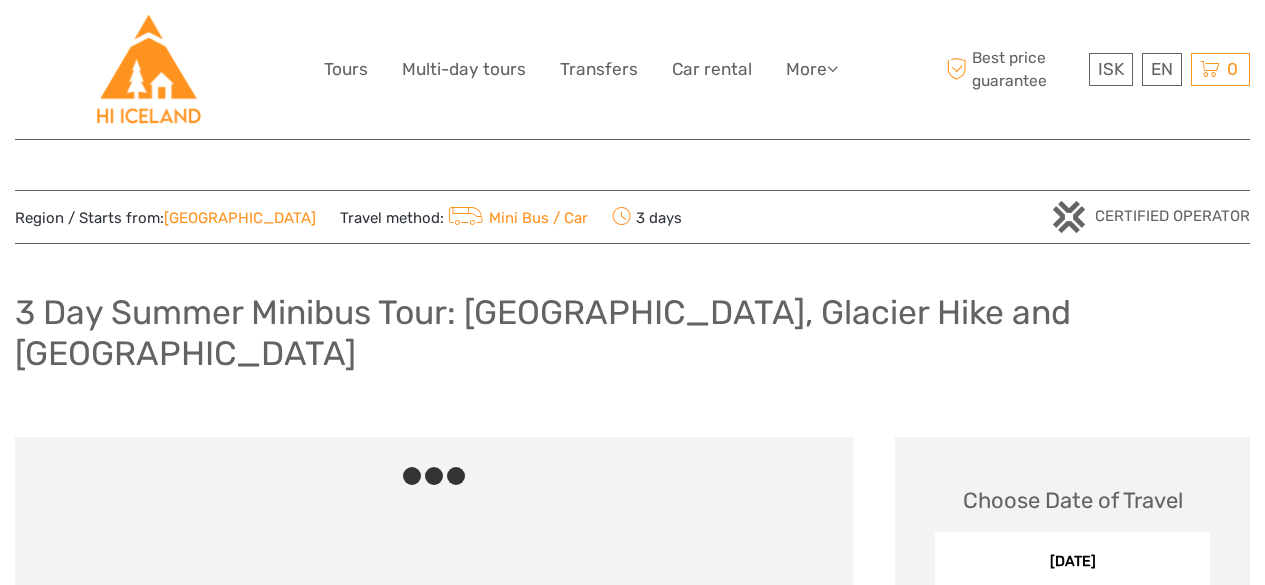 scroll, scrollTop: 0, scrollLeft: 0, axis: both 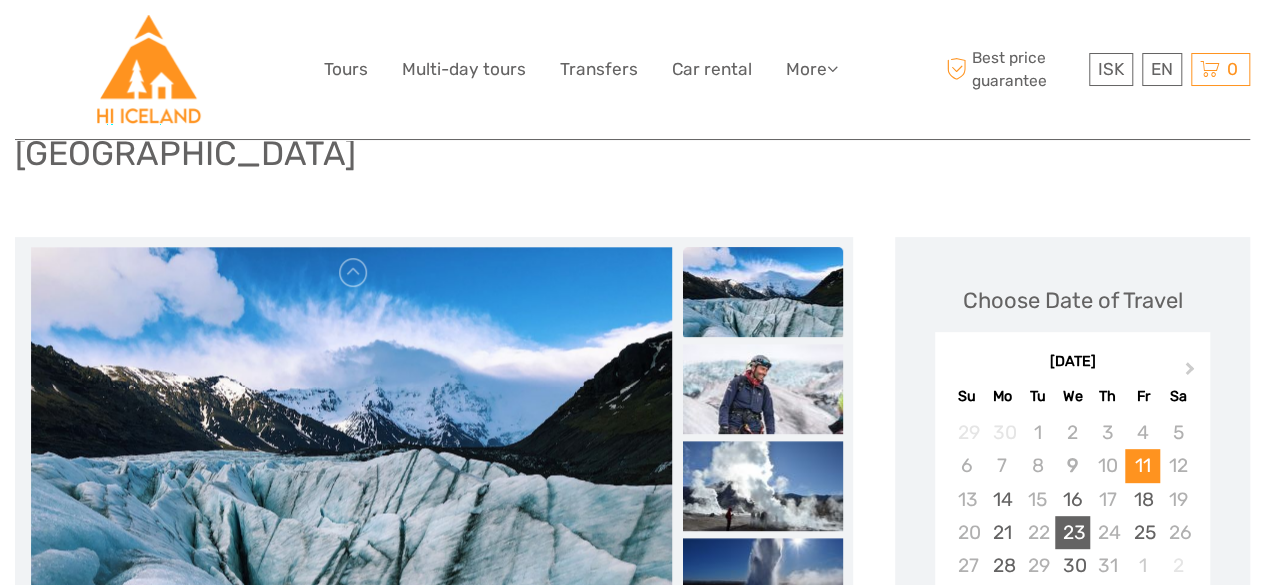 click on "23" at bounding box center (1072, 532) 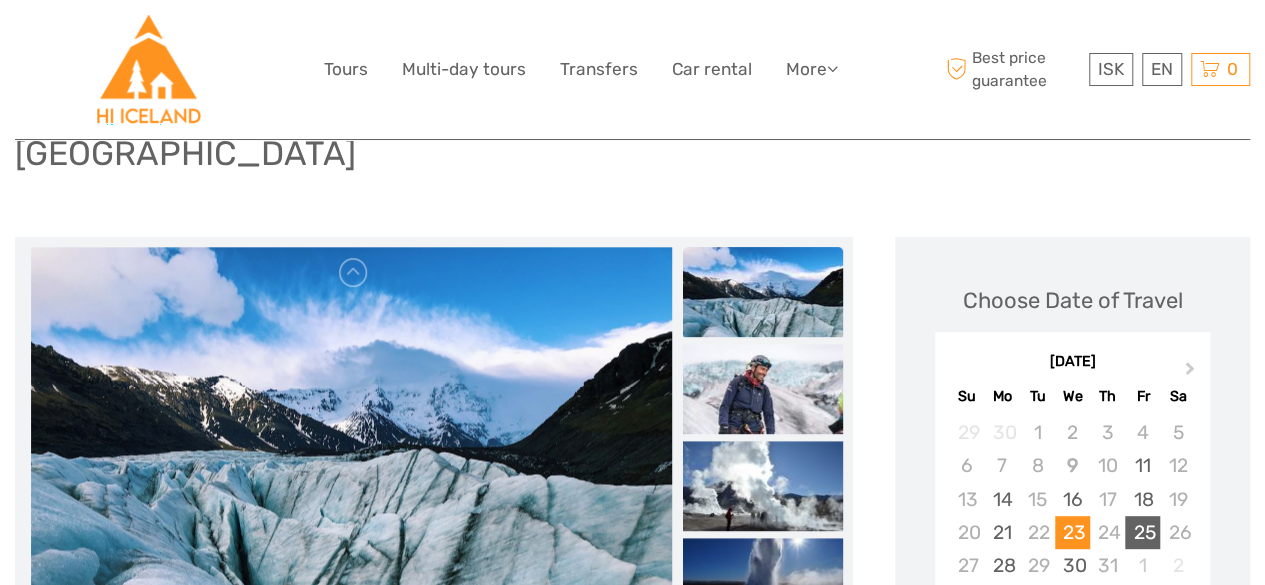 click on "25" at bounding box center (1142, 532) 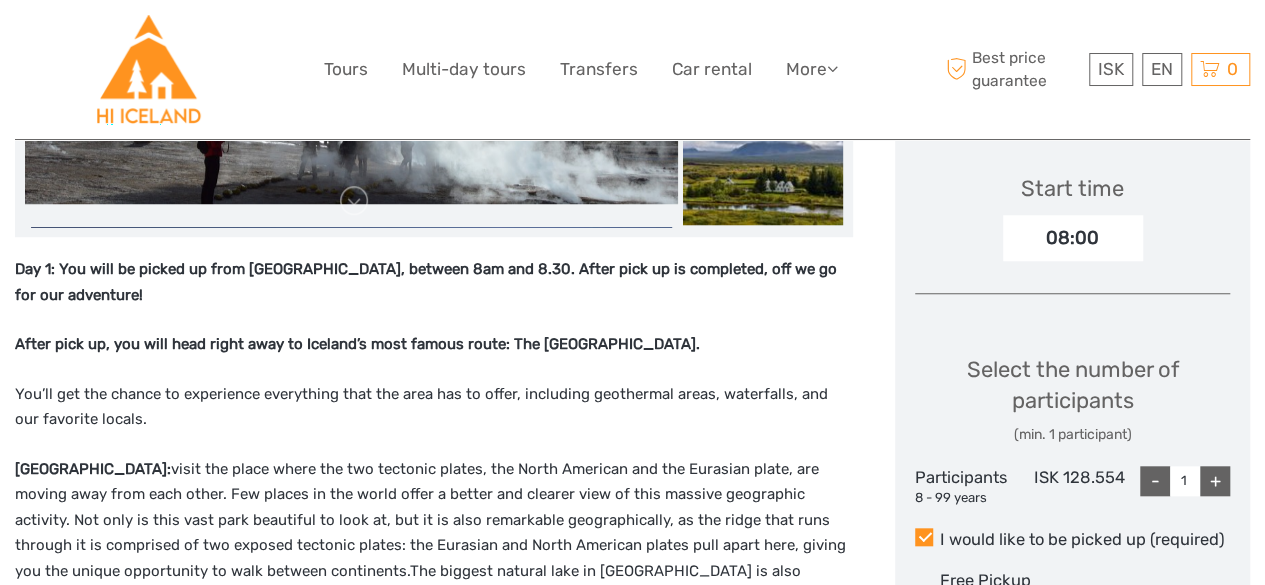 scroll, scrollTop: 400, scrollLeft: 0, axis: vertical 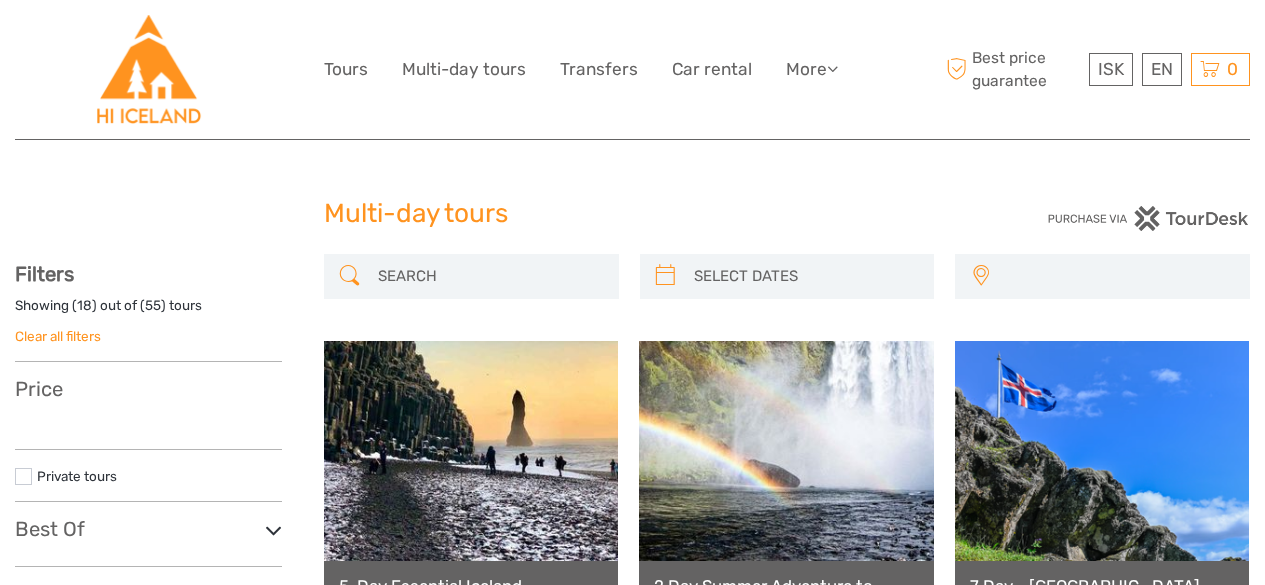 select 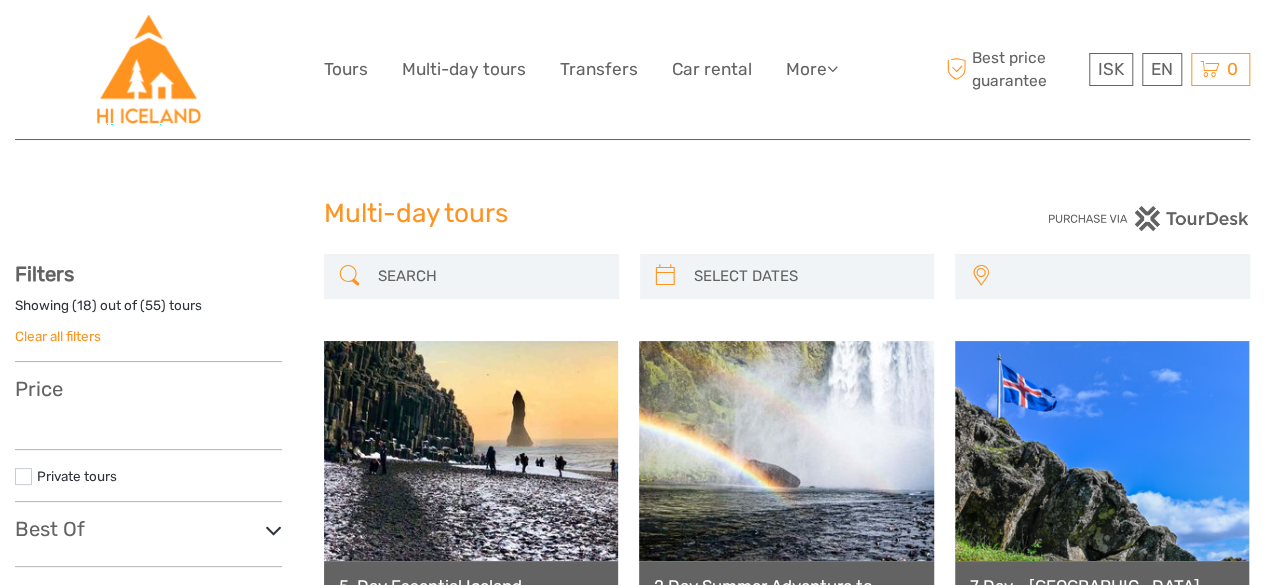 scroll, scrollTop: 400, scrollLeft: 0, axis: vertical 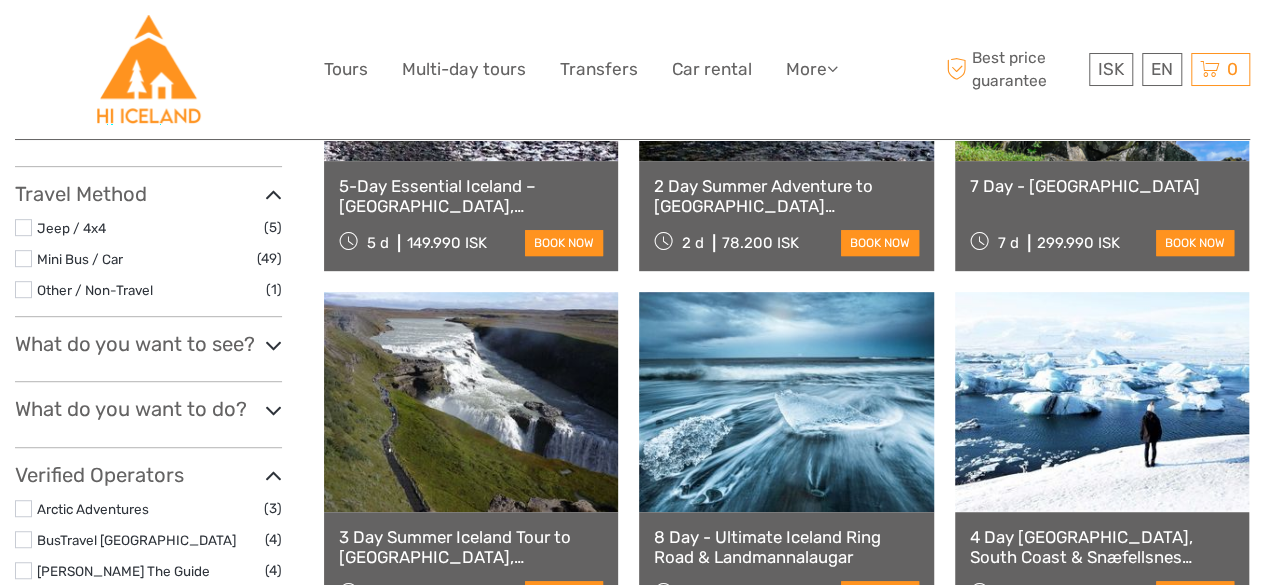 select 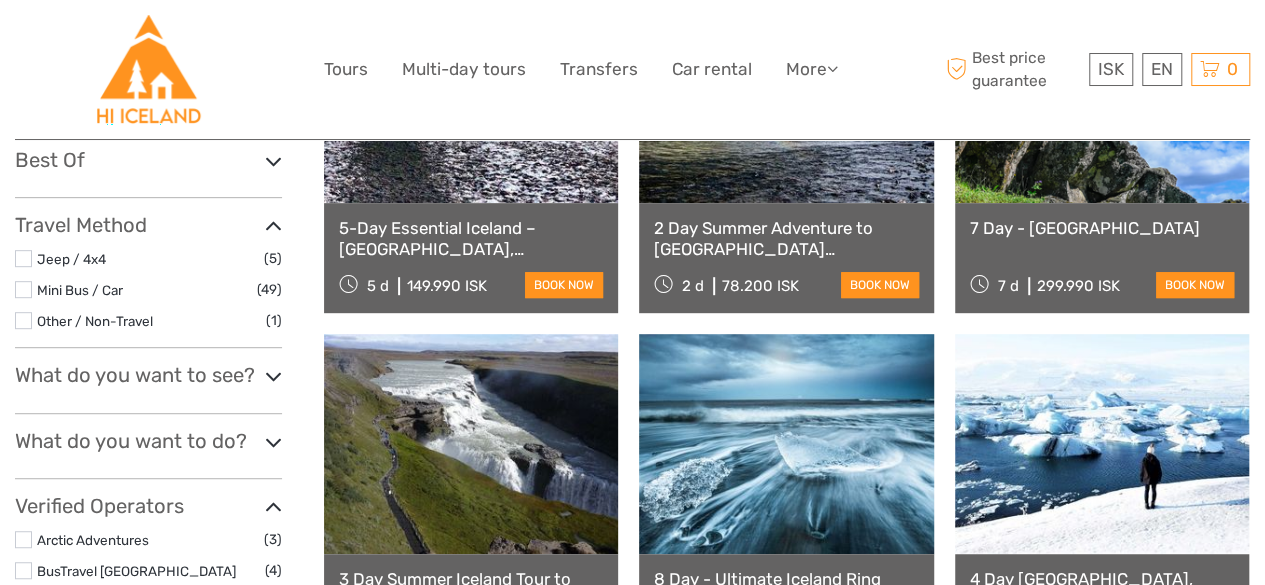 scroll, scrollTop: 0, scrollLeft: 0, axis: both 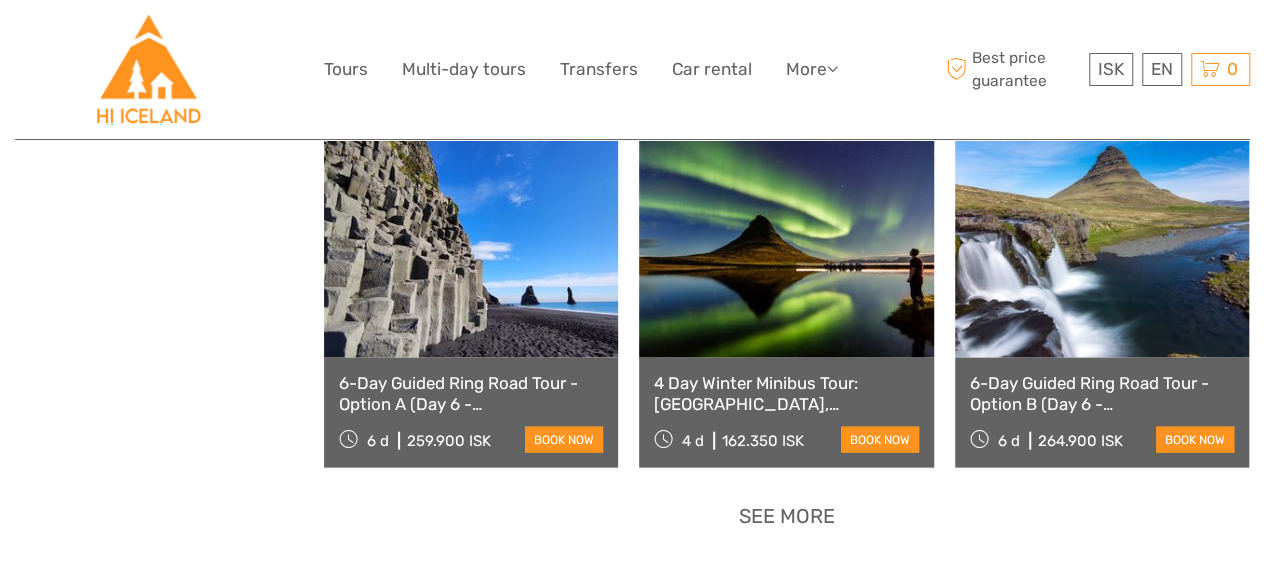 click on "See more" at bounding box center (787, 516) 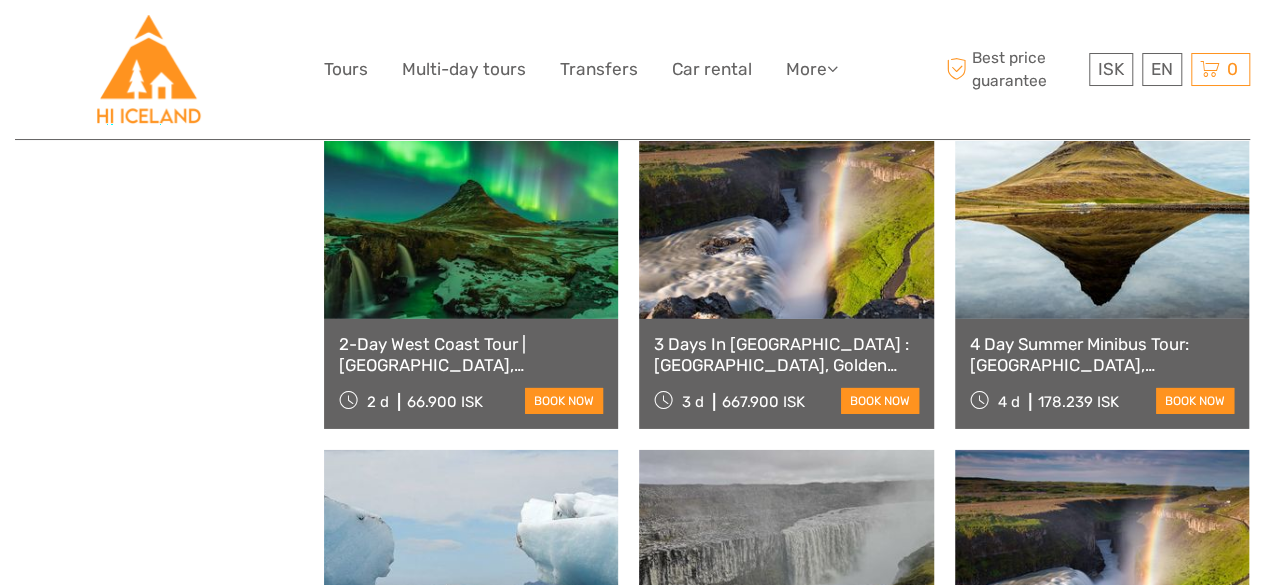 scroll, scrollTop: 3300, scrollLeft: 0, axis: vertical 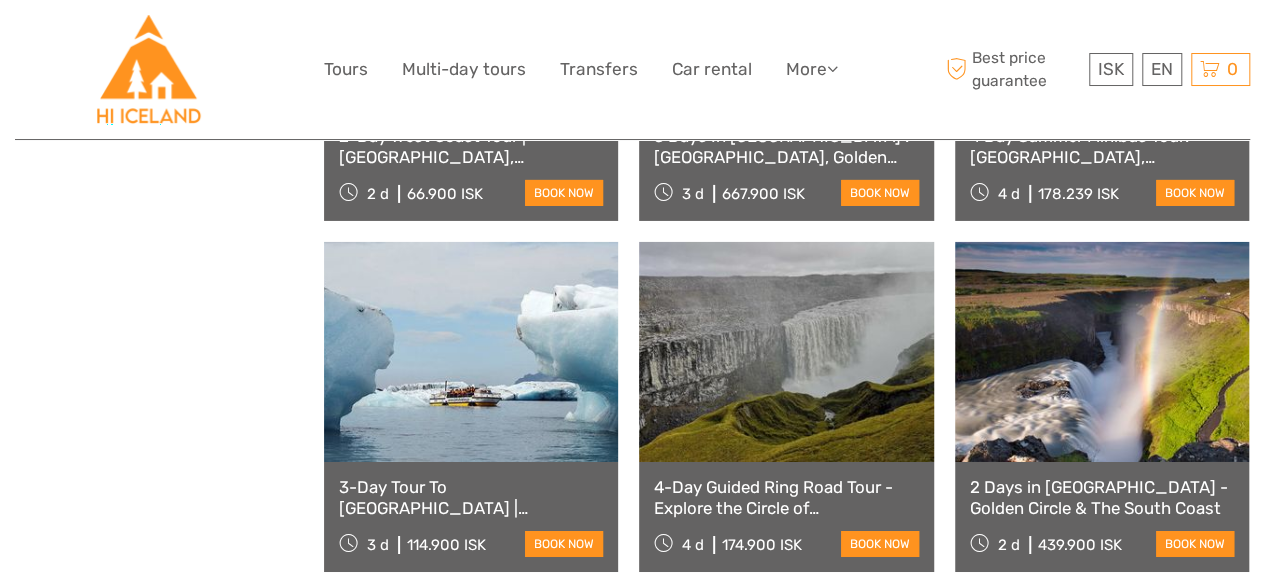 click on "3-Day Tour To [GEOGRAPHIC_DATA] | [GEOGRAPHIC_DATA], [GEOGRAPHIC_DATA], [GEOGRAPHIC_DATA] & Glacier Hike" at bounding box center [471, 497] 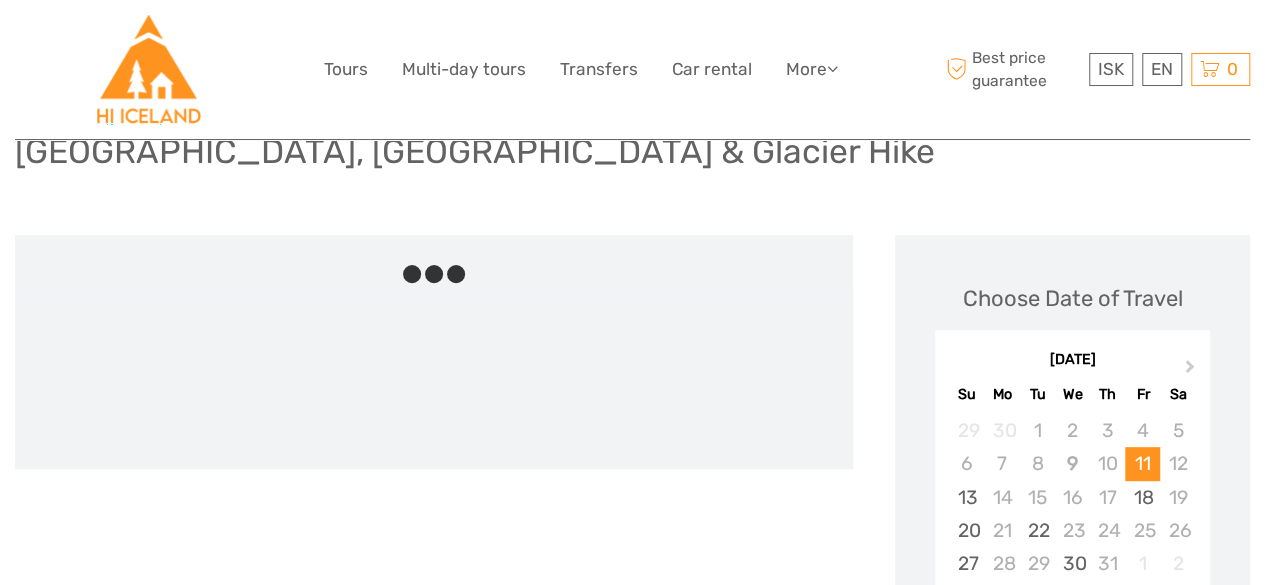 scroll, scrollTop: 500, scrollLeft: 0, axis: vertical 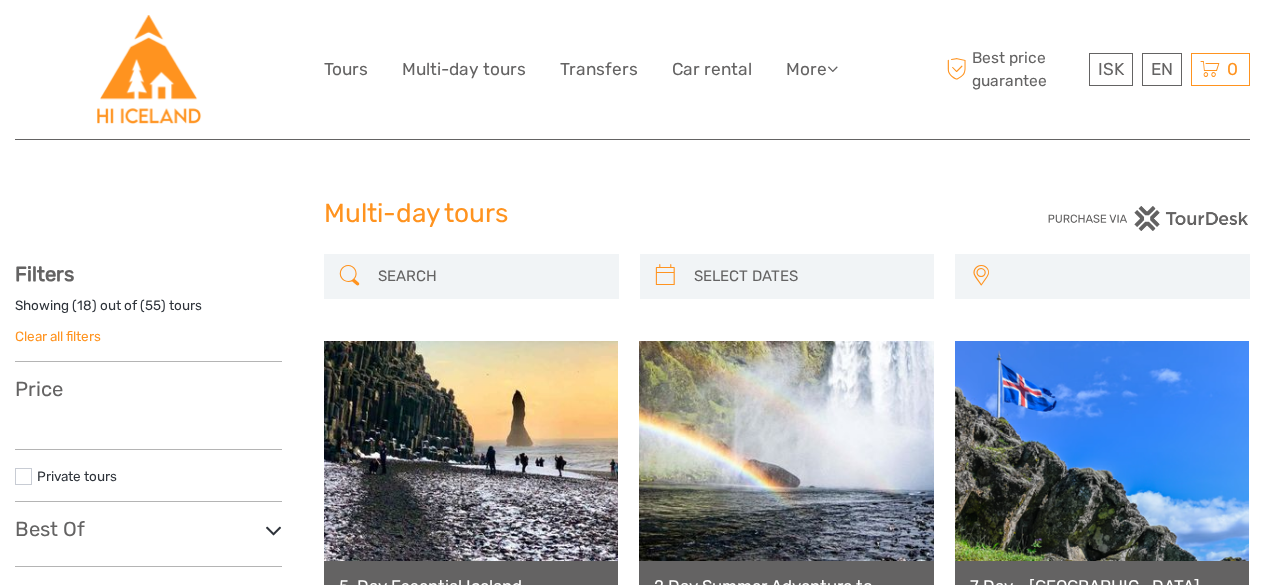 select 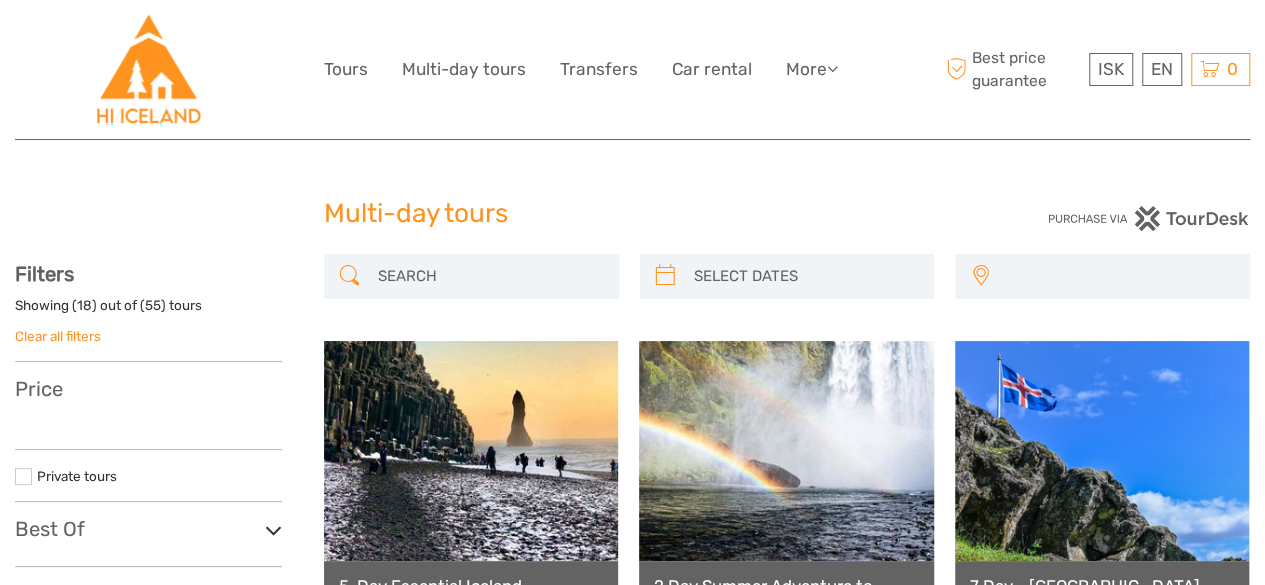select 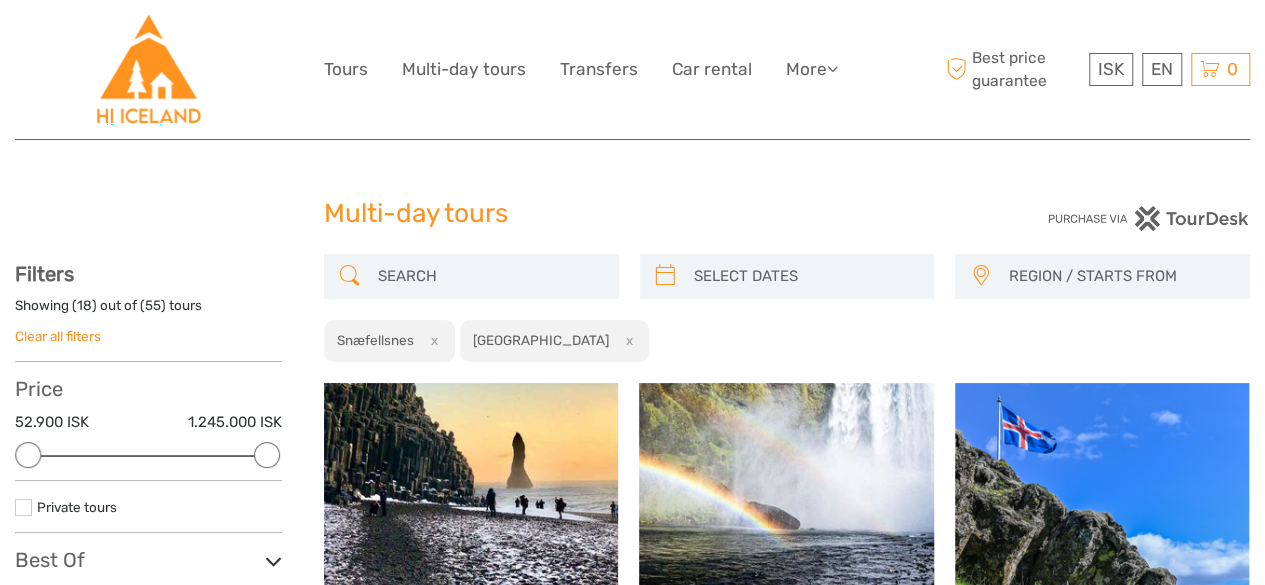 scroll, scrollTop: 2613, scrollLeft: 0, axis: vertical 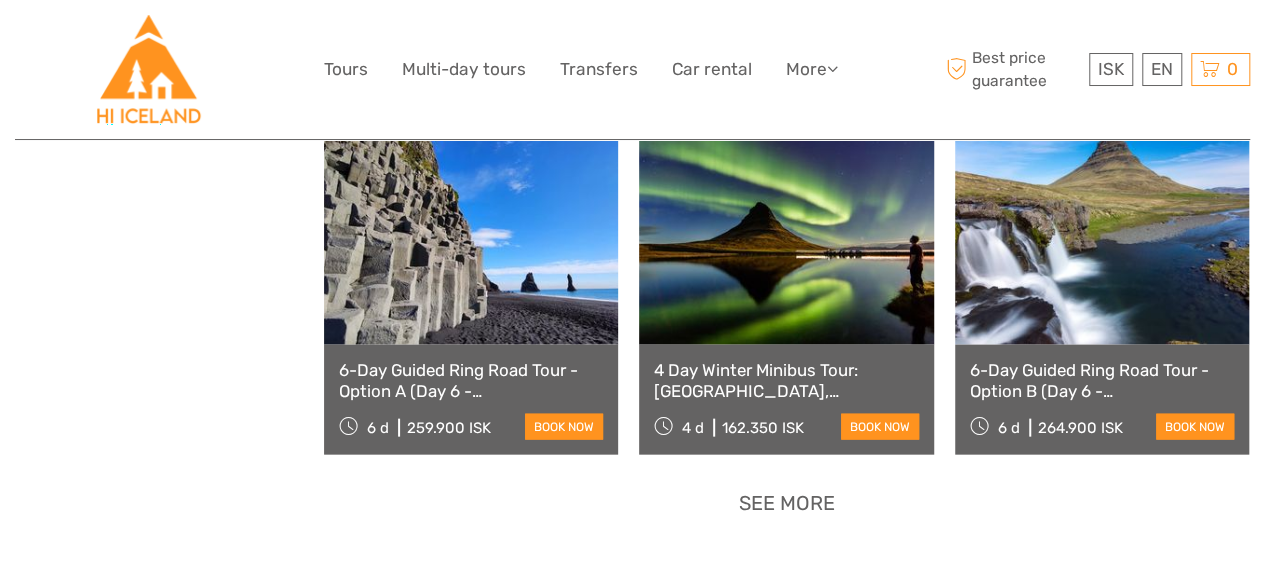 click on "See more" at bounding box center (787, 503) 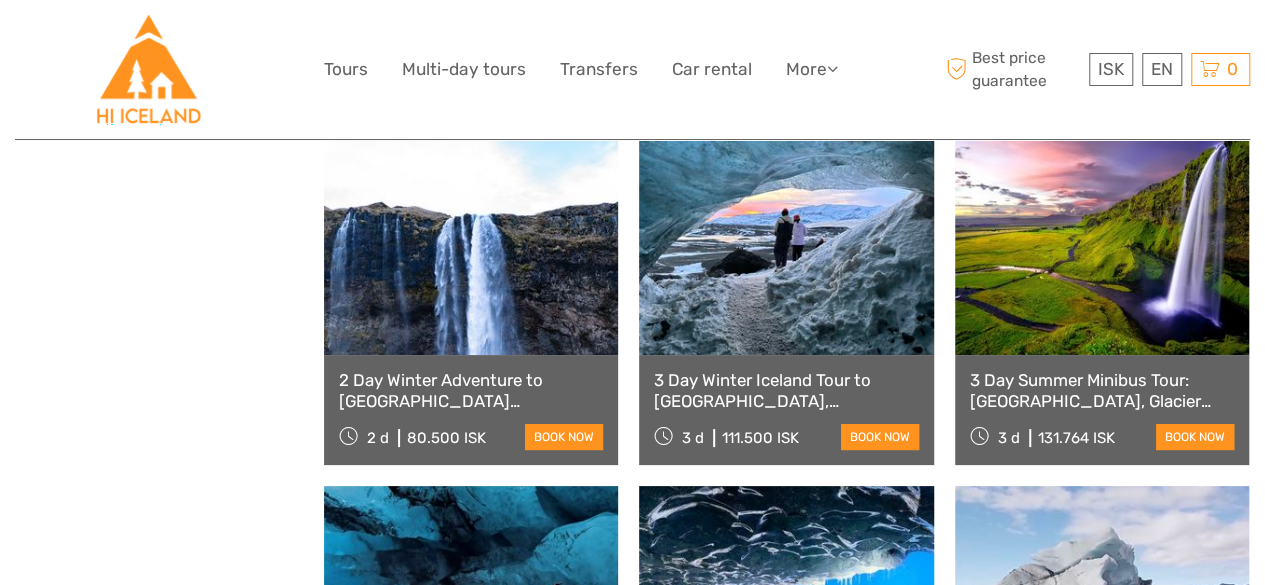 scroll, scrollTop: 3913, scrollLeft: 0, axis: vertical 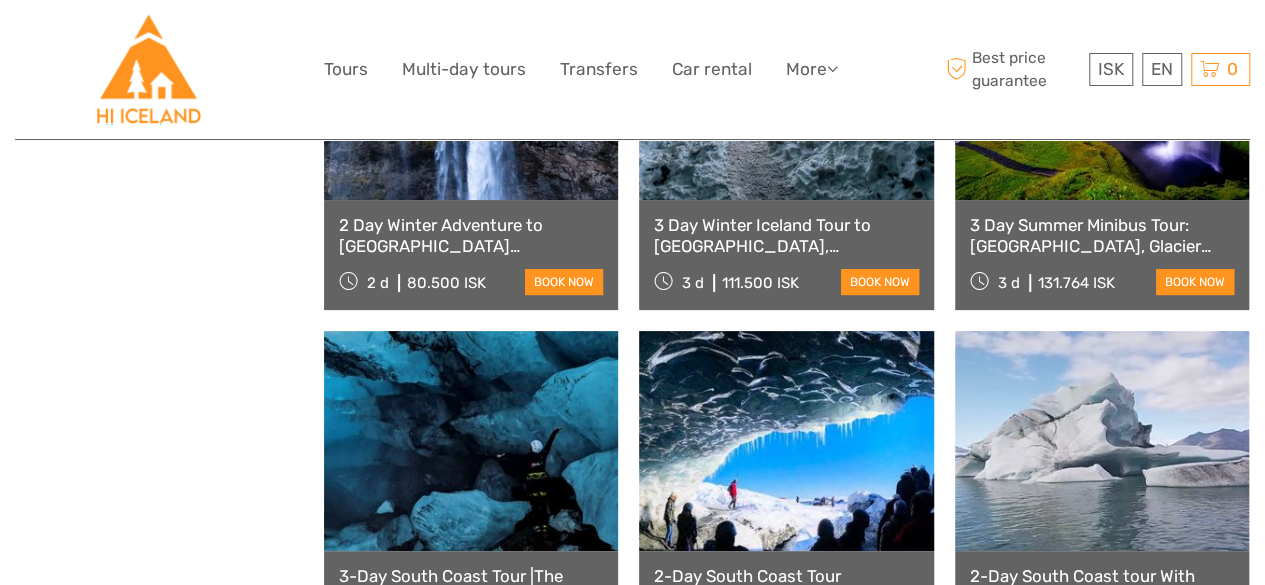 click on "2 Day Winter Adventure to [GEOGRAPHIC_DATA] [GEOGRAPHIC_DATA], [GEOGRAPHIC_DATA], [GEOGRAPHIC_DATA] and Northern Lights" at bounding box center (471, 235) 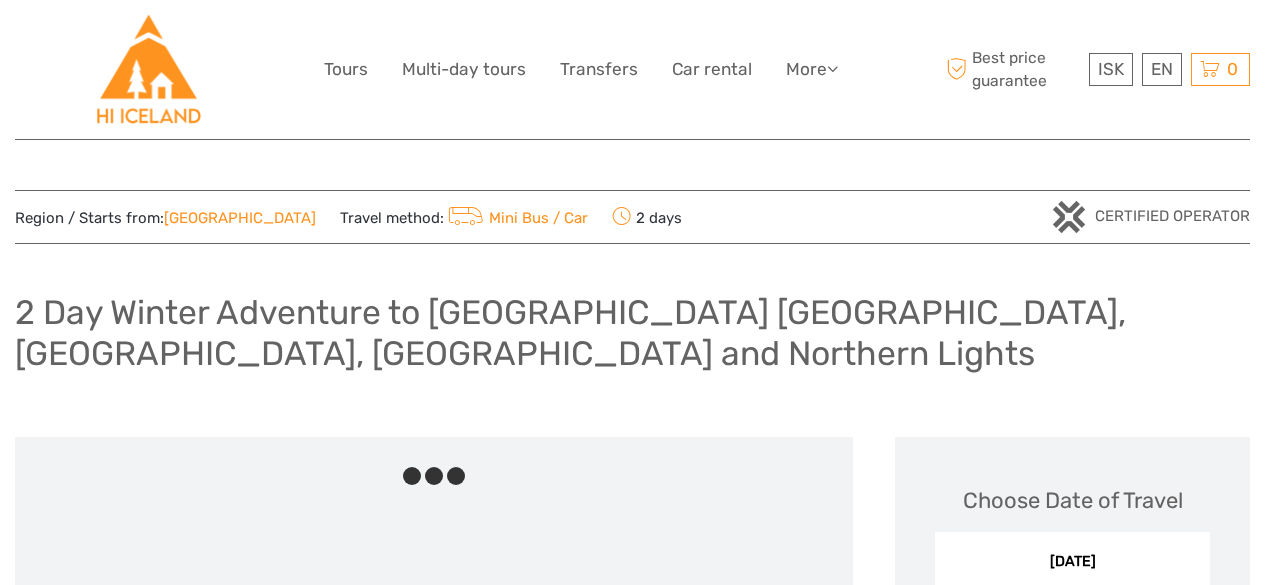 scroll, scrollTop: 0, scrollLeft: 0, axis: both 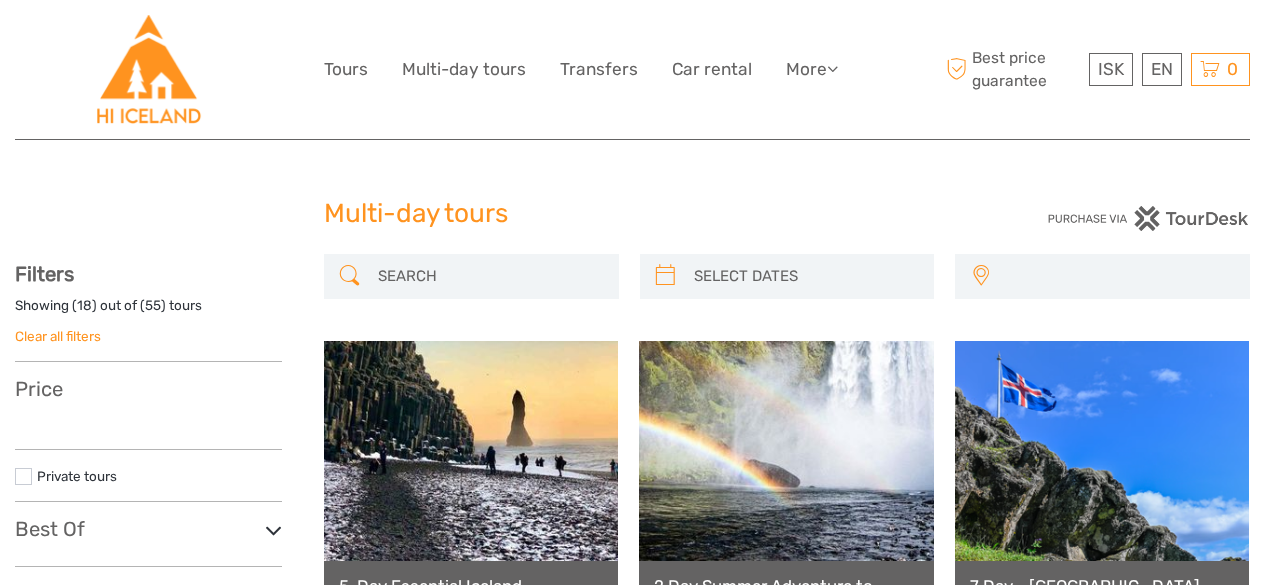 select 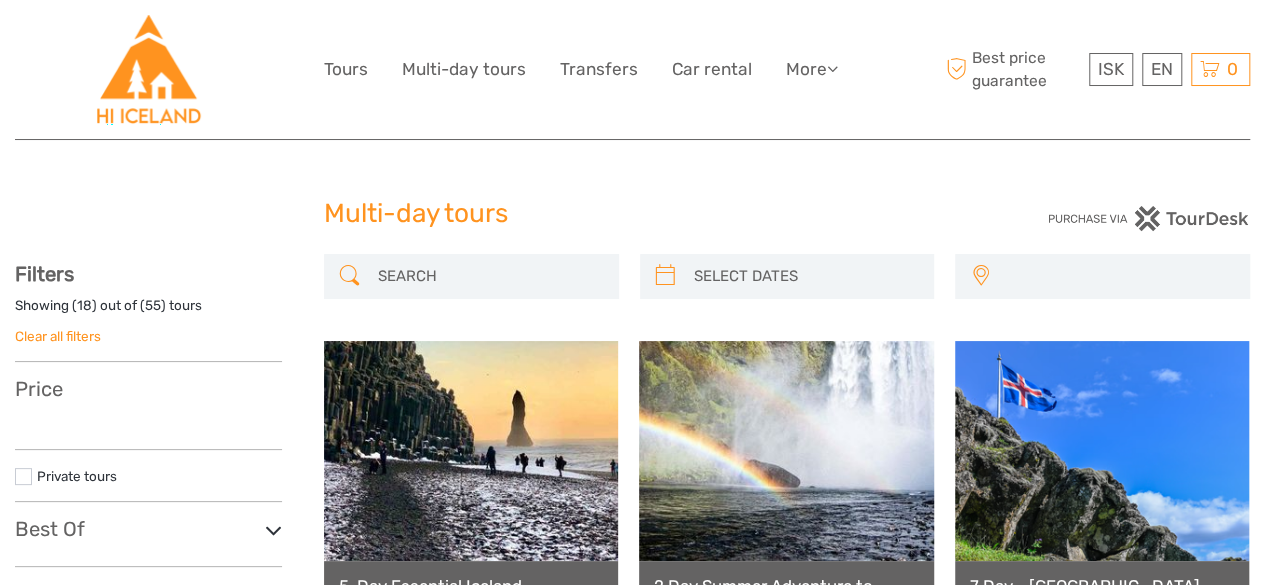 scroll, scrollTop: 2613, scrollLeft: 0, axis: vertical 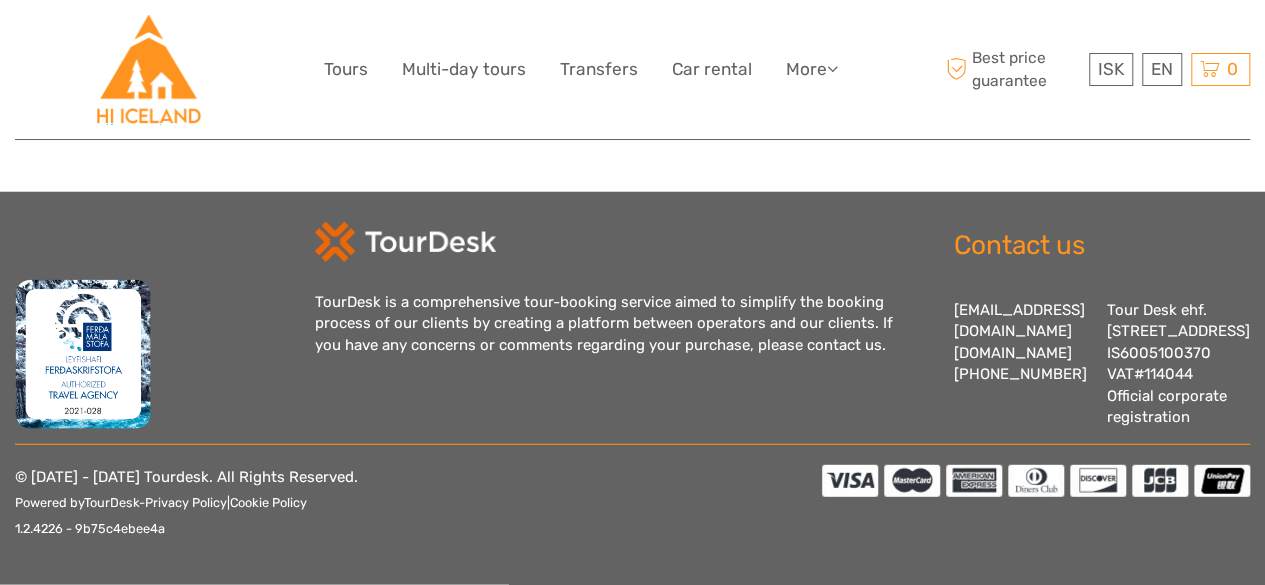 select 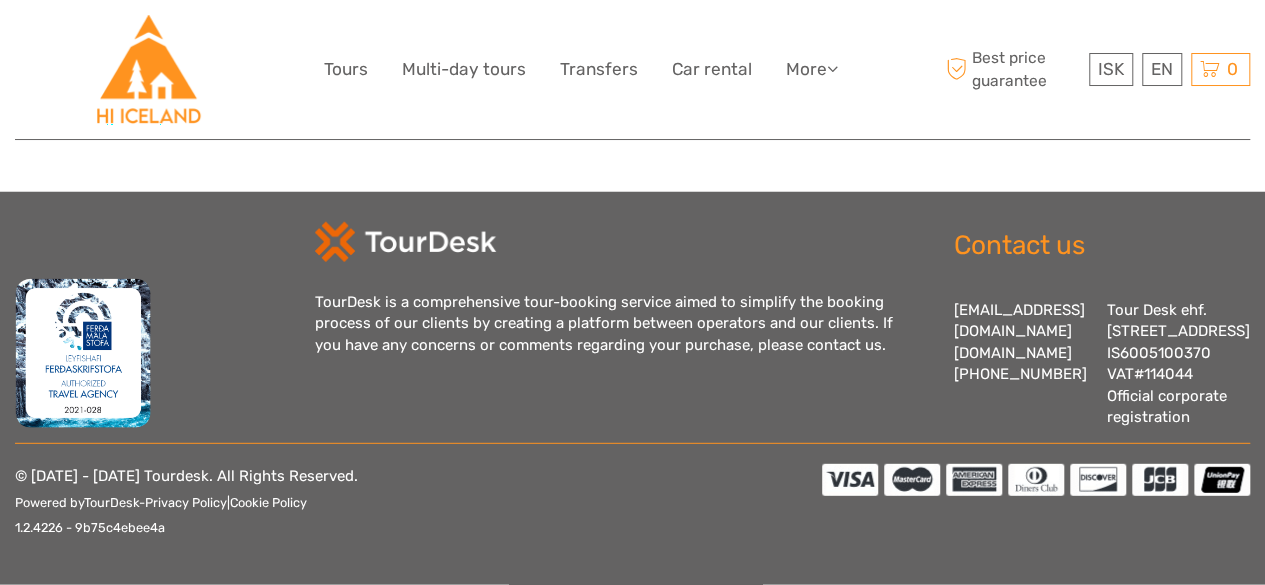 scroll, scrollTop: 0, scrollLeft: 0, axis: both 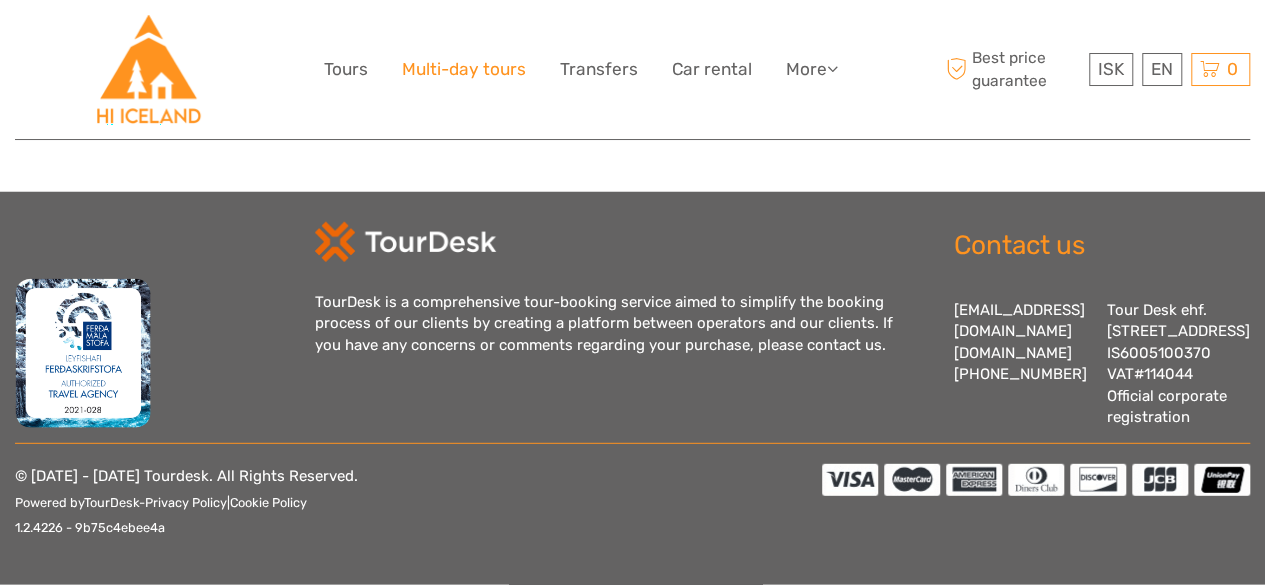 click on "Multi-day tours" at bounding box center (464, 69) 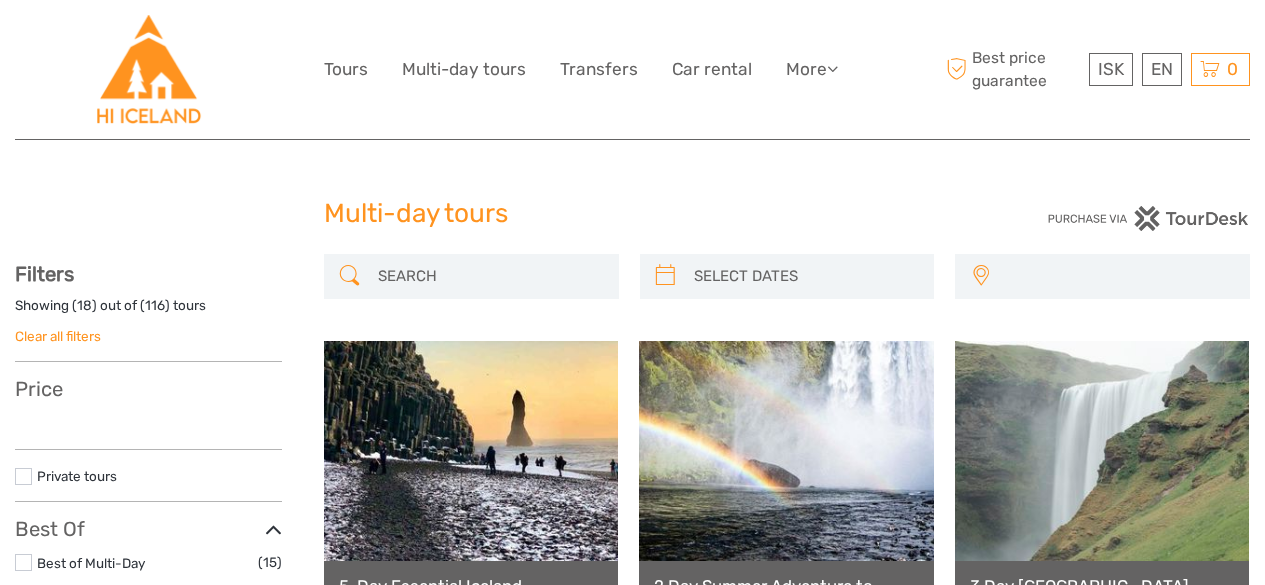 select 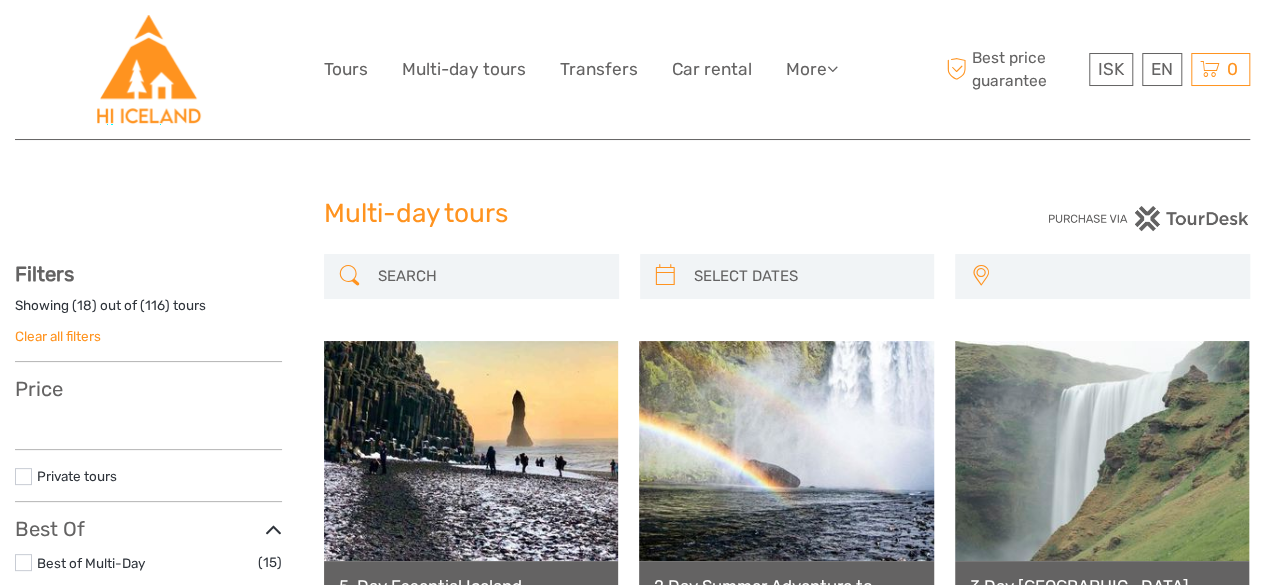 select 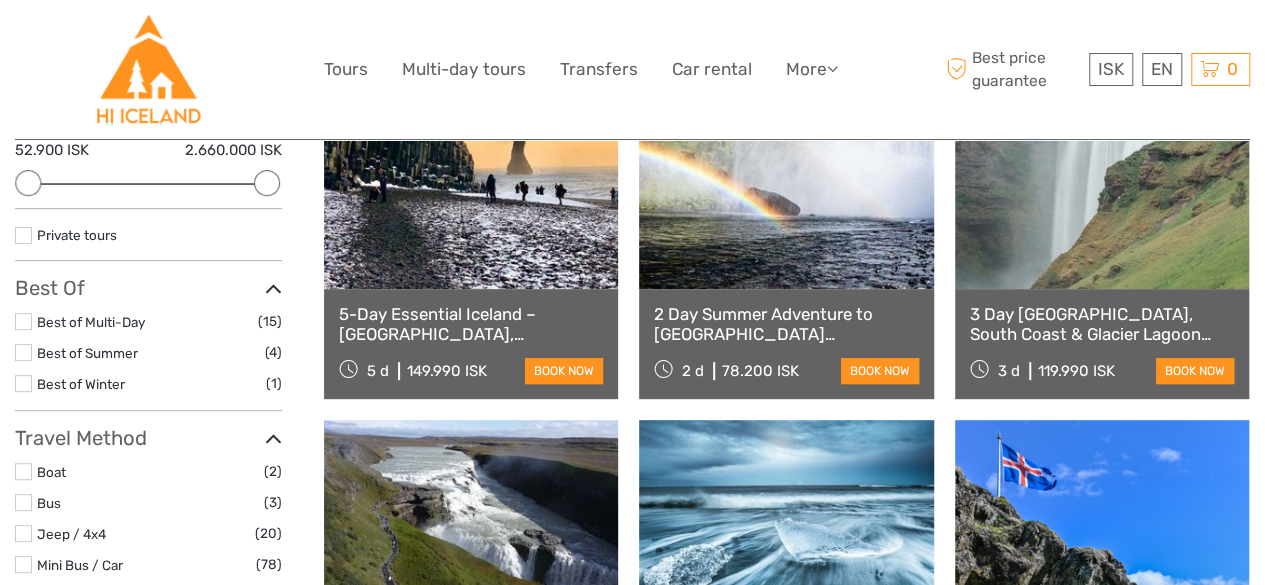 scroll, scrollTop: 300, scrollLeft: 0, axis: vertical 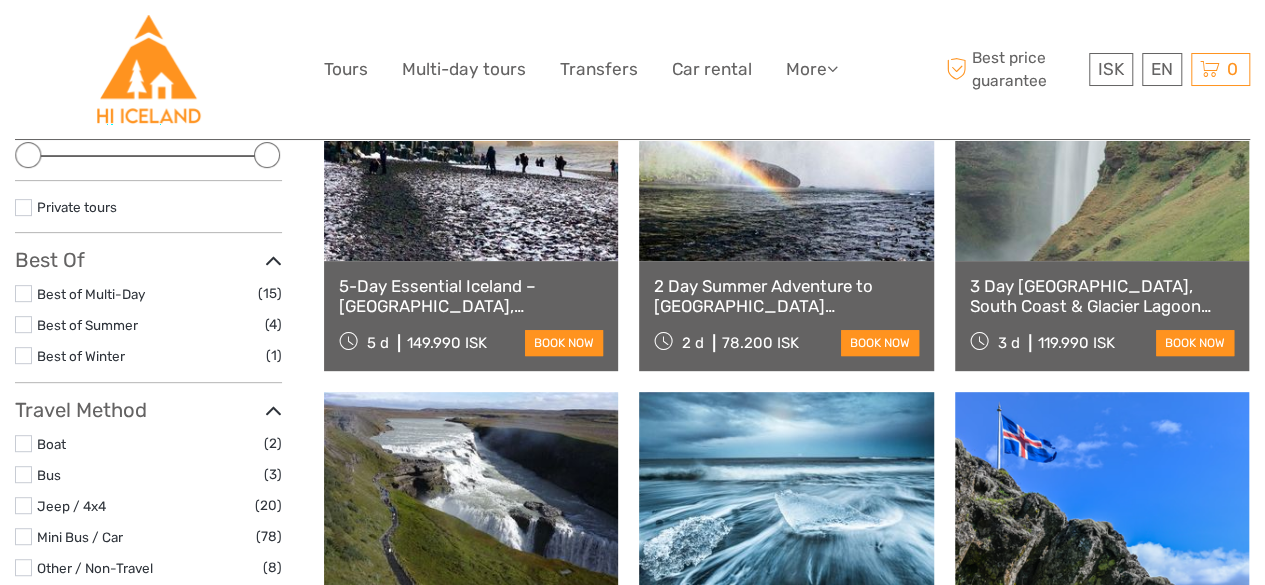 click on "ISK
ISK
€
$
£
EN
English
Español
Deutsch
Tours
Multi-day tours
Transfers
Car rental
More
Food & drink
Travel Articles
Food & drink
Travel Articles
Best price guarantee
Best price guarantee
ISK
ISK
€
$
£
EN
English
Español
Deutsch
0" at bounding box center [632, 1267] 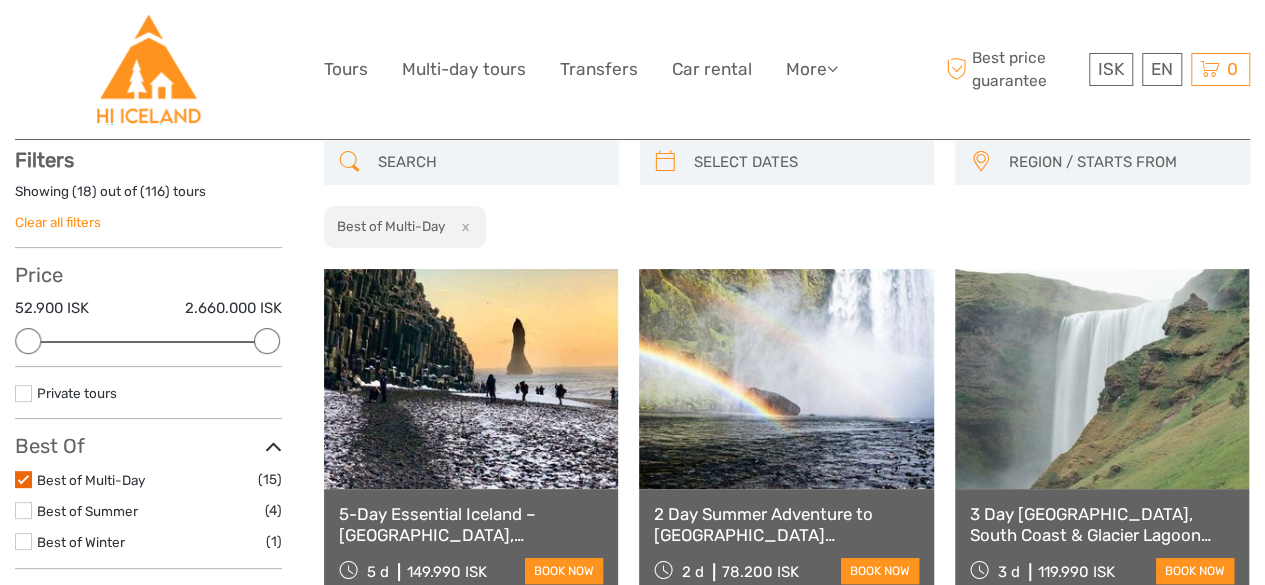 scroll, scrollTop: 113, scrollLeft: 0, axis: vertical 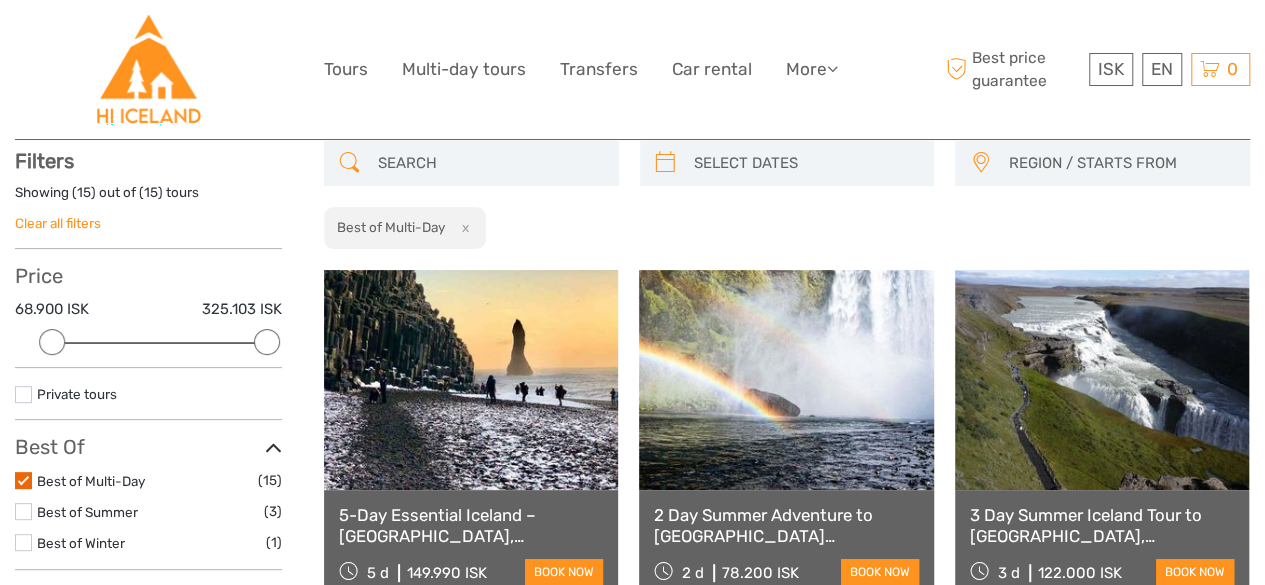 click at bounding box center [23, 511] 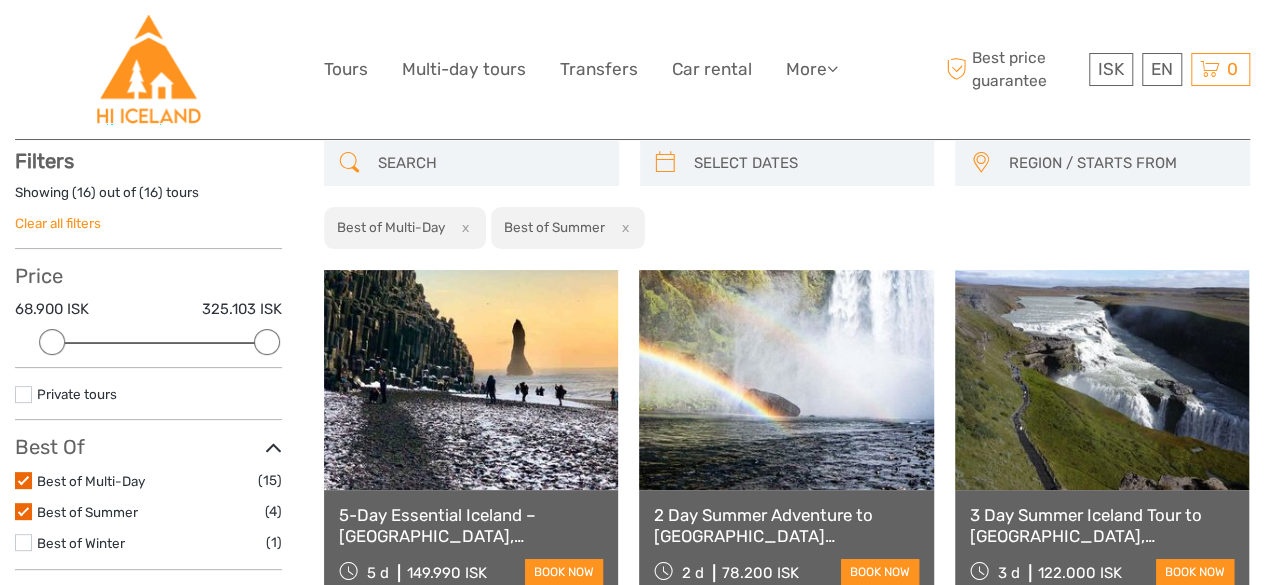 click at bounding box center (23, 480) 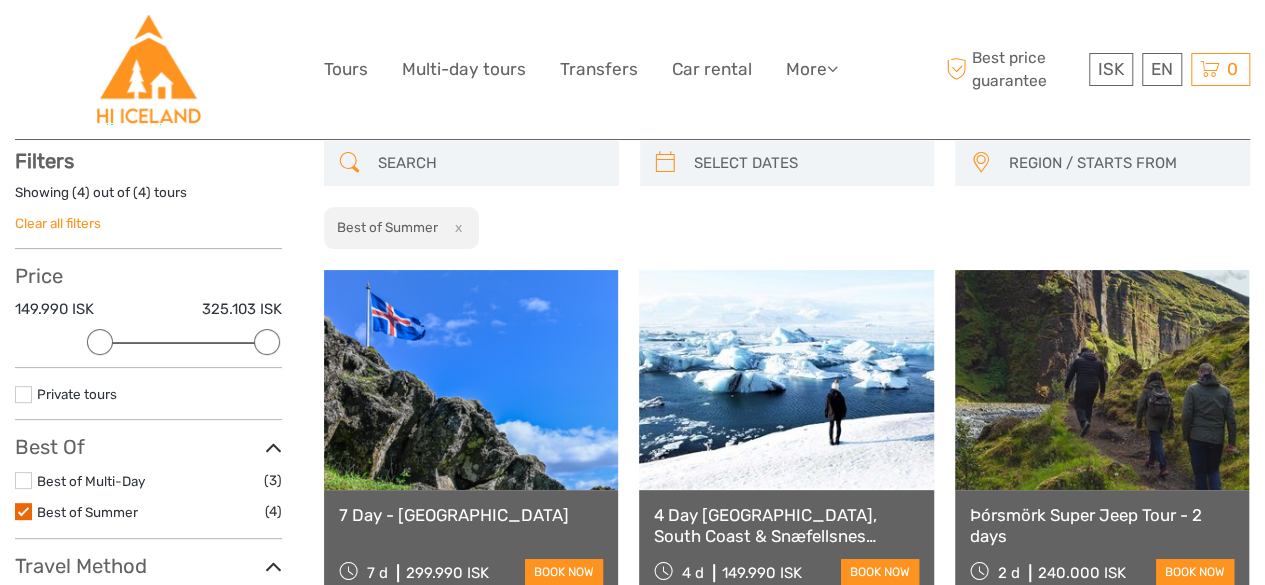 click on "Best of Multi-Day
(3)
Best of Summer
(4)" at bounding box center [148, 496] 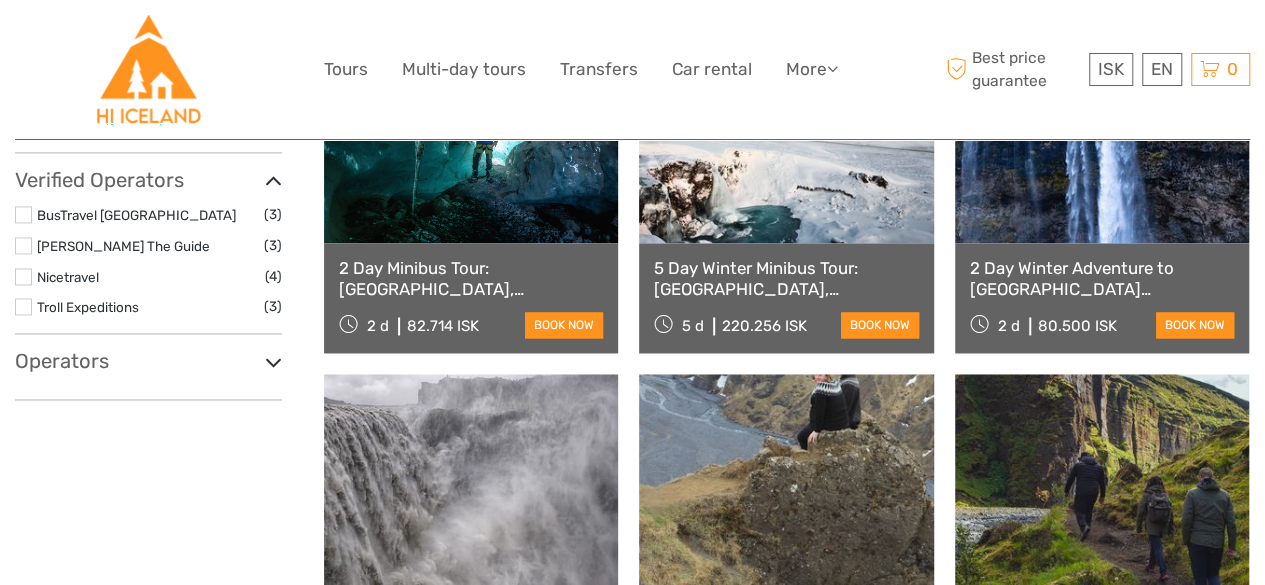 scroll, scrollTop: 1213, scrollLeft: 0, axis: vertical 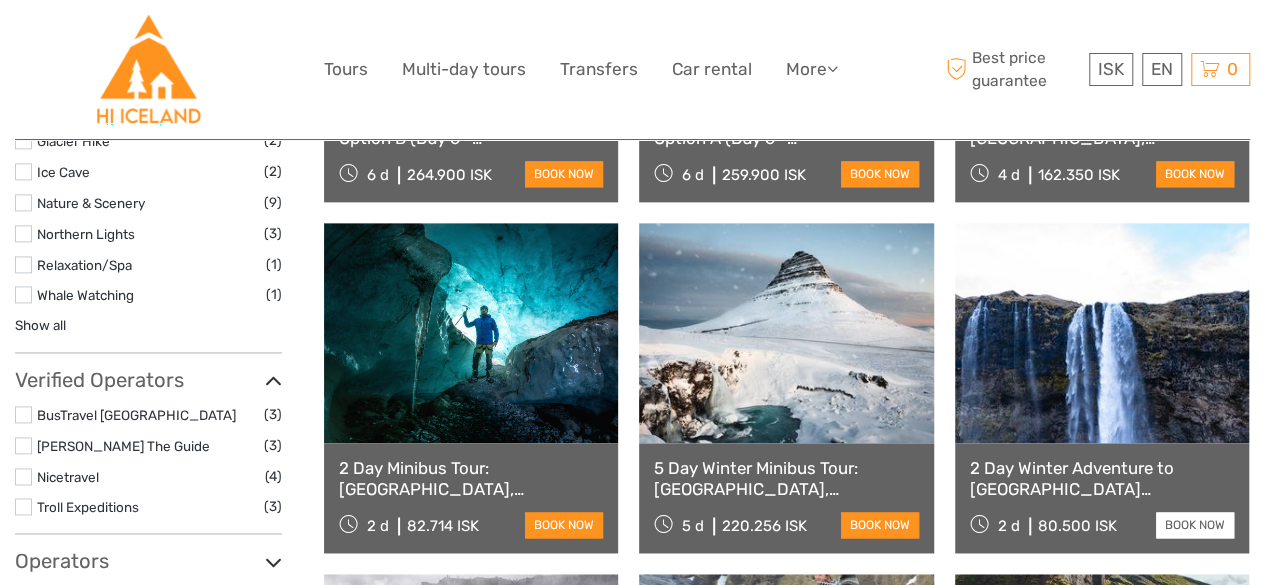 click on "book now" at bounding box center [1195, 525] 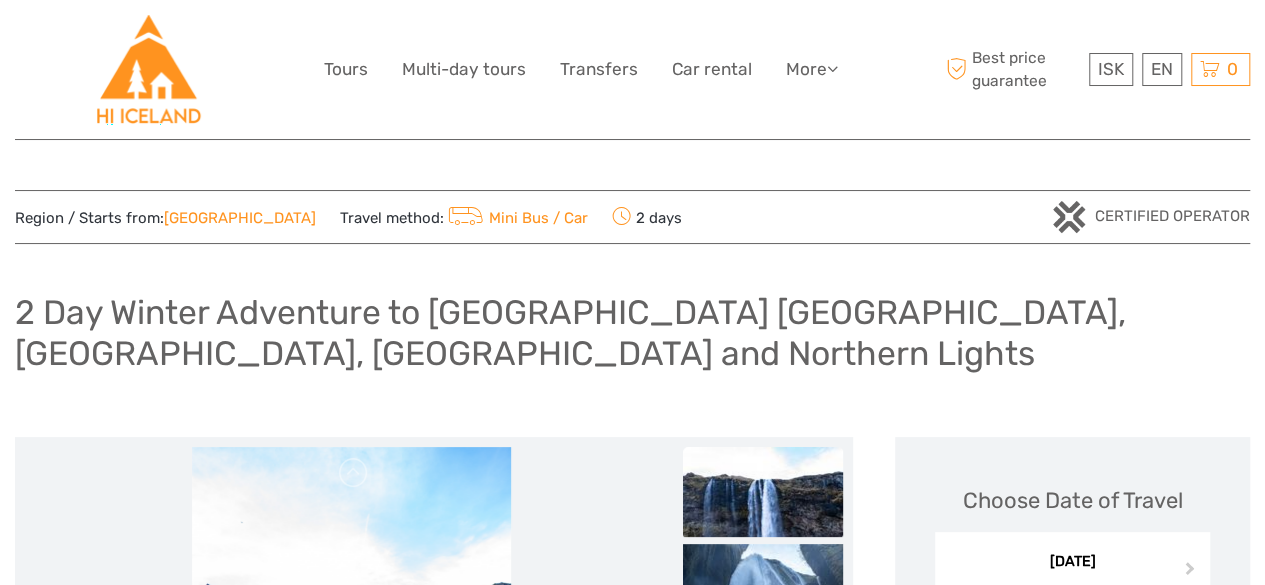 scroll, scrollTop: 300, scrollLeft: 0, axis: vertical 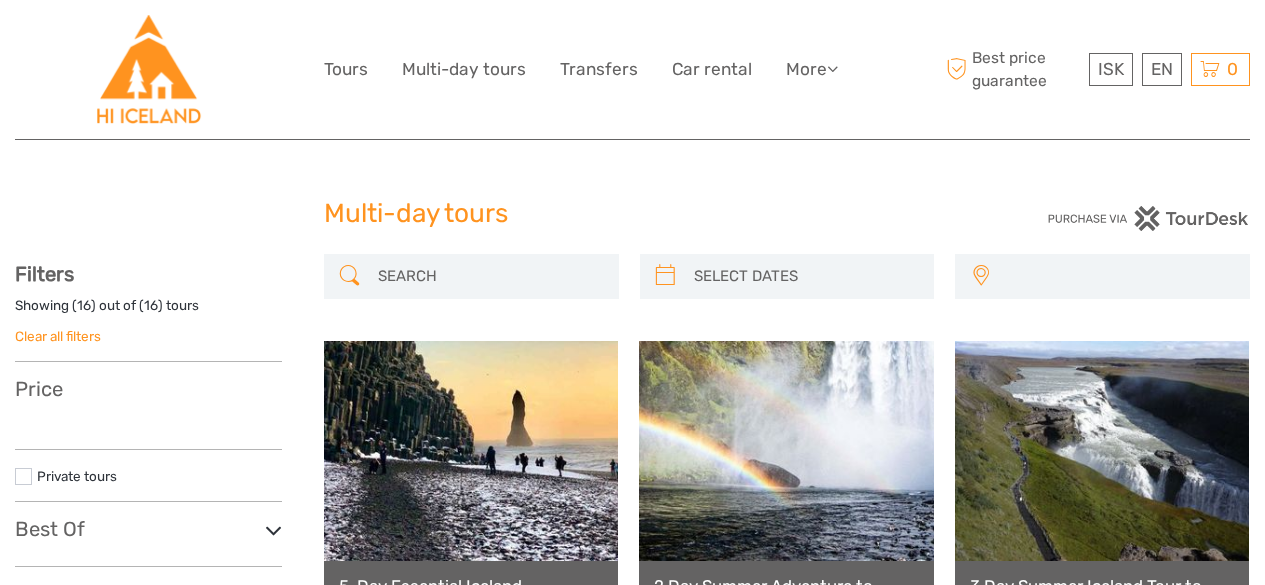 select 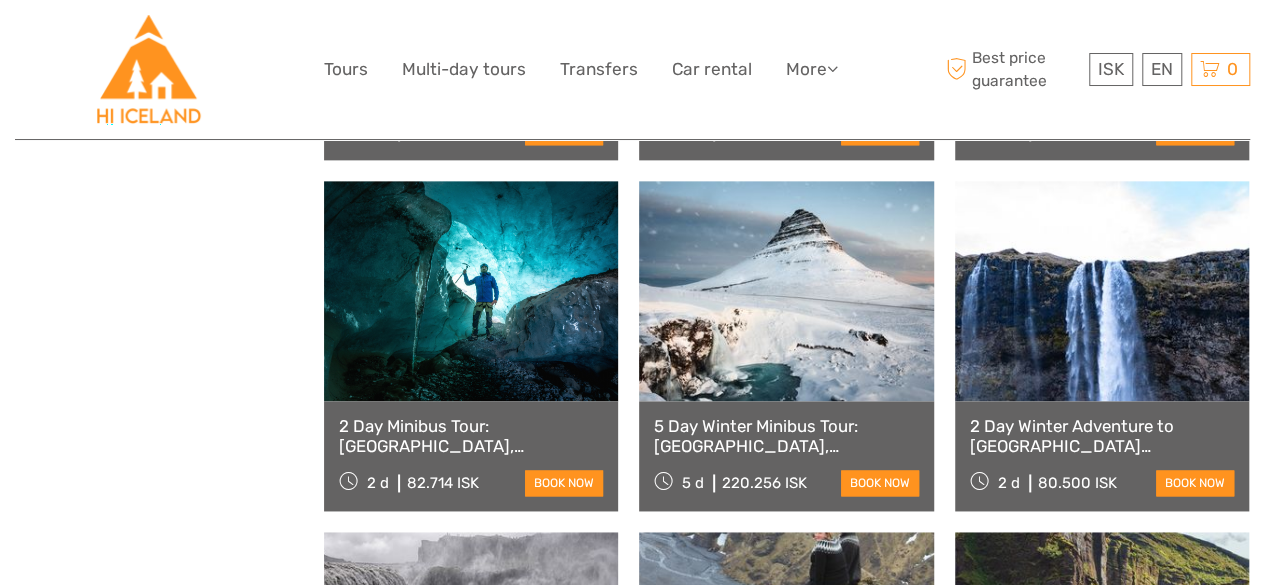 select 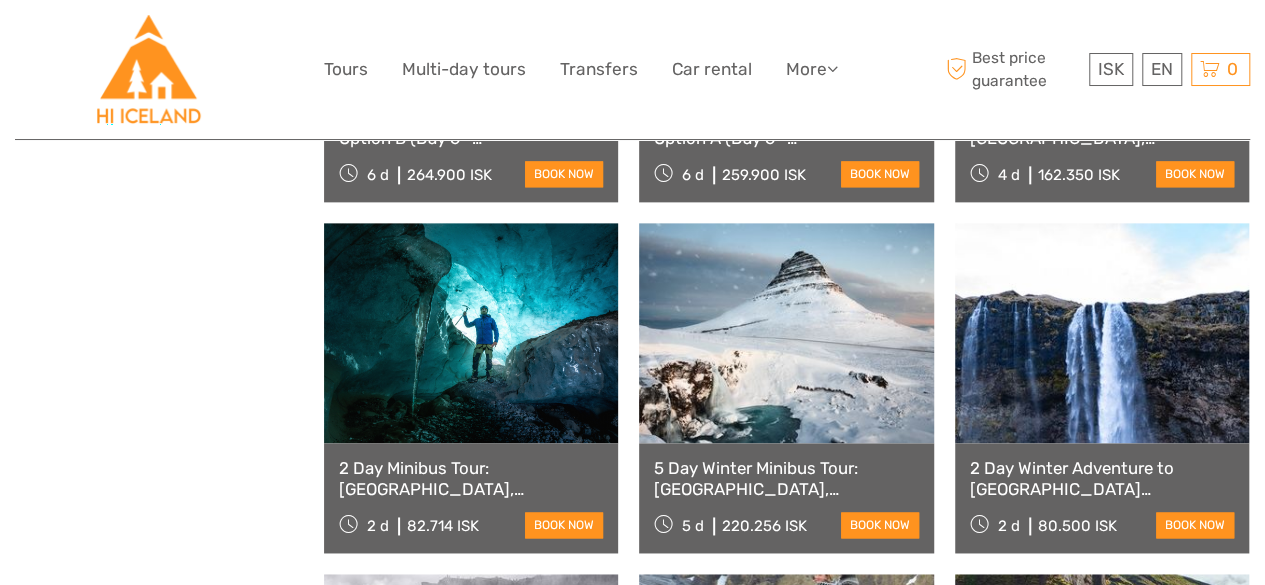 scroll, scrollTop: 0, scrollLeft: 0, axis: both 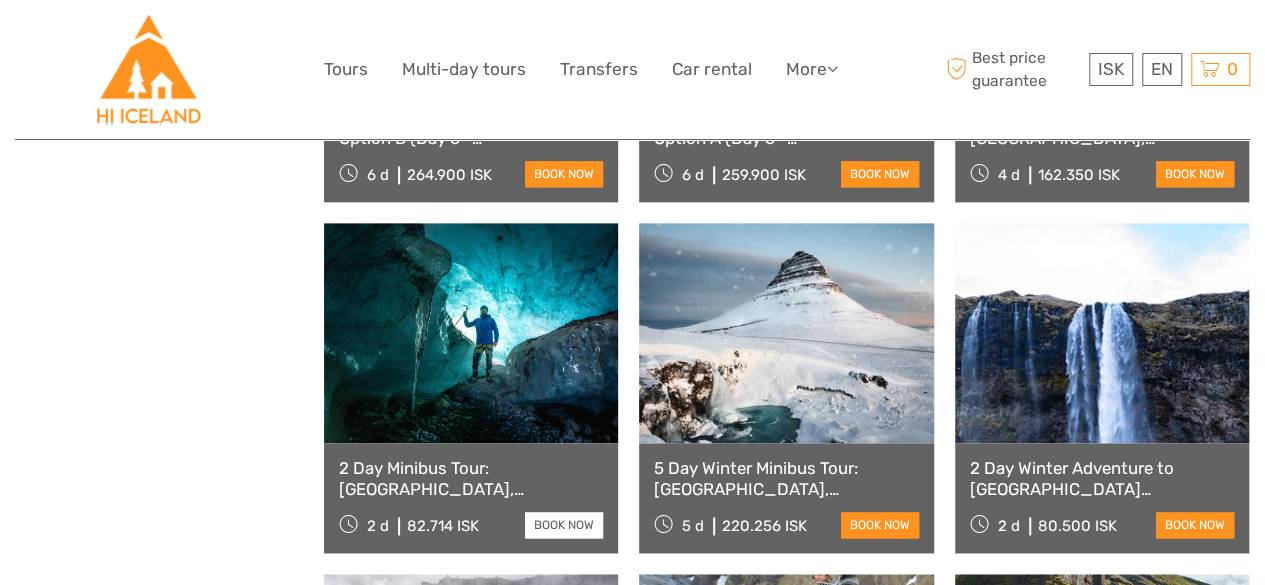 click on "book now" at bounding box center [564, 525] 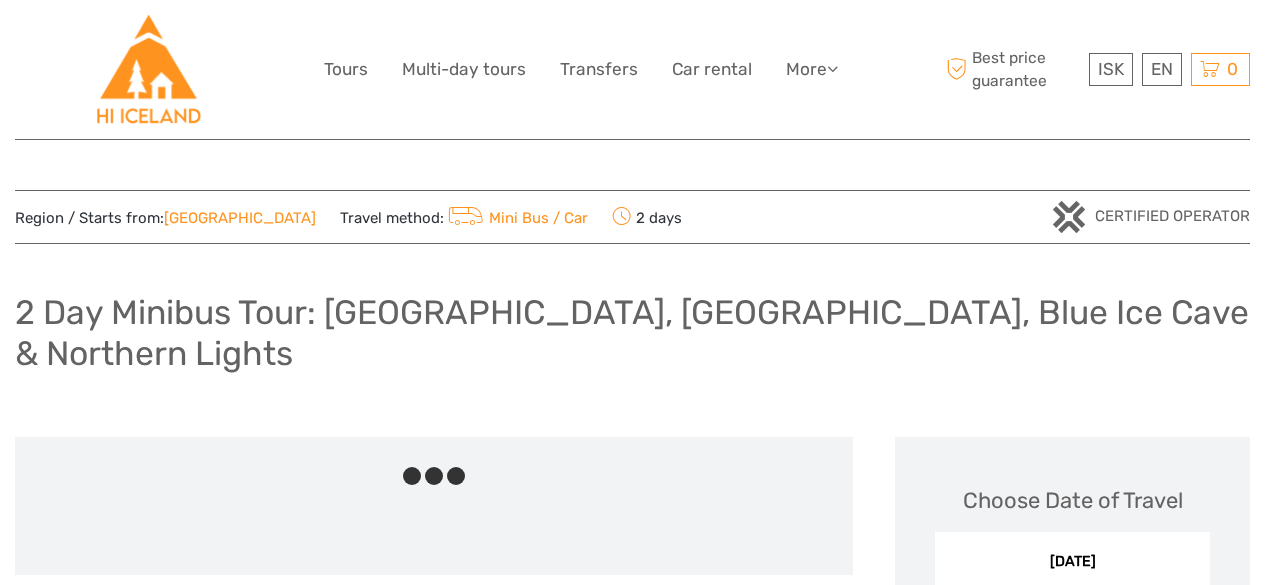 scroll, scrollTop: 0, scrollLeft: 0, axis: both 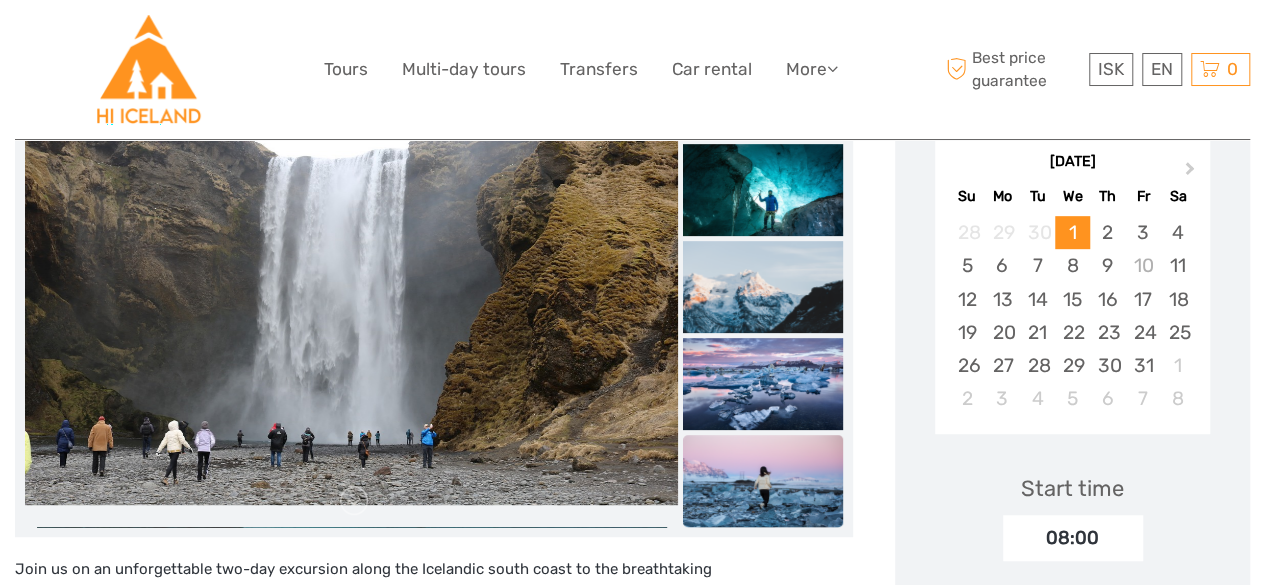 click at bounding box center [763, 486] 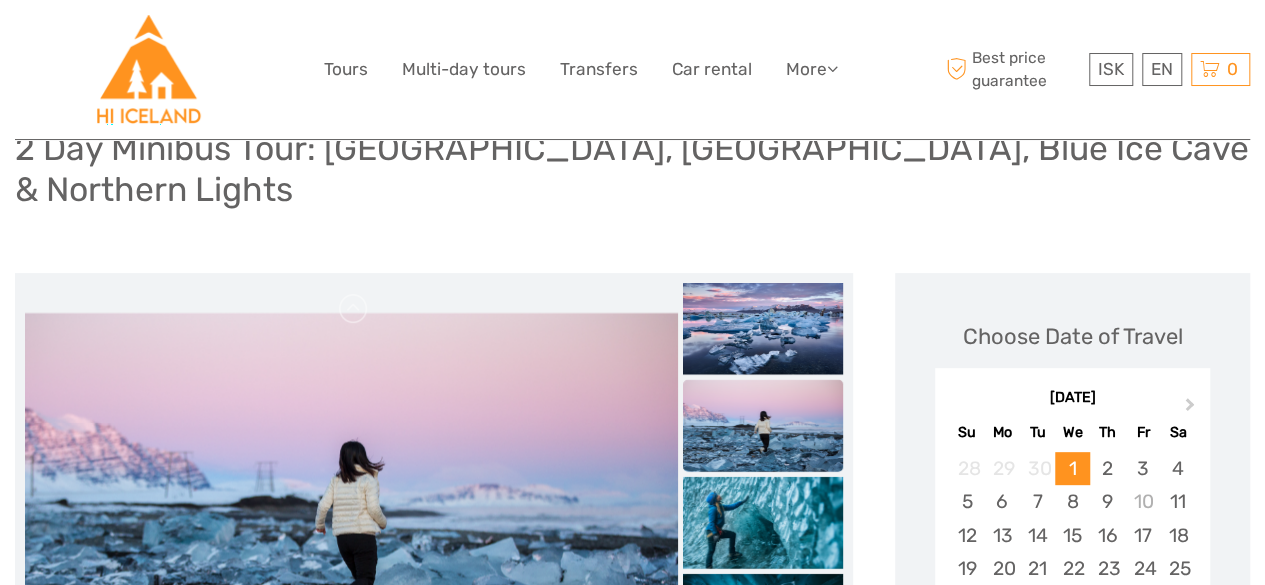 scroll, scrollTop: 300, scrollLeft: 0, axis: vertical 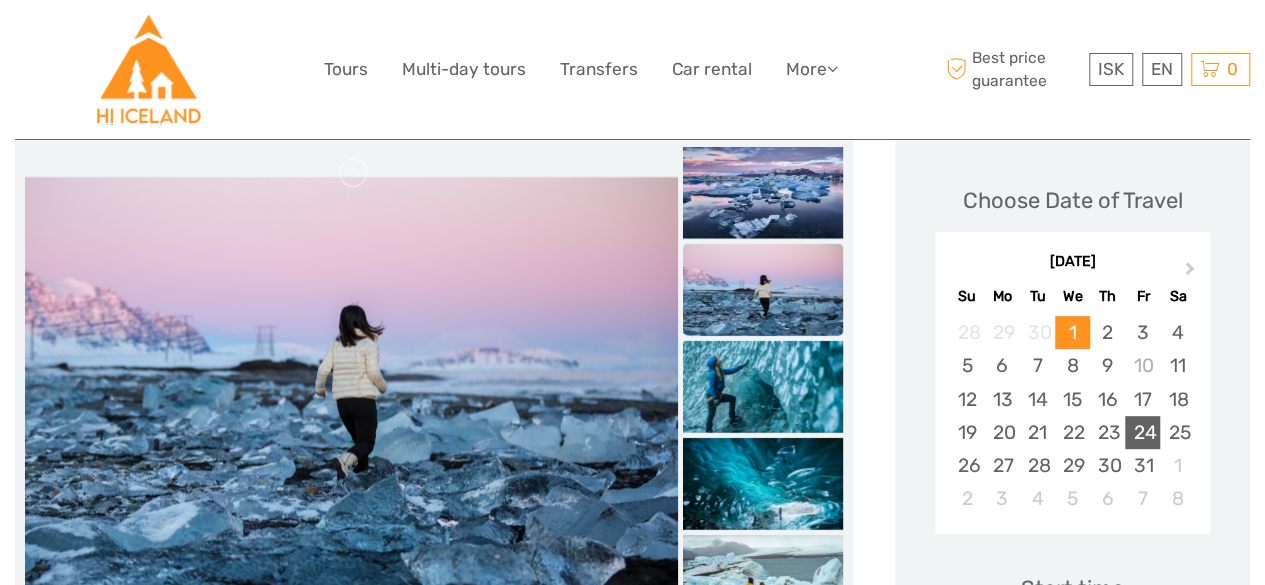 click on "24" at bounding box center (1142, 432) 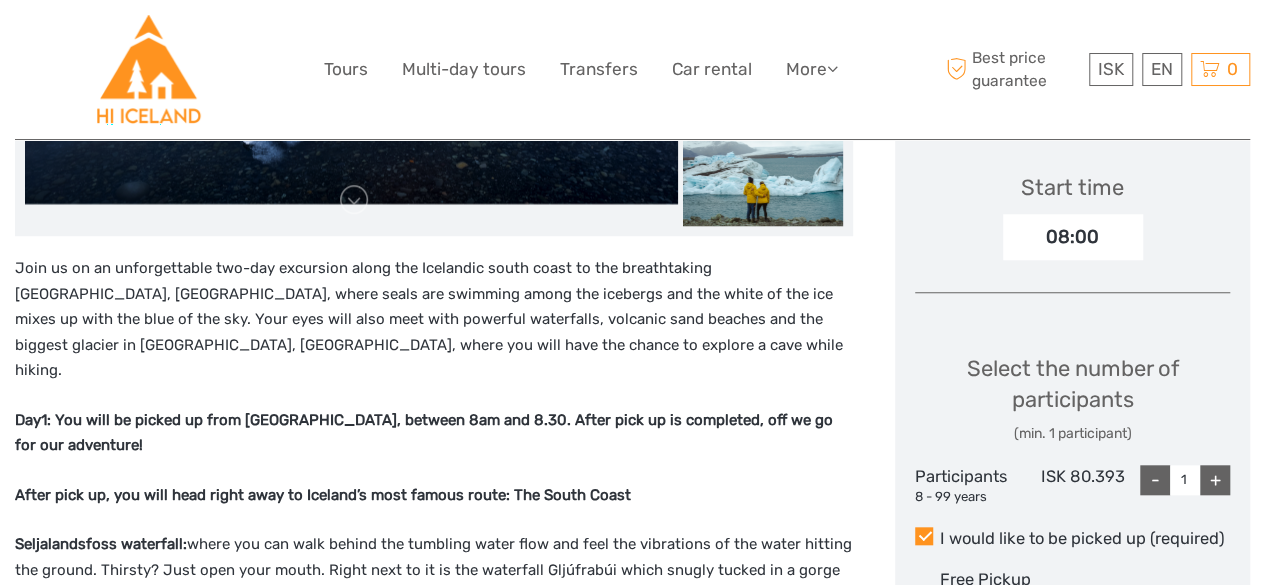 scroll, scrollTop: 800, scrollLeft: 0, axis: vertical 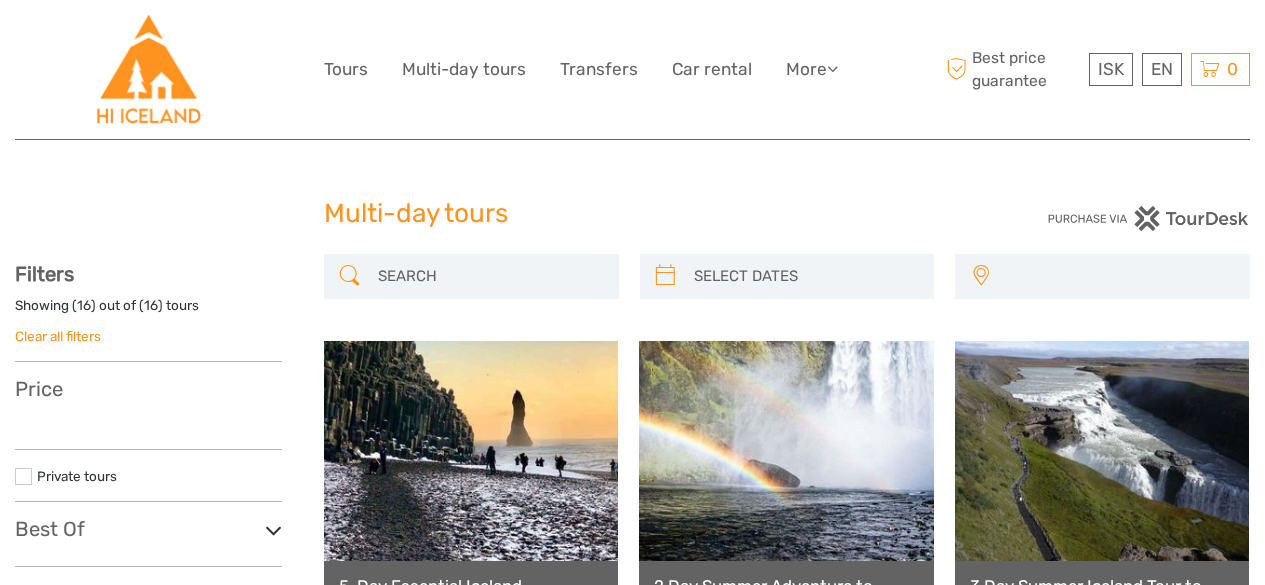 select 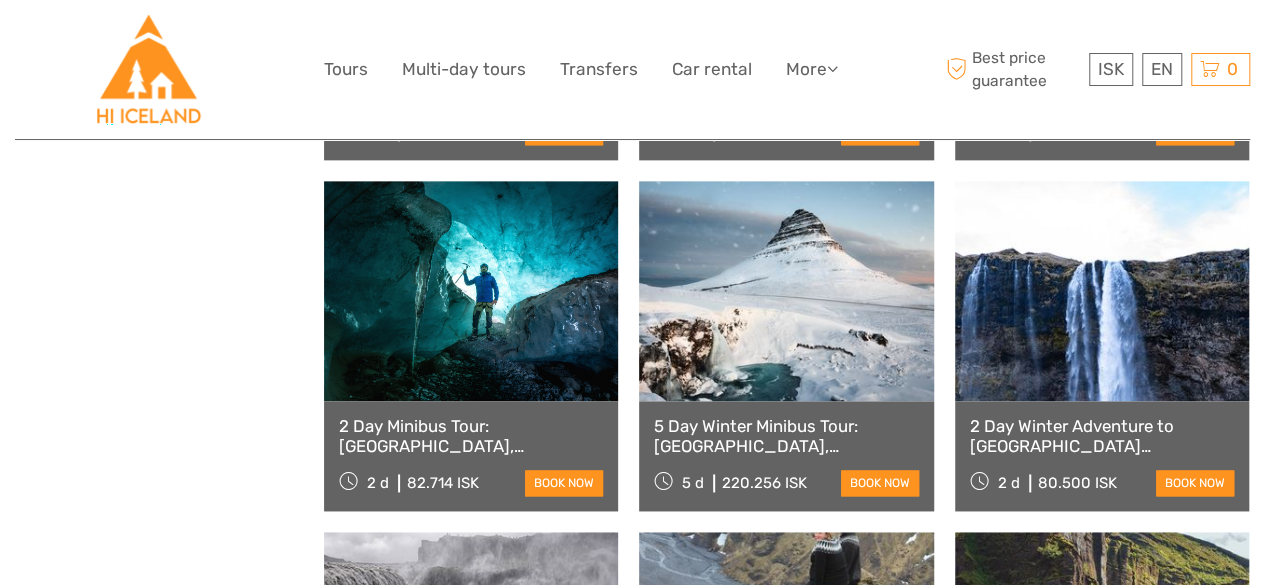 select 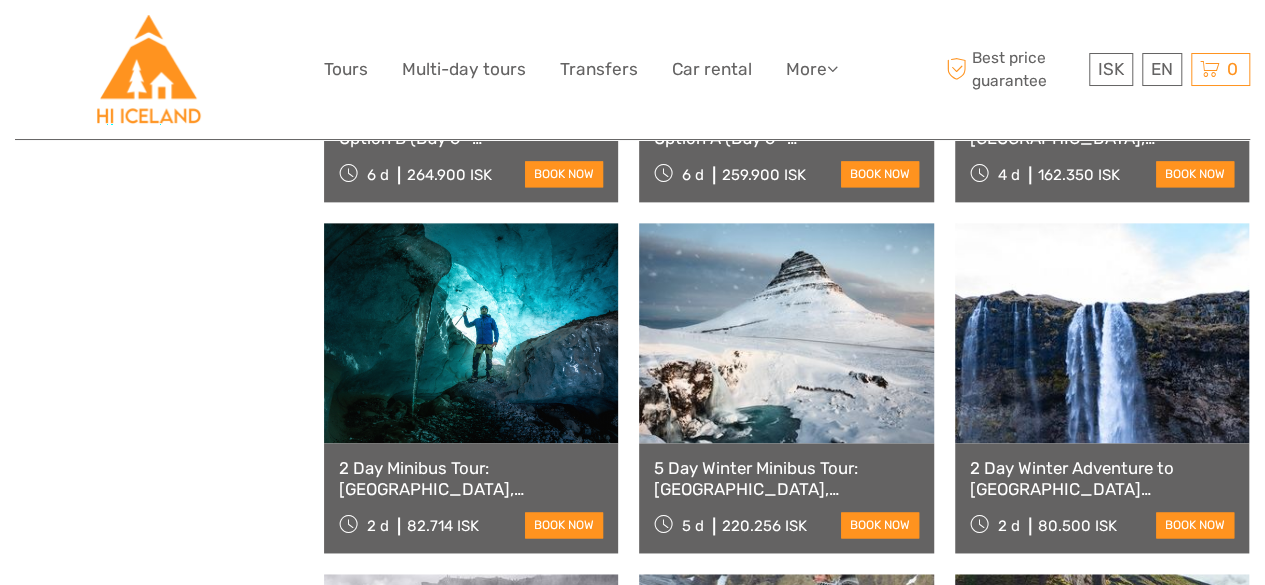 scroll, scrollTop: 0, scrollLeft: 0, axis: both 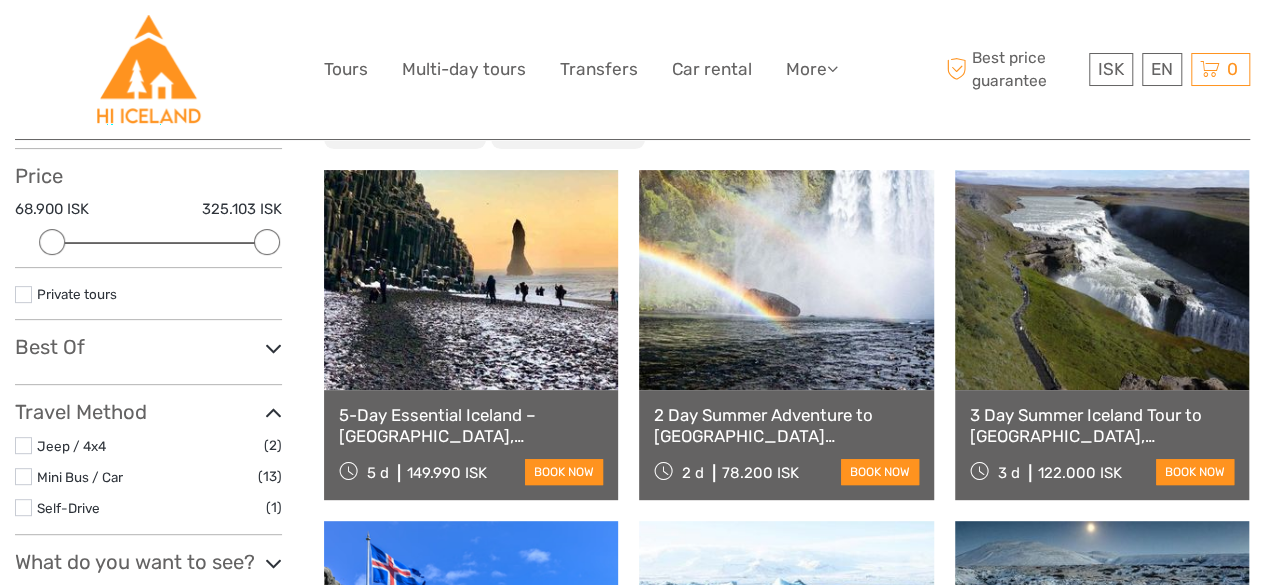 click on "3 Day Summer Iceland Tour to [GEOGRAPHIC_DATA], [GEOGRAPHIC_DATA] with Glacier Lagoon & Glacier Hike" at bounding box center [1102, 425] 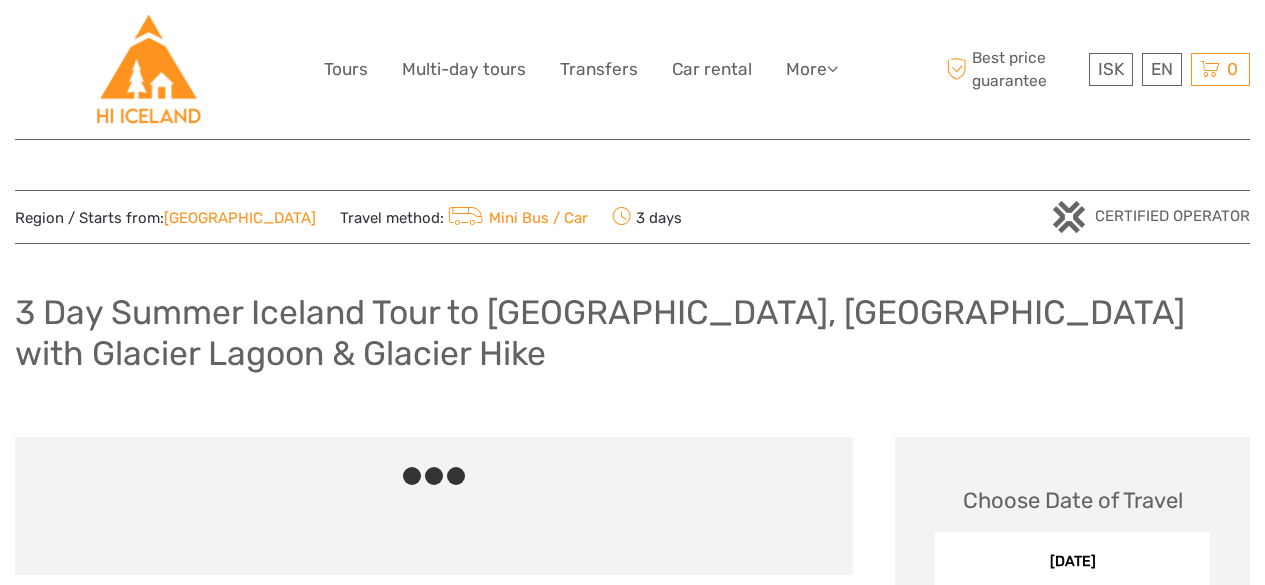 scroll, scrollTop: 0, scrollLeft: 0, axis: both 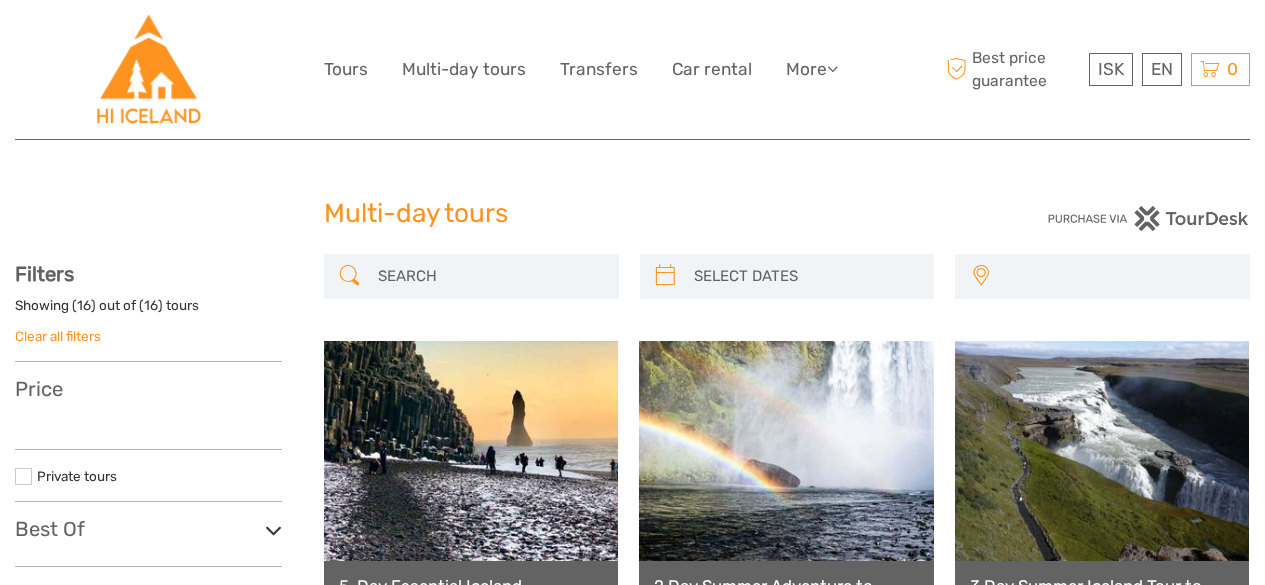 select 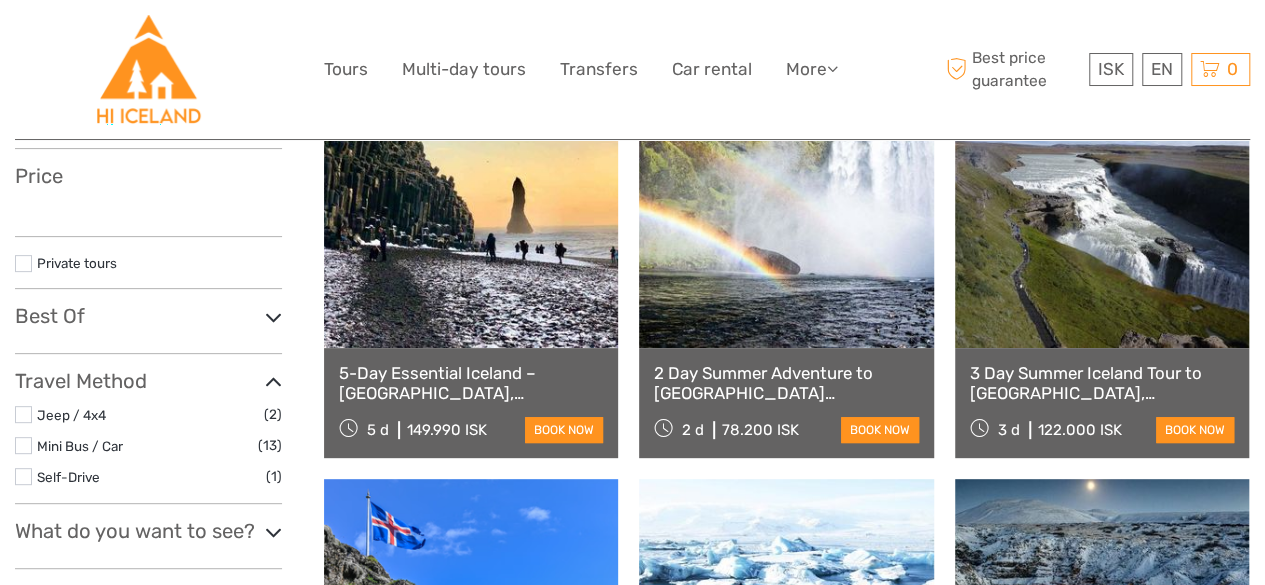 select 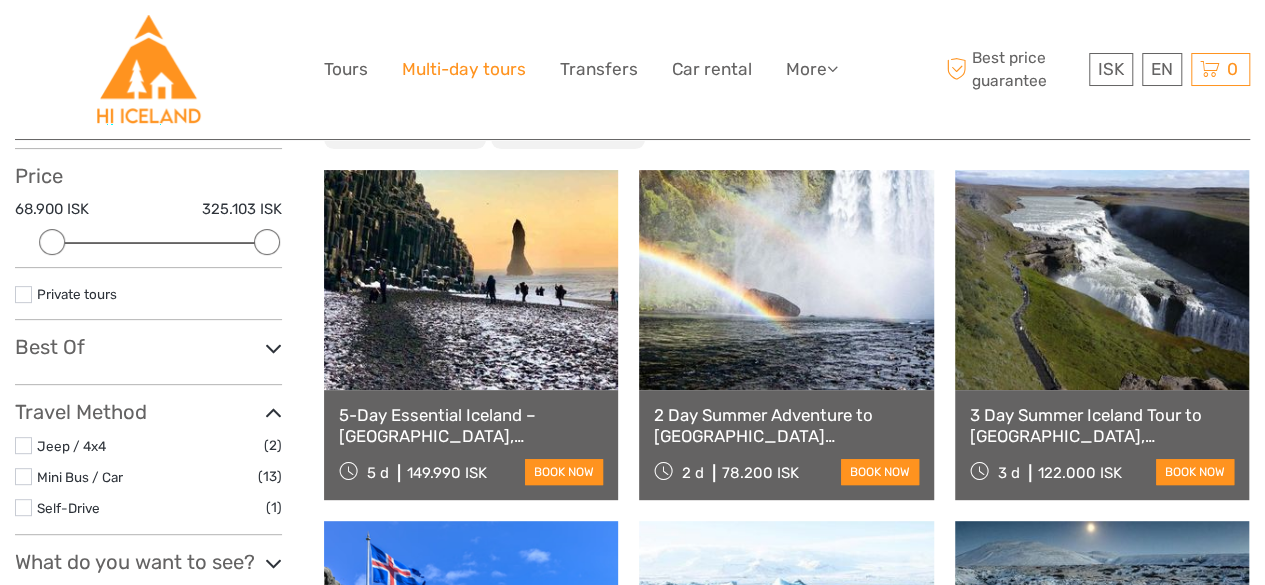 scroll, scrollTop: 0, scrollLeft: 0, axis: both 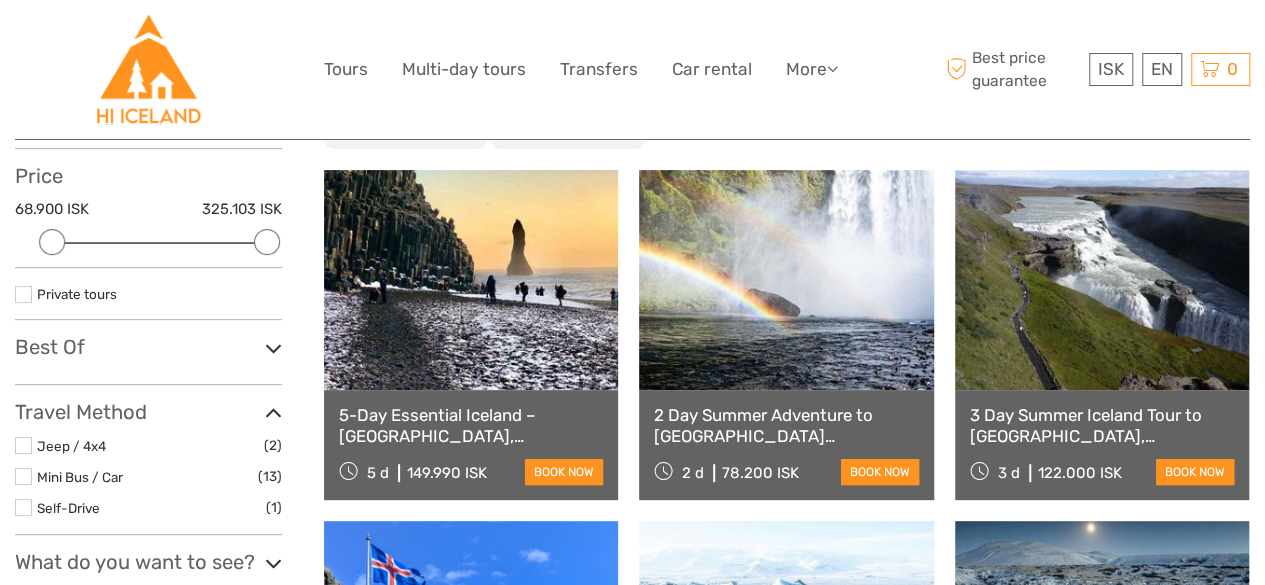 click on "ISK
ISK
€
$
£
EN
English
Español
Deutsch
Tours
Multi-day tours
Transfers
Car rental
More
Food & drink
Travel Articles
Food & drink
Travel Articles
Best price guarantee" at bounding box center (633, 69) 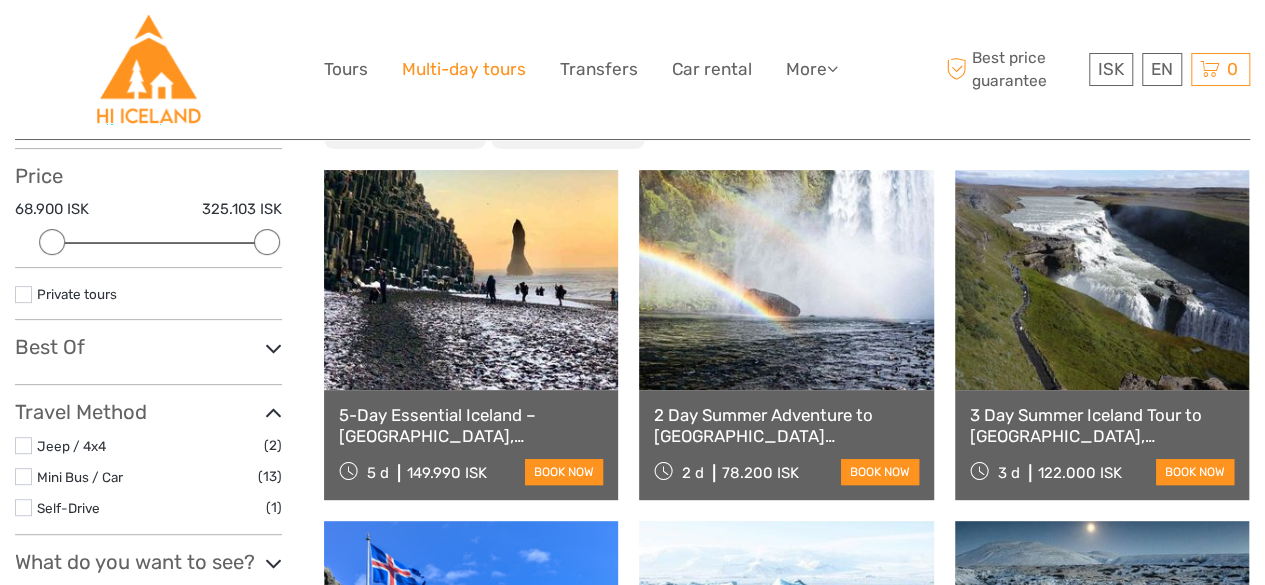 click on "Multi-day tours" at bounding box center [464, 69] 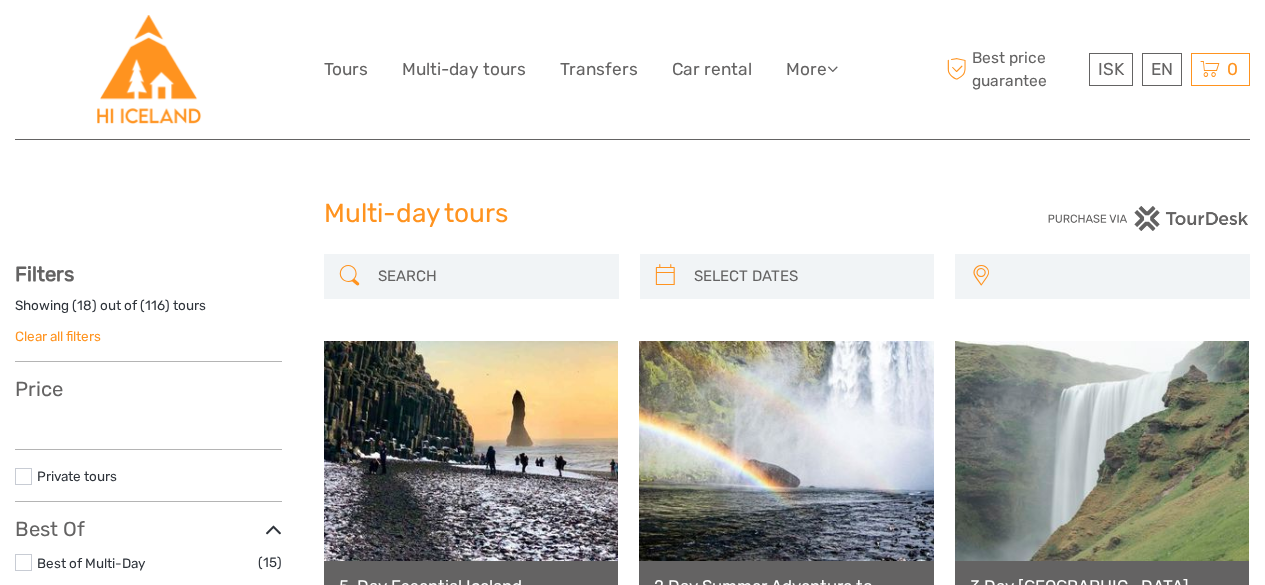 select 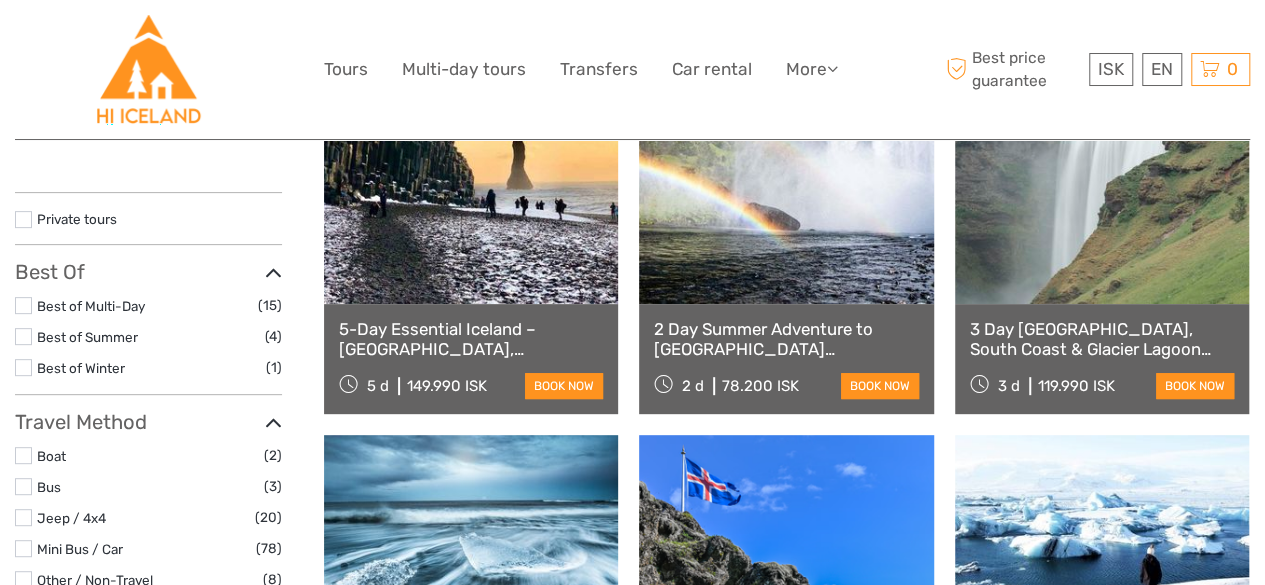 scroll, scrollTop: 300, scrollLeft: 0, axis: vertical 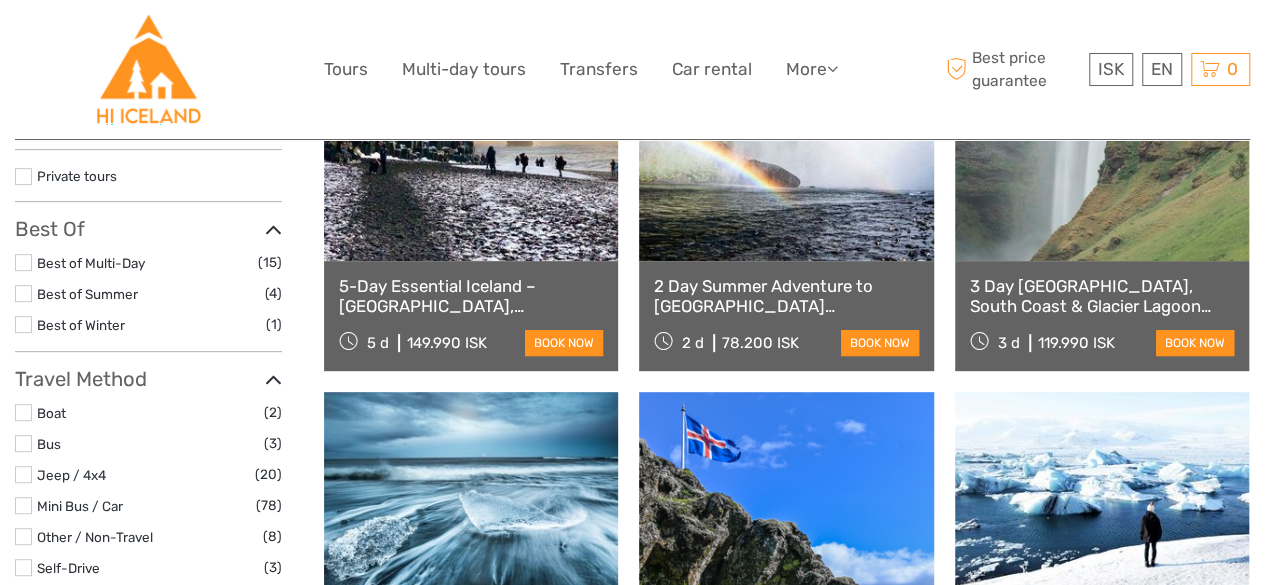 select 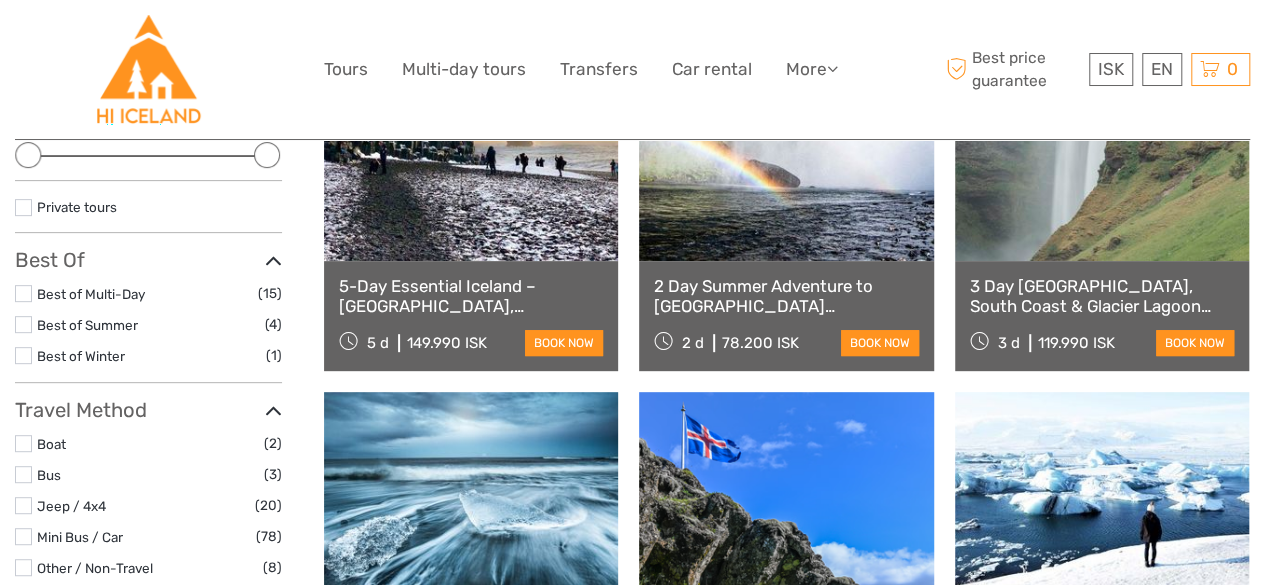 scroll, scrollTop: 0, scrollLeft: 0, axis: both 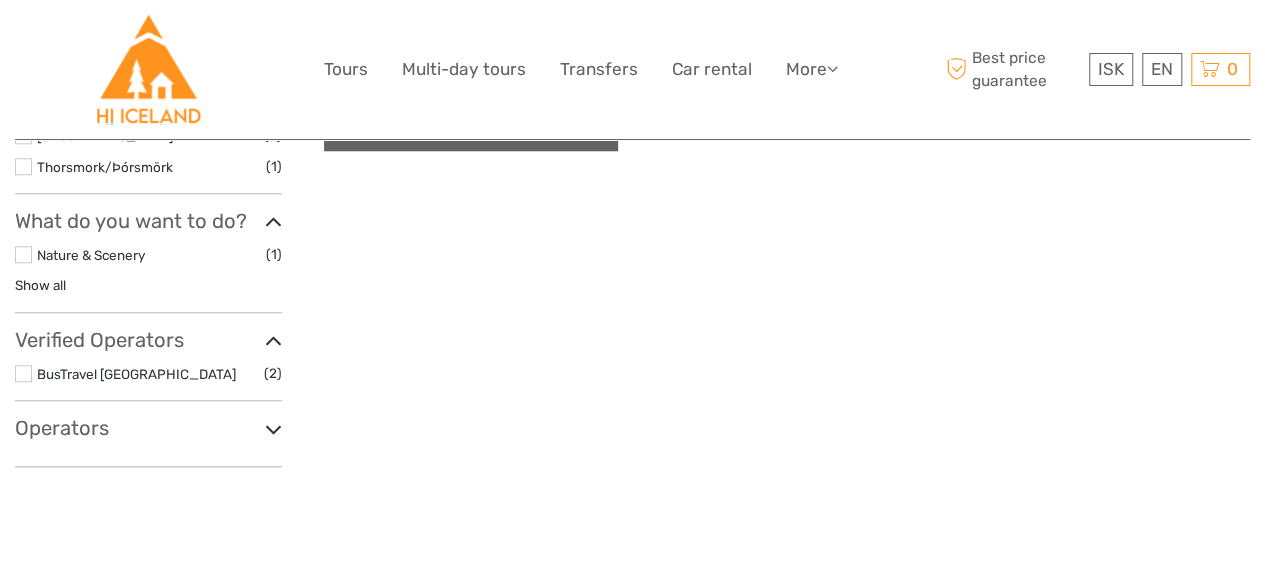 click on "Operators" at bounding box center [148, 428] 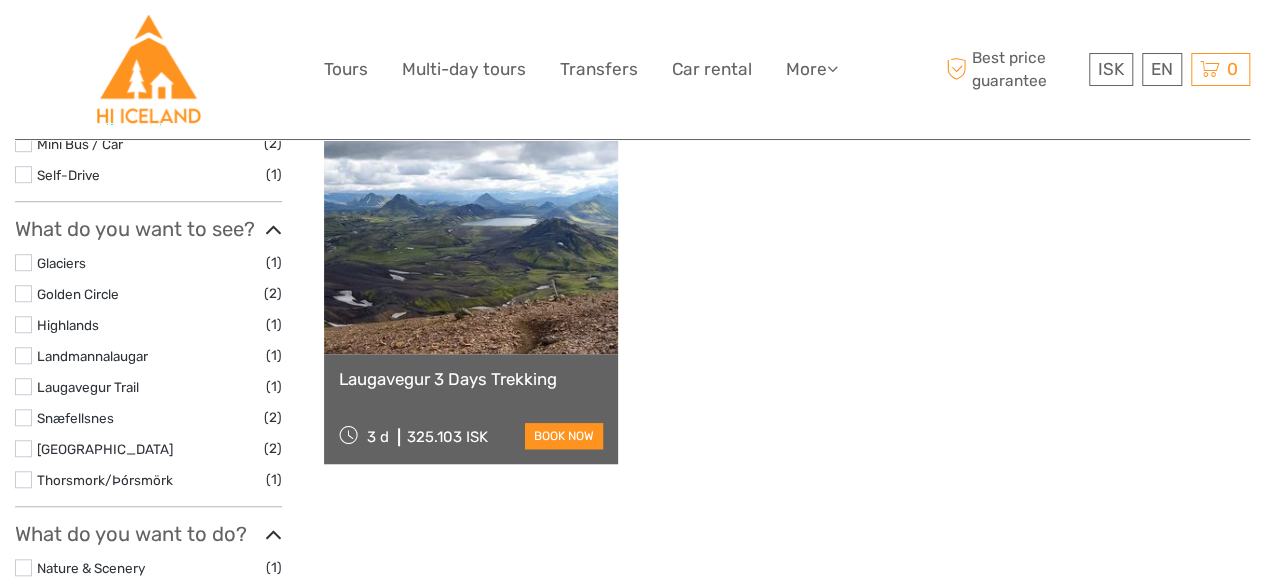 scroll, scrollTop: 200, scrollLeft: 0, axis: vertical 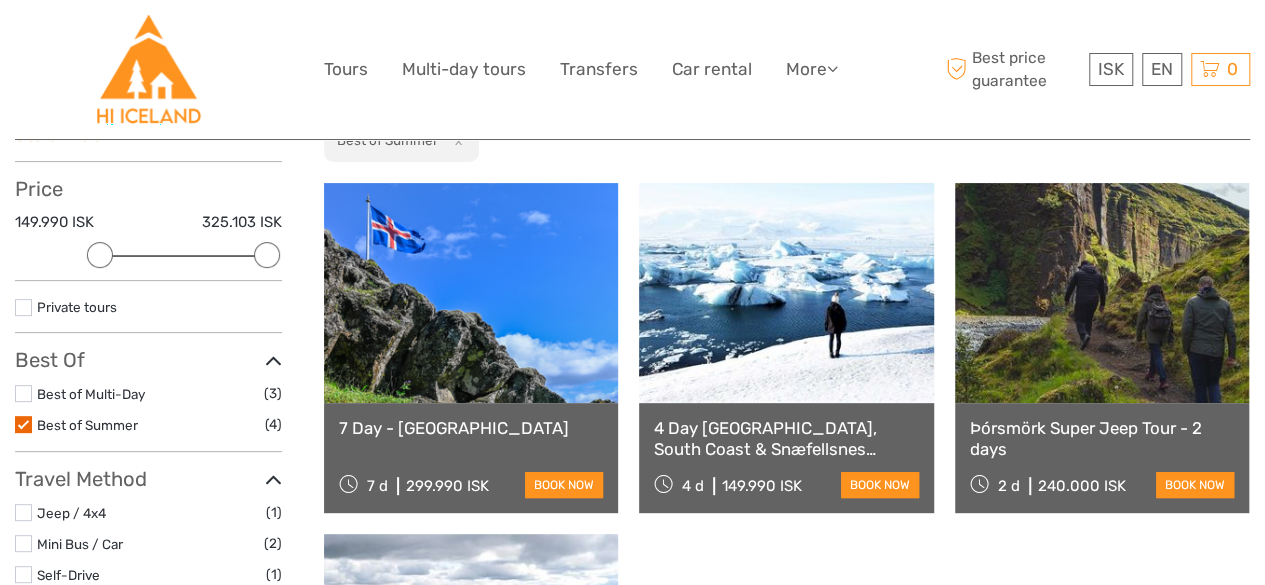 click on "4 Day [GEOGRAPHIC_DATA], South Coast & Snæfellsnes Small-Group Tour" at bounding box center (786, 438) 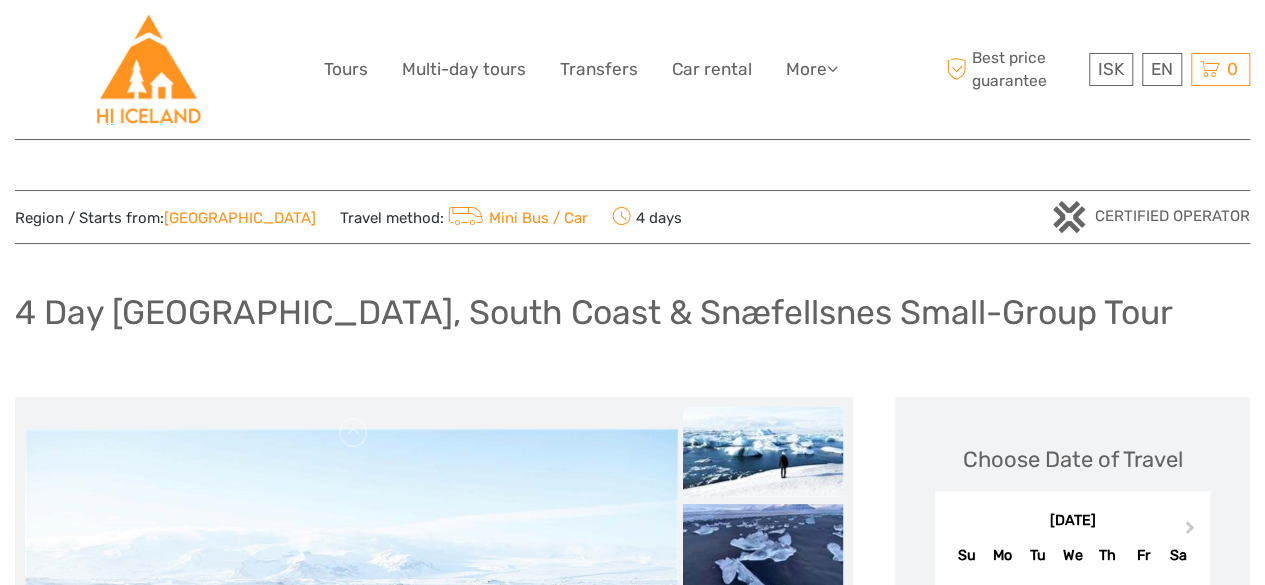 scroll, scrollTop: 268, scrollLeft: 0, axis: vertical 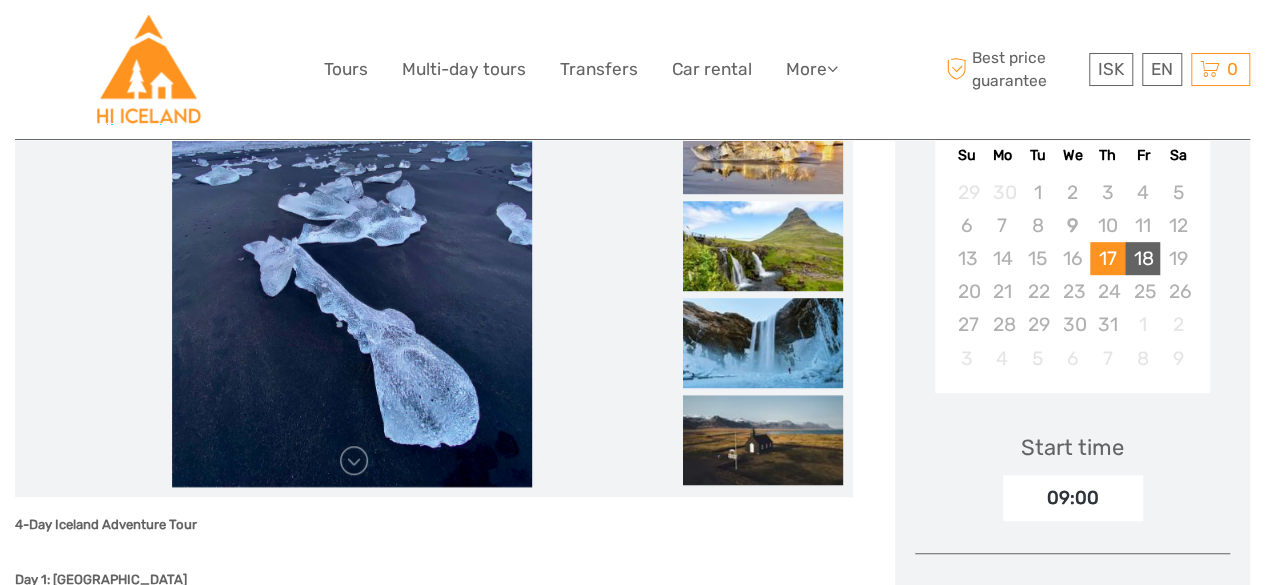 click on "18" at bounding box center (1142, 258) 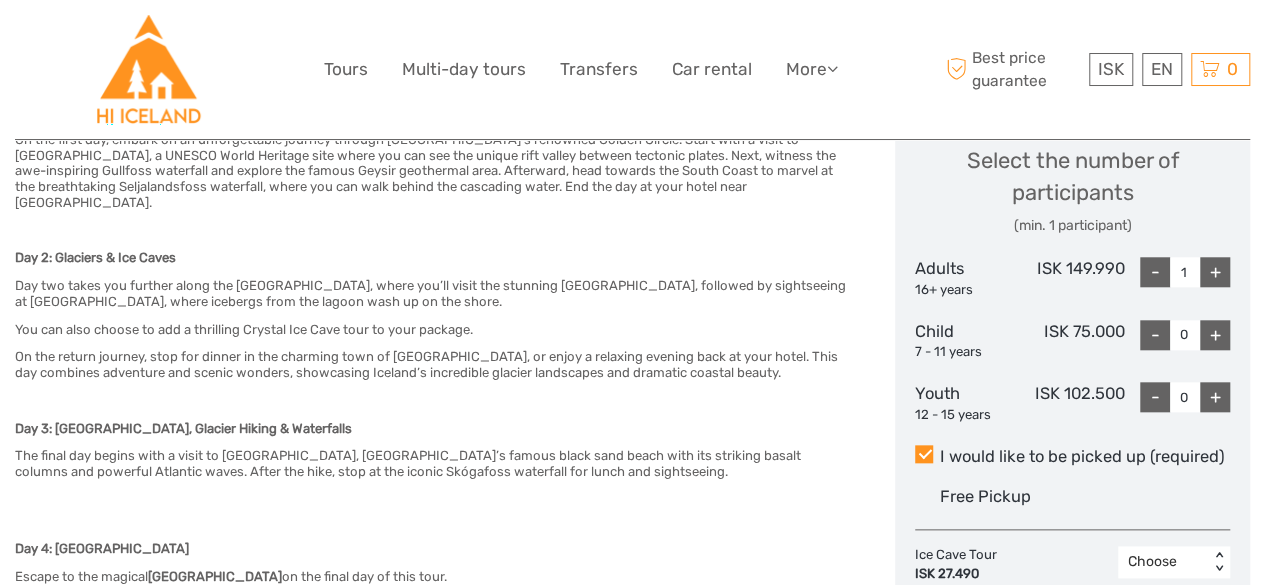 scroll, scrollTop: 700, scrollLeft: 0, axis: vertical 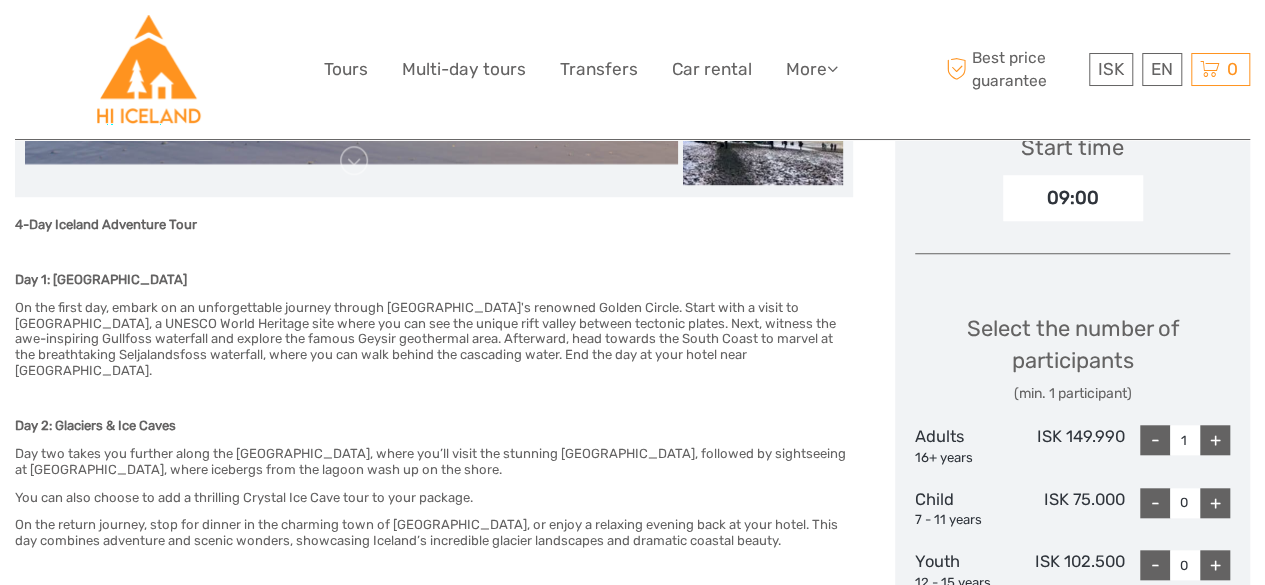 click on "You can also choose to add a thrilling Crystal Ice Cave tour to your package." at bounding box center [434, 498] 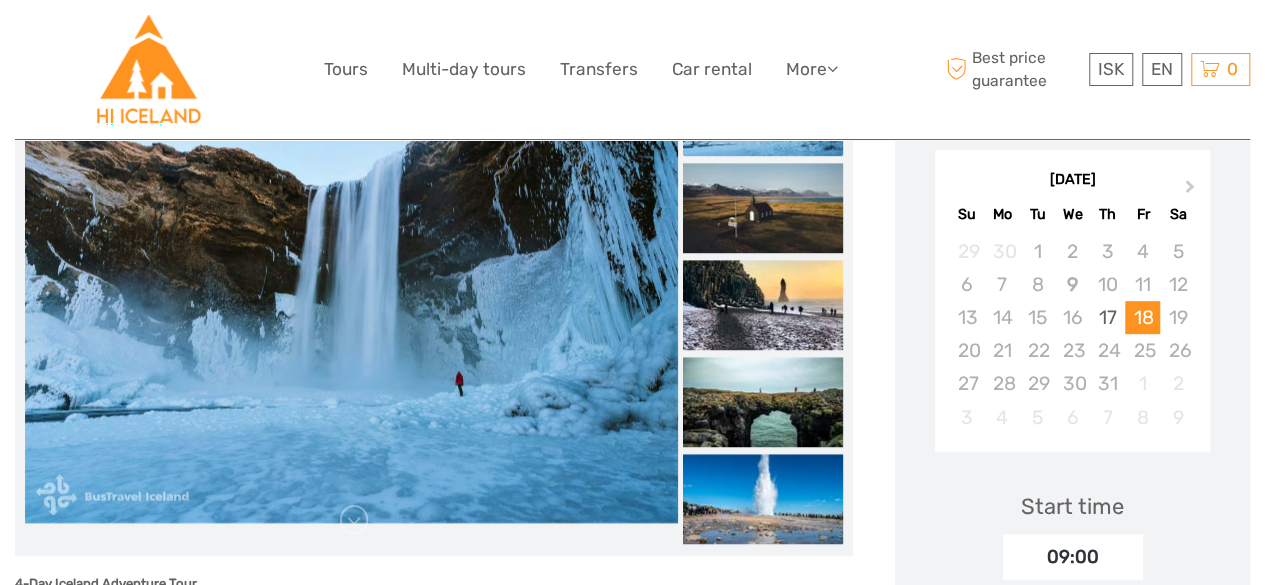 scroll, scrollTop: 300, scrollLeft: 0, axis: vertical 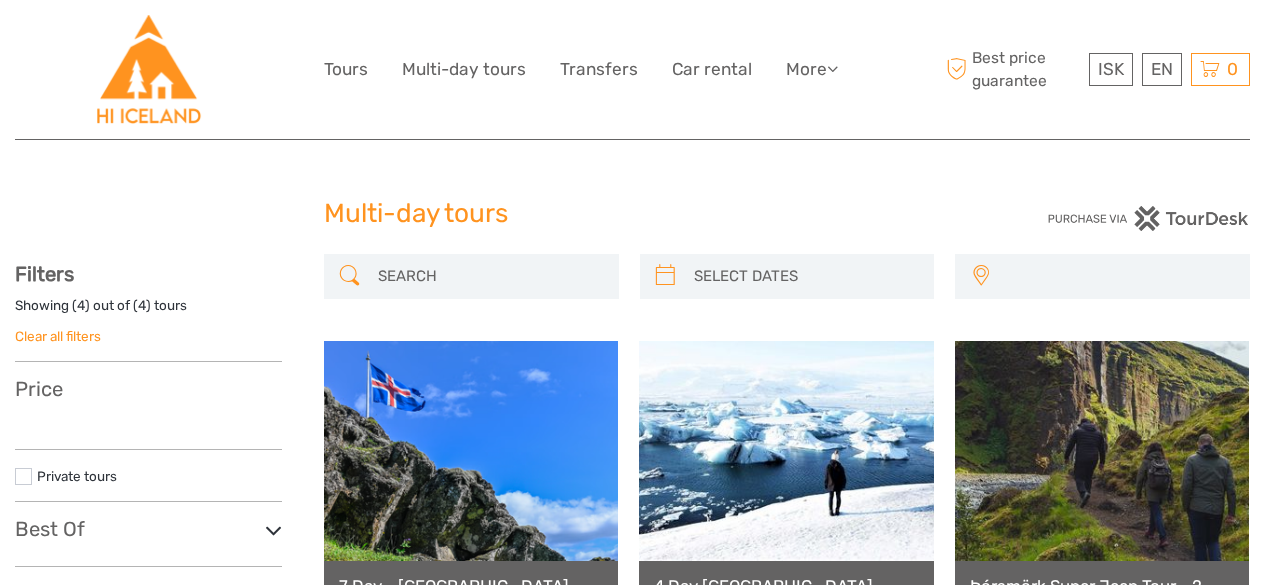 select 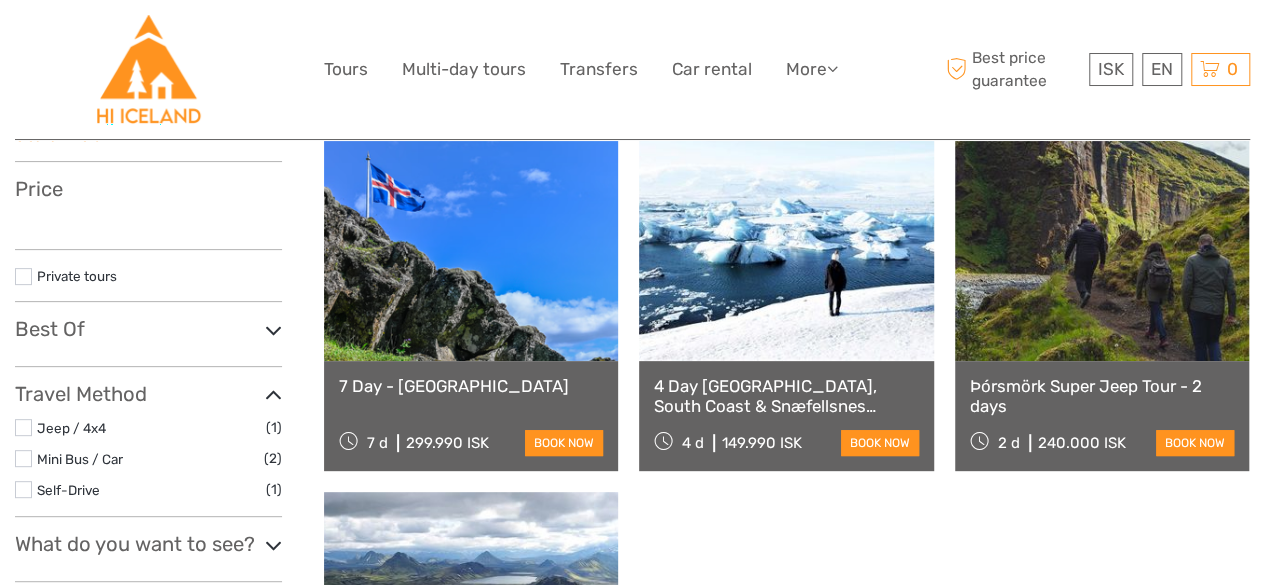select 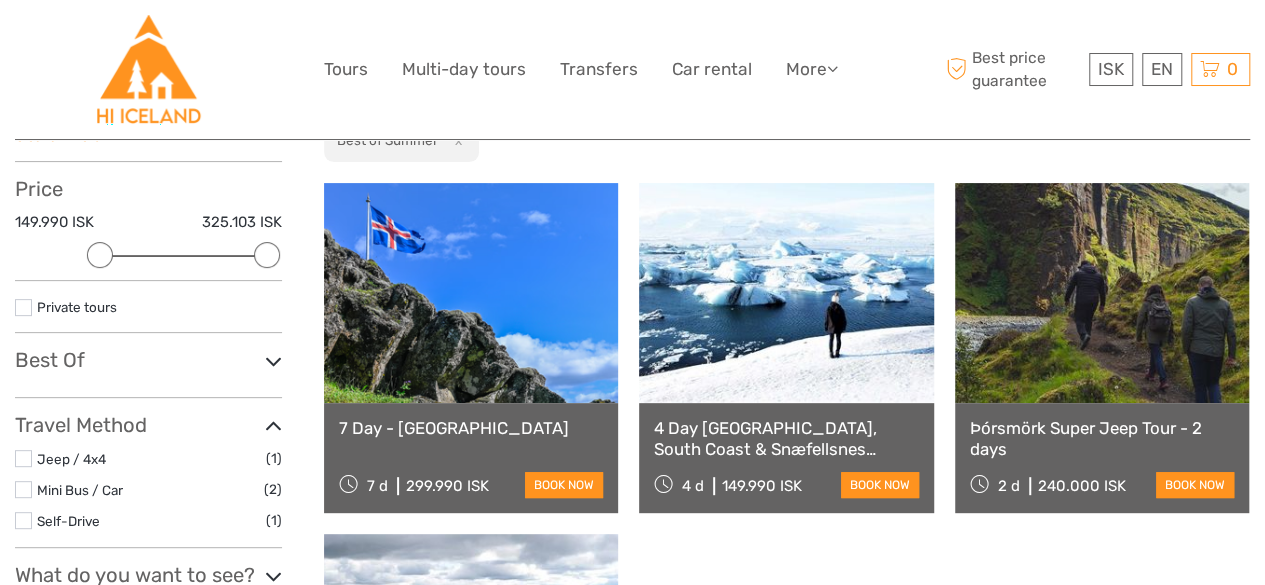 scroll, scrollTop: 0, scrollLeft: 0, axis: both 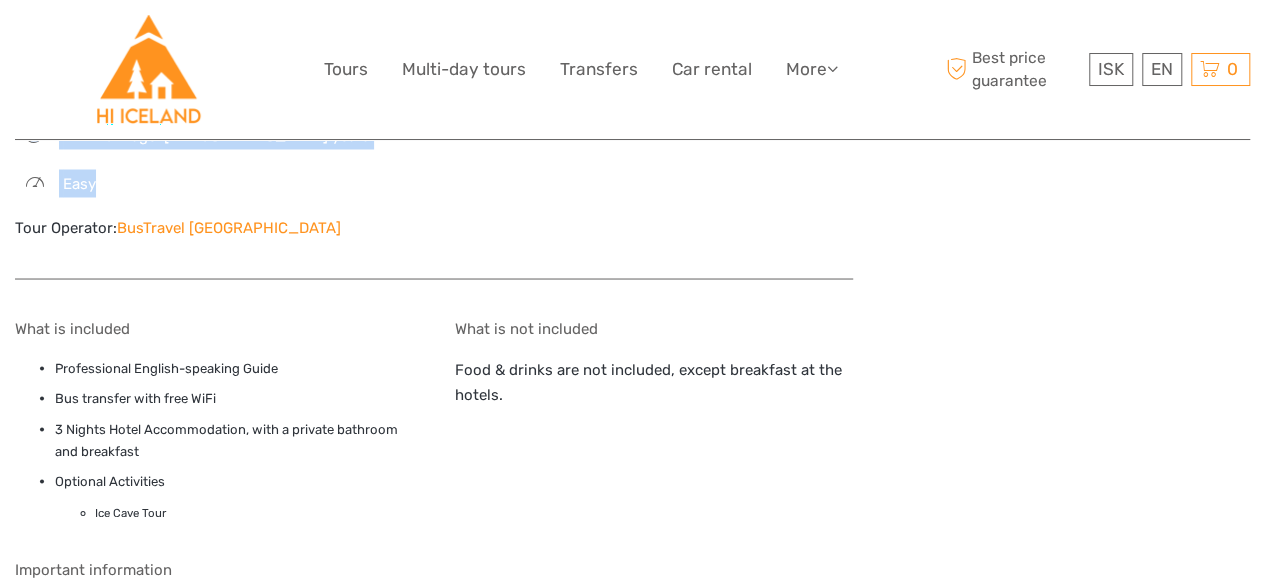 drag, startPoint x: 15, startPoint y: 325, endPoint x: 223, endPoint y: 164, distance: 263.03043 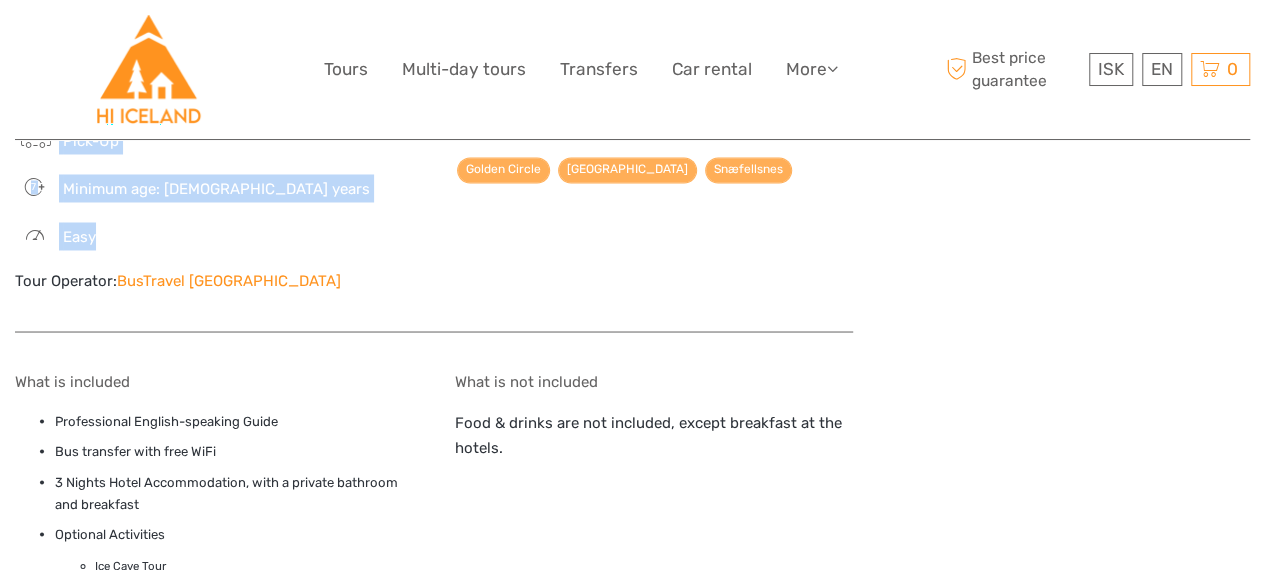 scroll, scrollTop: 1506, scrollLeft: 0, axis: vertical 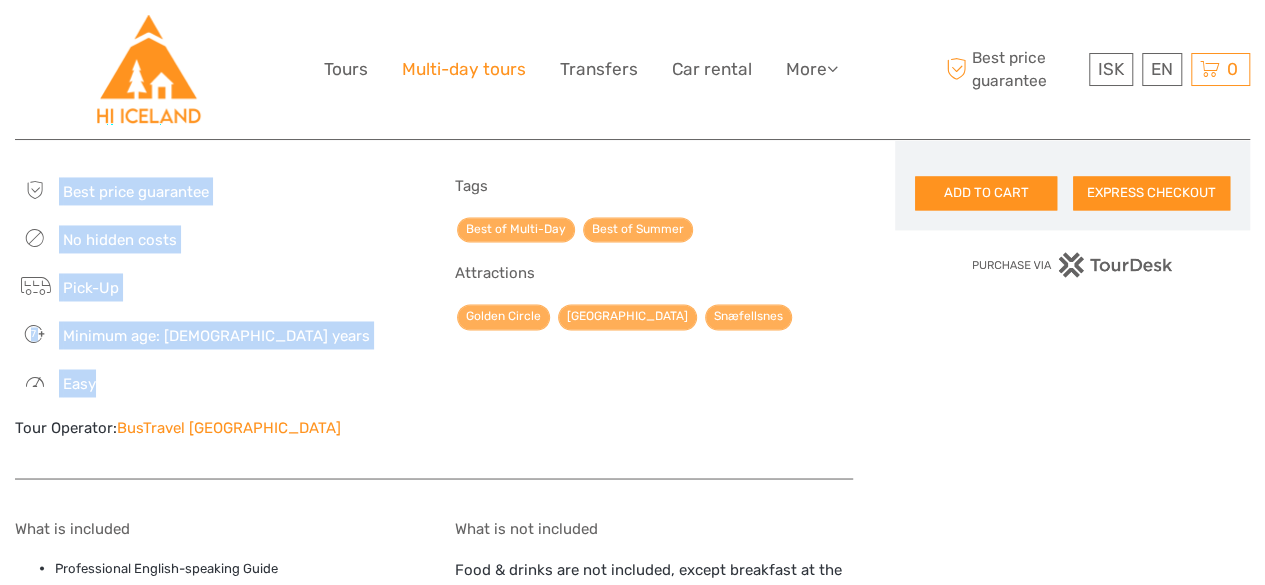 click on "Multi-day tours" at bounding box center (464, 69) 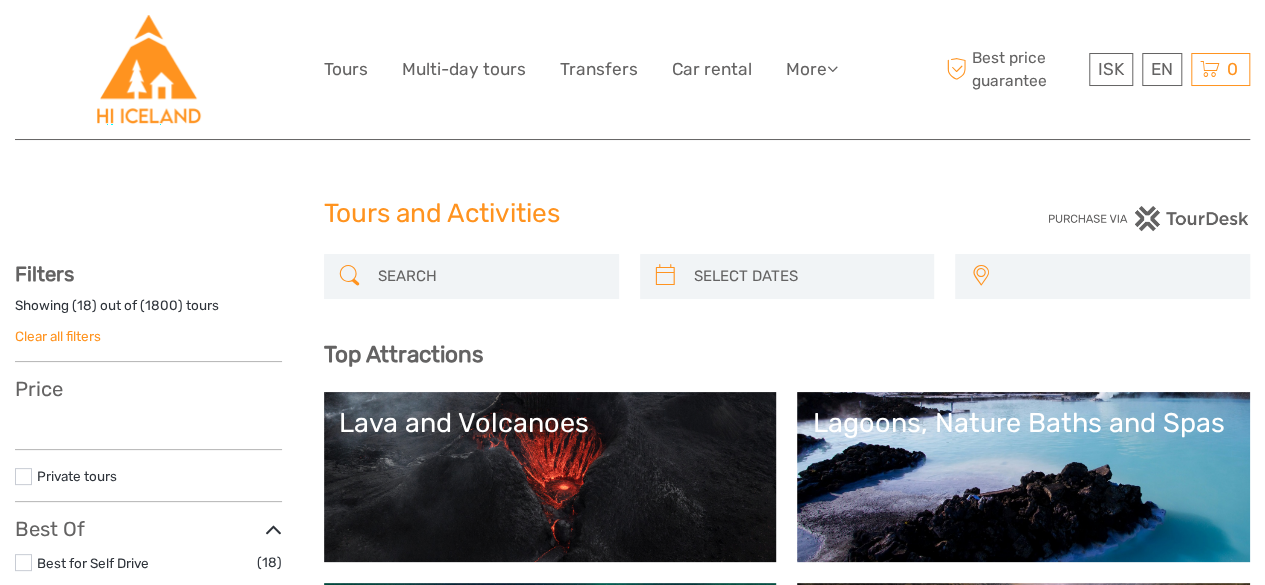 scroll, scrollTop: 300, scrollLeft: 0, axis: vertical 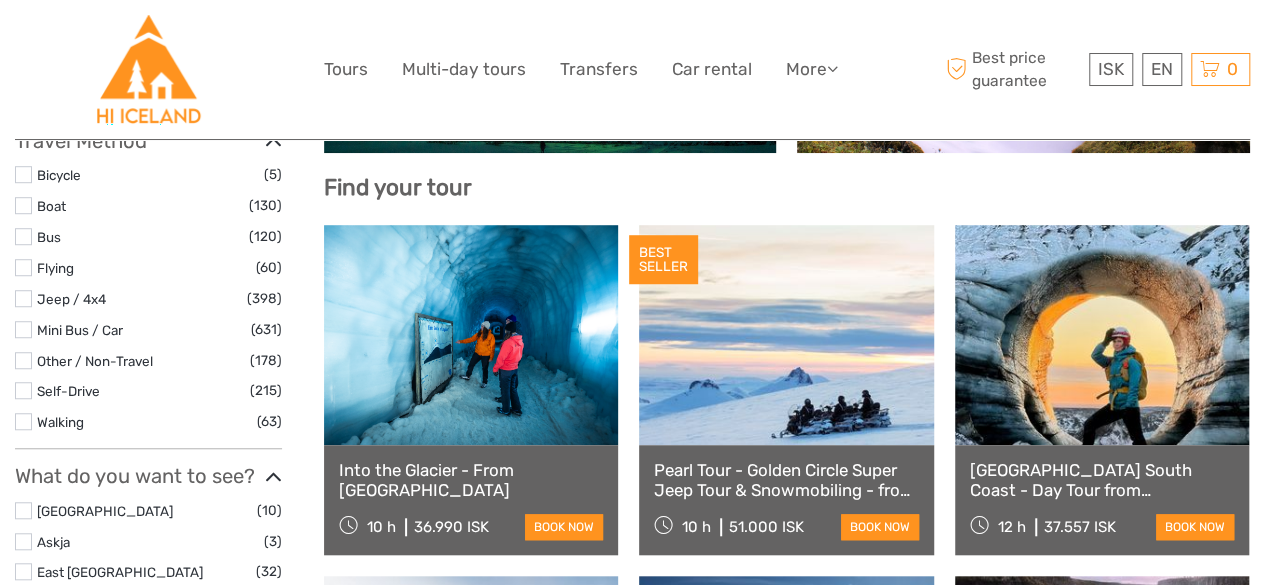 select 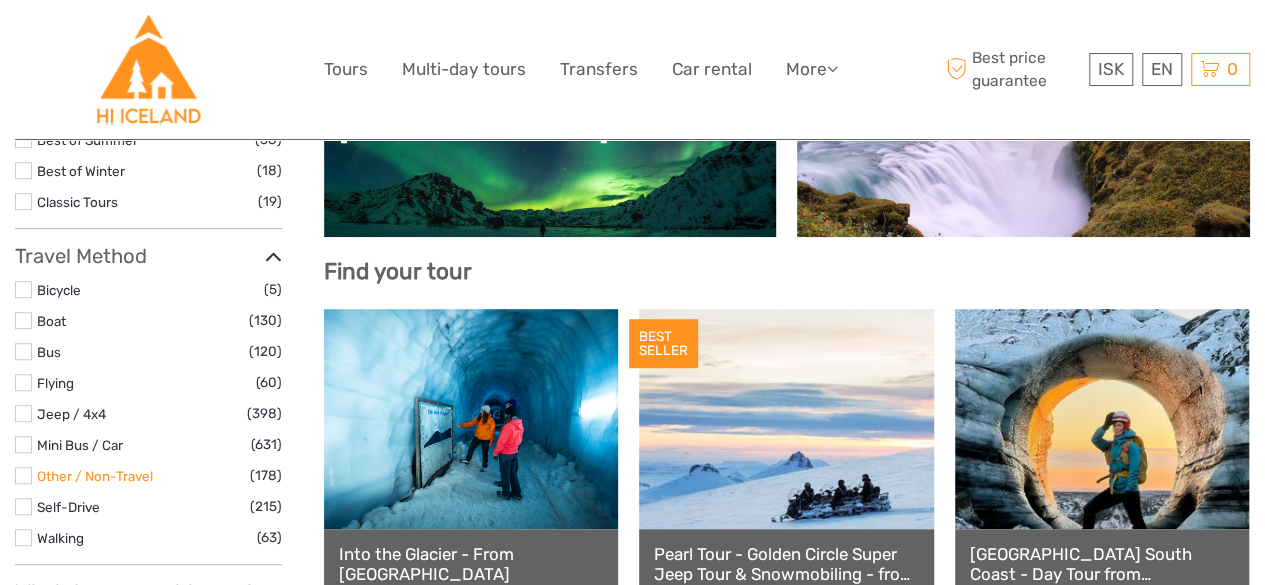 scroll, scrollTop: 431, scrollLeft: 0, axis: vertical 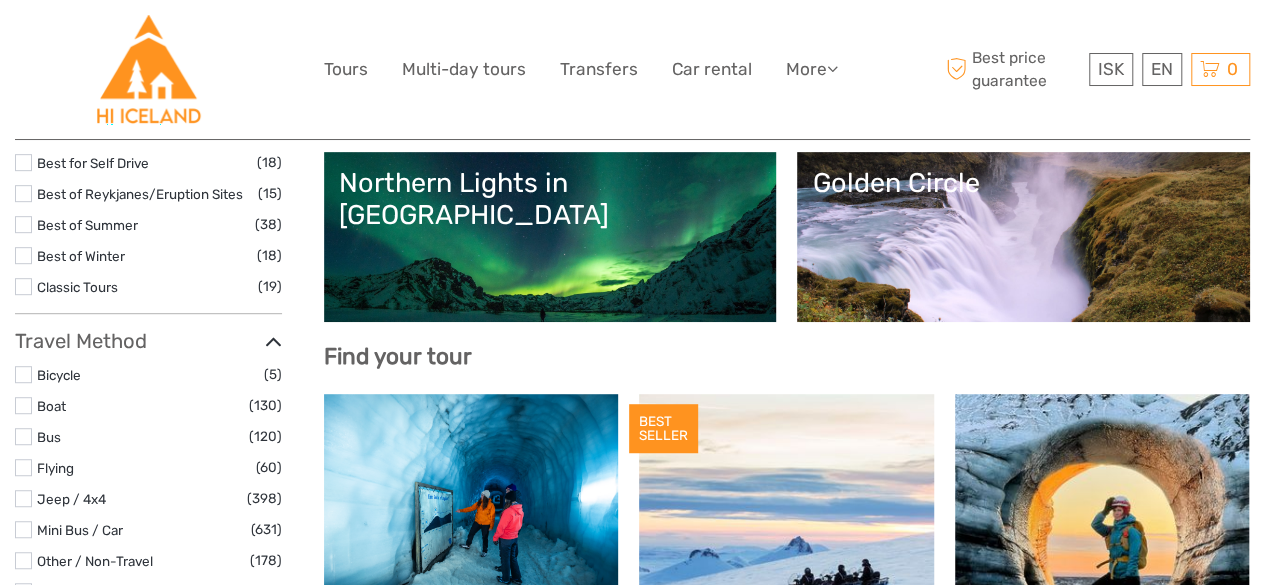 click at bounding box center [23, 436] 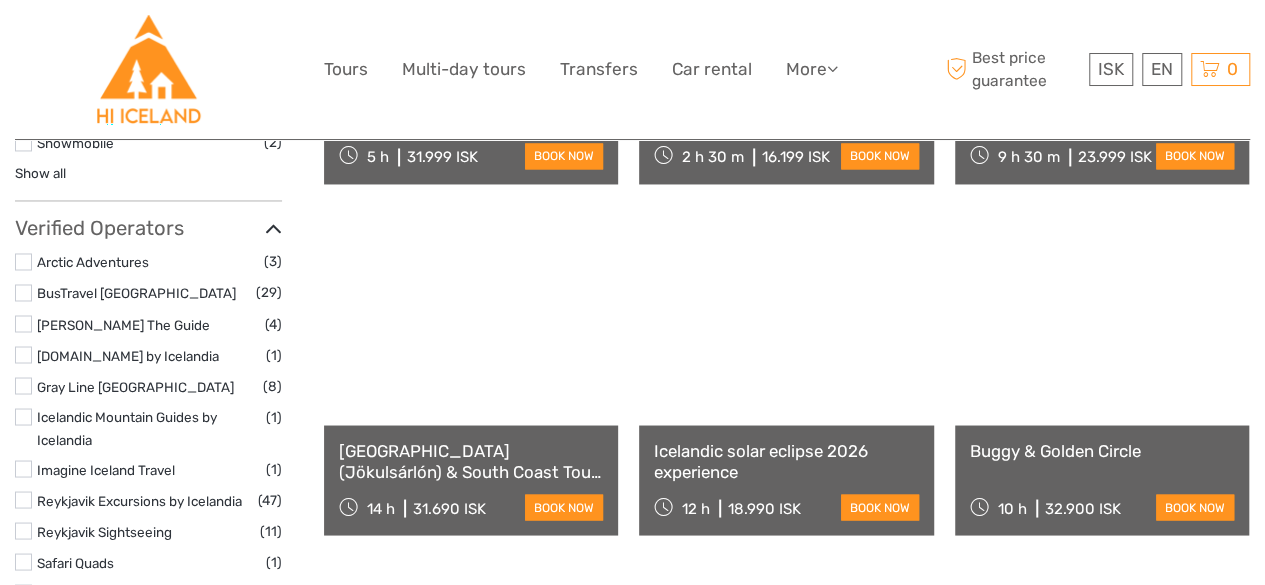 scroll, scrollTop: 1713, scrollLeft: 0, axis: vertical 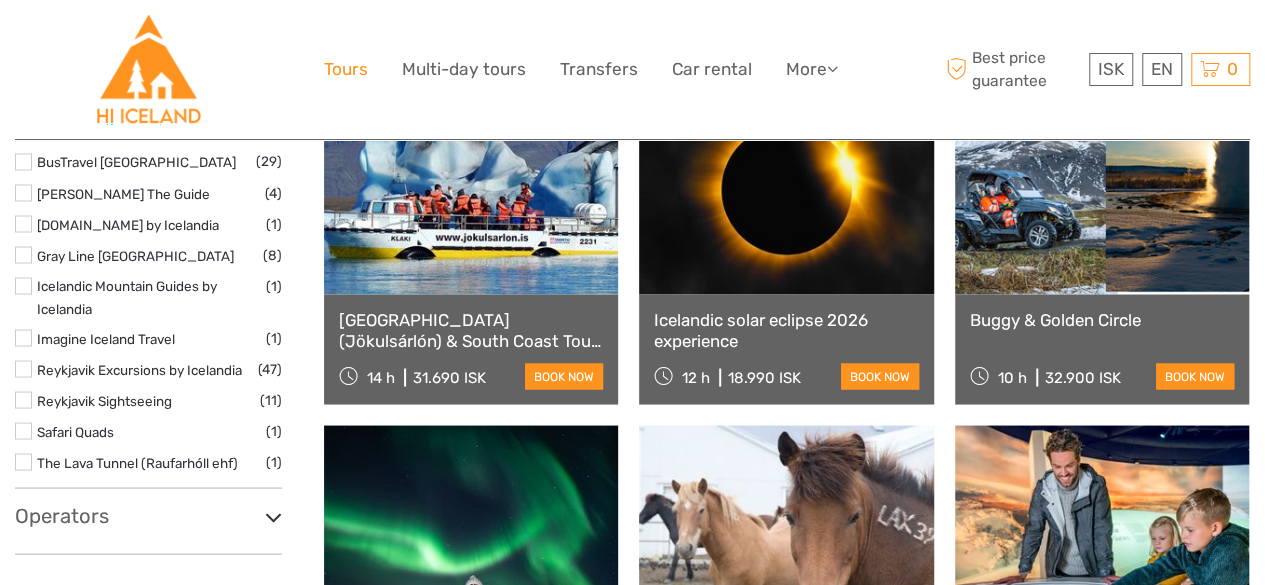 click on "Tours" at bounding box center (346, 69) 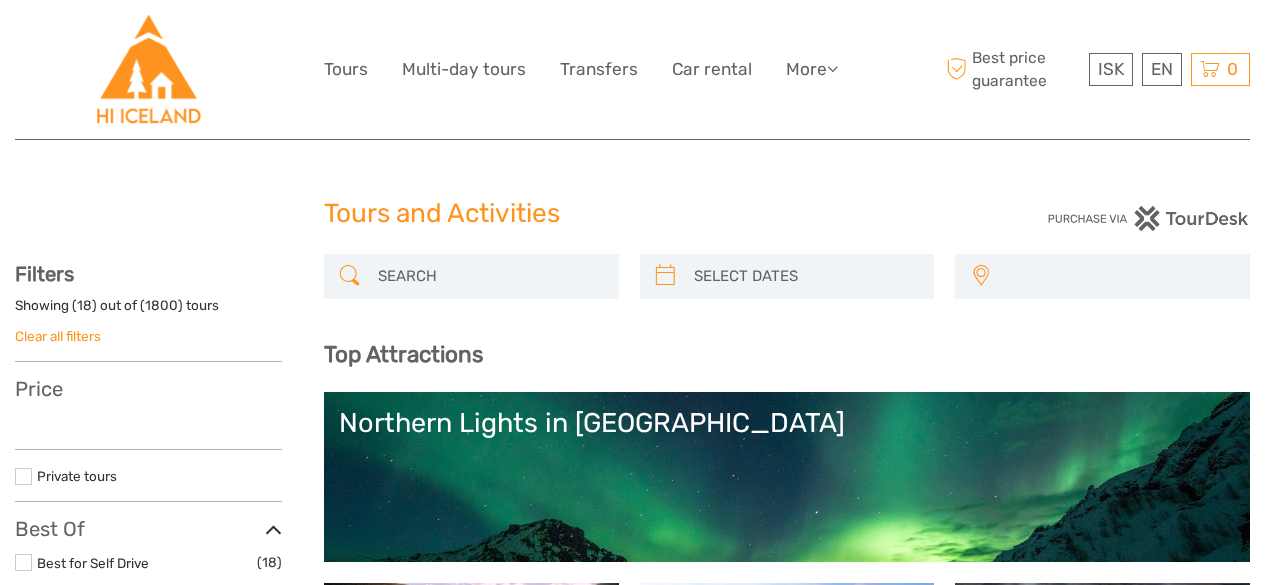 select 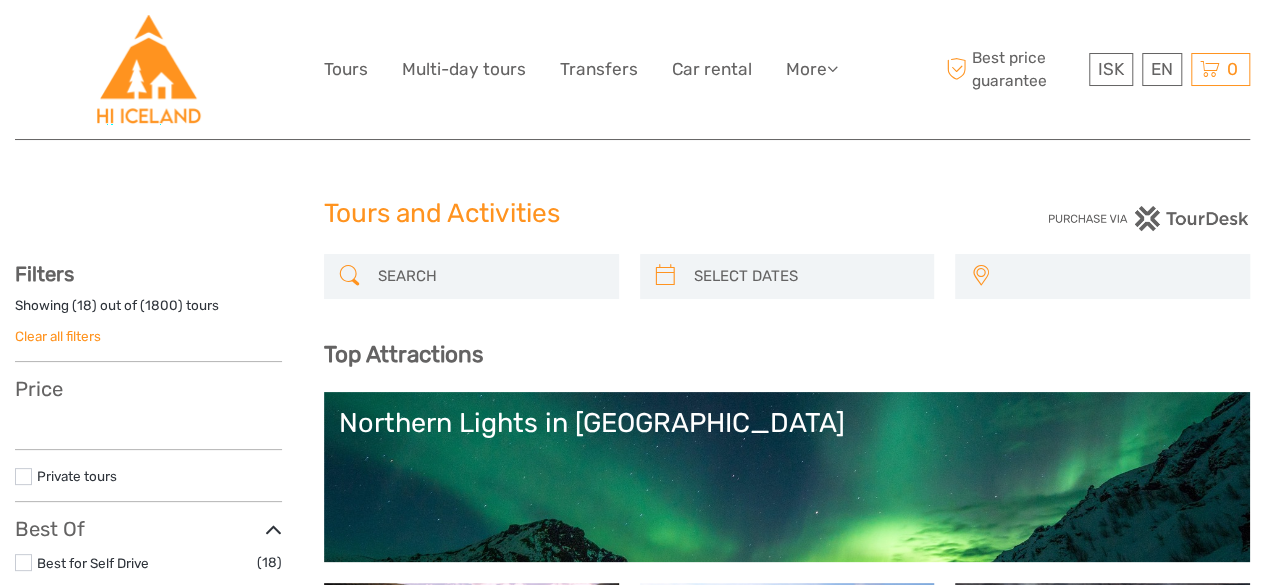 select 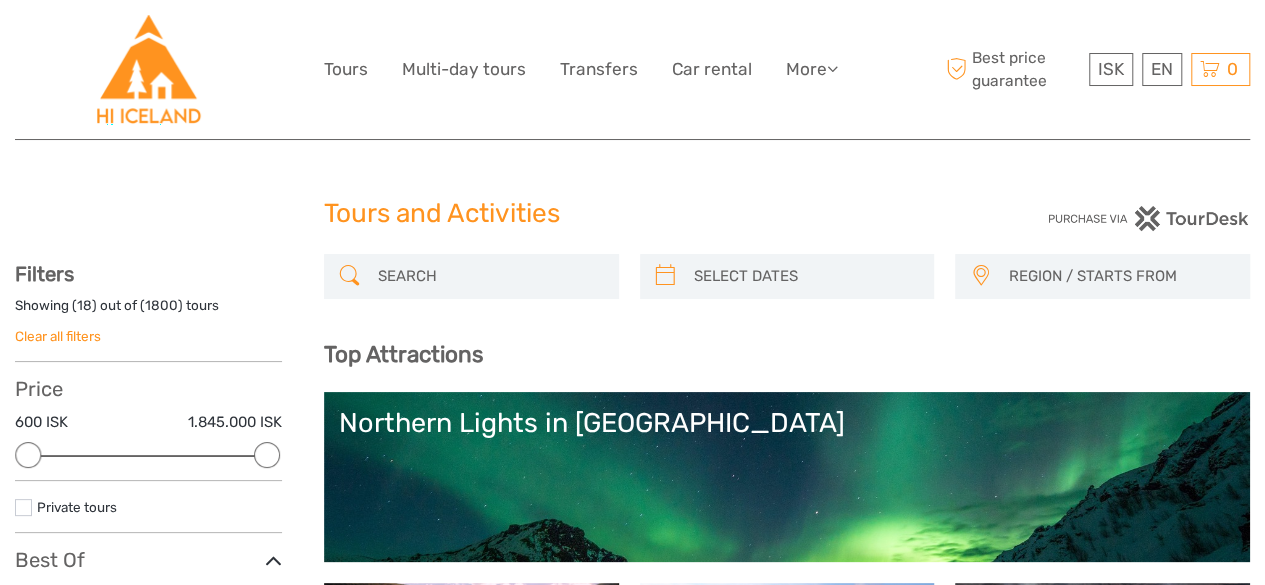 scroll, scrollTop: 400, scrollLeft: 0, axis: vertical 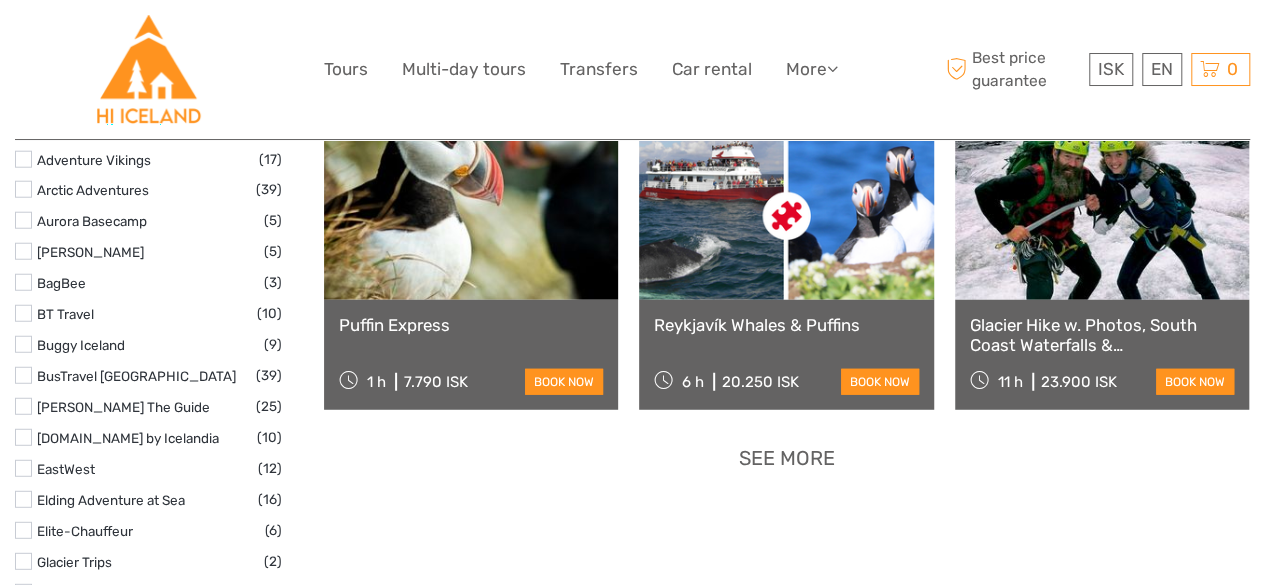 click on "See more" at bounding box center [787, 458] 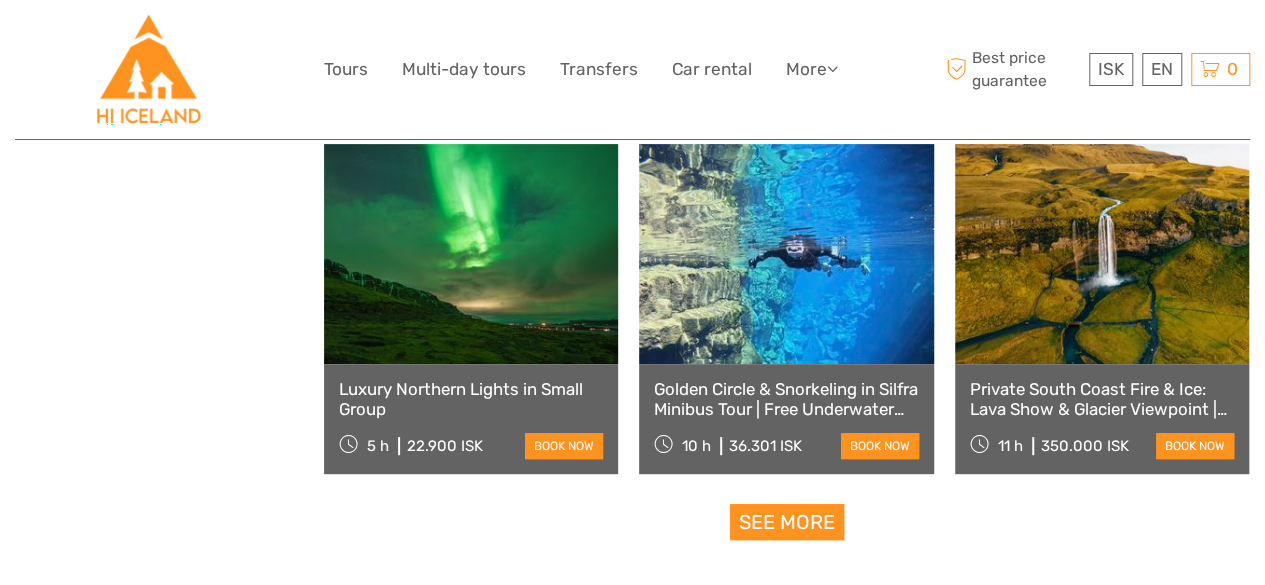 scroll, scrollTop: 4200, scrollLeft: 0, axis: vertical 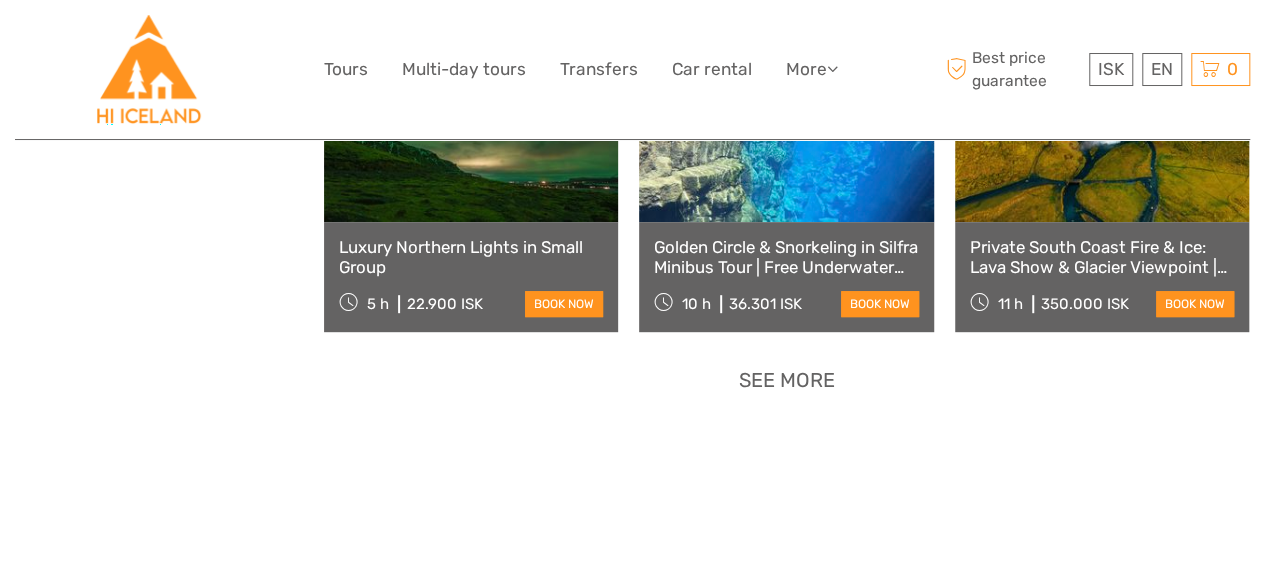click on "See more" at bounding box center (787, 380) 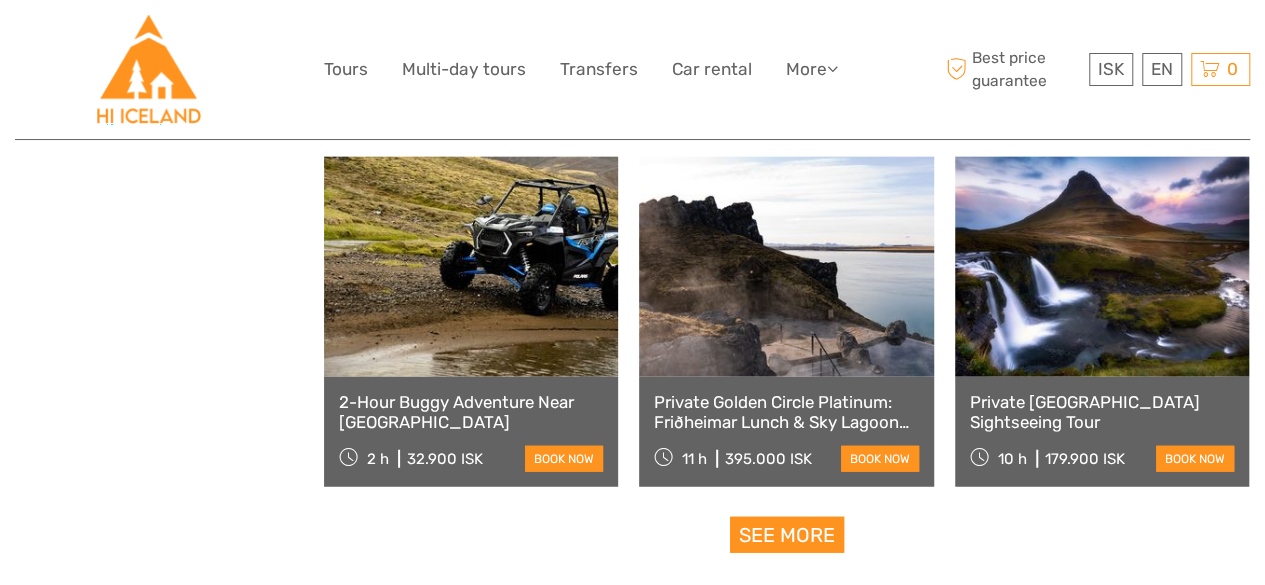 scroll, scrollTop: 6300, scrollLeft: 0, axis: vertical 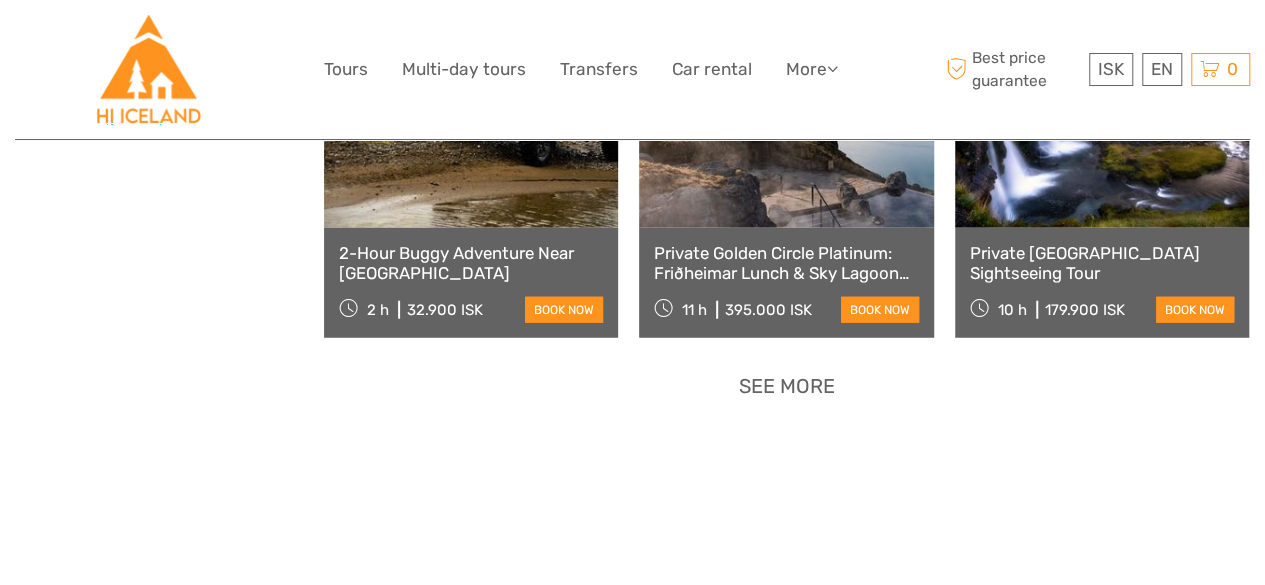 click on "See more" at bounding box center [787, 386] 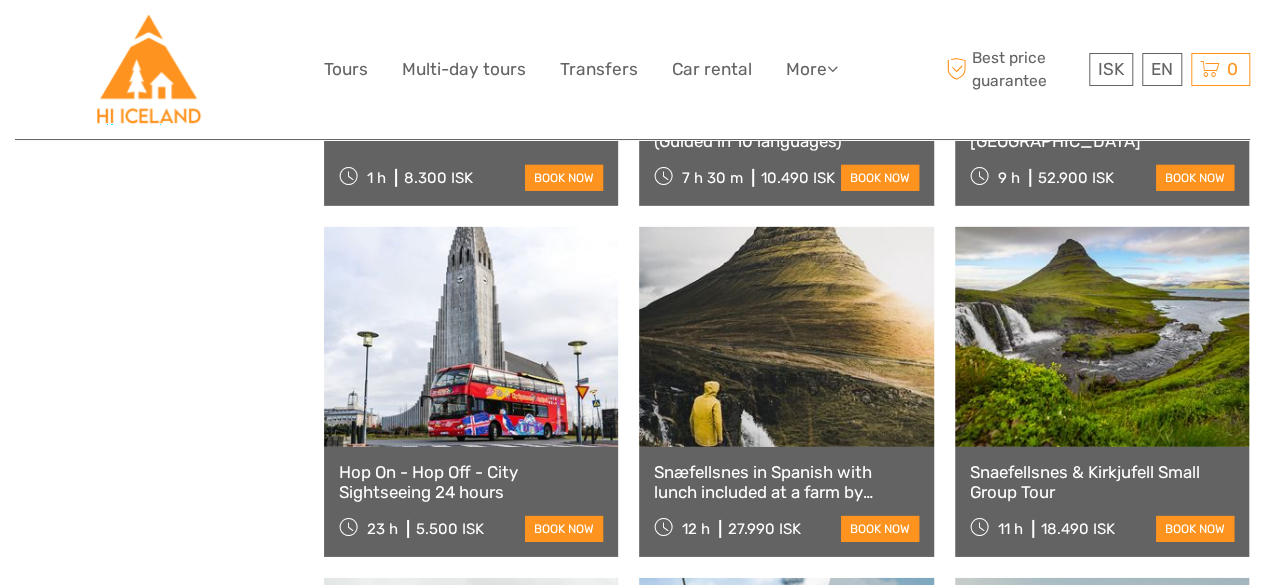 scroll, scrollTop: 6900, scrollLeft: 0, axis: vertical 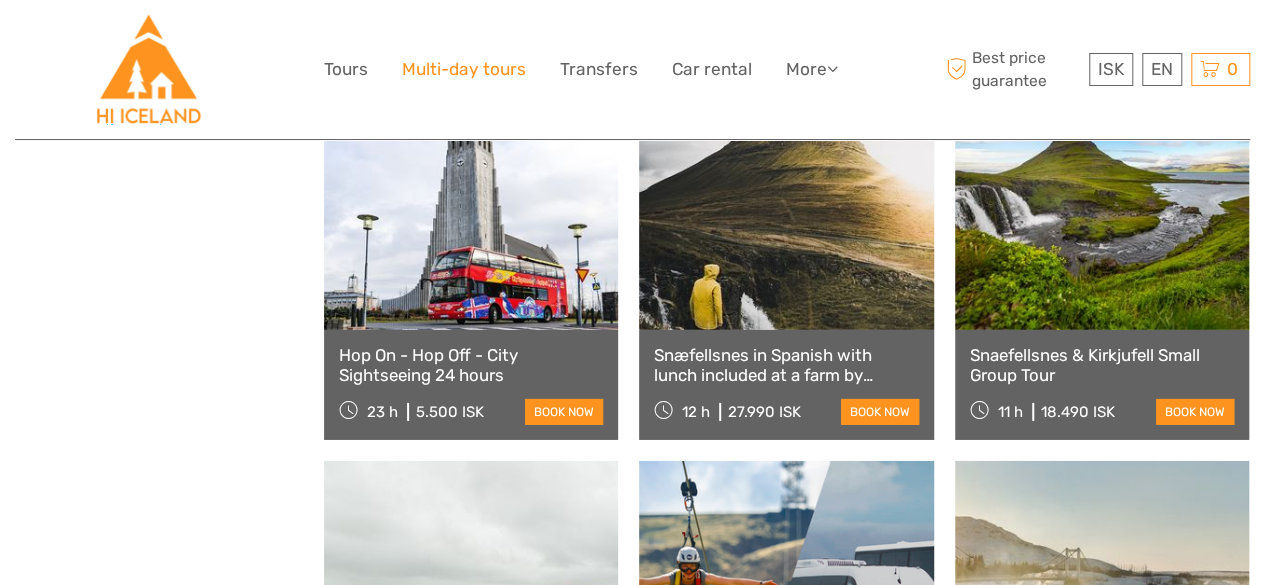 click on "Multi-day tours" at bounding box center (464, 69) 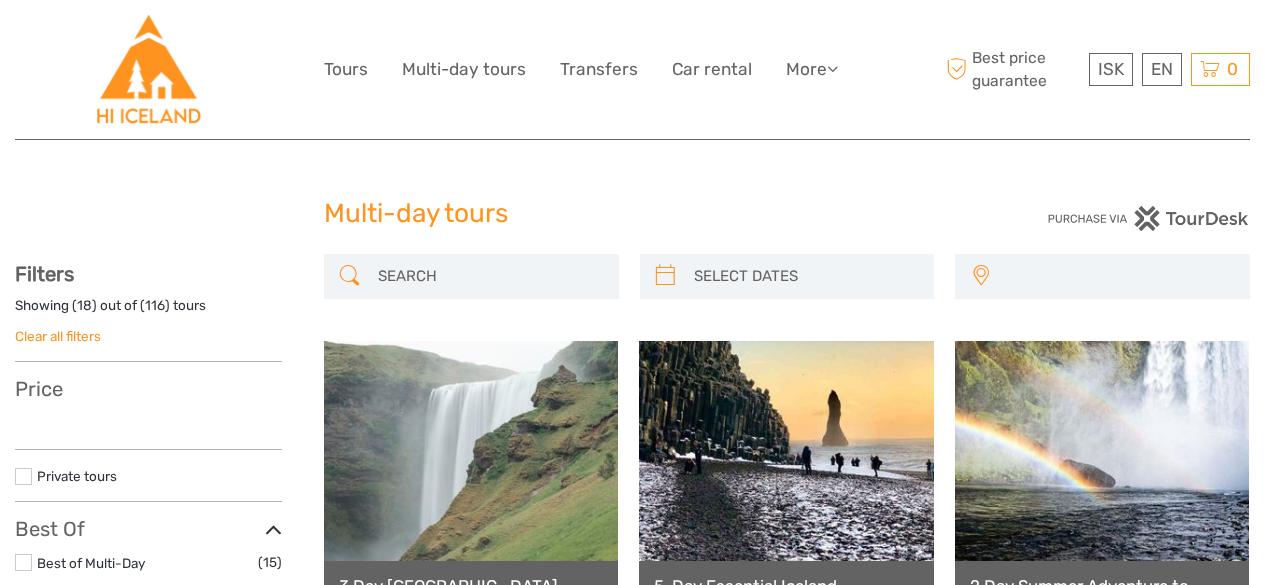 select 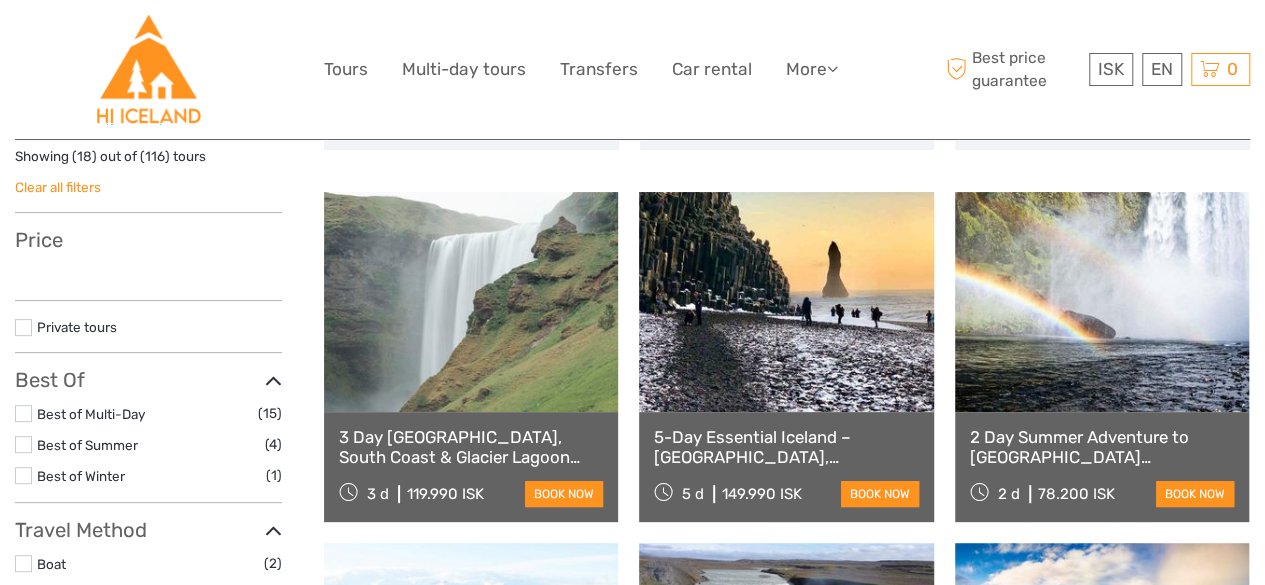 select 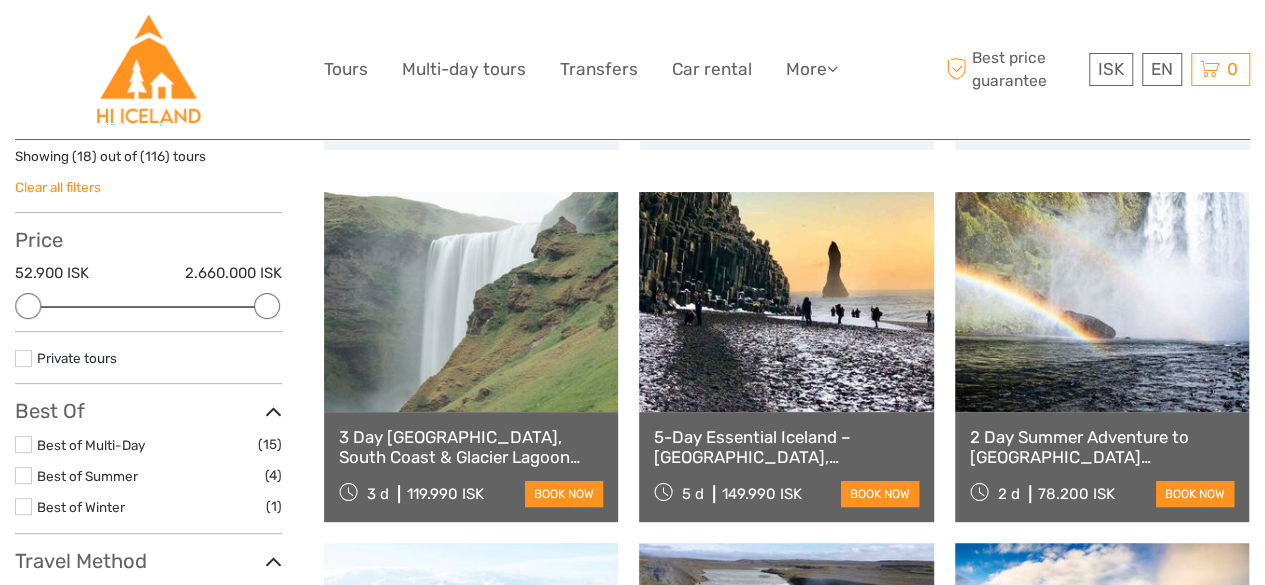 scroll, scrollTop: 300, scrollLeft: 0, axis: vertical 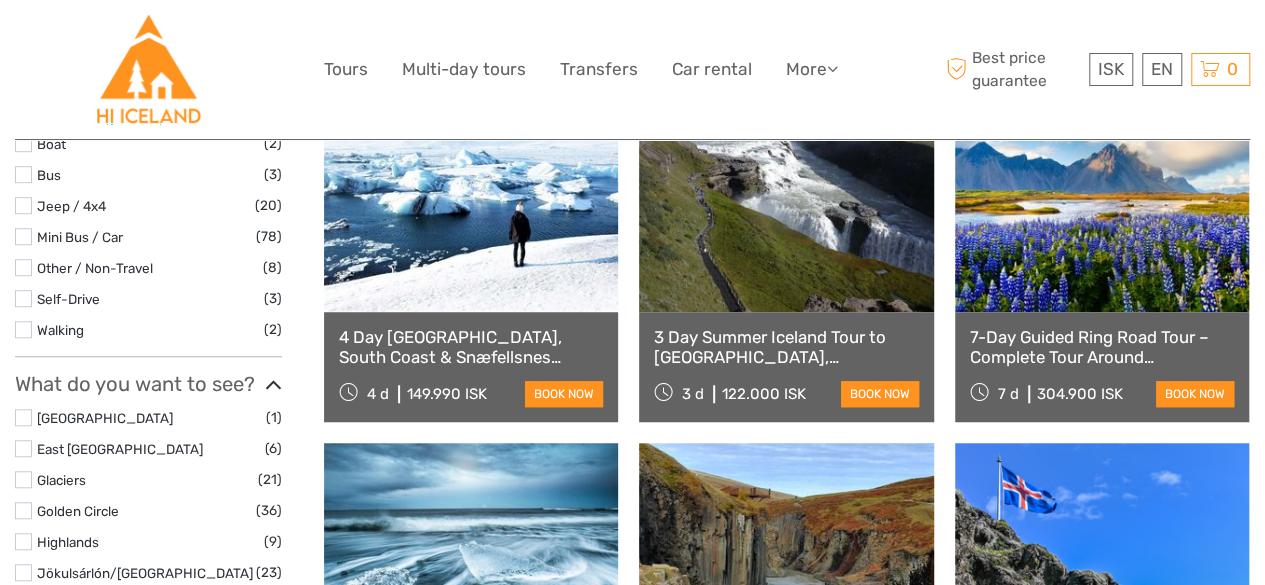 click on "3 Day Summer Iceland Tour to [GEOGRAPHIC_DATA], [GEOGRAPHIC_DATA] with Glacier Lagoon & Glacier Hike" at bounding box center (786, 347) 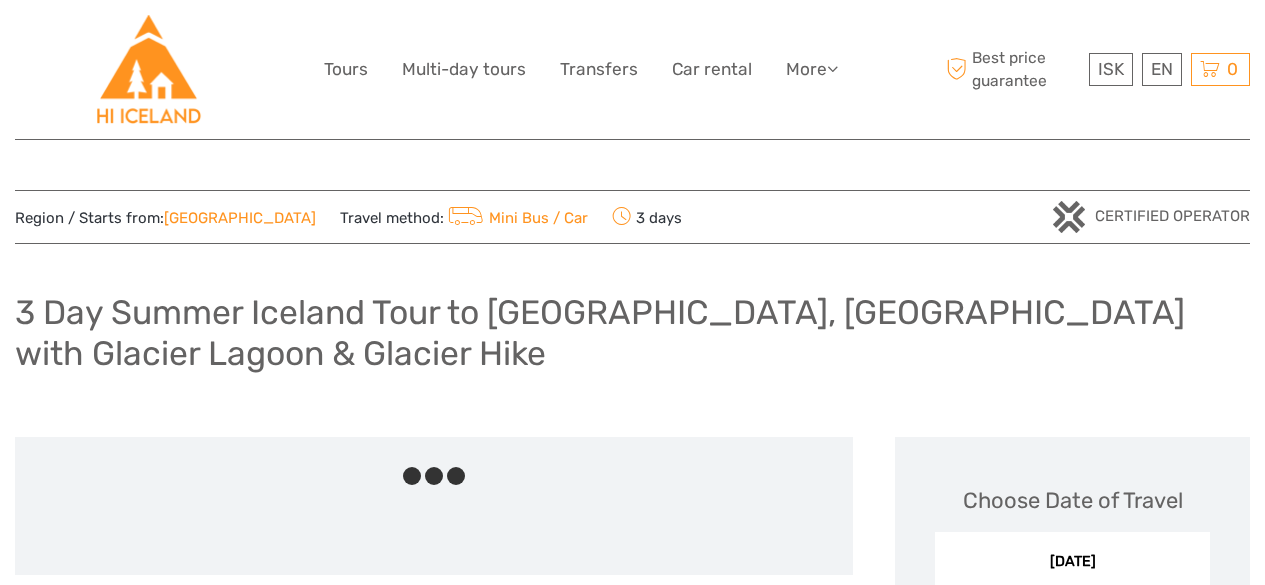 scroll, scrollTop: 0, scrollLeft: 0, axis: both 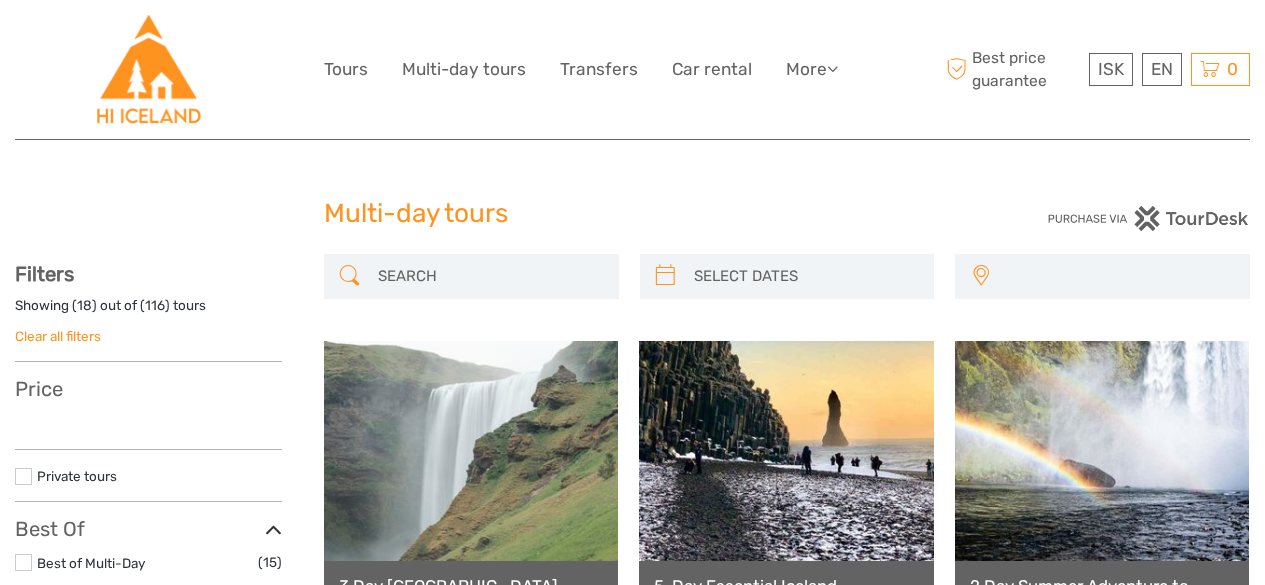 select 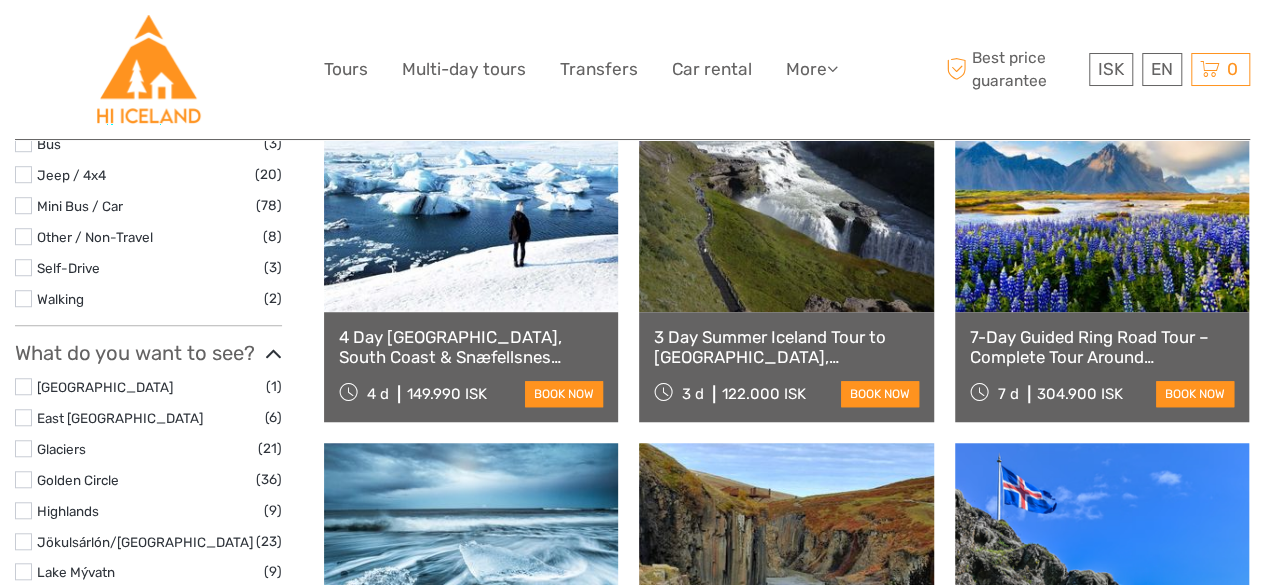 select 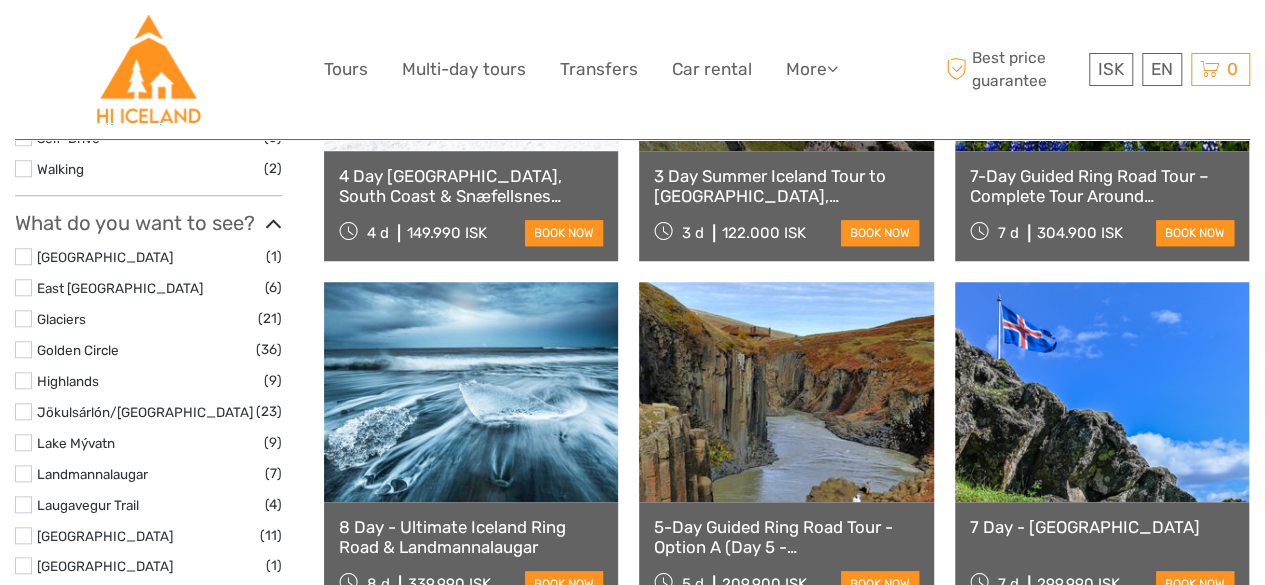 scroll, scrollTop: 900, scrollLeft: 0, axis: vertical 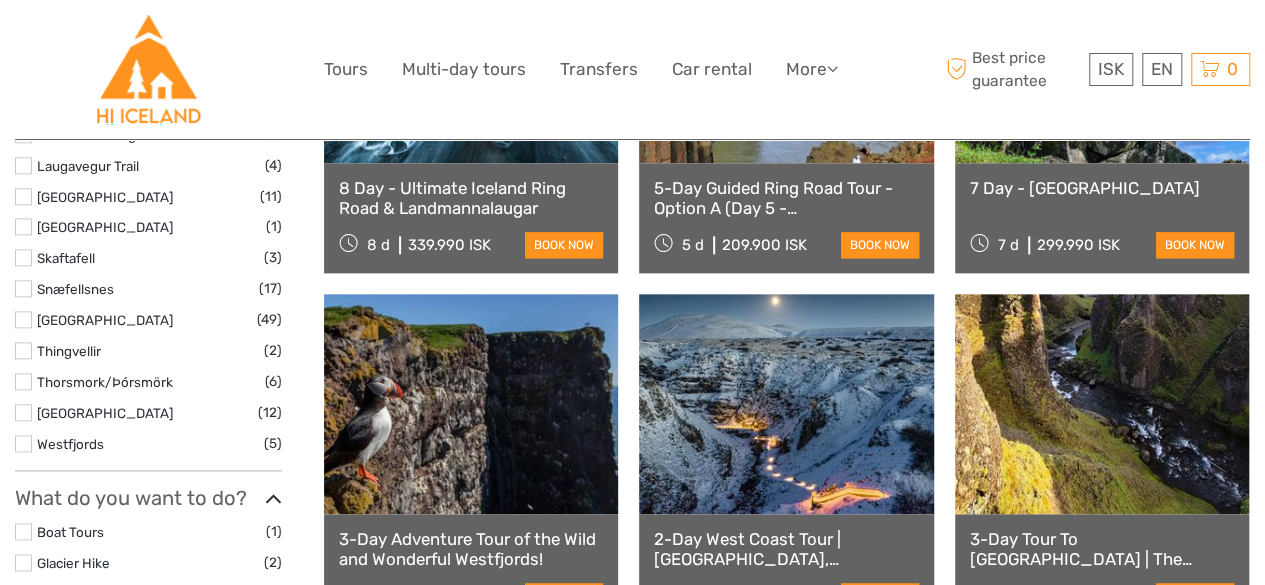 click on "3-Day Tour To [GEOGRAPHIC_DATA] | The [GEOGRAPHIC_DATA], South Coast and [GEOGRAPHIC_DATA]" at bounding box center (1102, 549) 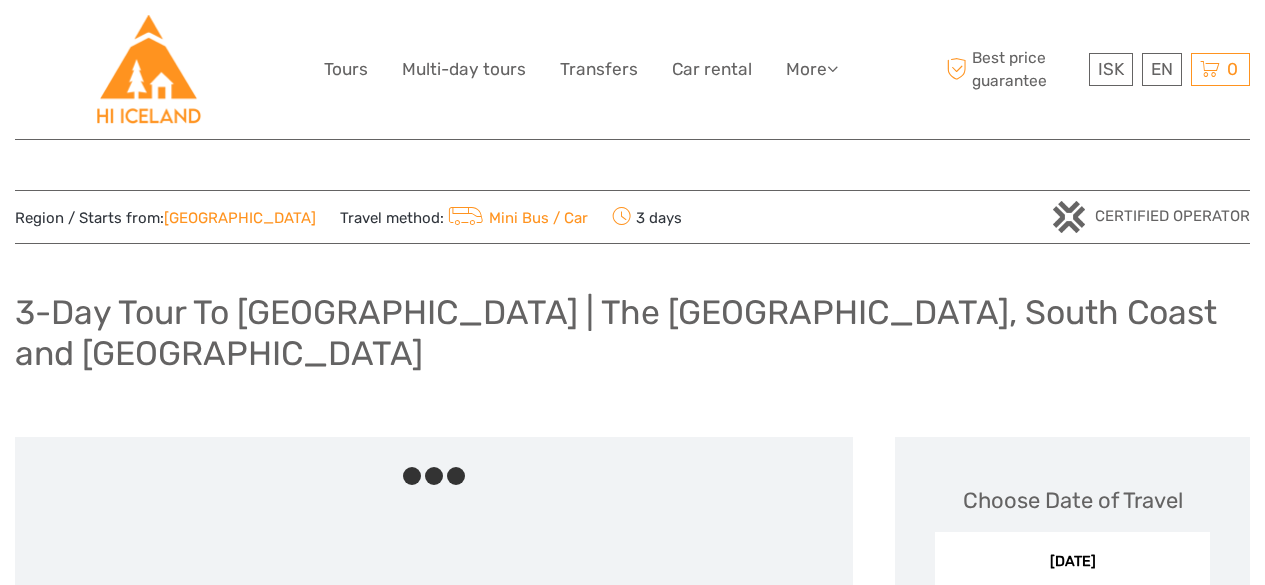 scroll, scrollTop: 0, scrollLeft: 0, axis: both 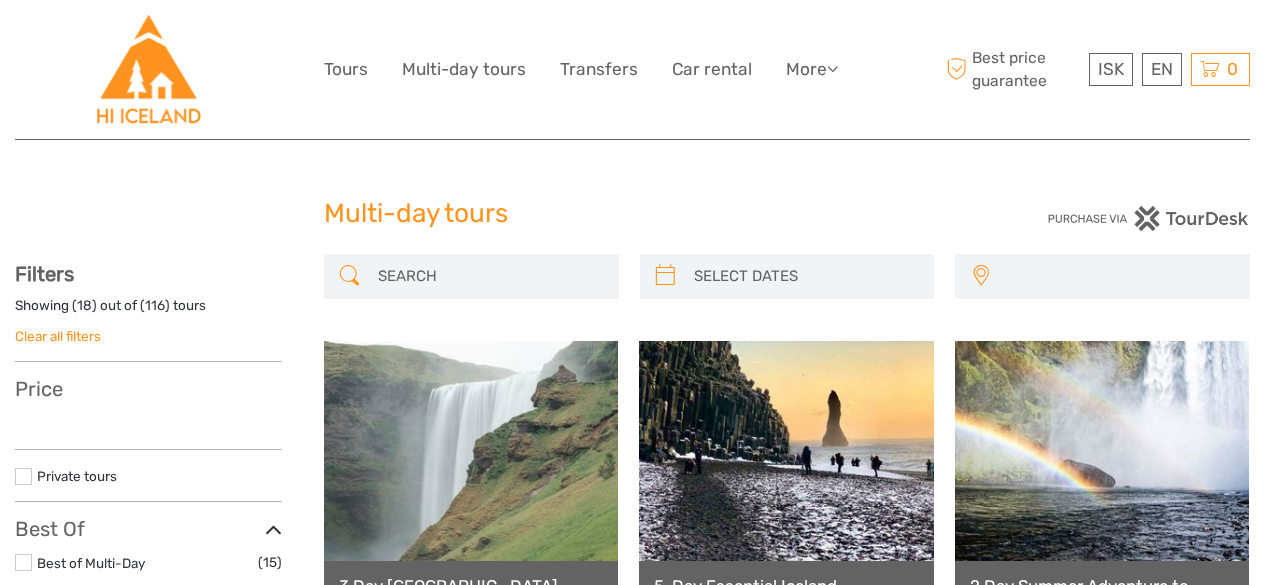 select 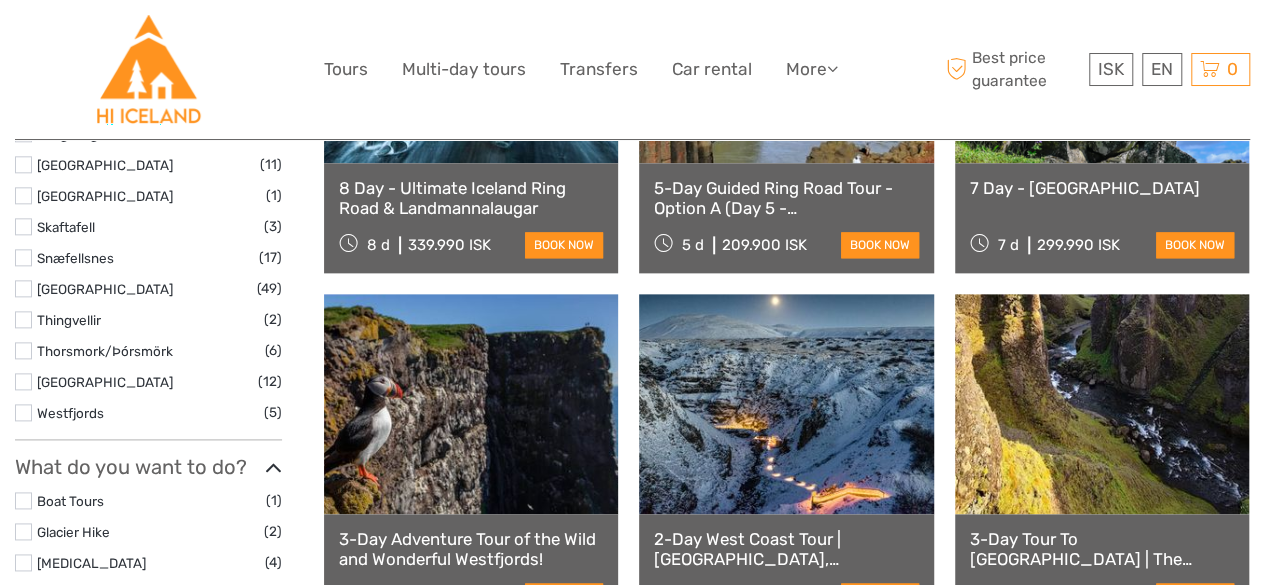 select 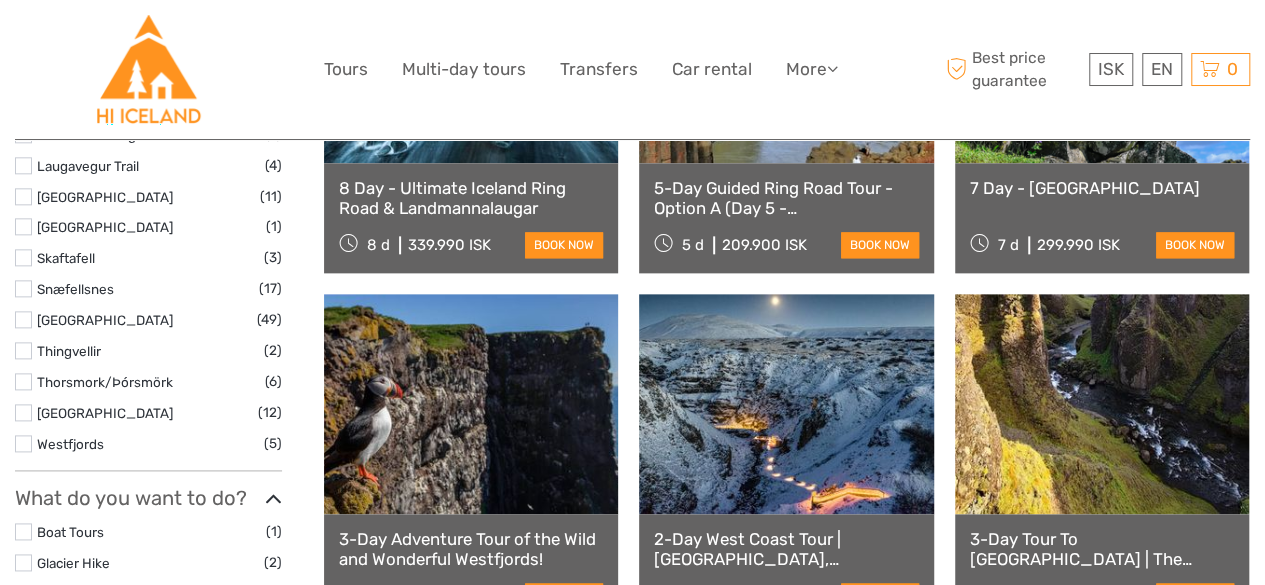 scroll, scrollTop: 0, scrollLeft: 0, axis: both 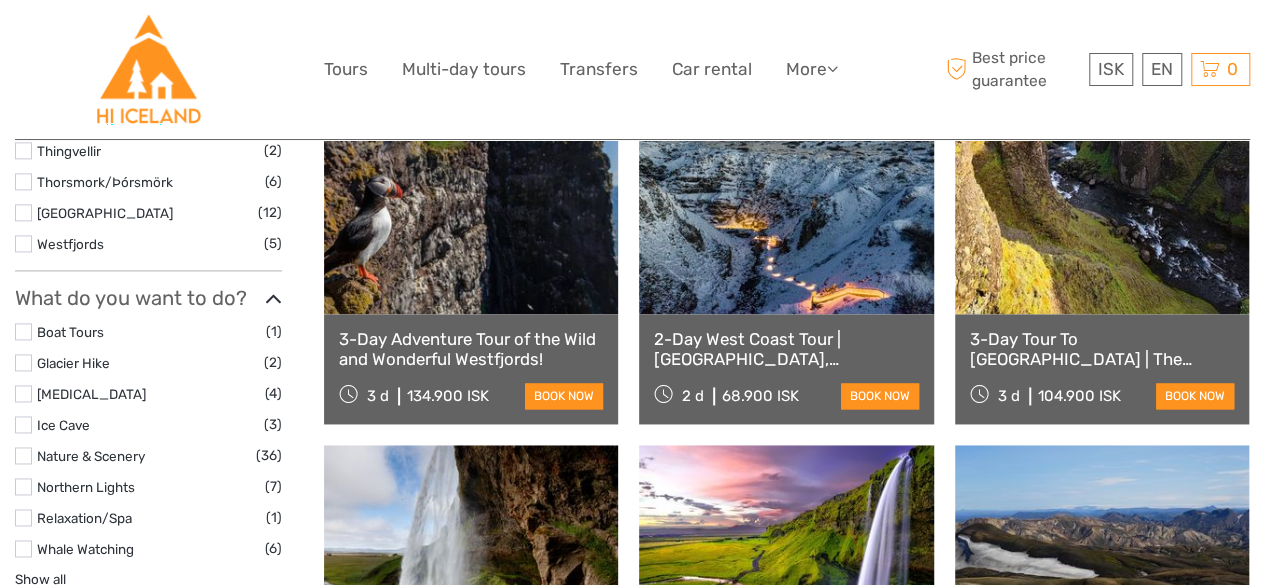 click on "2-Day West Coast Tour | [GEOGRAPHIC_DATA], [GEOGRAPHIC_DATA] w/Canyon Baths" at bounding box center (786, 349) 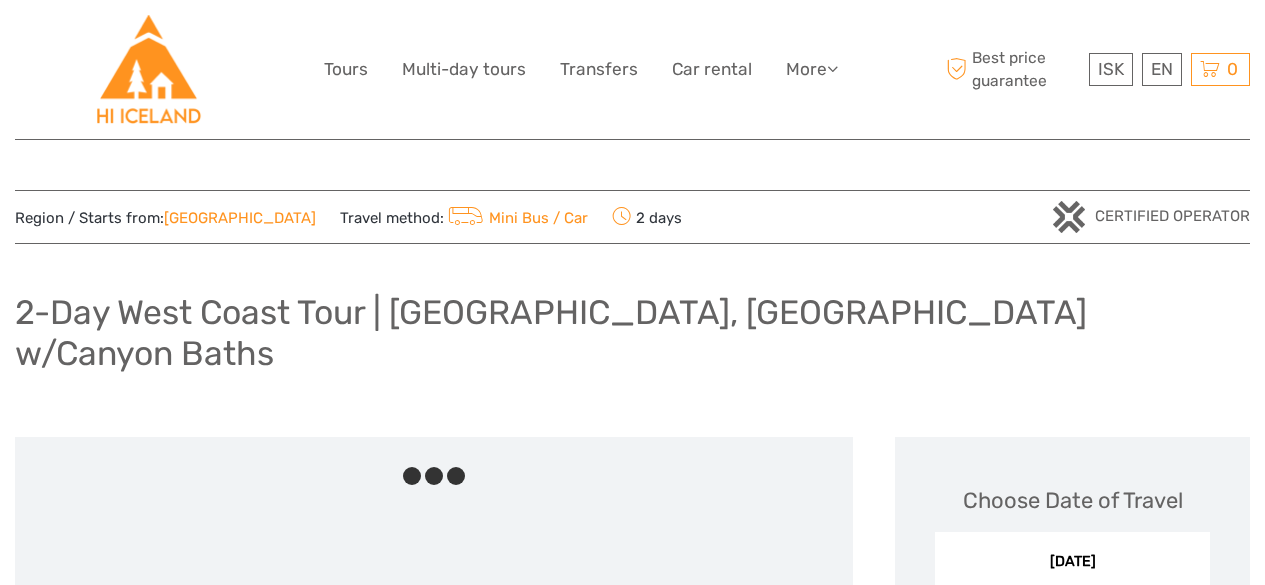 scroll, scrollTop: 0, scrollLeft: 0, axis: both 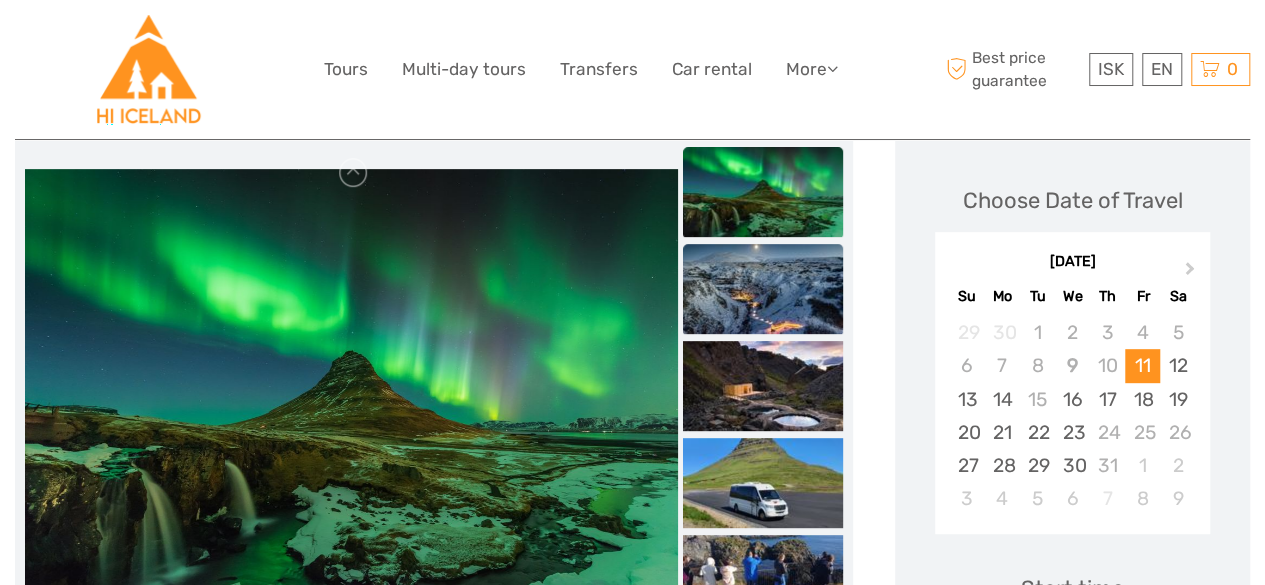 click at bounding box center (763, 289) 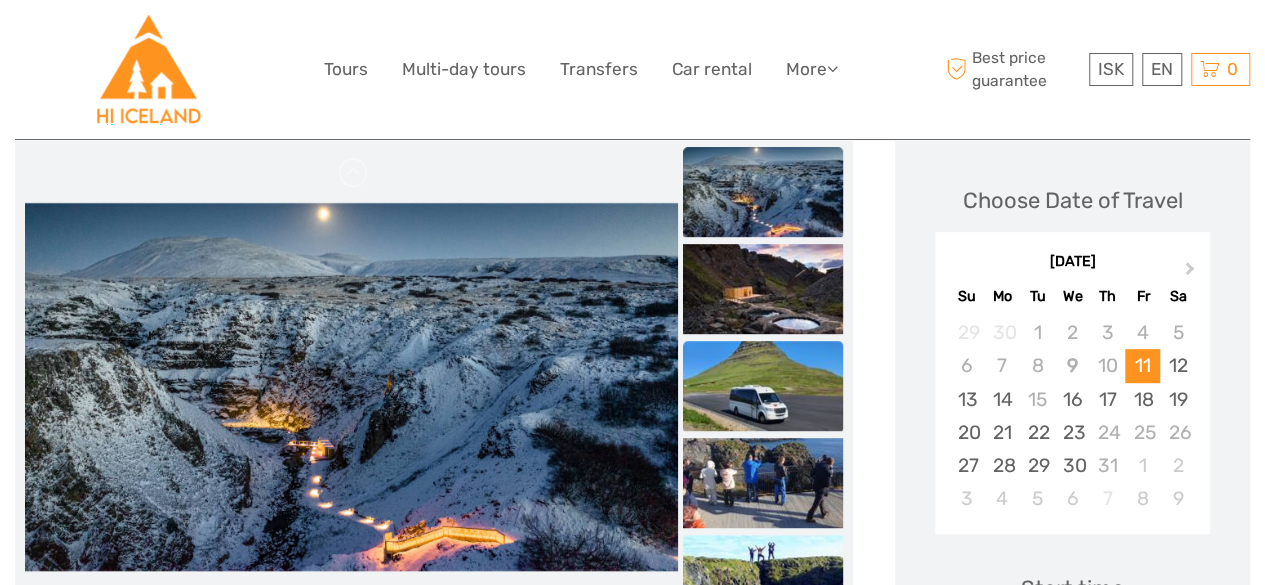 click at bounding box center (763, 386) 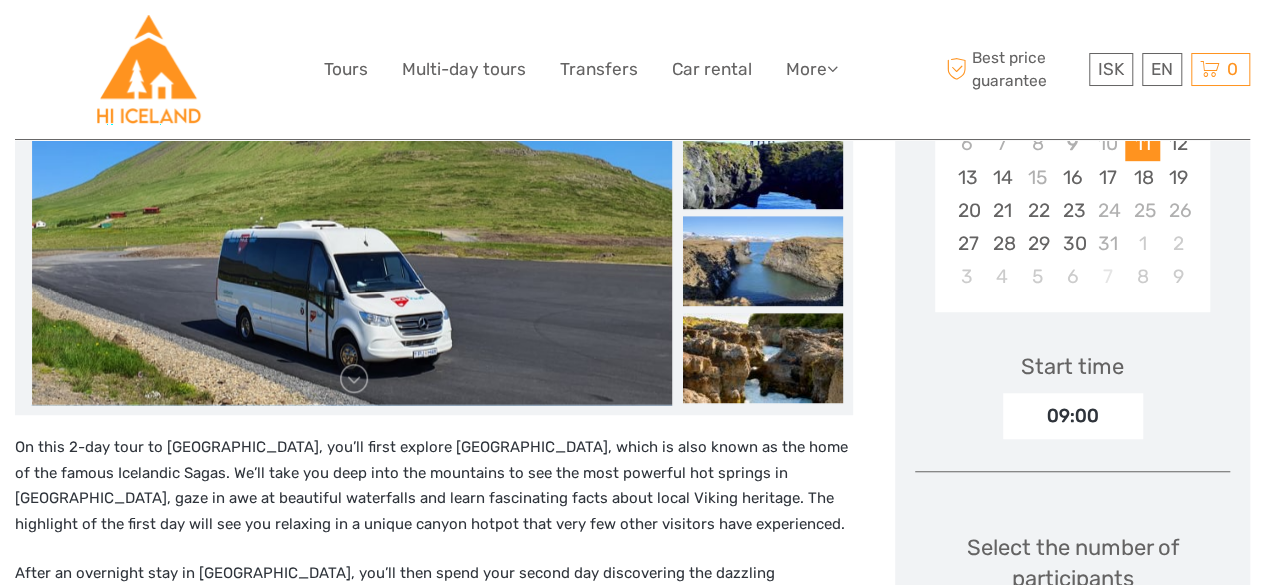 scroll, scrollTop: 400, scrollLeft: 0, axis: vertical 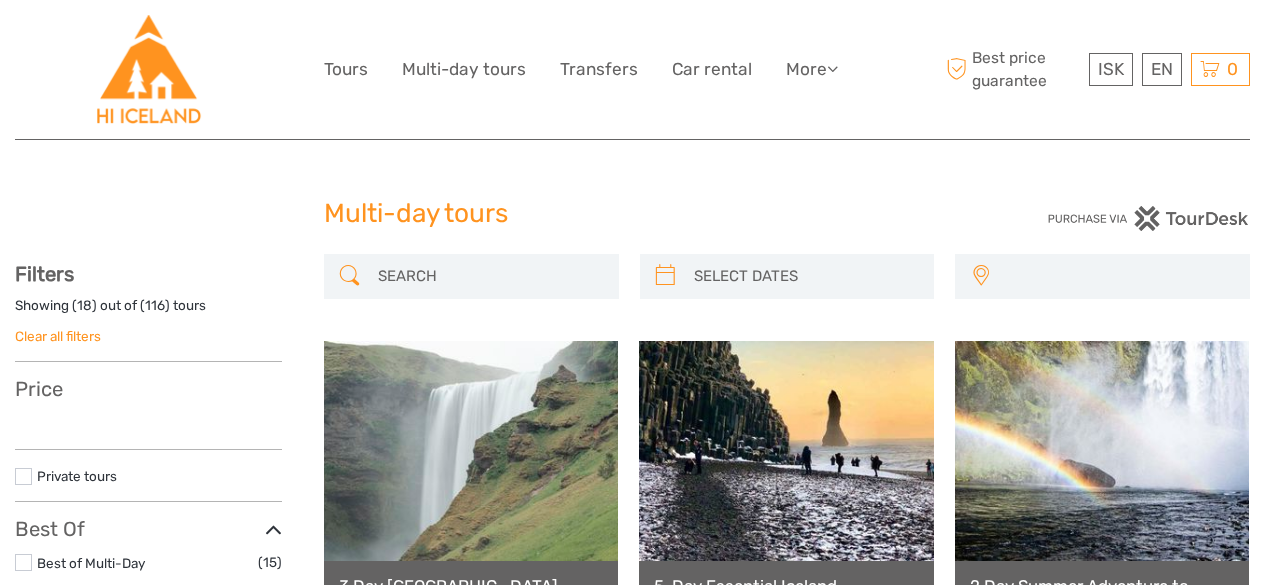 select 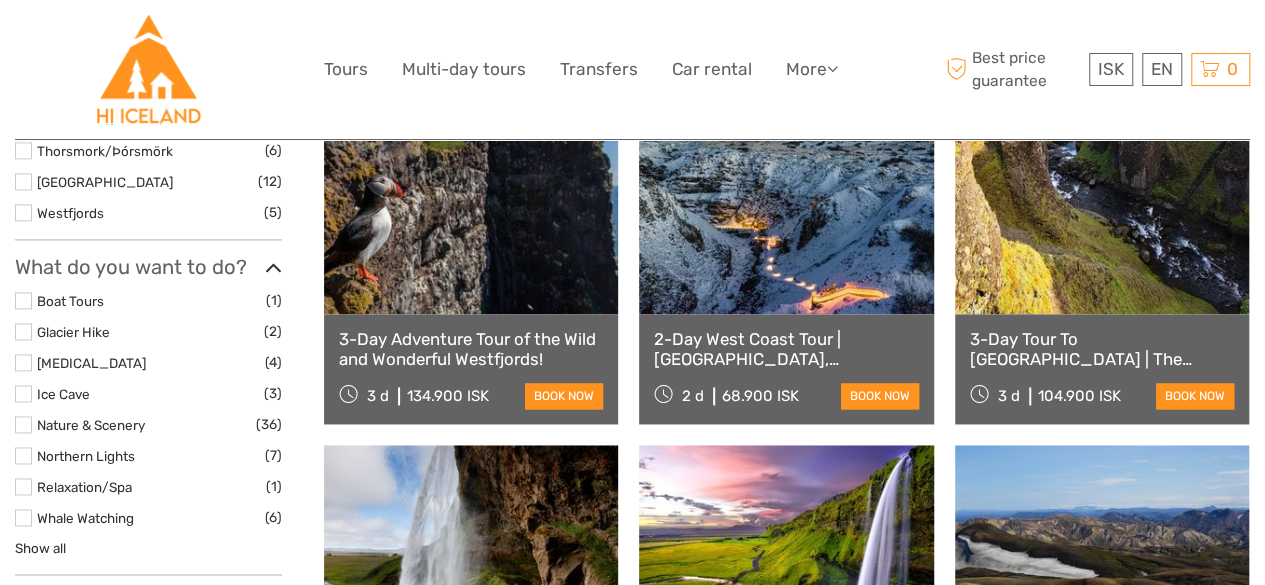 select 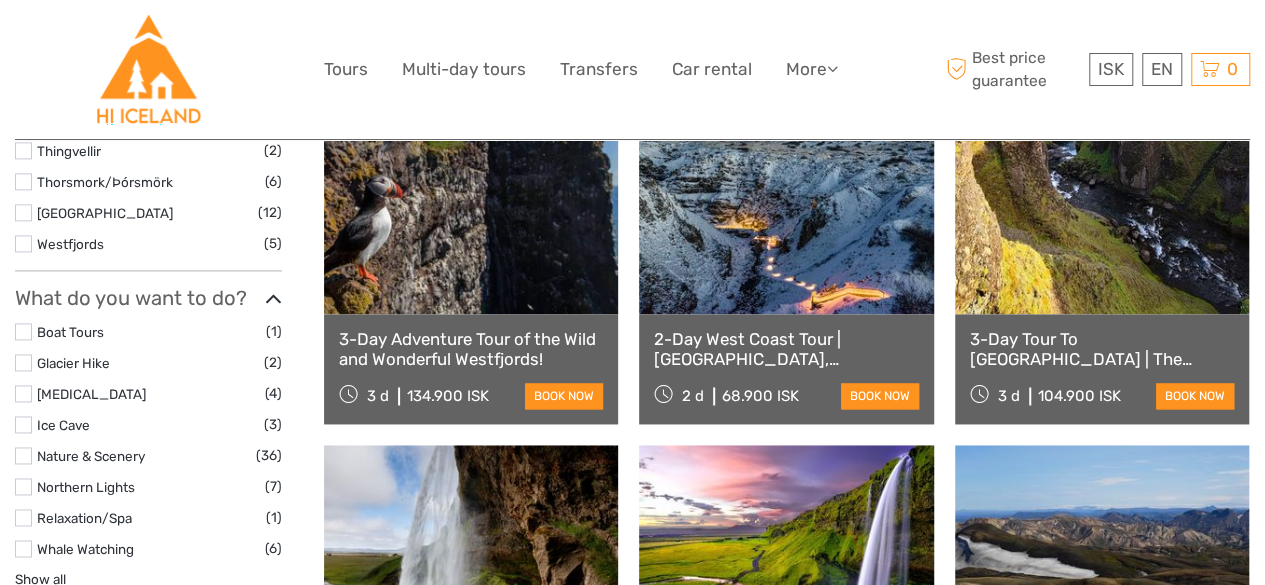 scroll, scrollTop: 0, scrollLeft: 0, axis: both 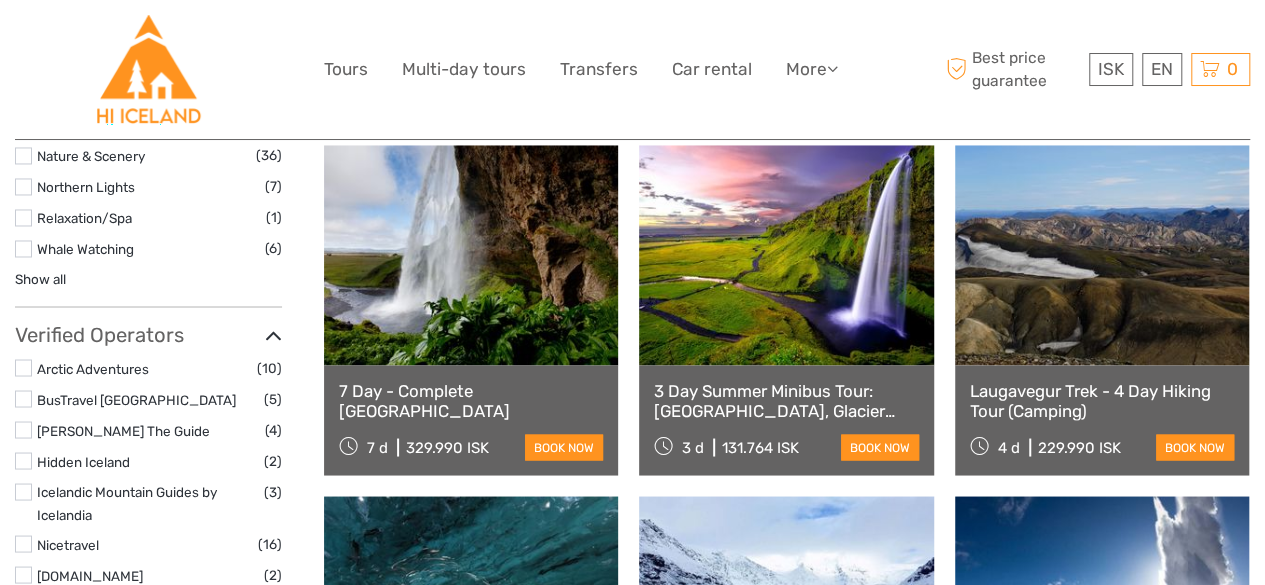 click on "3 Day Summer Minibus Tour: [GEOGRAPHIC_DATA], Glacier Hike and [GEOGRAPHIC_DATA]" at bounding box center (786, 400) 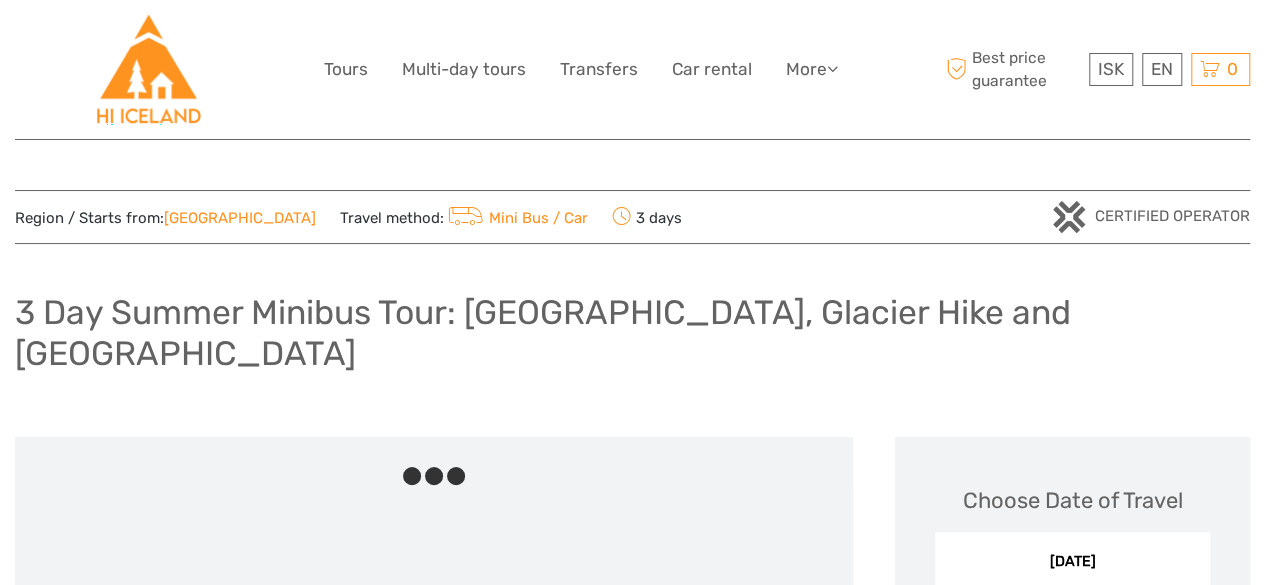 scroll, scrollTop: 300, scrollLeft: 0, axis: vertical 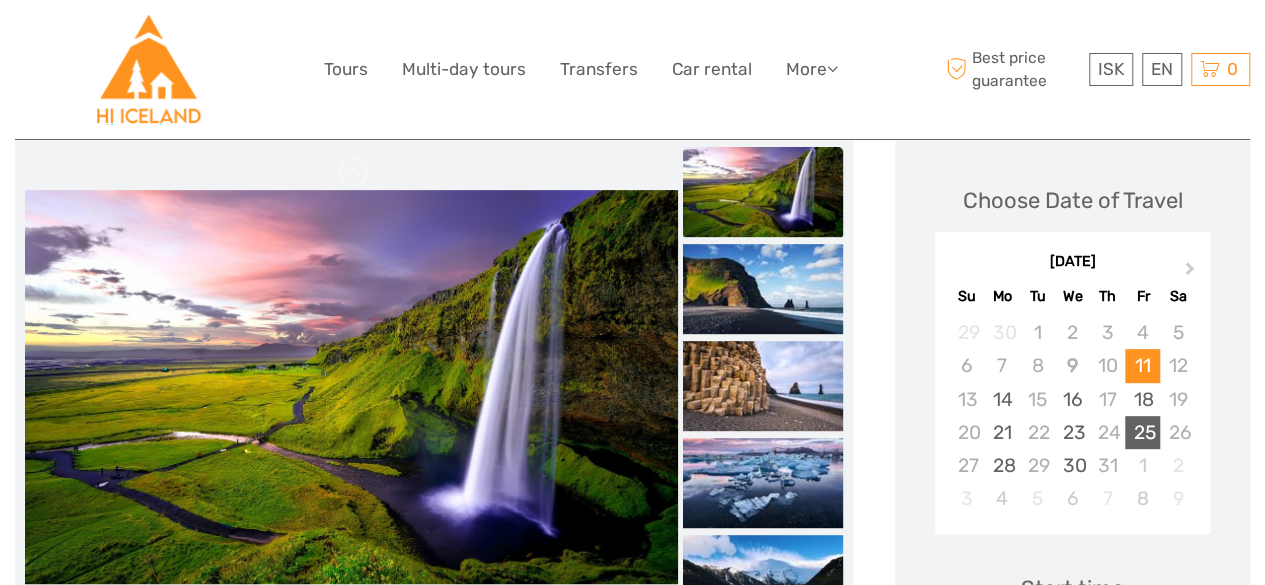 click on "25" at bounding box center (1142, 432) 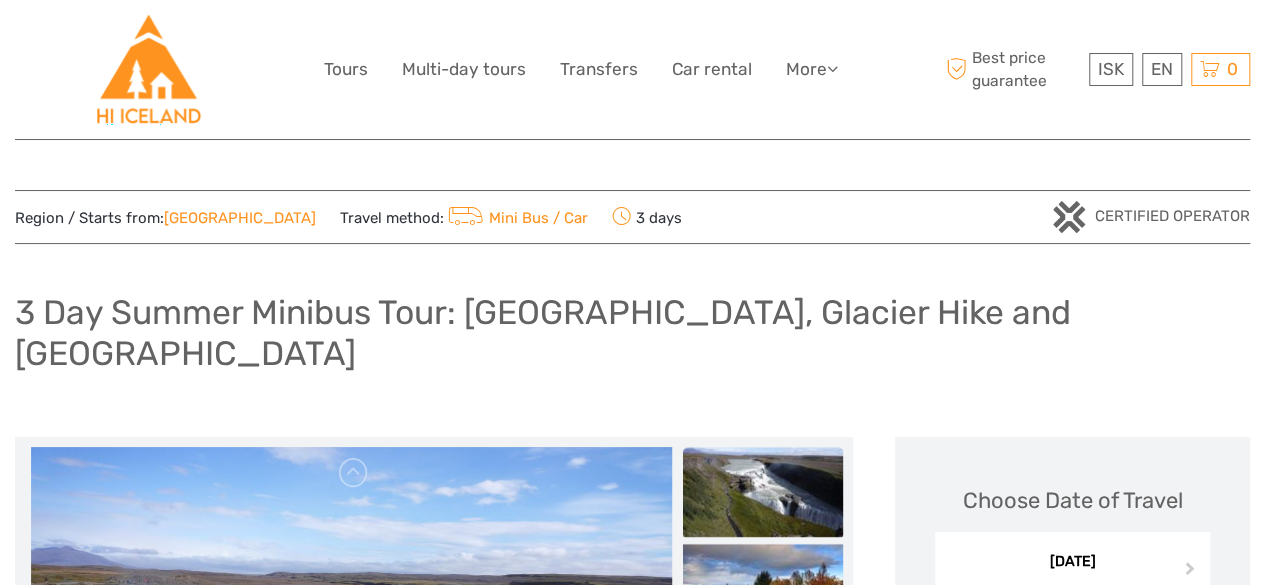 scroll, scrollTop: 300, scrollLeft: 0, axis: vertical 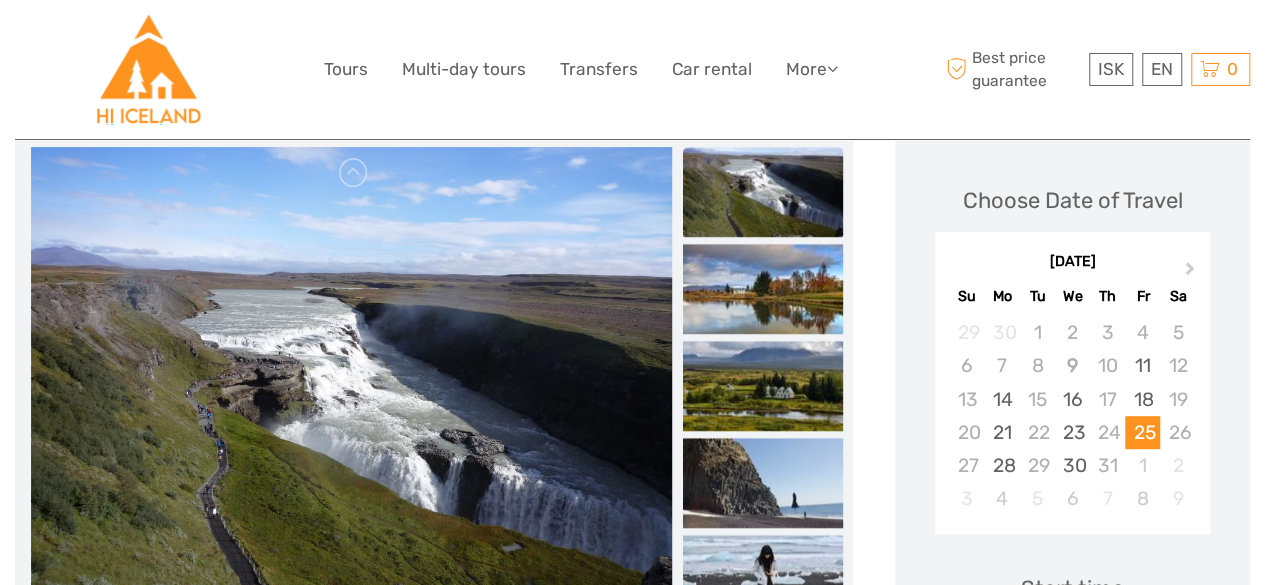 click on "Choose Date of Travel Next Month July 2025 Su Mo Tu We Th Fr Sa 29 30 1 2 3 4 5 6 7 8 9 10 11 12 13 14 15 16 17 18 19 20 21 22 23 24 25 26 27 28 29 30 31 1 2 3 4 5 6 7 8 9 Start time 08:00 Select the number of participants (min. 1 participant) Participants  8 - 99 years ISK 128.554 - 1 + I would like to be picked up (required) Free Pickup Single Supplement Fee (mandatory for solo travelers)  (Participants ) ISK 21.937 Choose < > Hiking Boots Rental  (Participants ) ISK 2.697 Choose < > Luggage Storage   (Participants ) ISK 1.471 Choose < > Waterproof Jacket Rental  (Participants ) ISK 1.471 Choose < > Waterproof Pants Rental  (Participants ) ISK 1.471 Choose < > Room type for NON SOLO travelers: Twin/Double or Triple room ISK 0 Choose < > Hat & Gloves Combo with Logo ISK 2.451 Choose < > Neck Warmer with Logo ISK 491 Choose < > Summer Cap with Logo ISK 1.226 Choose < > Boat Ride at Jökulsárlón  (Participants ) ISK 6.496 Choose < > Total :  ISK 128.554 Best price guarantee ADD TO CART" at bounding box center (1072, 1020) 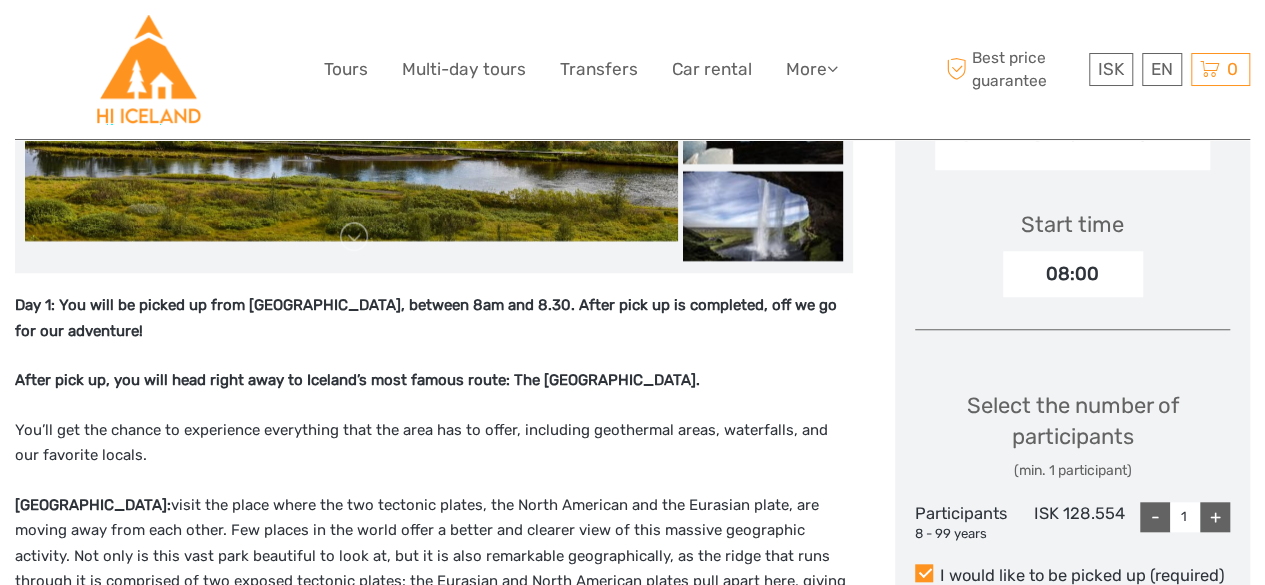 scroll, scrollTop: 900, scrollLeft: 0, axis: vertical 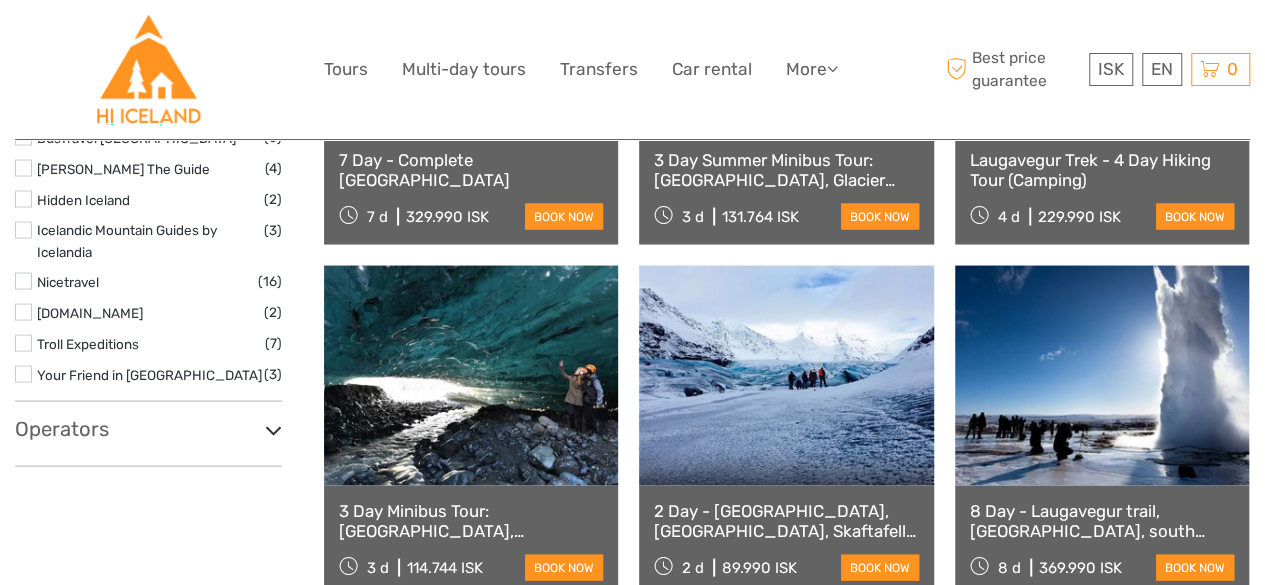 select 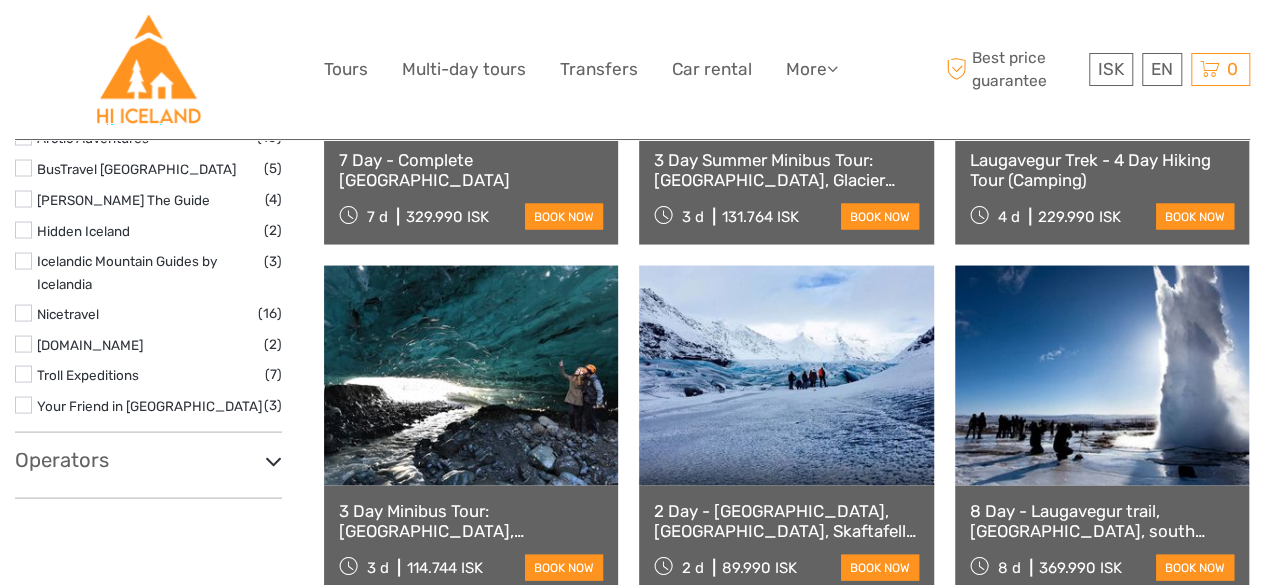click on "2 Day - South Coast, Ice Cave, Skaftafell & Jokulsarlon Ice Lagoon" at bounding box center (786, 520) 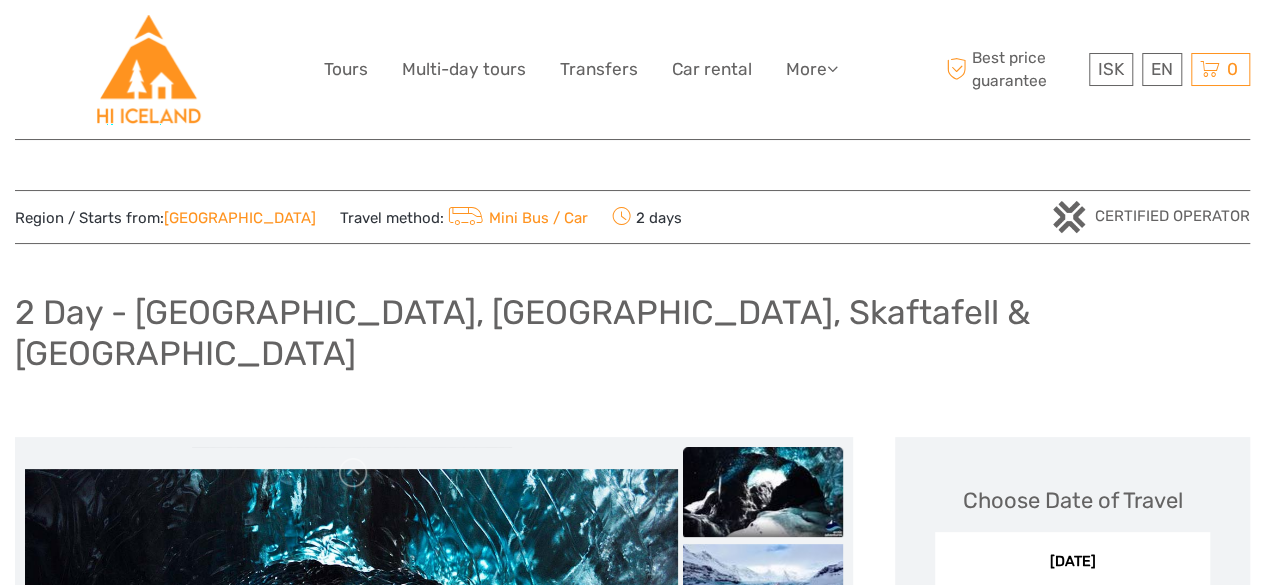 scroll, scrollTop: 400, scrollLeft: 0, axis: vertical 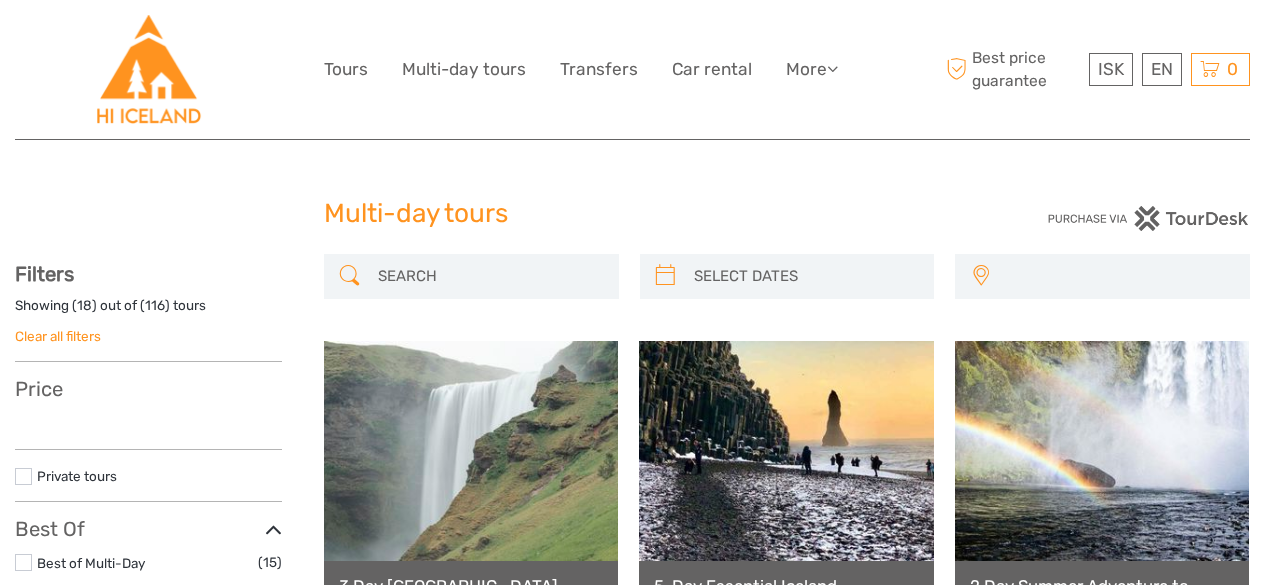 select 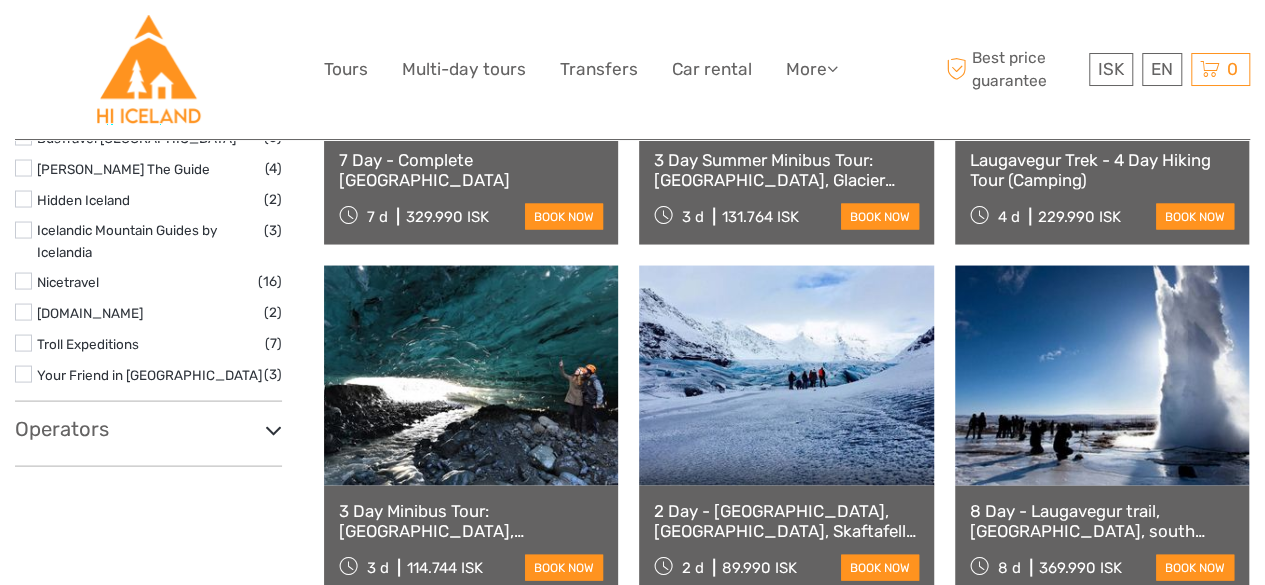 select 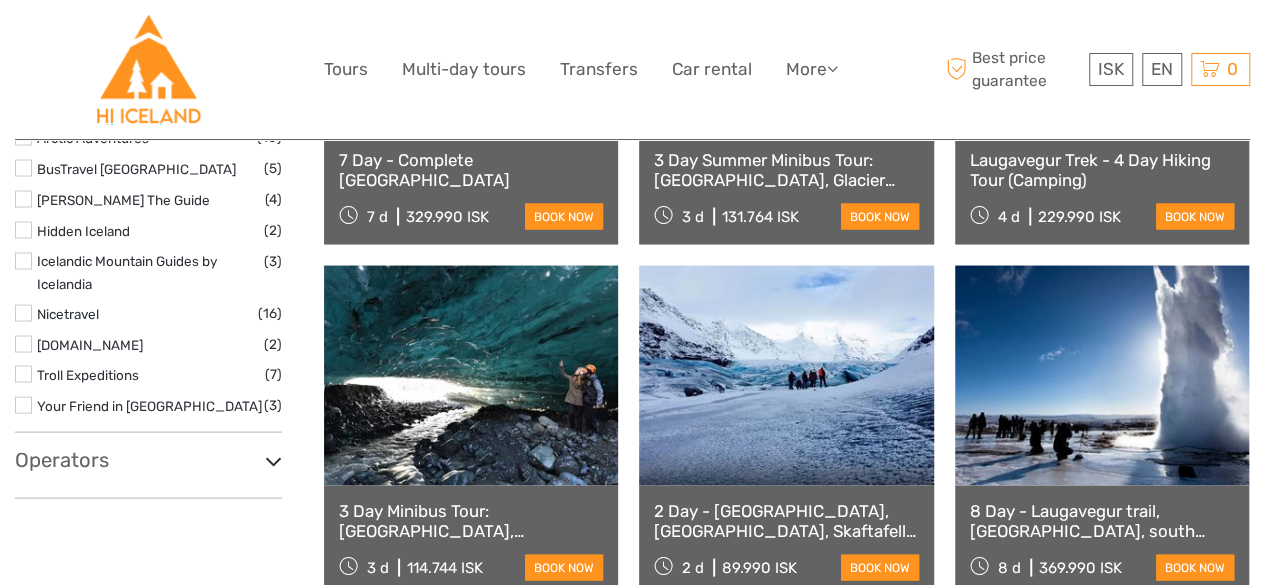 scroll, scrollTop: 0, scrollLeft: 0, axis: both 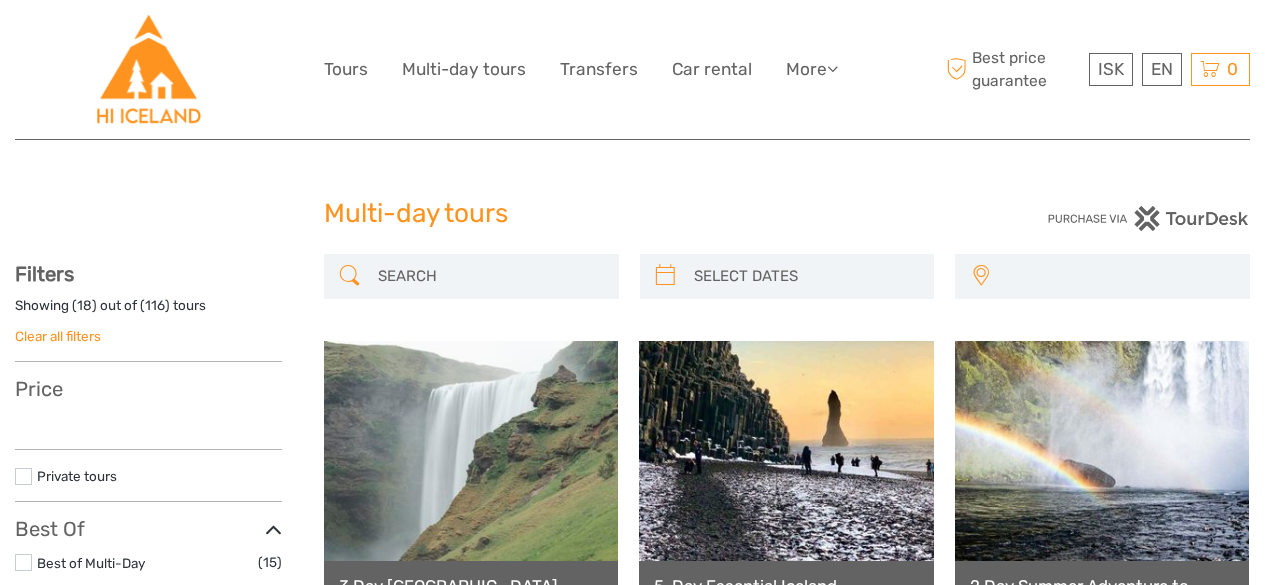 select 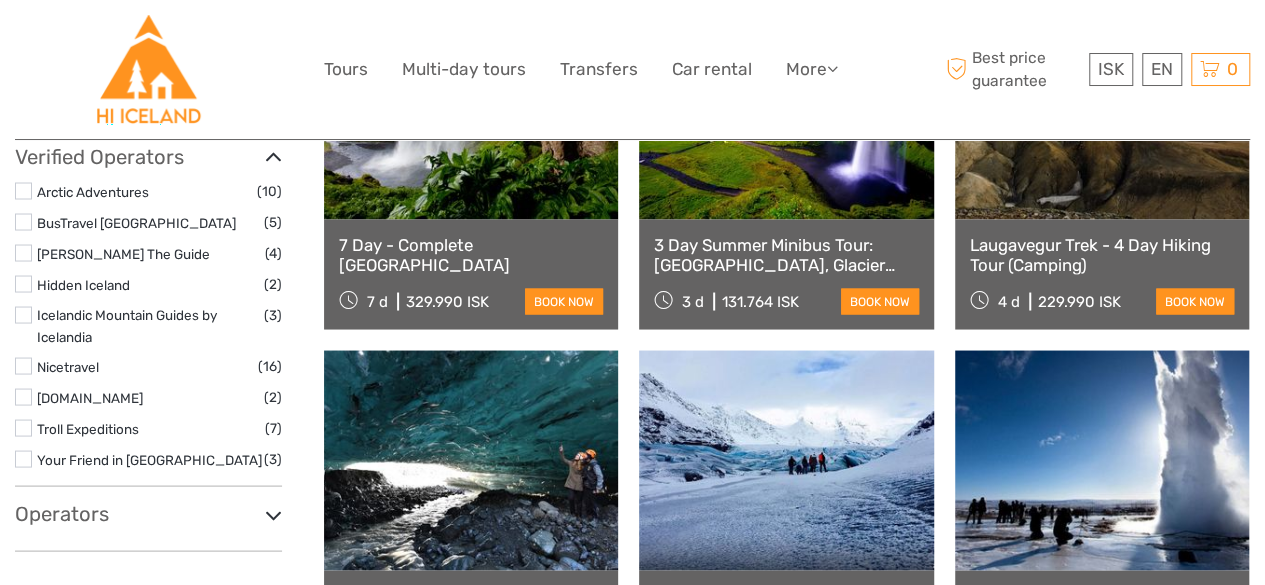 select 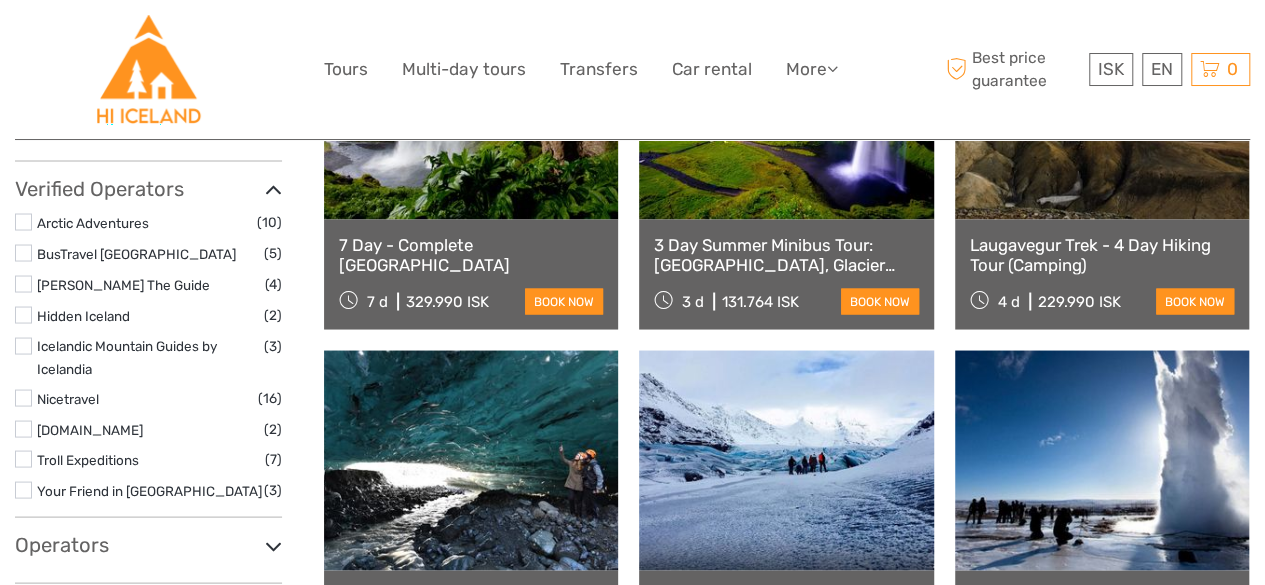 scroll, scrollTop: 1662, scrollLeft: 0, axis: vertical 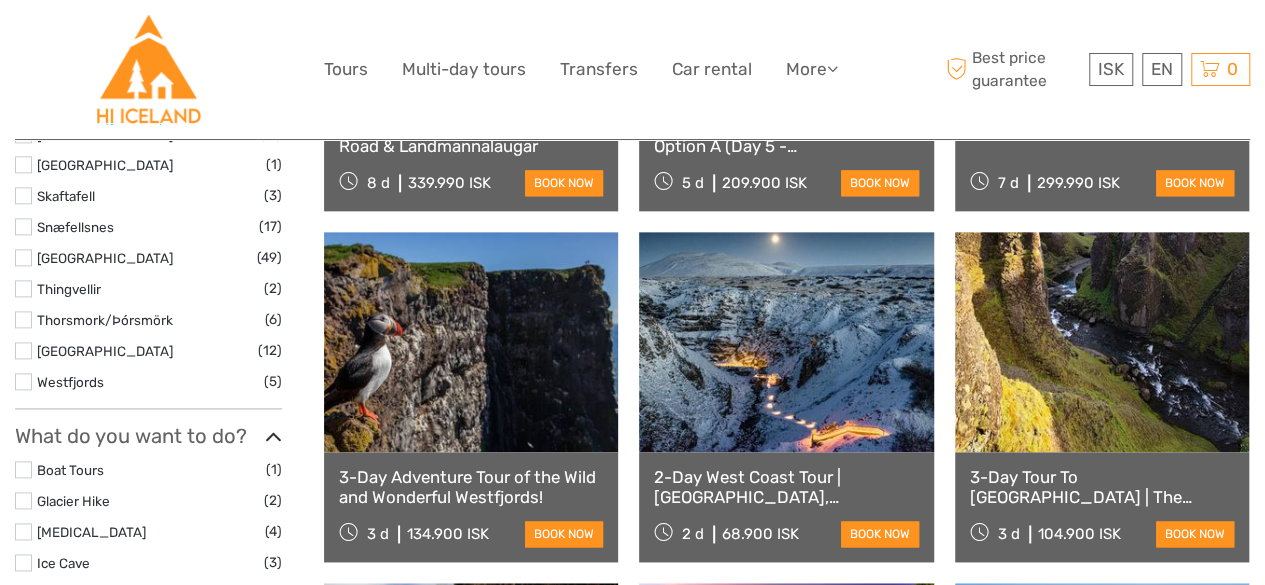 click on "3-Day Tour To [GEOGRAPHIC_DATA] | The [GEOGRAPHIC_DATA], South Coast and [GEOGRAPHIC_DATA]" at bounding box center [1102, 487] 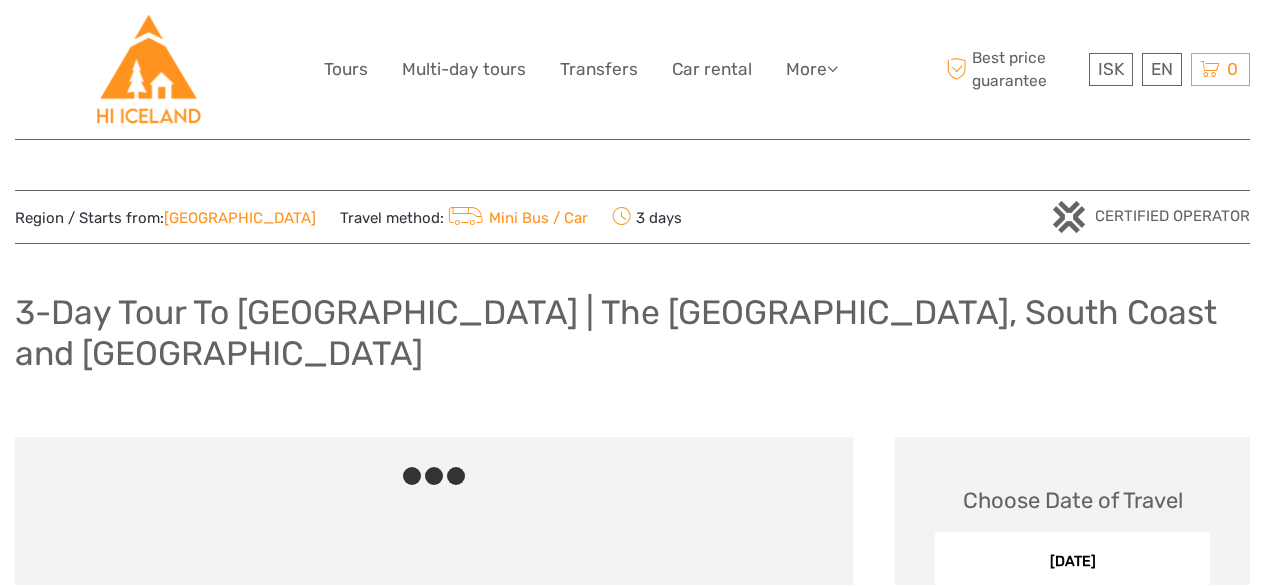 scroll, scrollTop: 0, scrollLeft: 0, axis: both 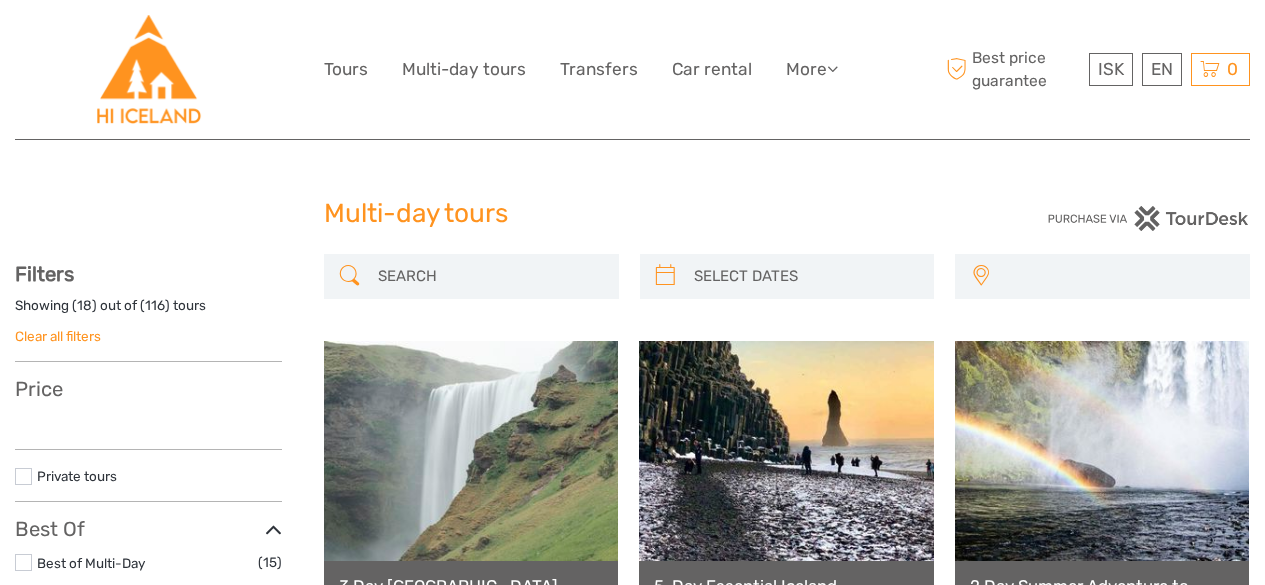select 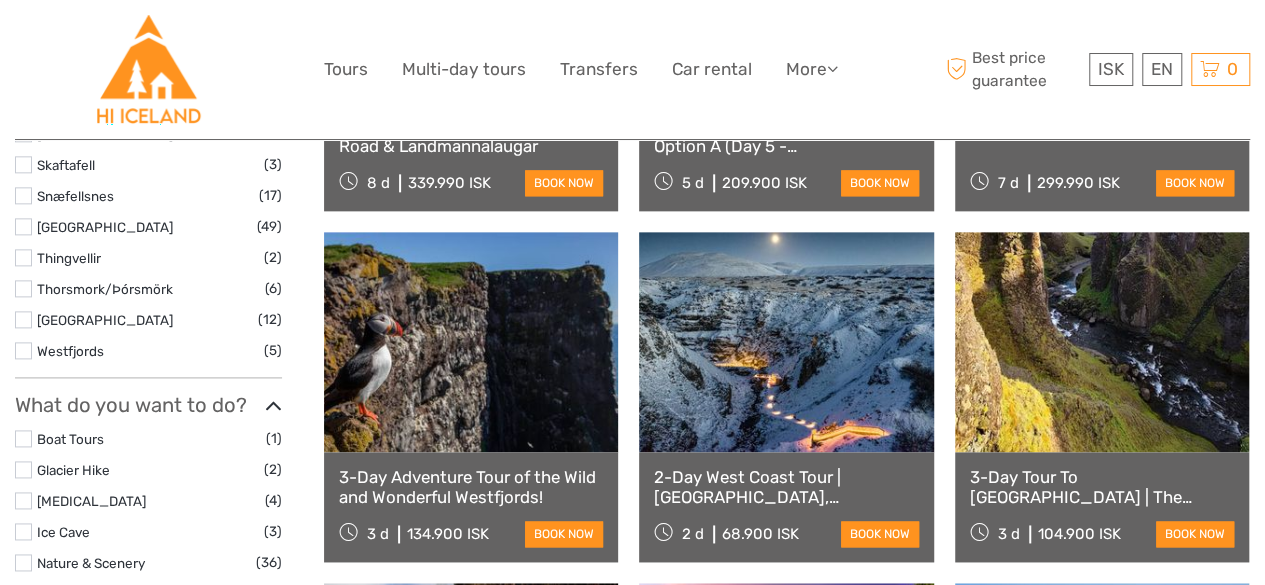 select 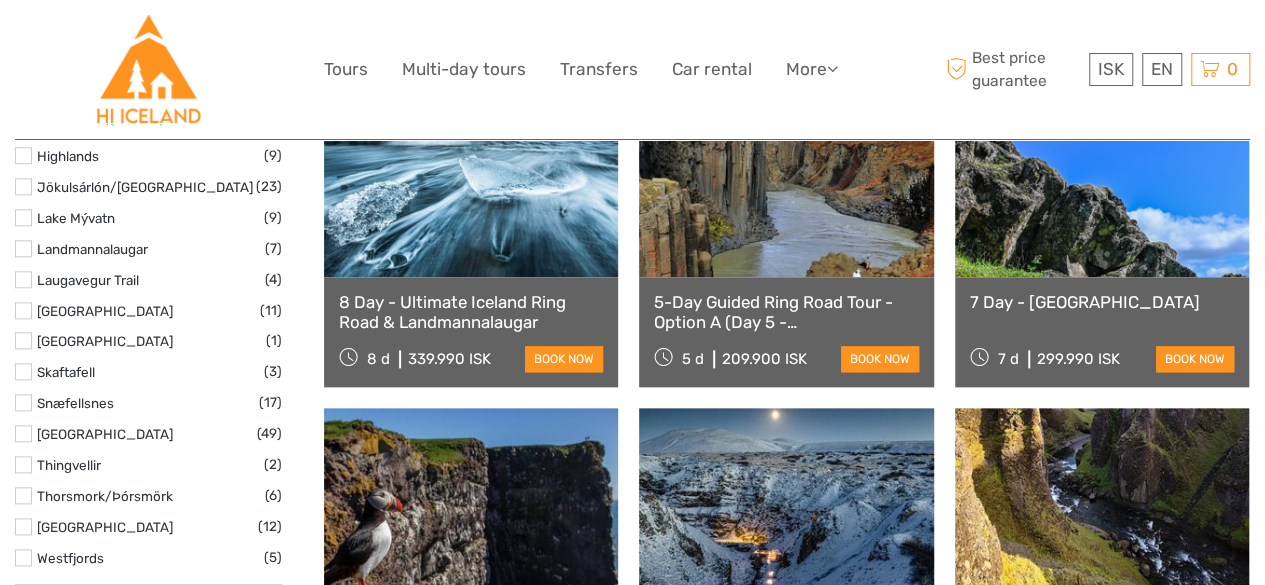 scroll, scrollTop: 862, scrollLeft: 0, axis: vertical 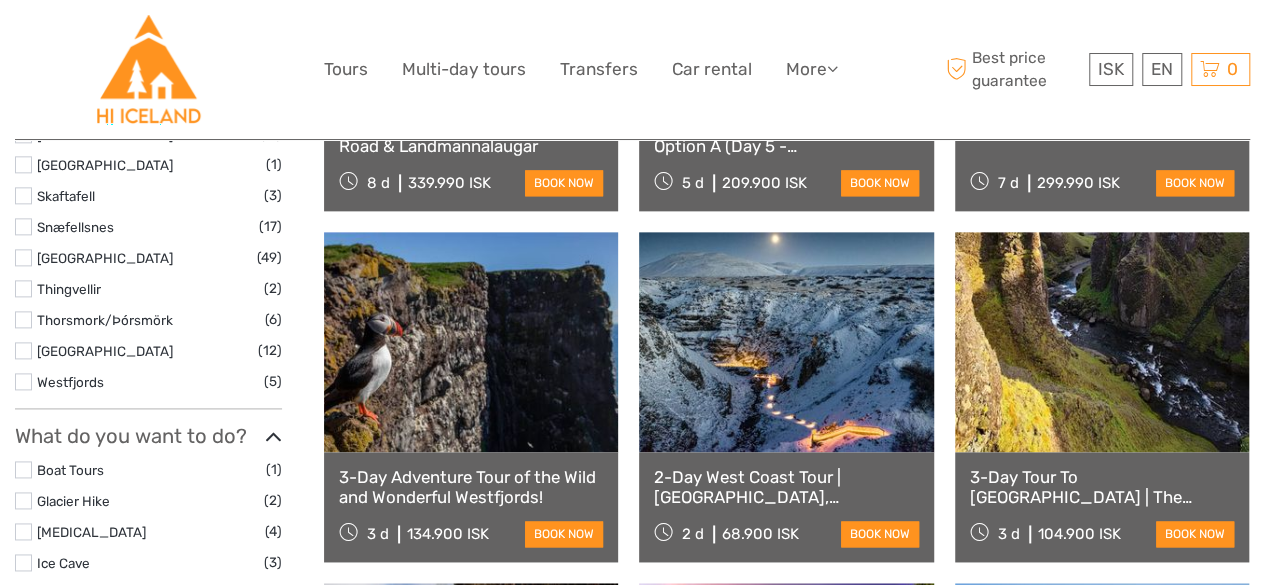 click on "2-Day West Coast Tour | Snæfellsnes, Silver Circle w/Canyon Baths" at bounding box center [786, 487] 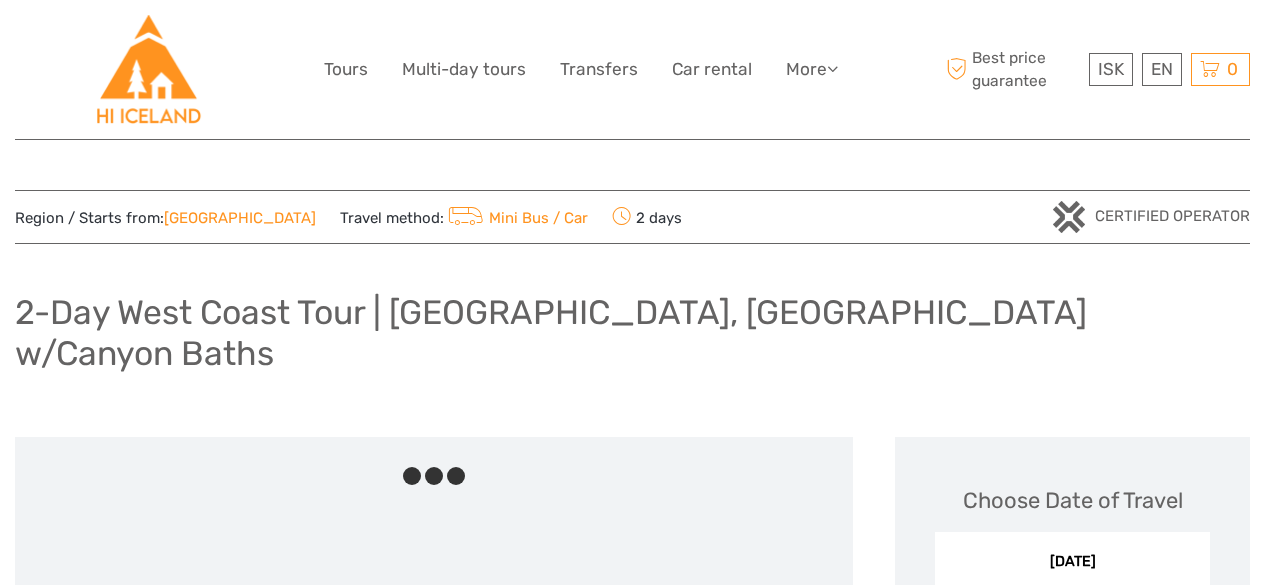 scroll, scrollTop: 0, scrollLeft: 0, axis: both 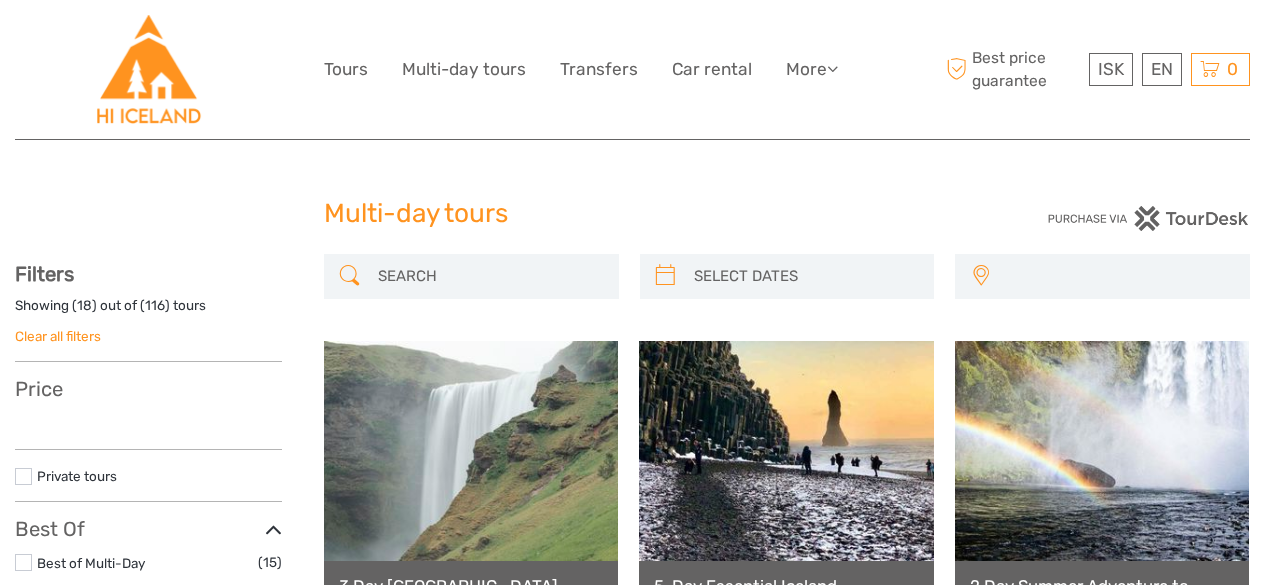 select 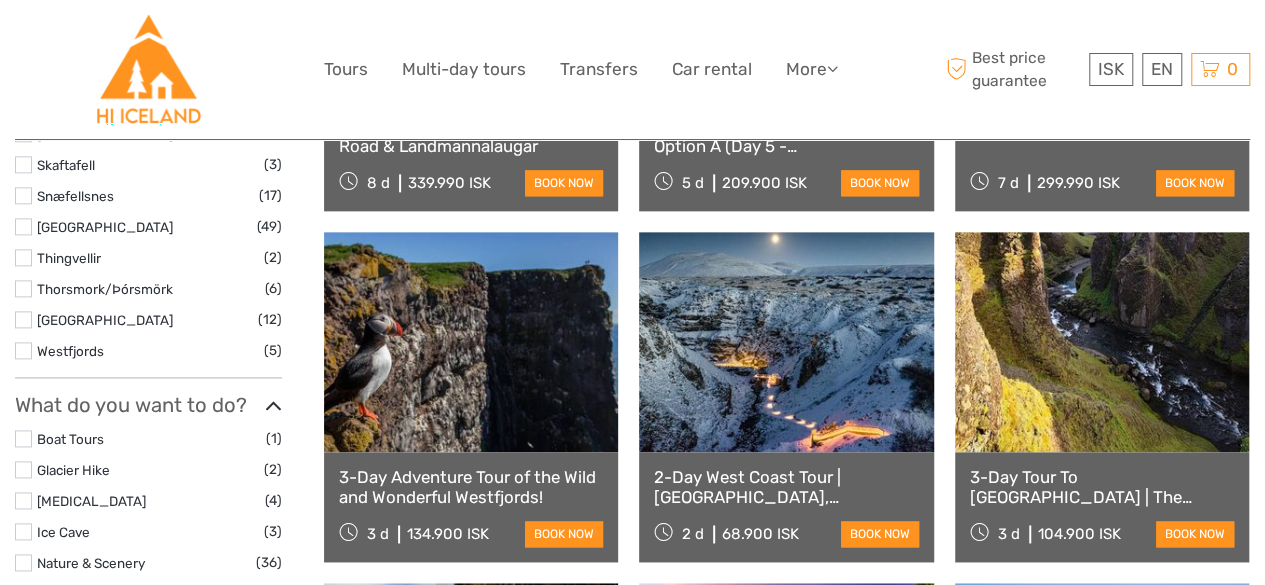 select 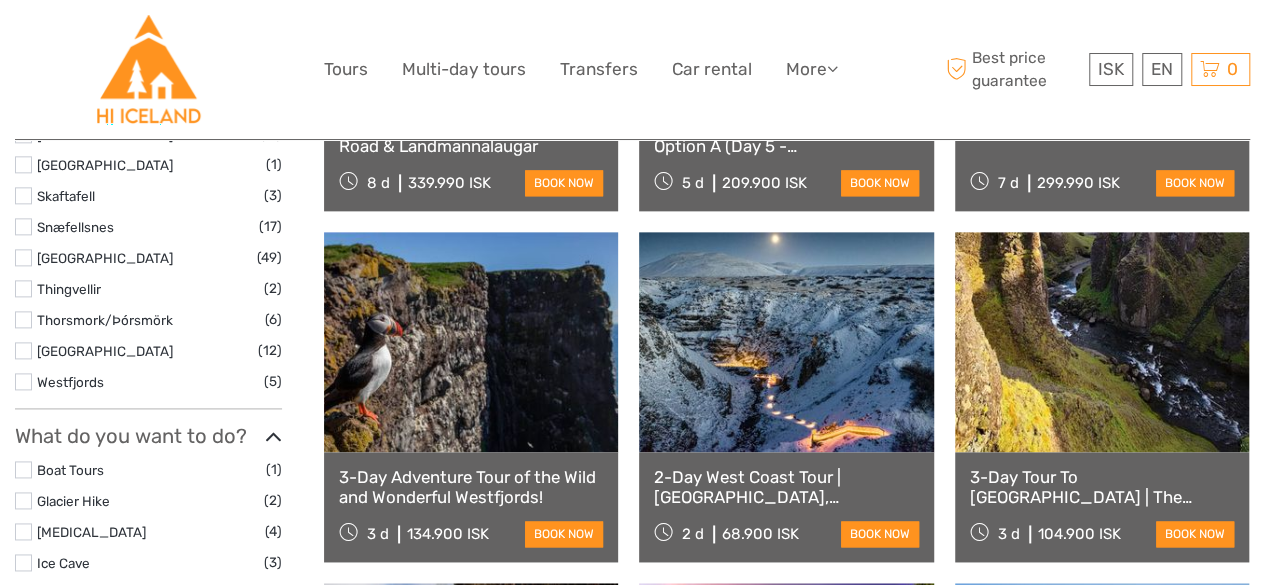scroll, scrollTop: 0, scrollLeft: 0, axis: both 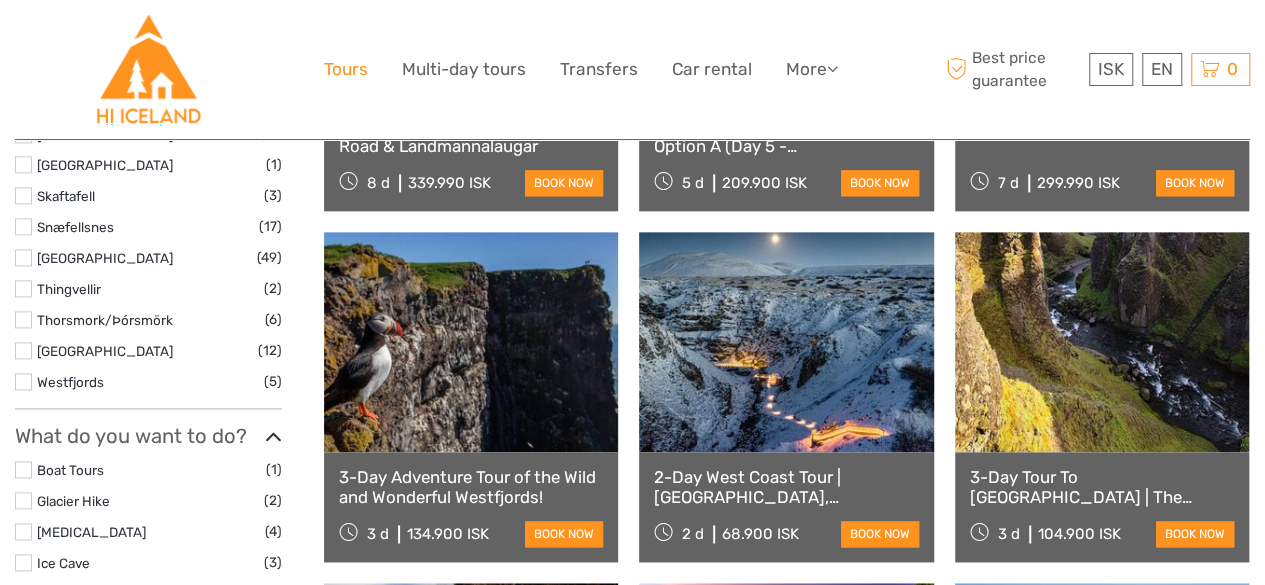 click on "Tours" at bounding box center [346, 69] 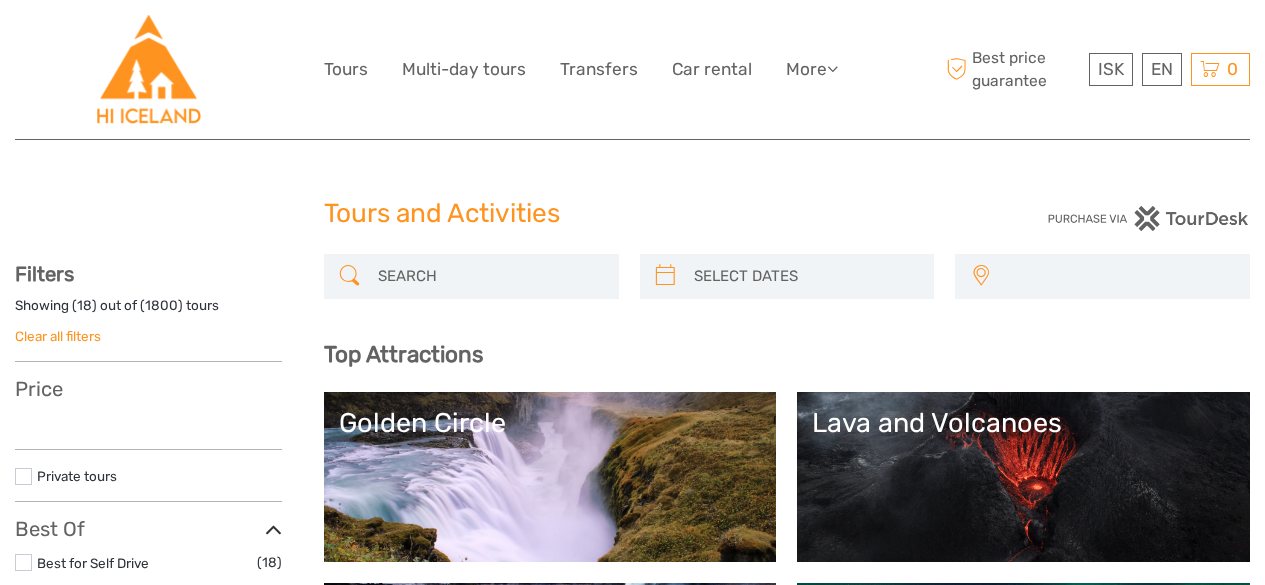 select 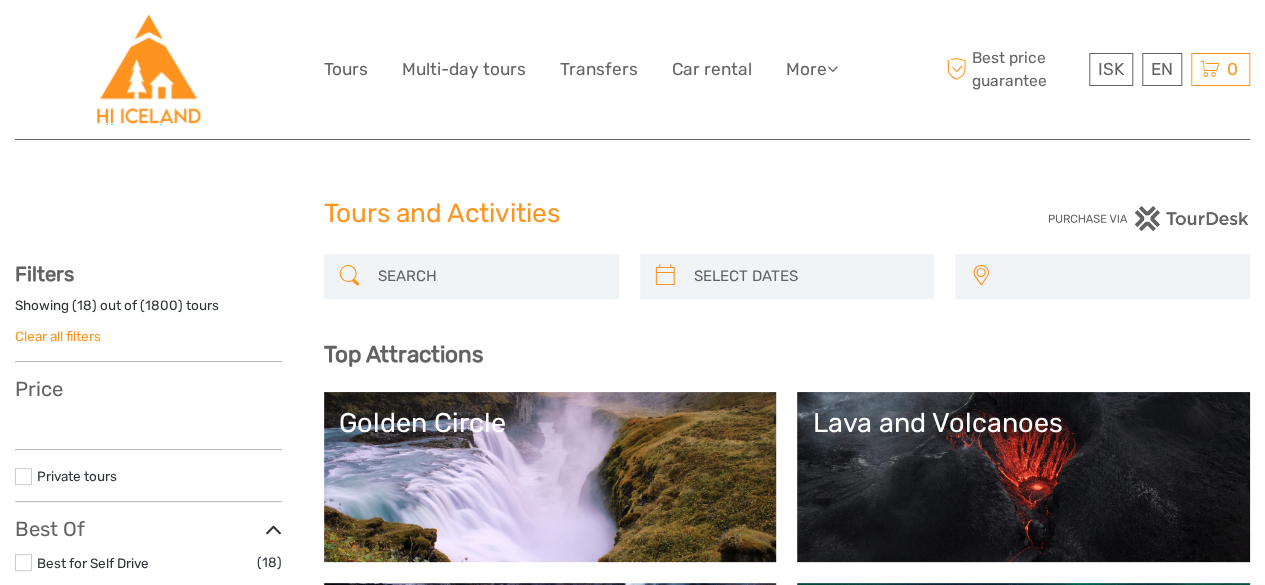 select 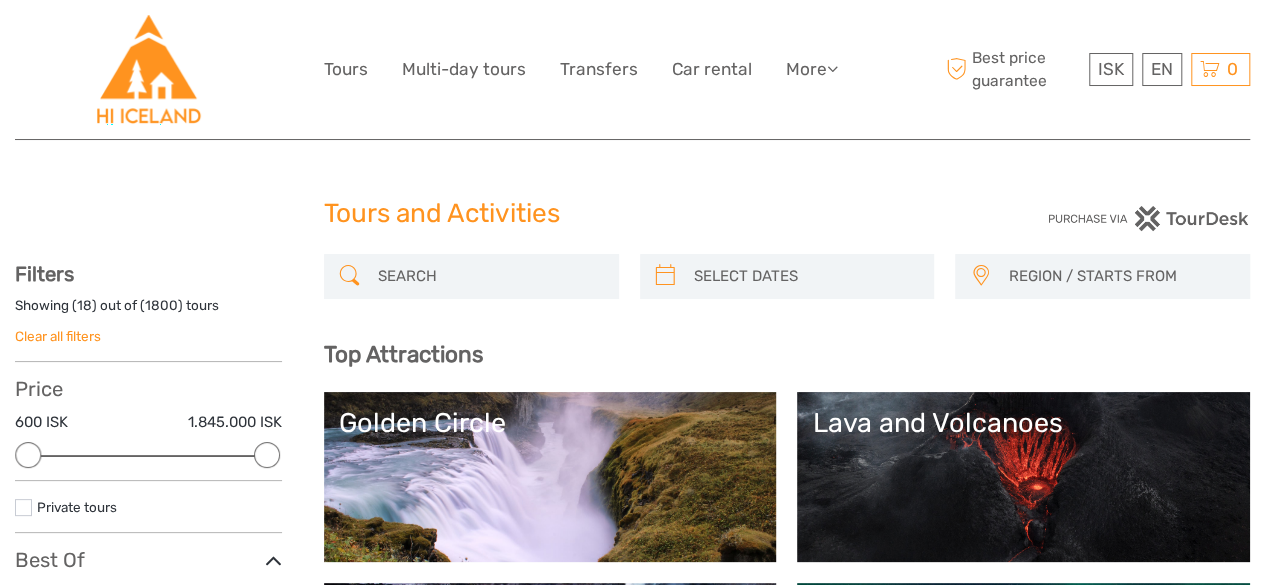 scroll, scrollTop: 0, scrollLeft: 0, axis: both 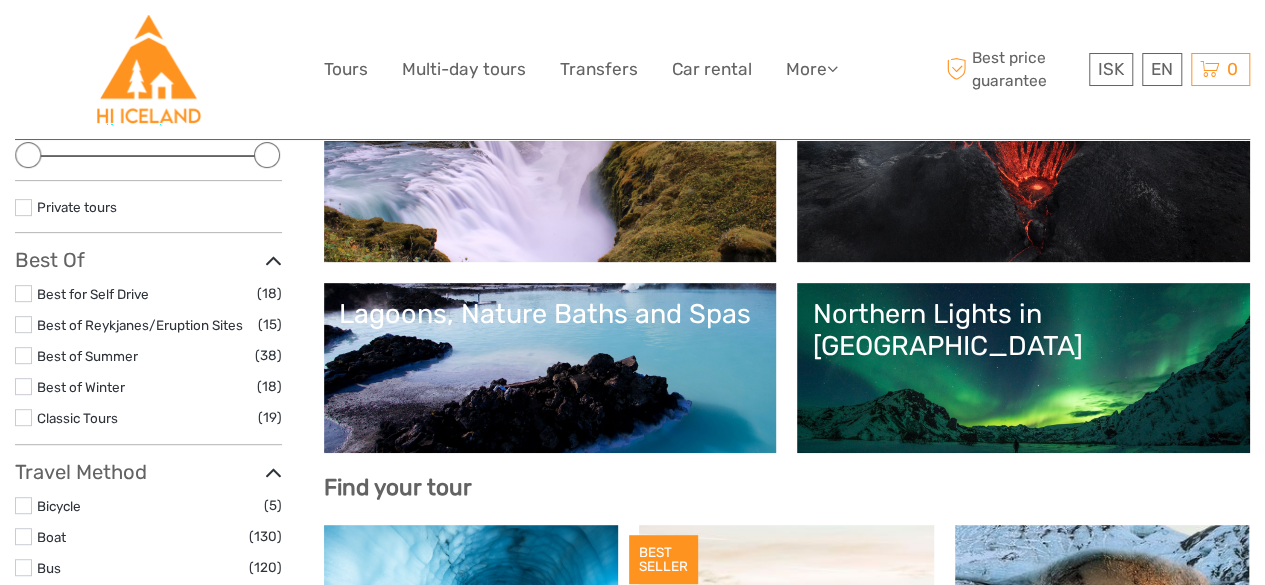 click on "Lagoons, Nature Baths and Spas" at bounding box center (550, 368) 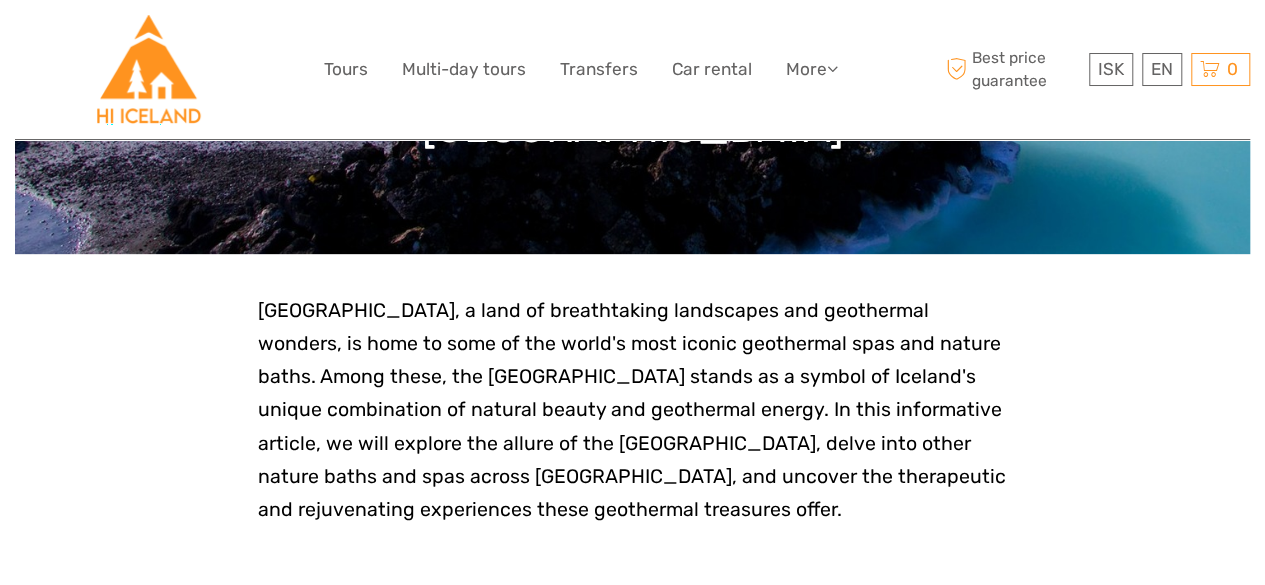 scroll, scrollTop: 500, scrollLeft: 0, axis: vertical 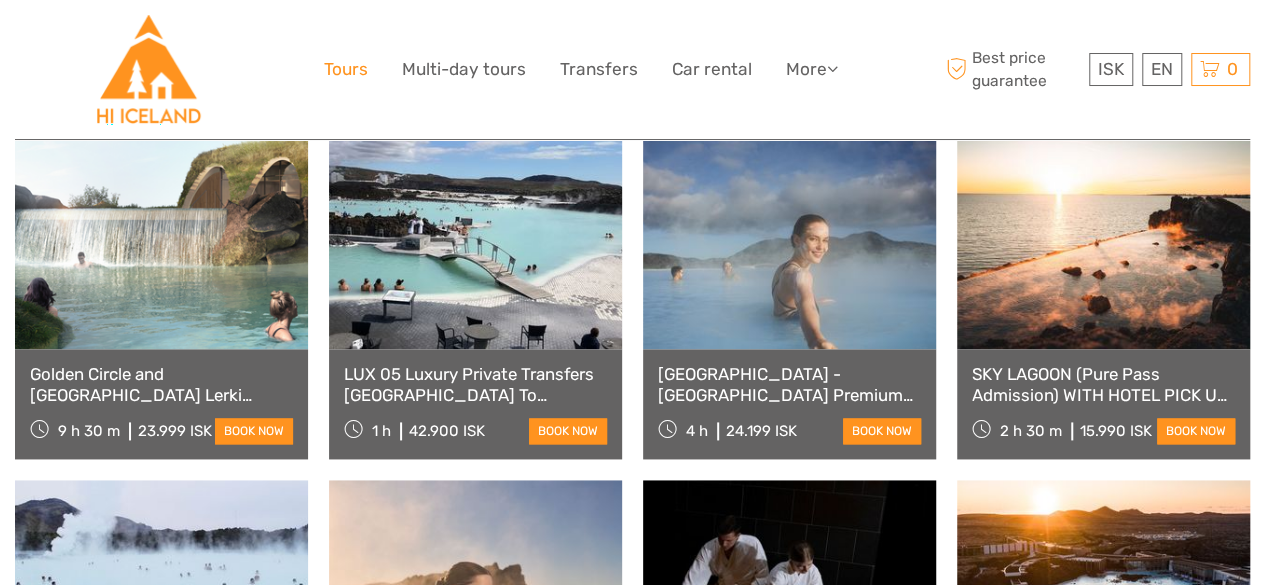 click on "Tours" at bounding box center [346, 69] 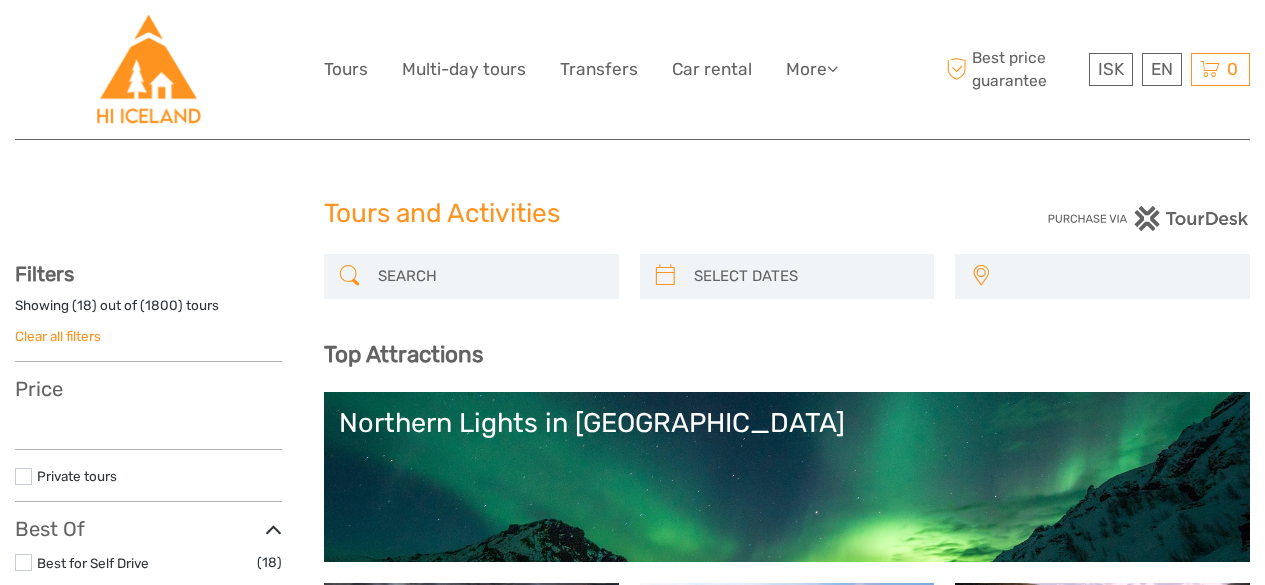select 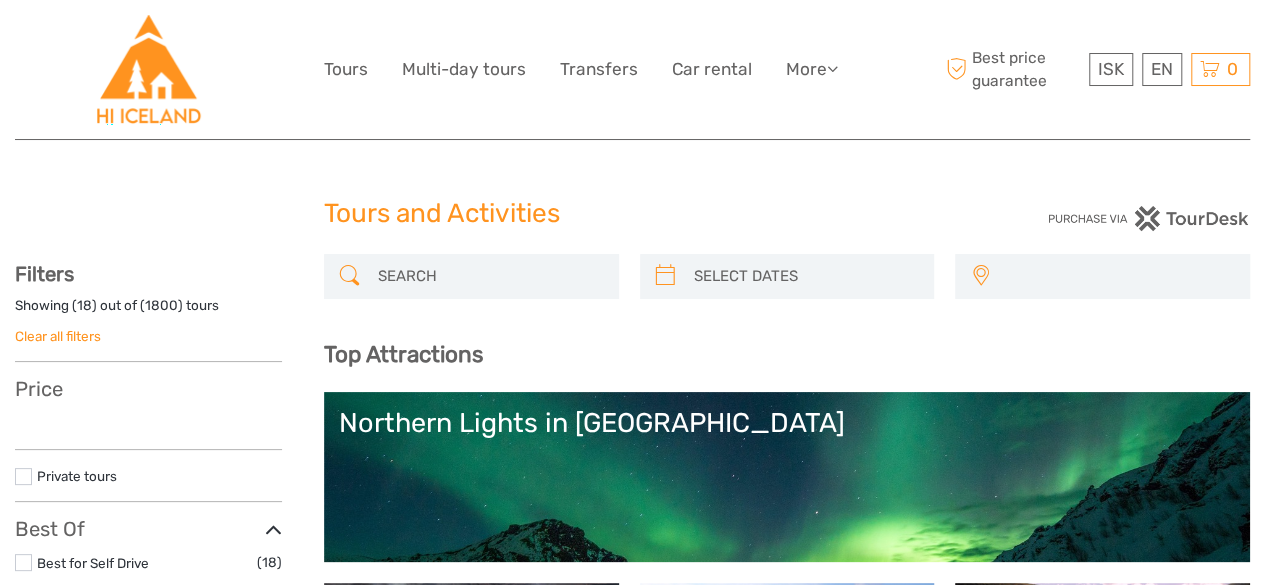 select 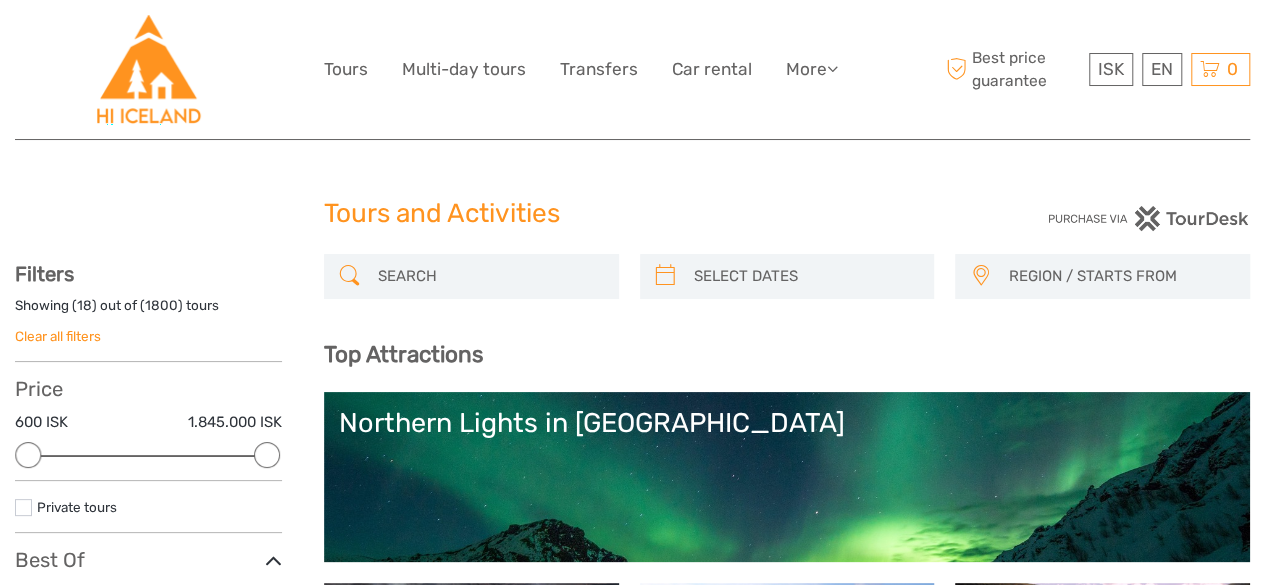 scroll, scrollTop: 0, scrollLeft: 0, axis: both 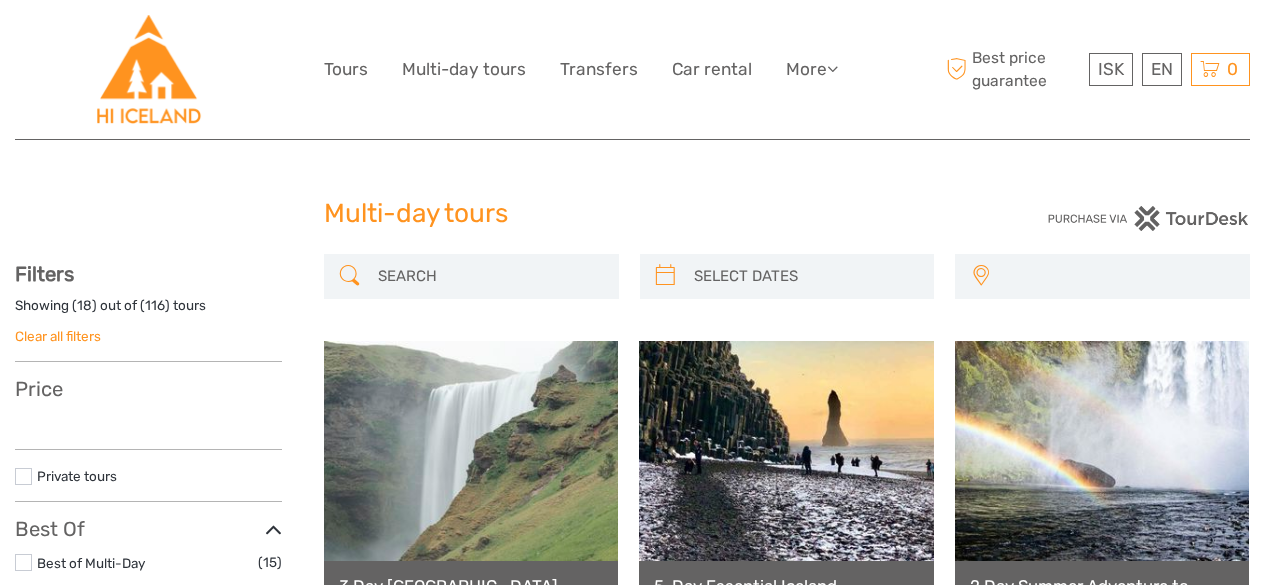 select 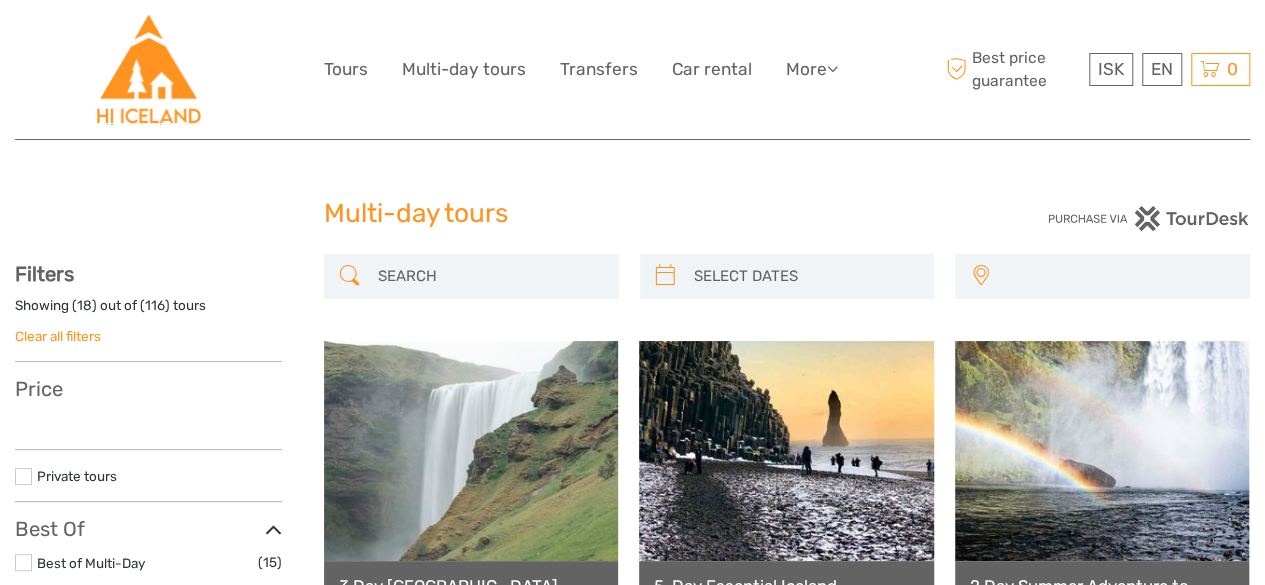 select 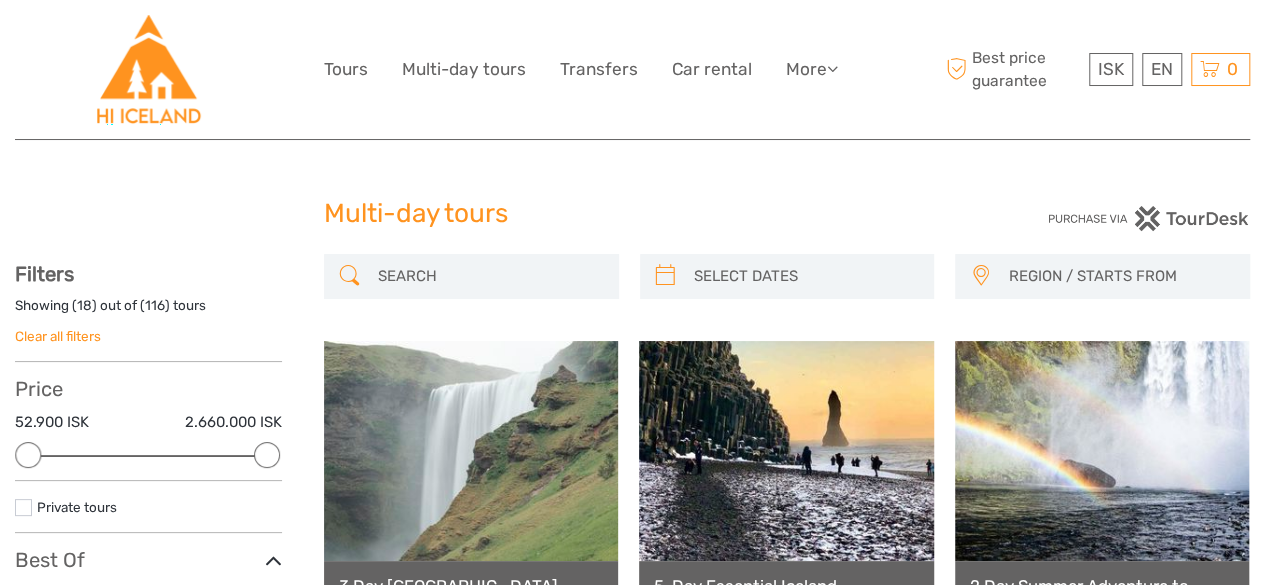 scroll, scrollTop: 0, scrollLeft: 0, axis: both 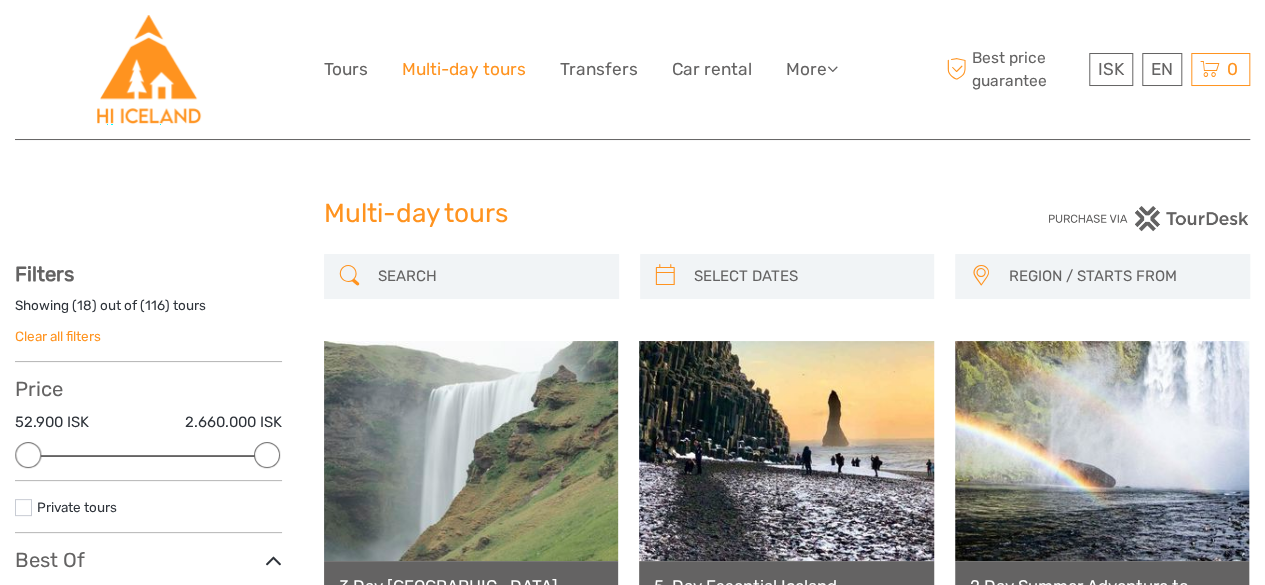 click on "Multi-day tours" at bounding box center (464, 69) 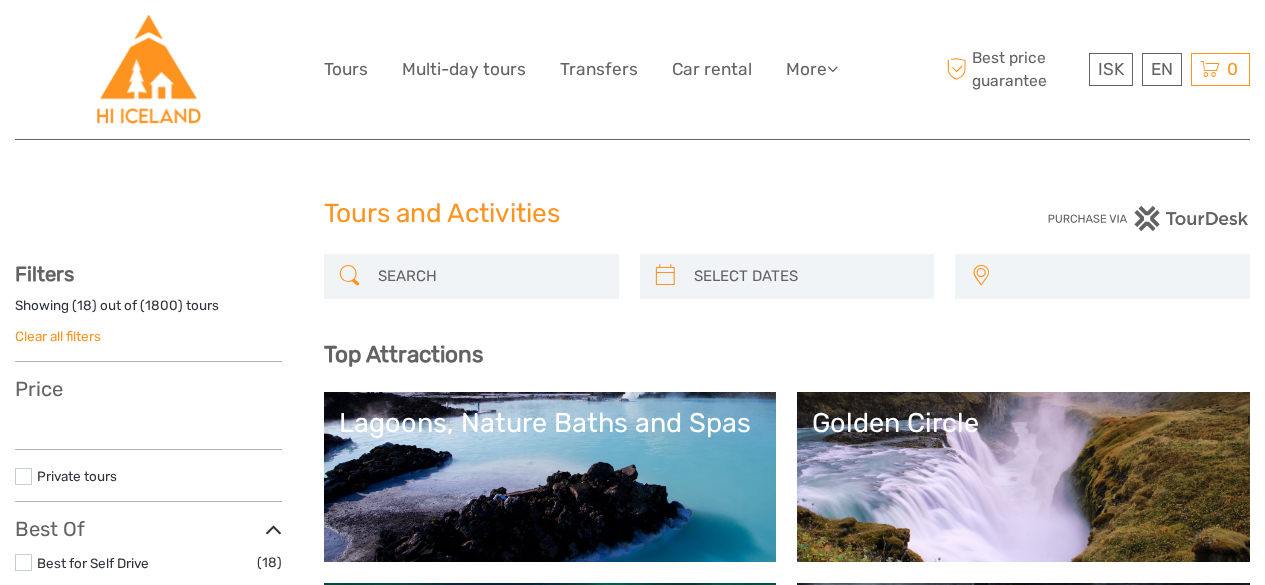 scroll, scrollTop: 0, scrollLeft: 0, axis: both 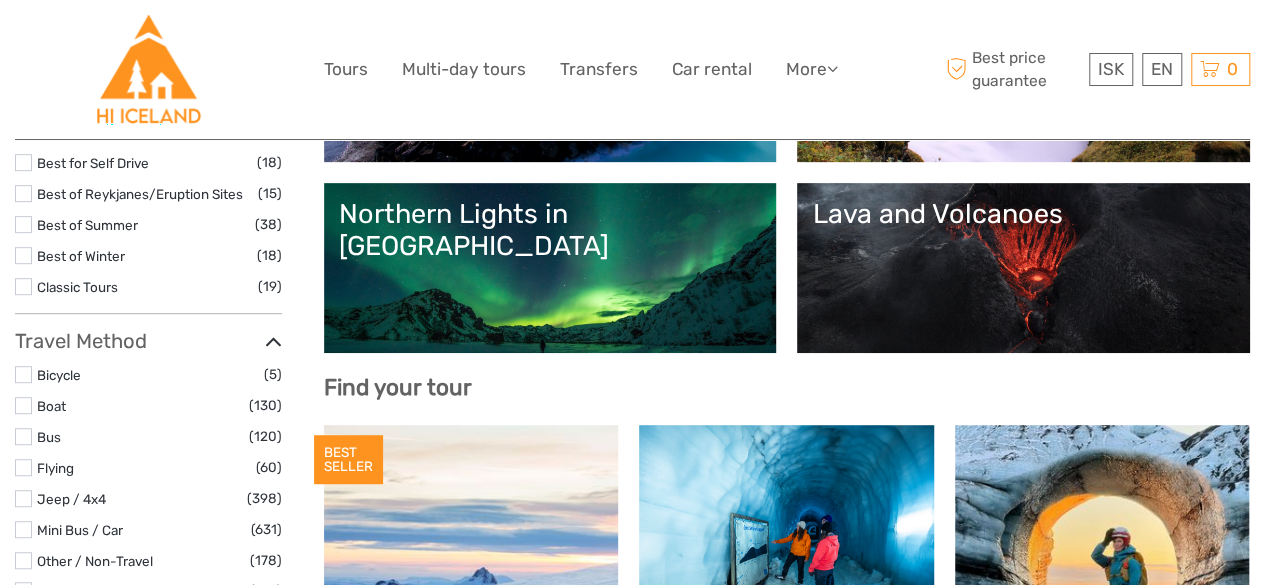click on "Golden Circle" at bounding box center [1023, 77] 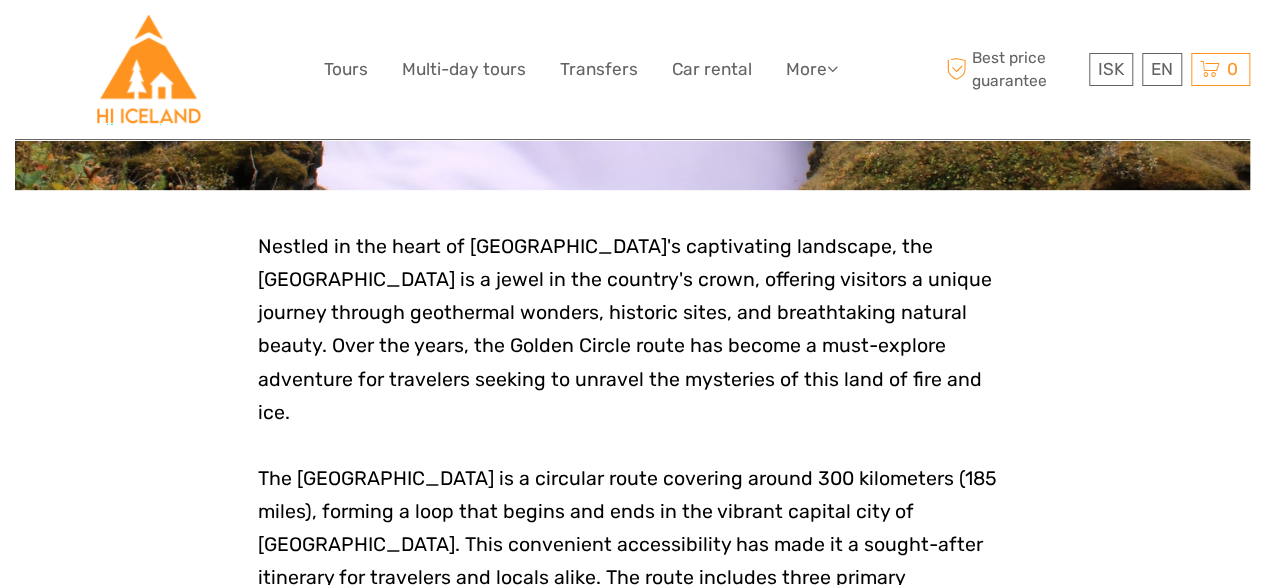 scroll, scrollTop: 800, scrollLeft: 0, axis: vertical 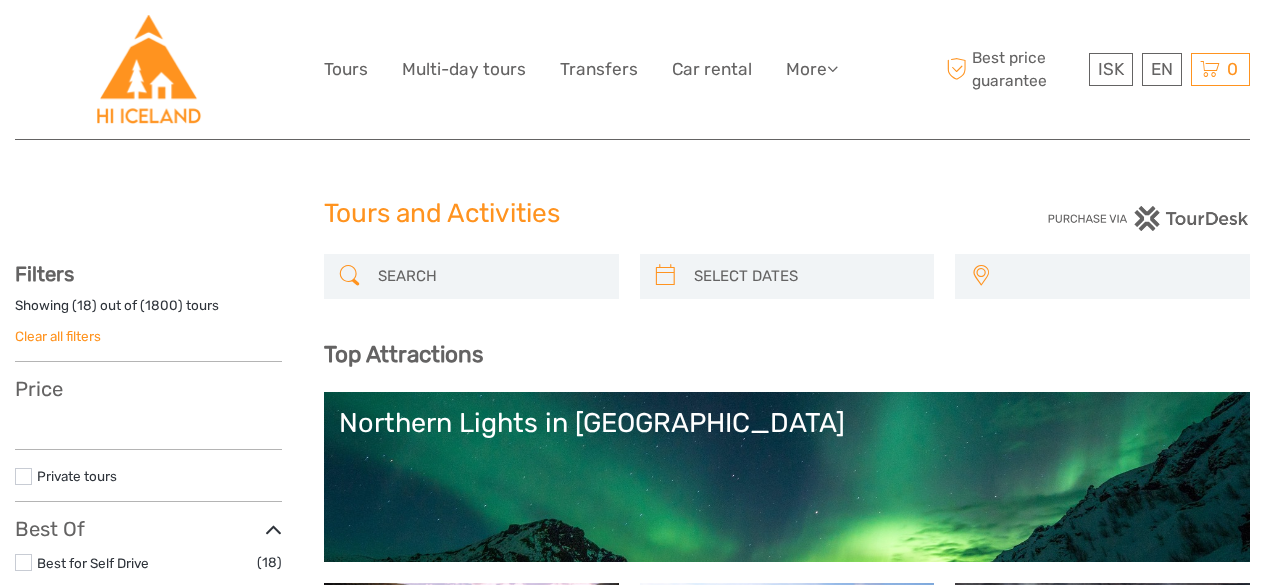 select 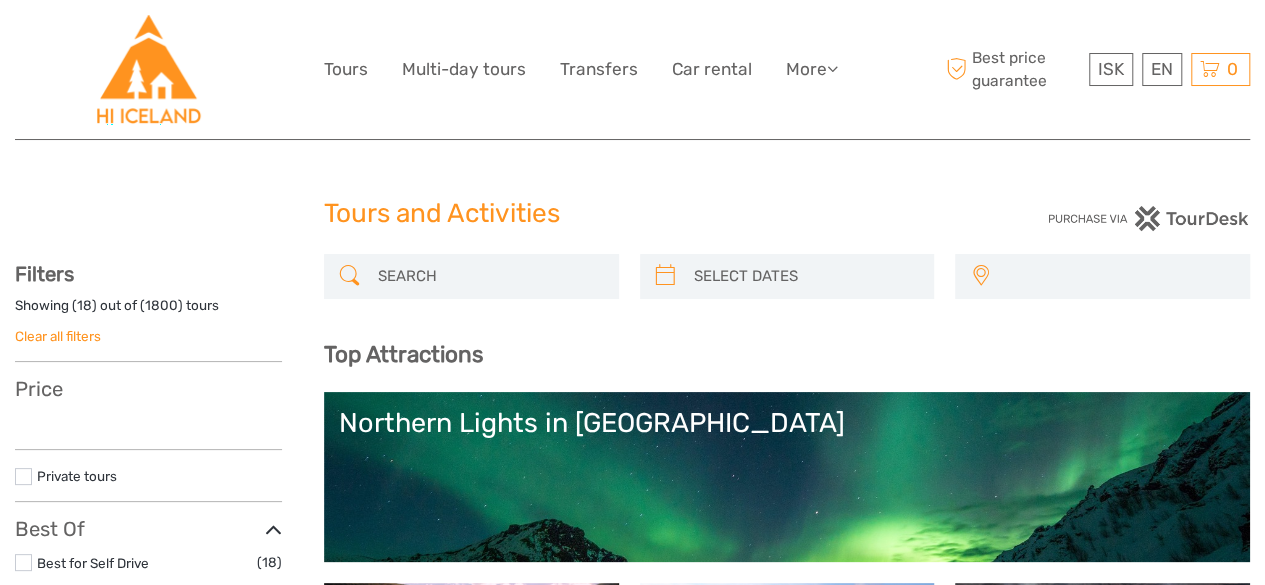 select 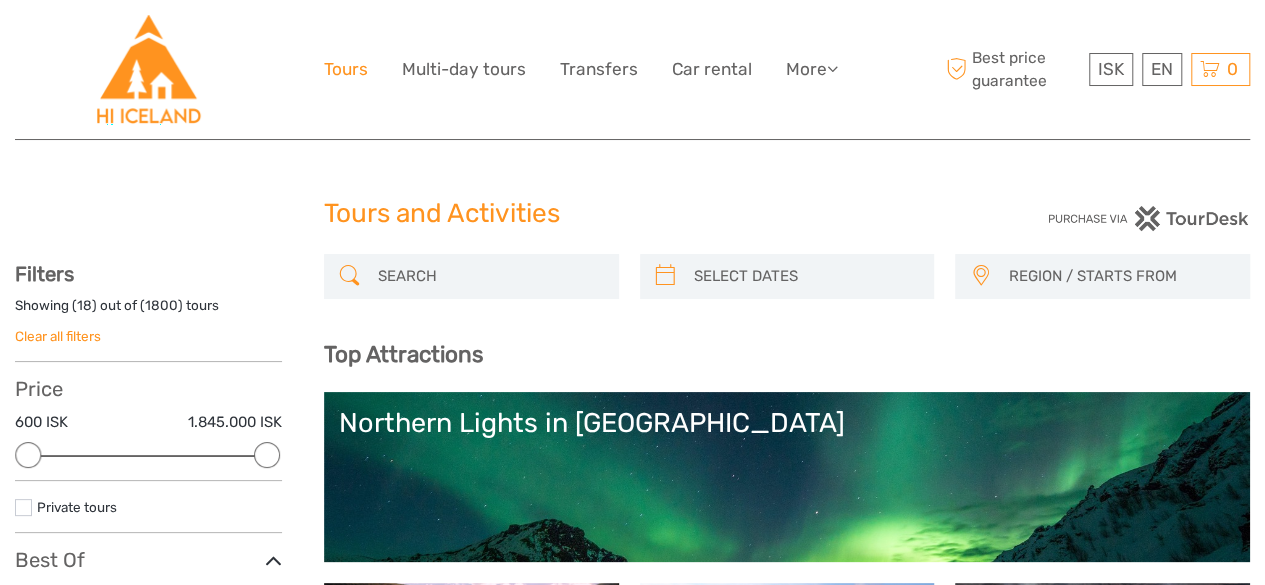 scroll, scrollTop: 0, scrollLeft: 0, axis: both 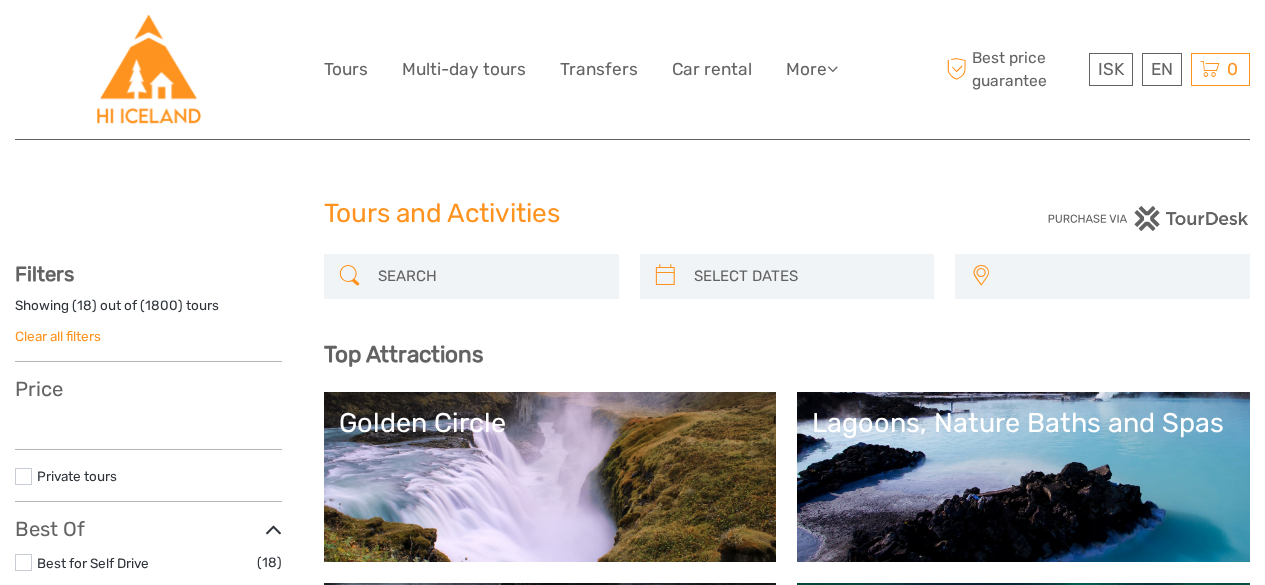 select 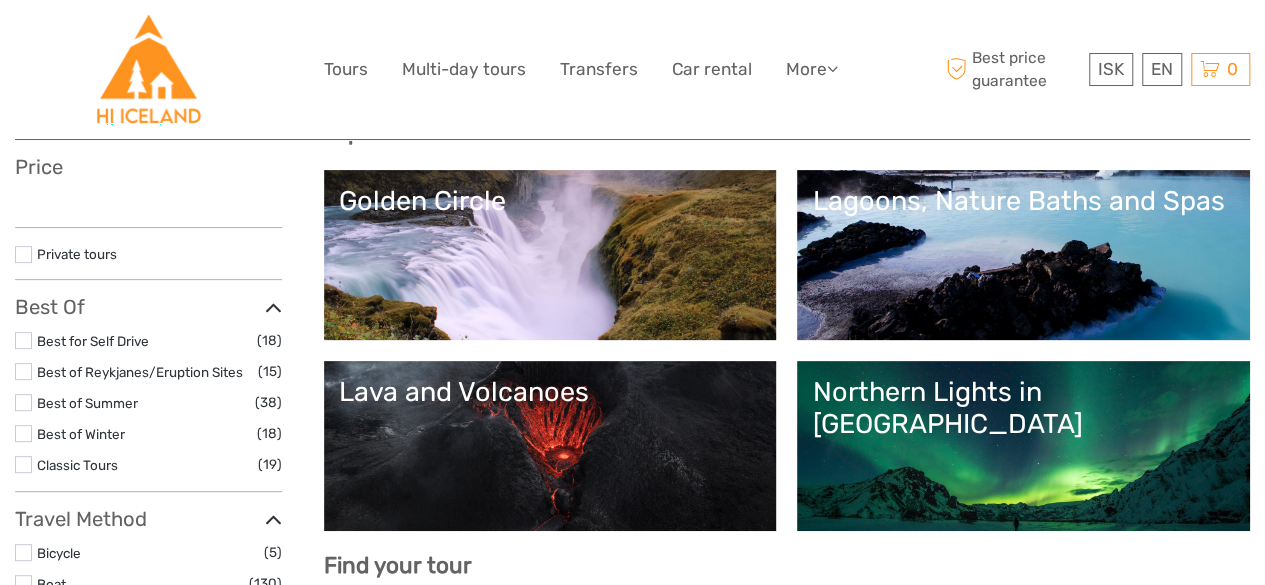 scroll, scrollTop: 300, scrollLeft: 0, axis: vertical 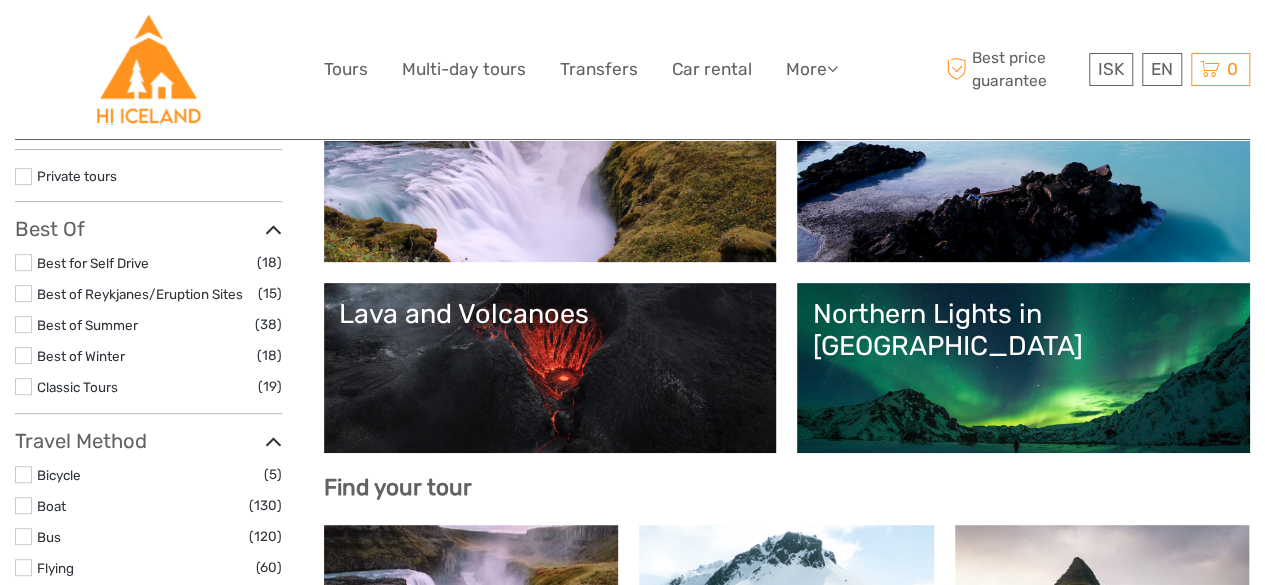 select 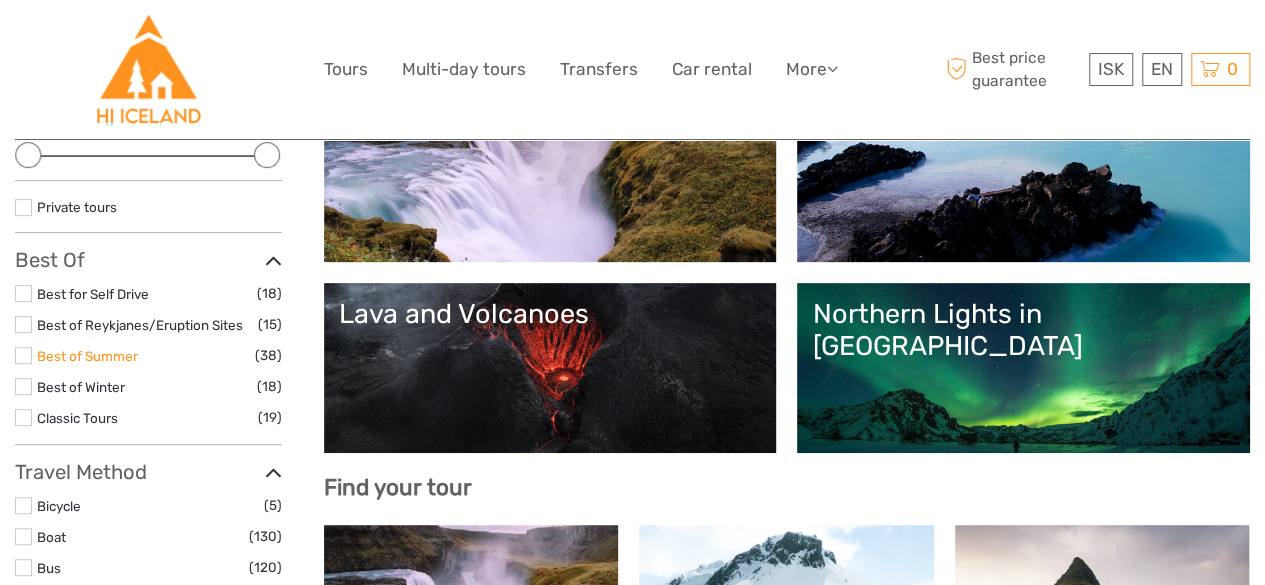 scroll, scrollTop: 0, scrollLeft: 0, axis: both 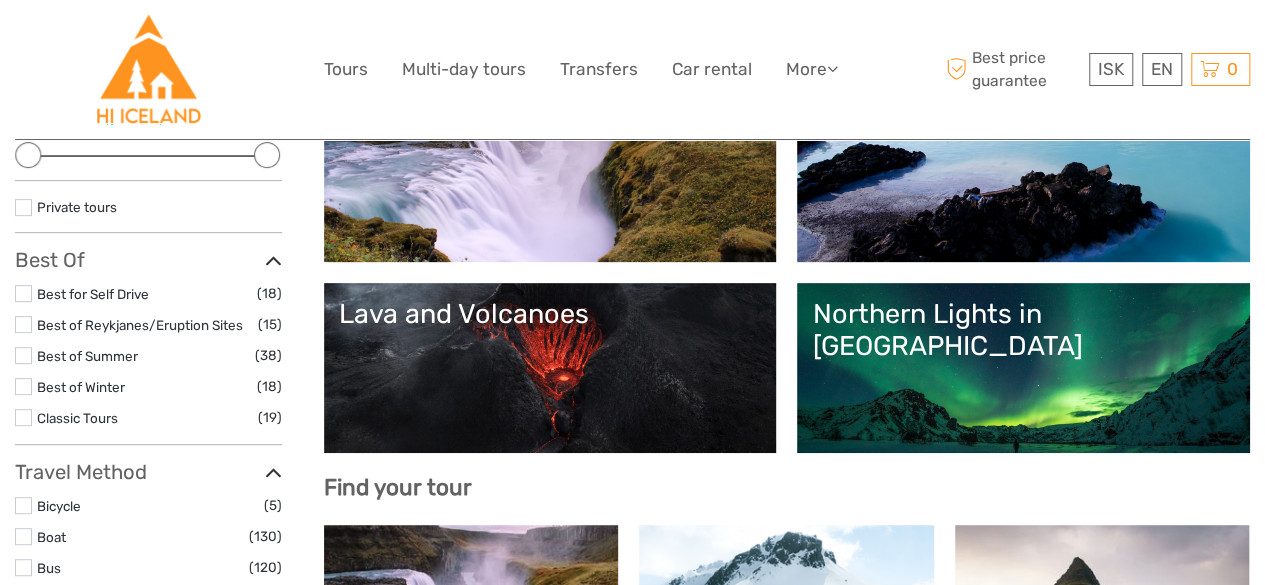 click at bounding box center [23, 355] 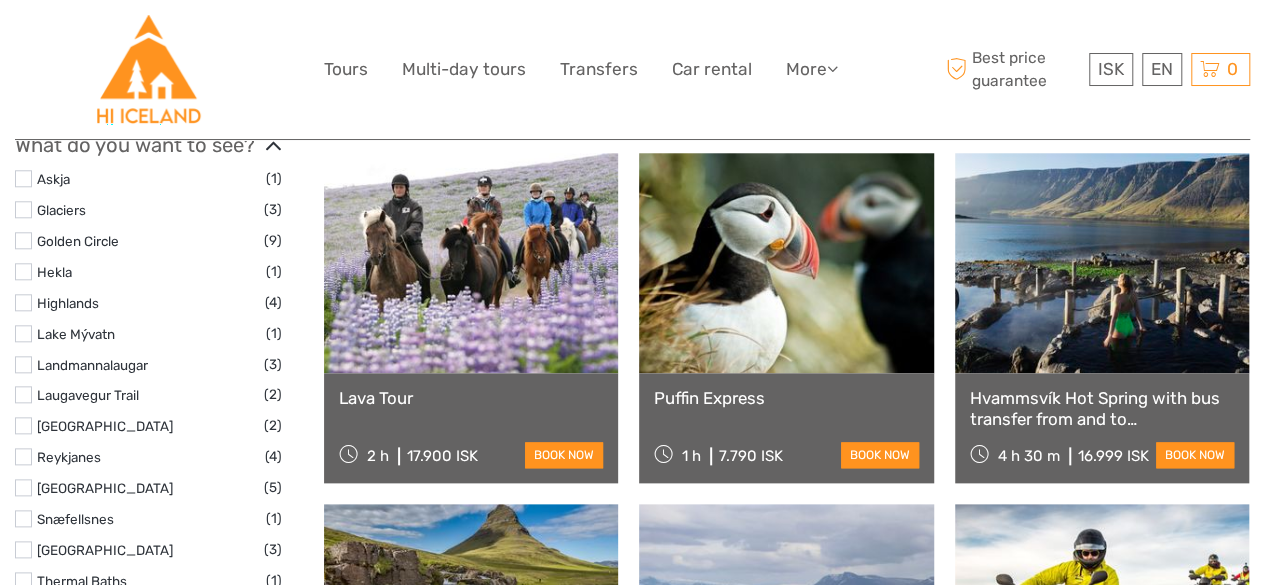 scroll, scrollTop: 1013, scrollLeft: 0, axis: vertical 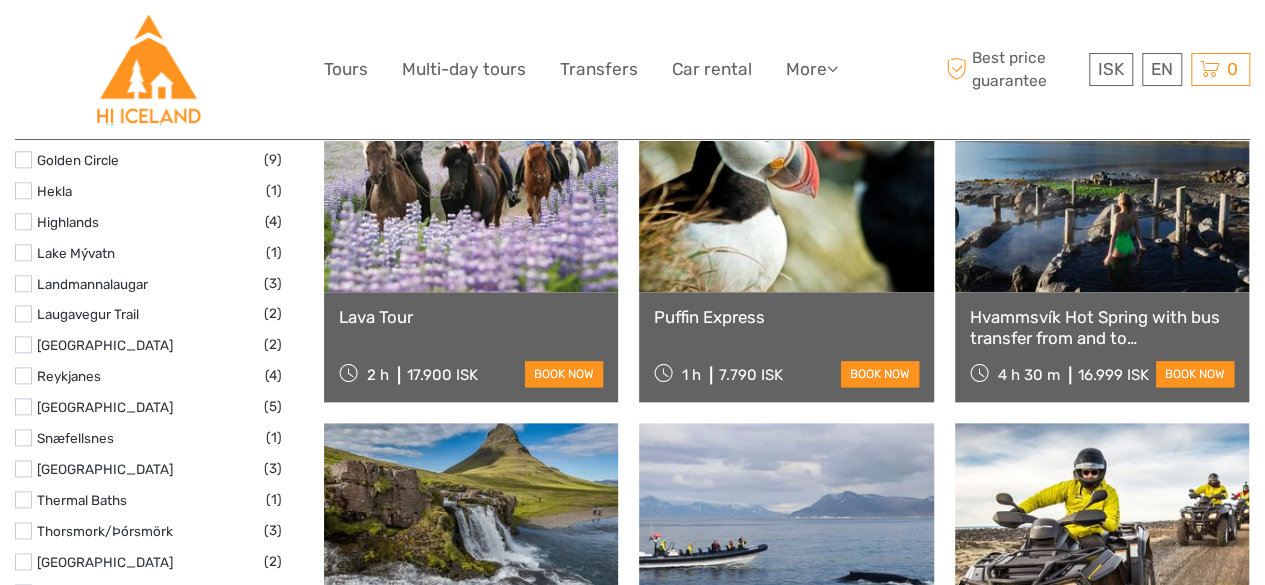 click at bounding box center (23, 468) 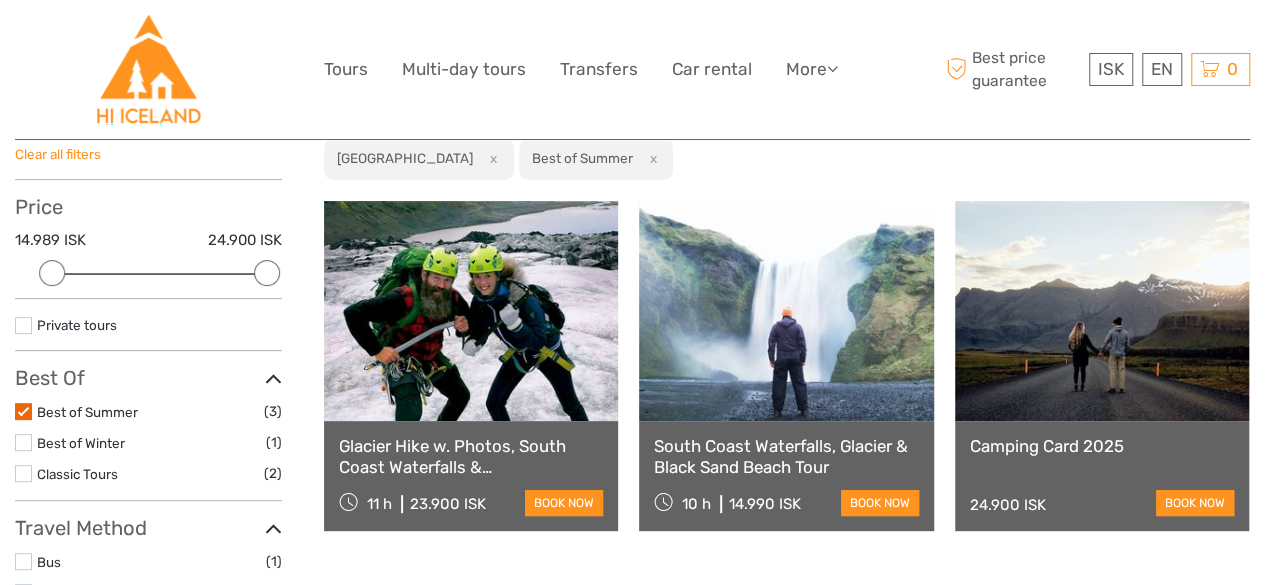 scroll, scrollTop: 213, scrollLeft: 0, axis: vertical 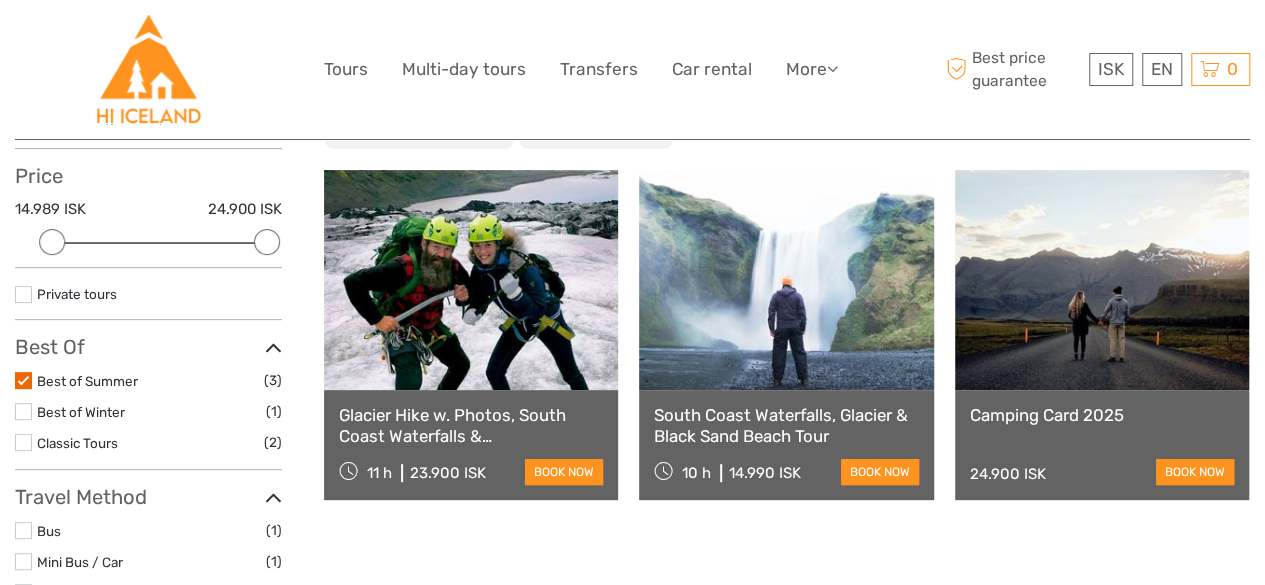 click on "South Coast Waterfalls, Glacier & Black Sand Beach Tour" at bounding box center [786, 425] 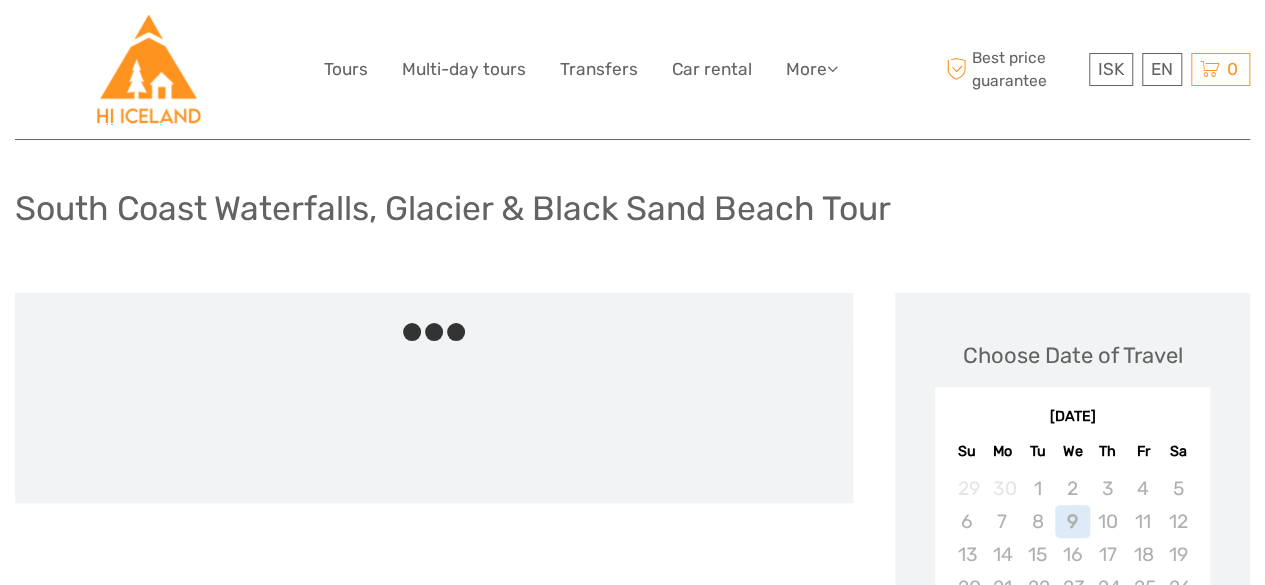 scroll, scrollTop: 200, scrollLeft: 0, axis: vertical 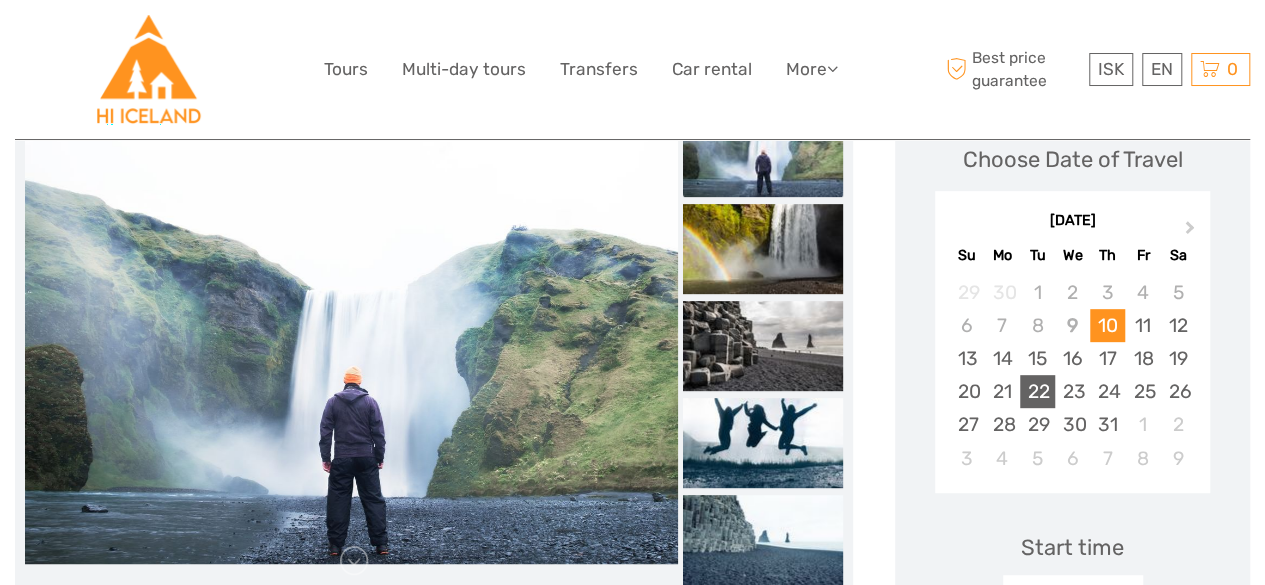 click on "22" at bounding box center [1037, 391] 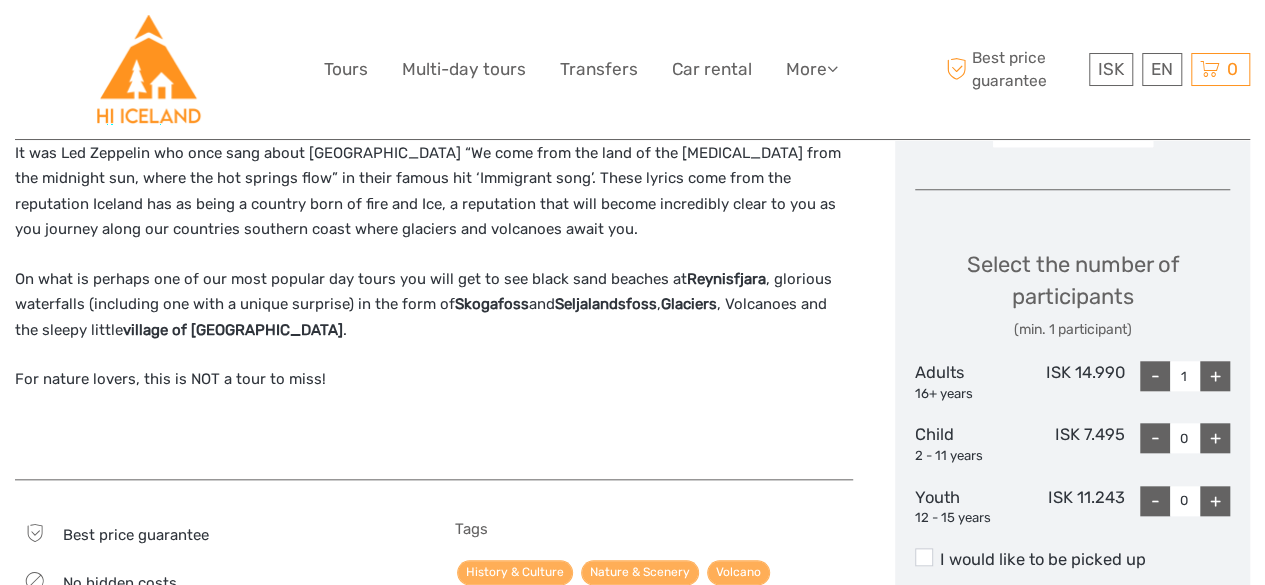 scroll, scrollTop: 800, scrollLeft: 0, axis: vertical 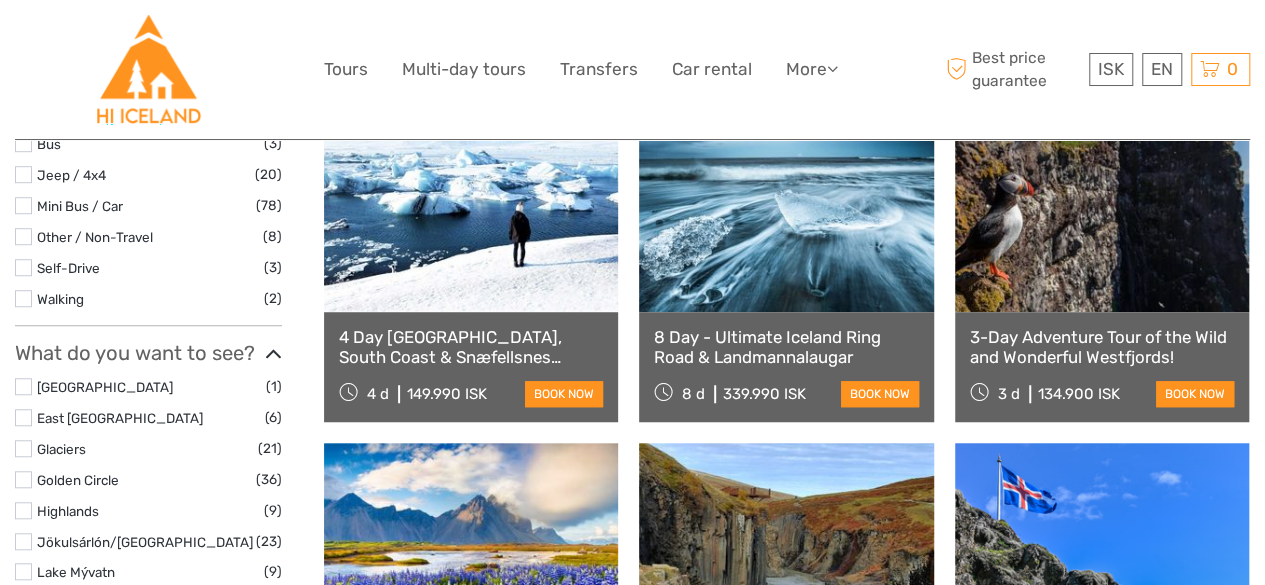 select 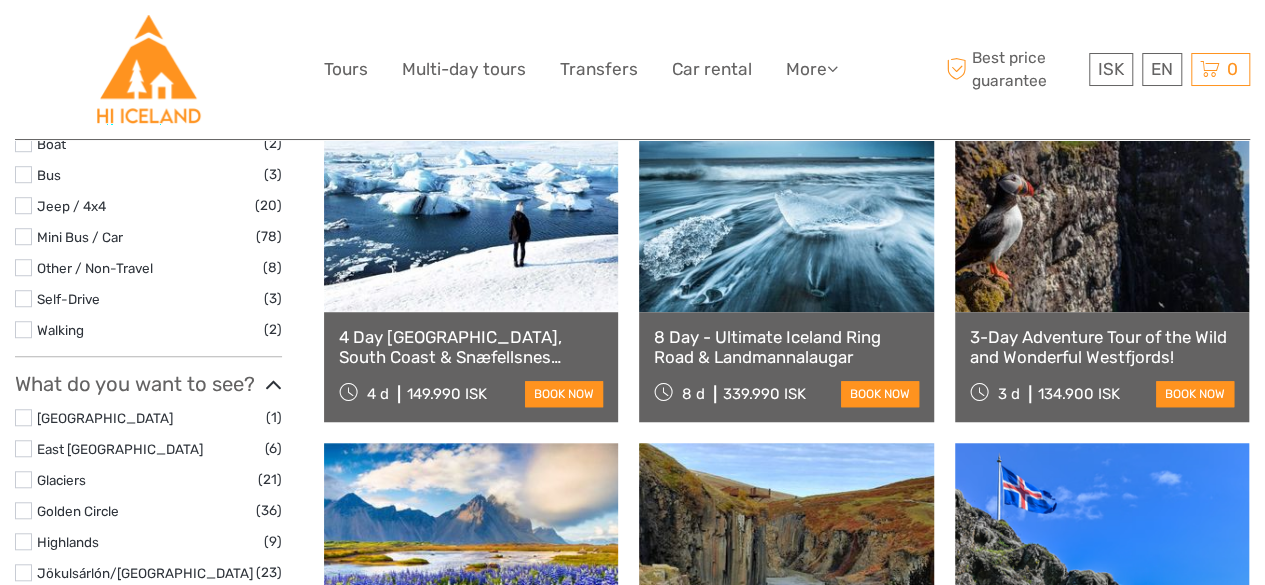scroll, scrollTop: 631, scrollLeft: 0, axis: vertical 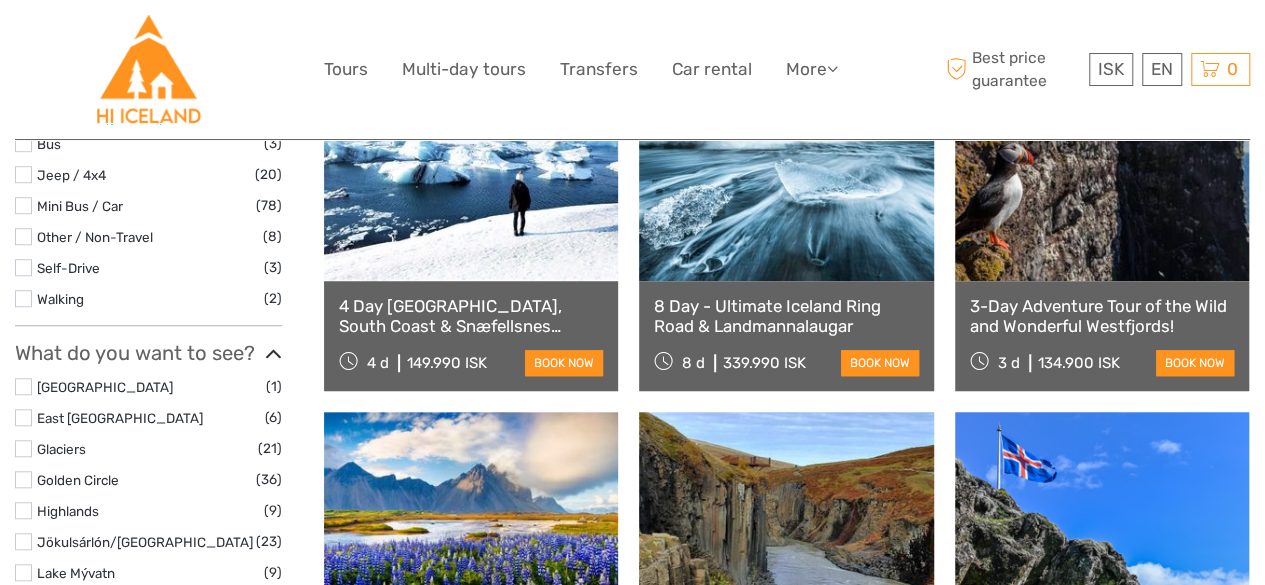 click on "4 Day [GEOGRAPHIC_DATA], South Coast & Snæfellsnes Small-Group Tour" at bounding box center (471, 316) 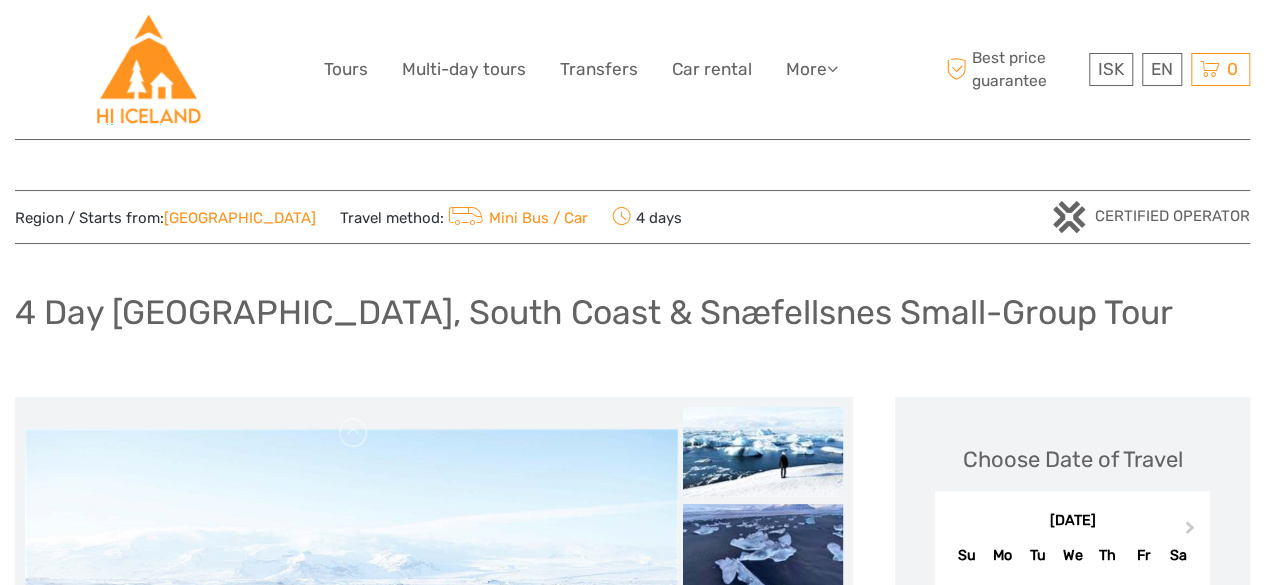 scroll, scrollTop: 300, scrollLeft: 0, axis: vertical 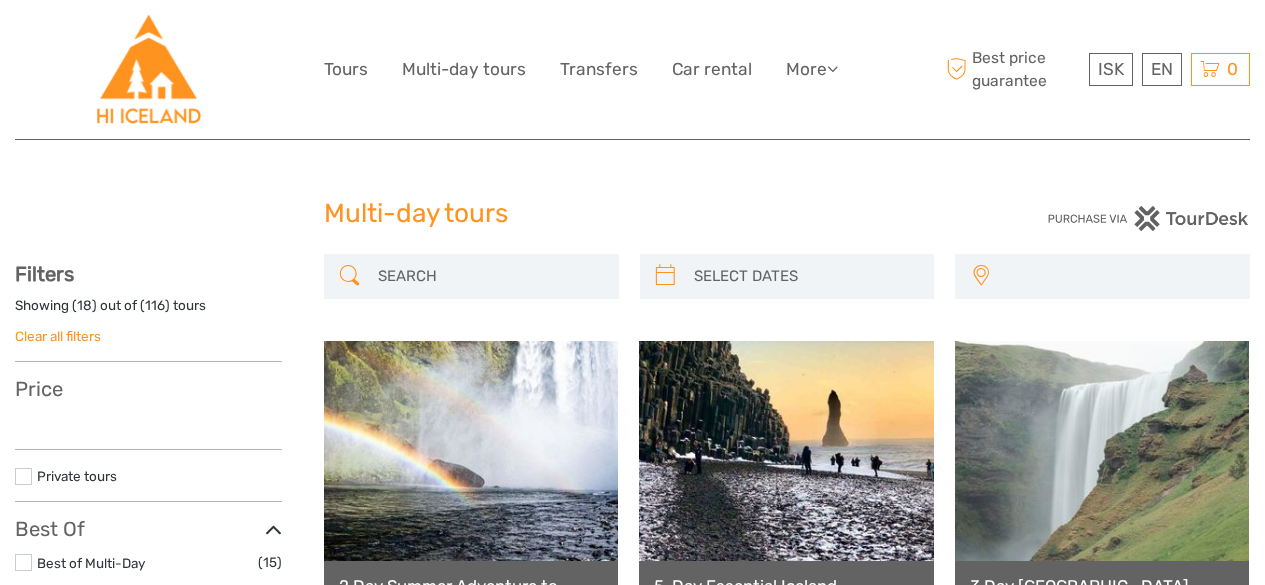 select 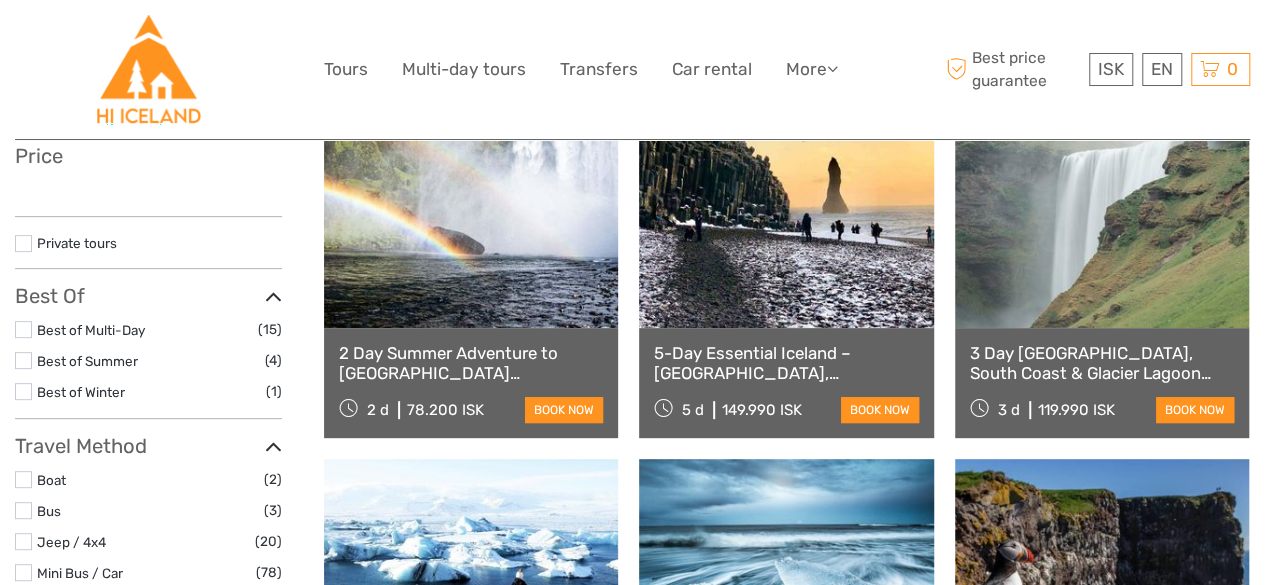 scroll, scrollTop: 231, scrollLeft: 0, axis: vertical 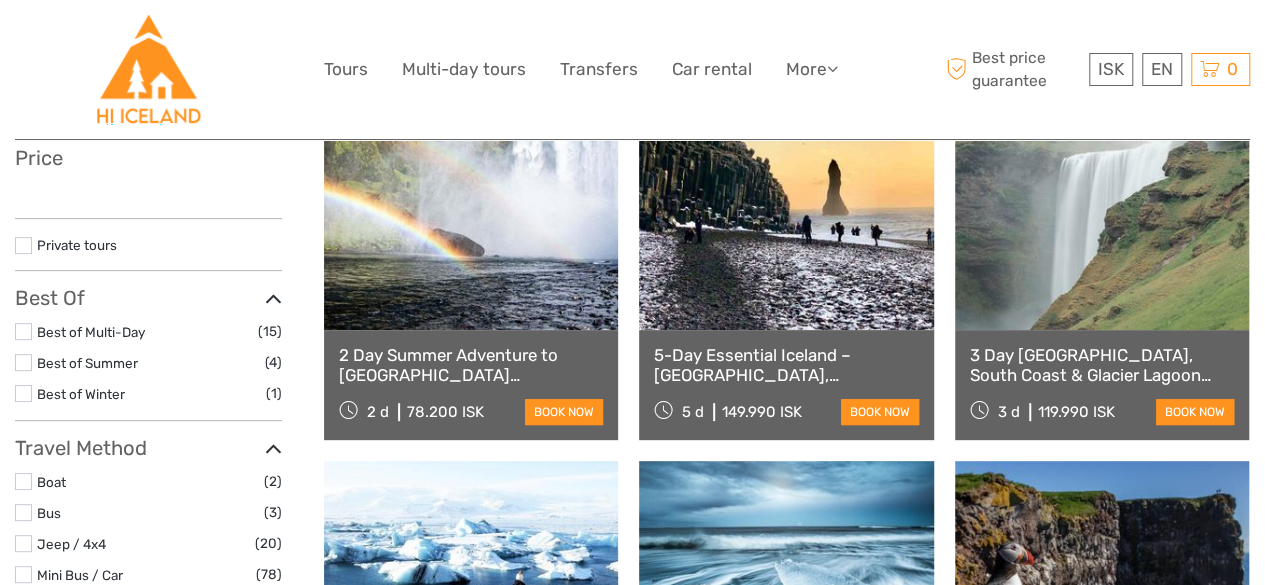 select 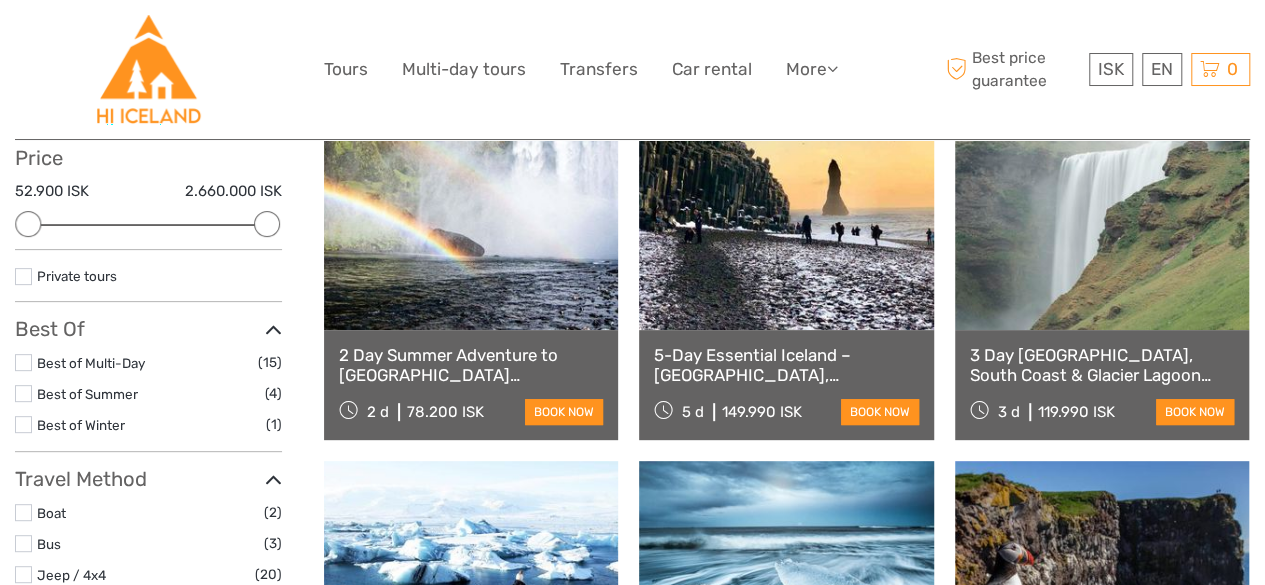 click at bounding box center (23, 393) 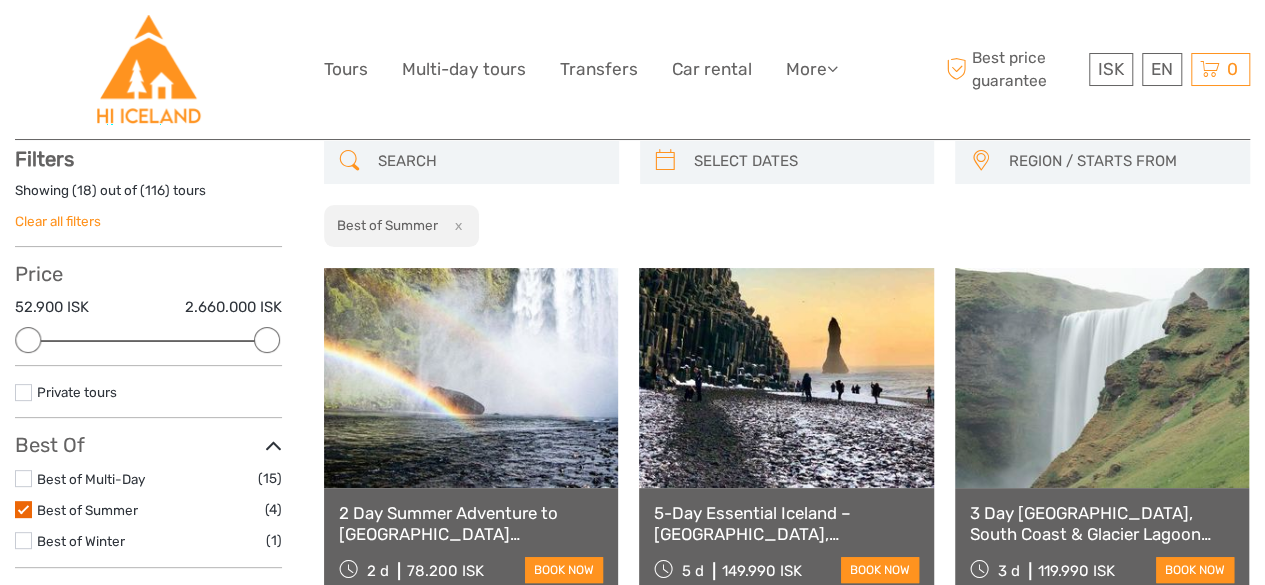 scroll, scrollTop: 114, scrollLeft: 0, axis: vertical 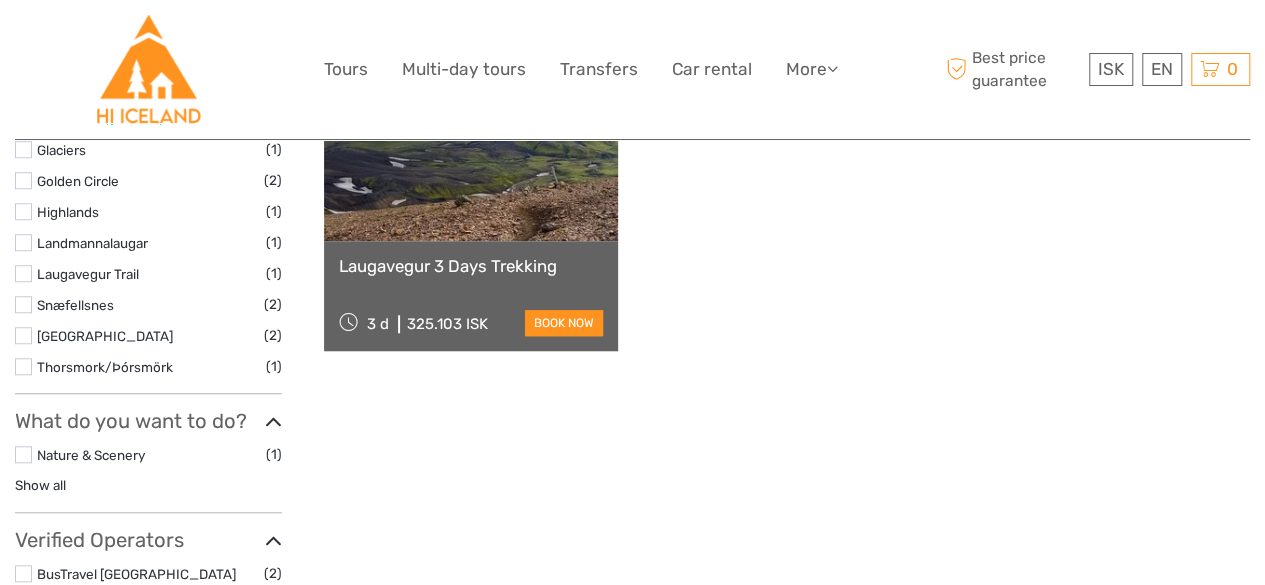 click at bounding box center [23, 304] 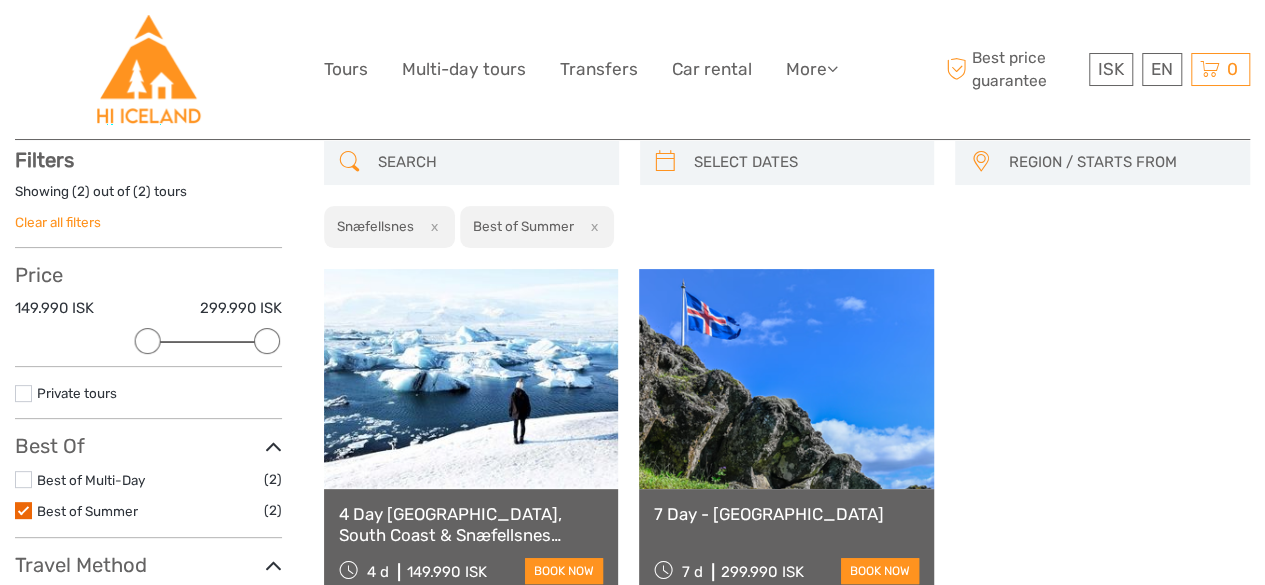 scroll, scrollTop: 113, scrollLeft: 0, axis: vertical 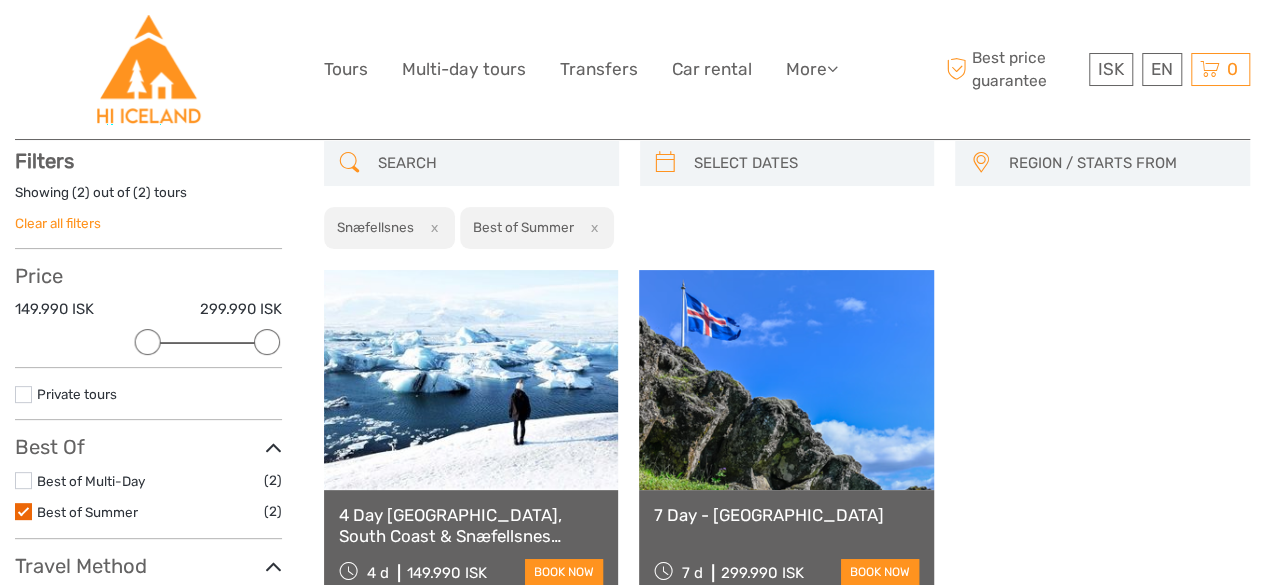 click on "4 Day Golden Circle, South Coast & Snæfellsnes Small-Group Tour" at bounding box center (471, 525) 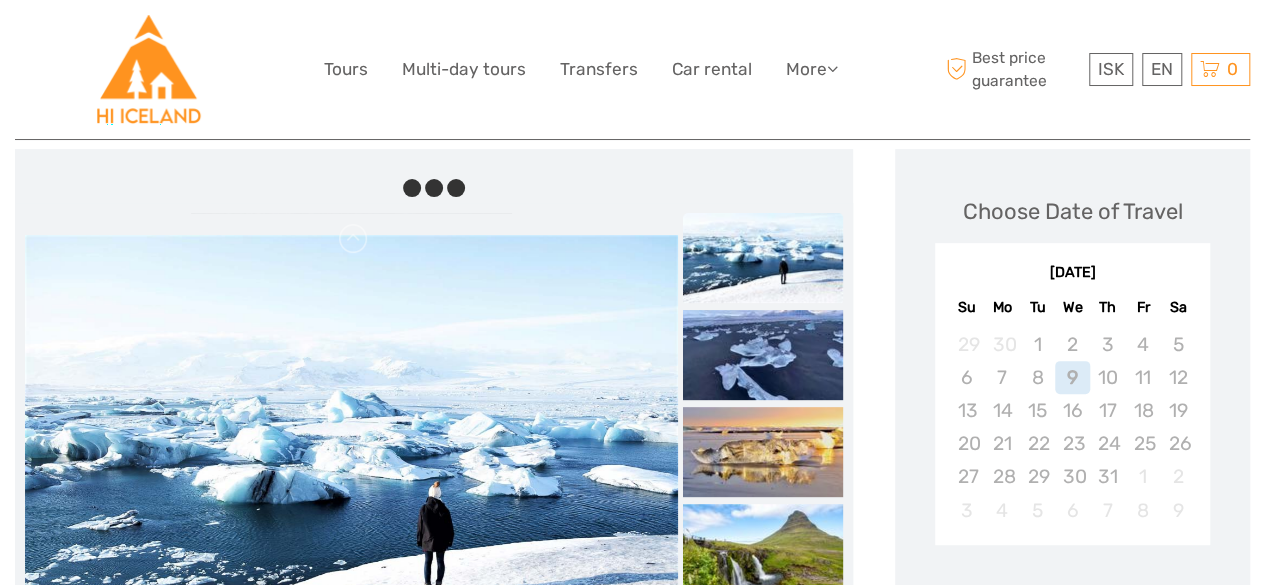 scroll, scrollTop: 300, scrollLeft: 0, axis: vertical 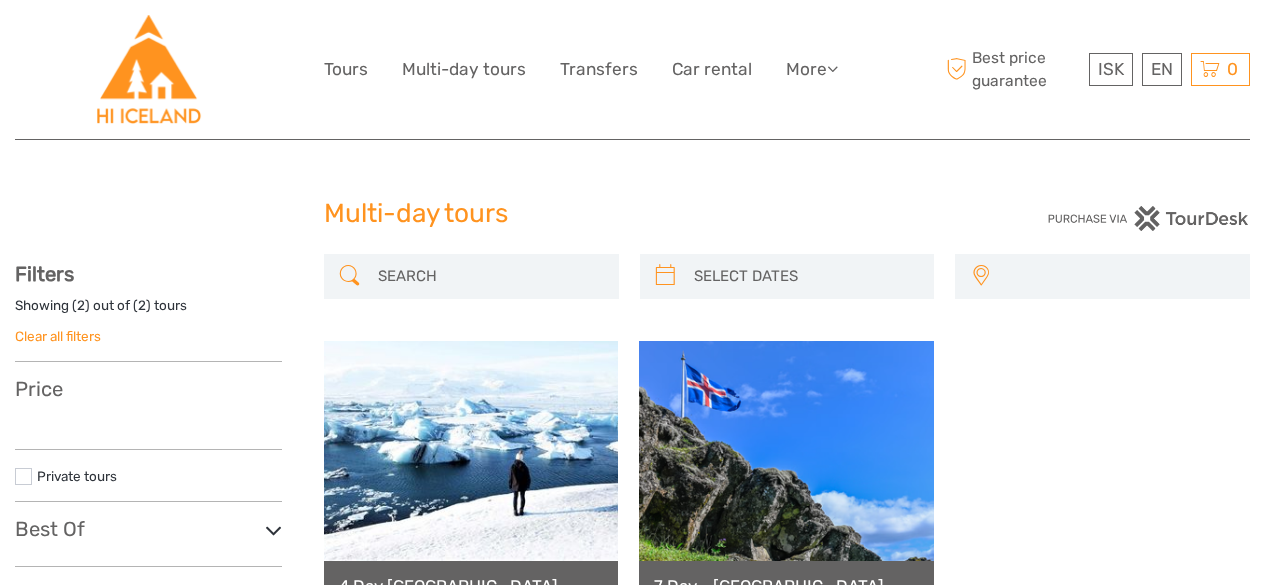 select 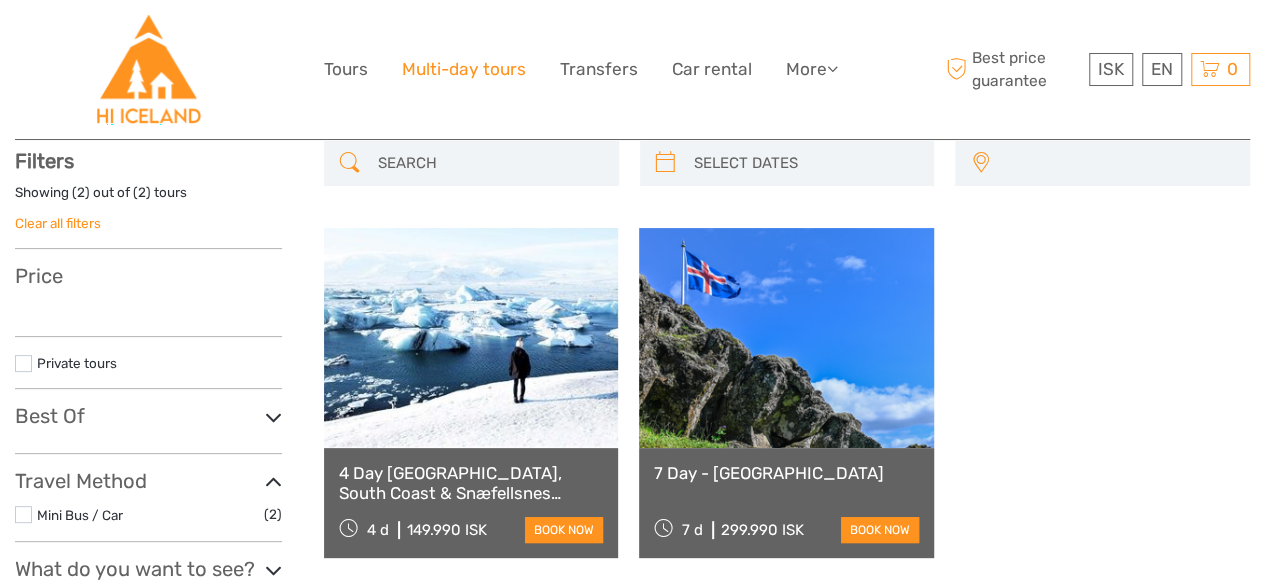 select 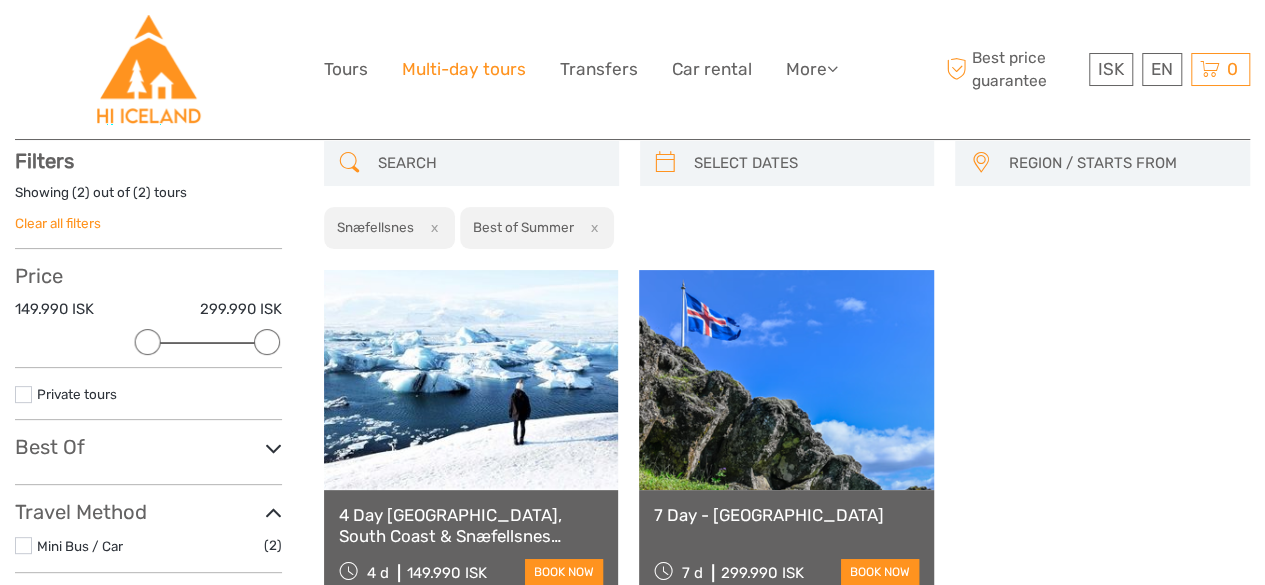 click on "Multi-day tours" at bounding box center (464, 69) 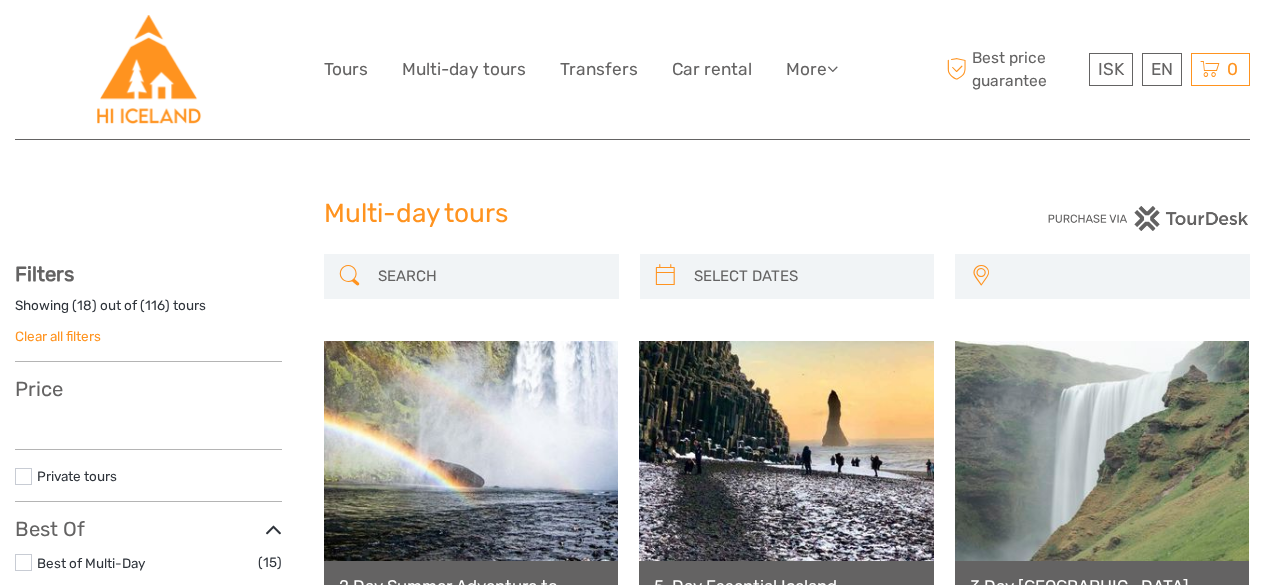 select 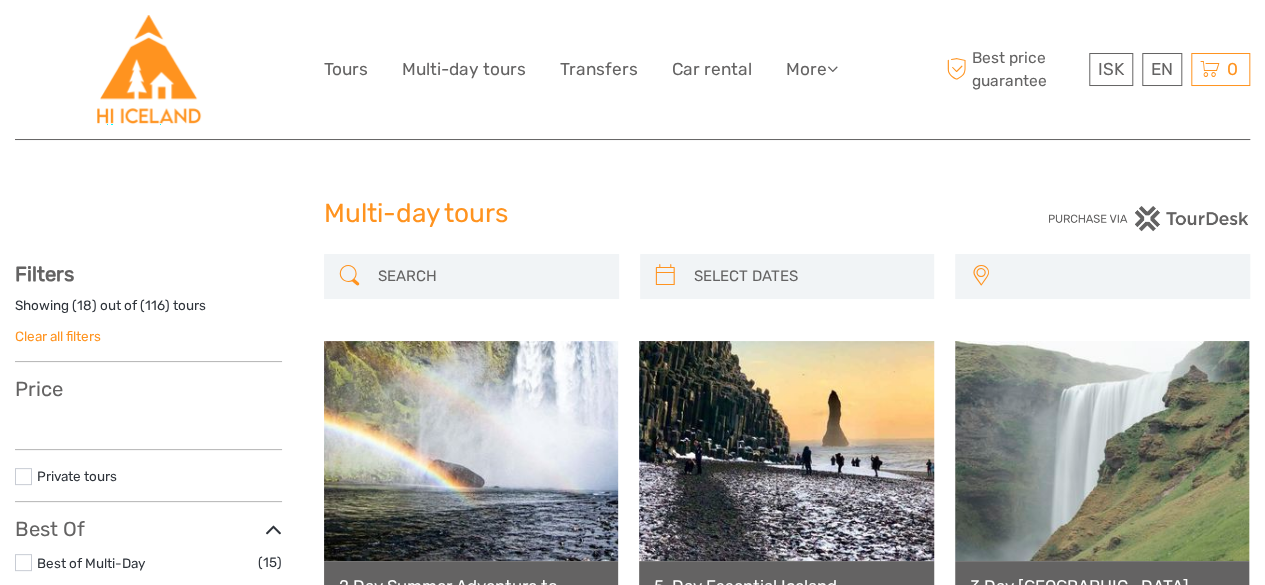 select 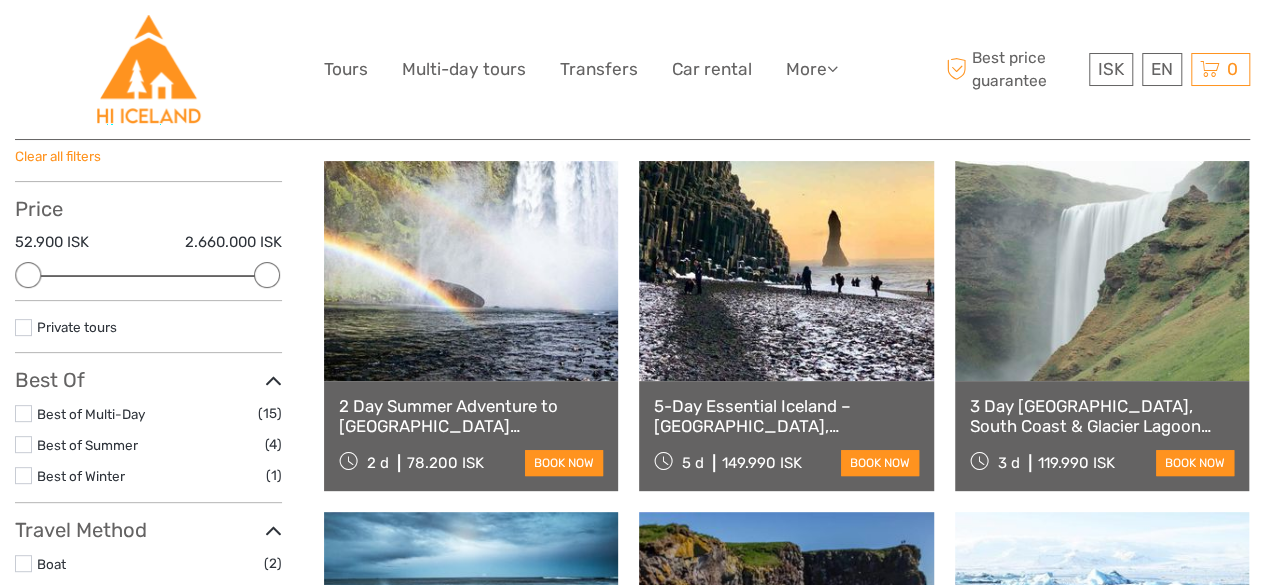 scroll, scrollTop: 300, scrollLeft: 0, axis: vertical 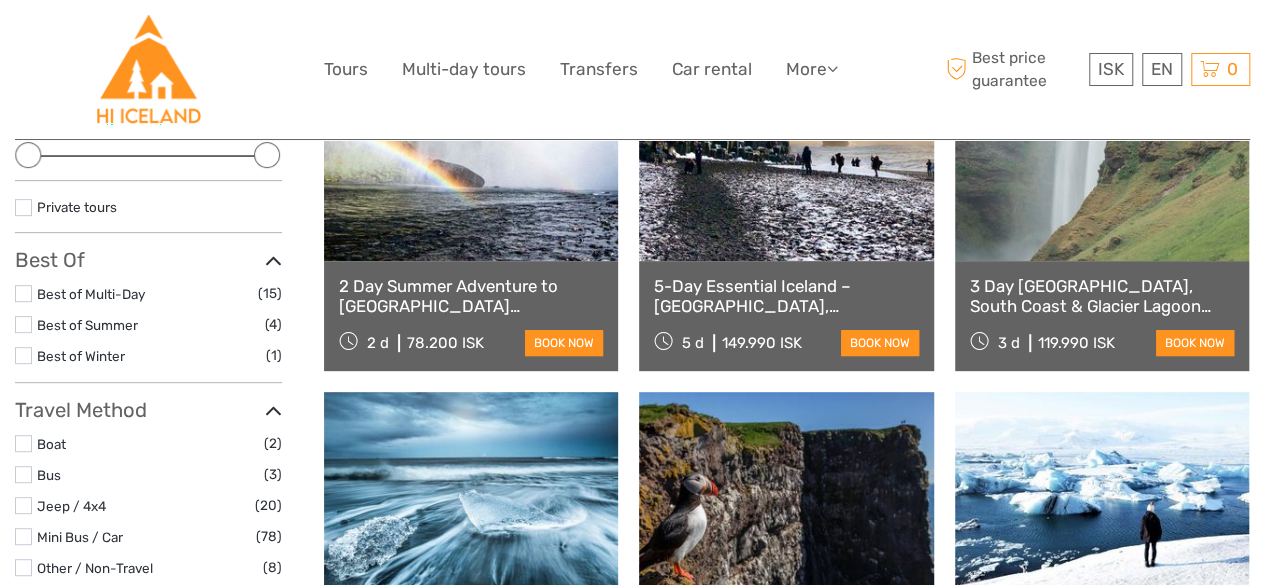 click at bounding box center [23, 293] 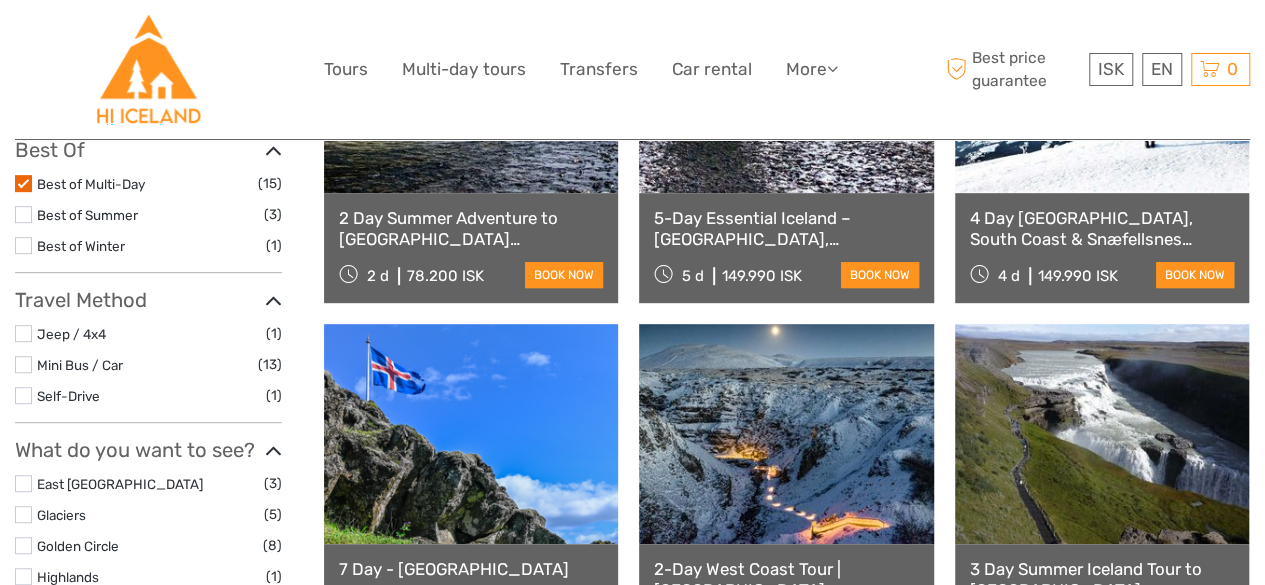 scroll, scrollTop: 613, scrollLeft: 0, axis: vertical 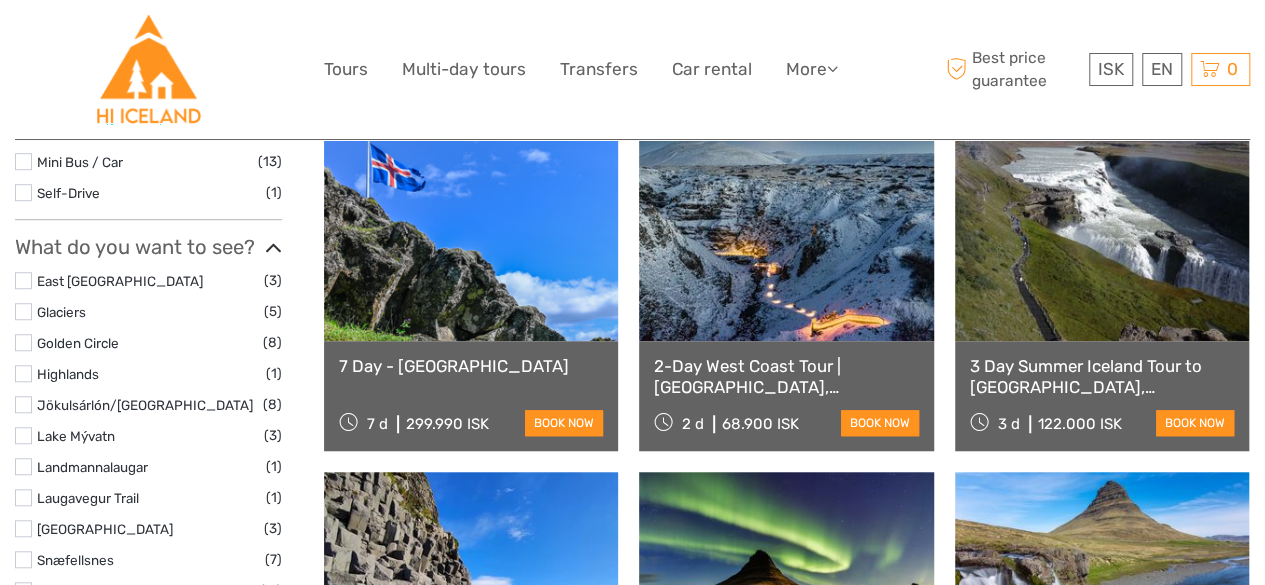 click on "3 Day Summer Iceland Tour to Golden Circle, South Coast with Glacier Lagoon & Glacier Hike" at bounding box center (1102, 376) 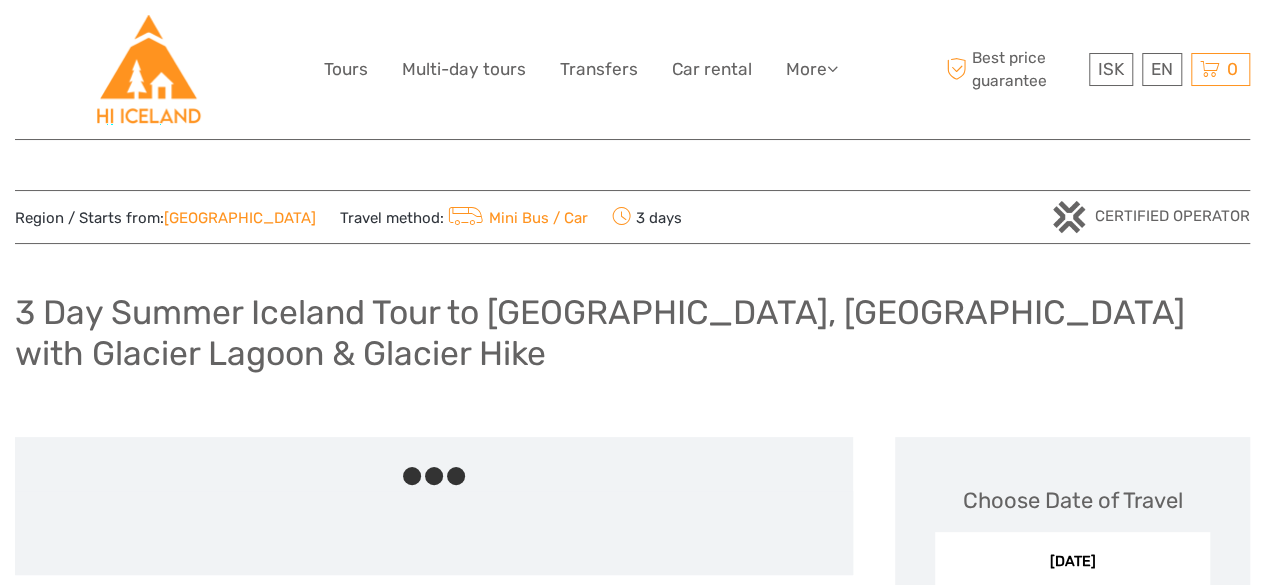 scroll, scrollTop: 300, scrollLeft: 0, axis: vertical 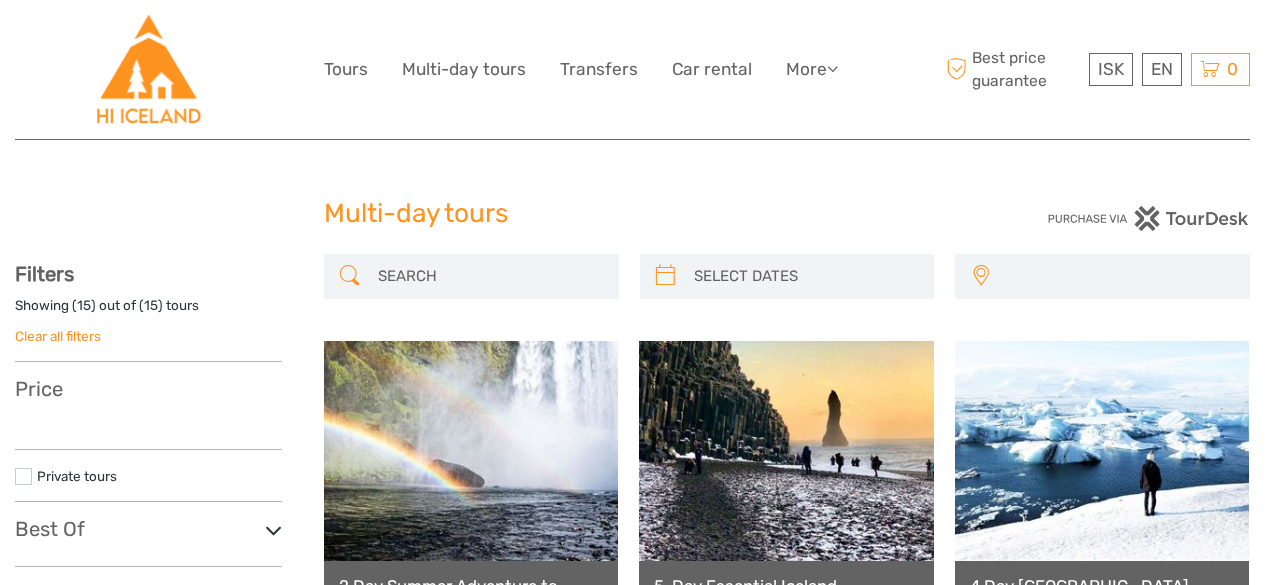 select 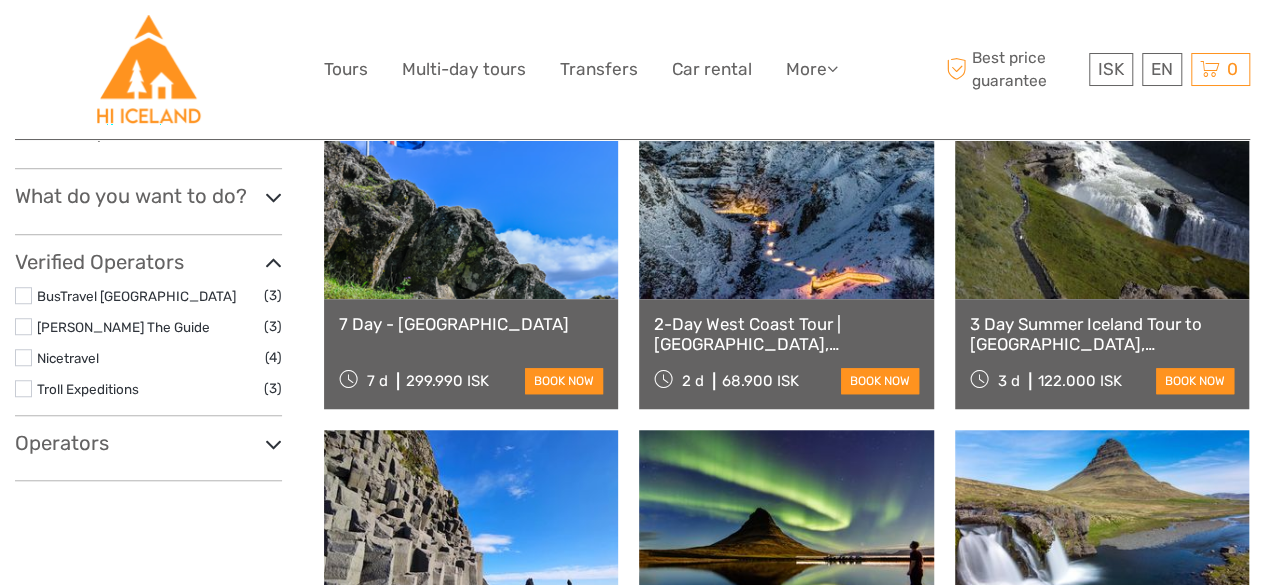 scroll, scrollTop: 0, scrollLeft: 0, axis: both 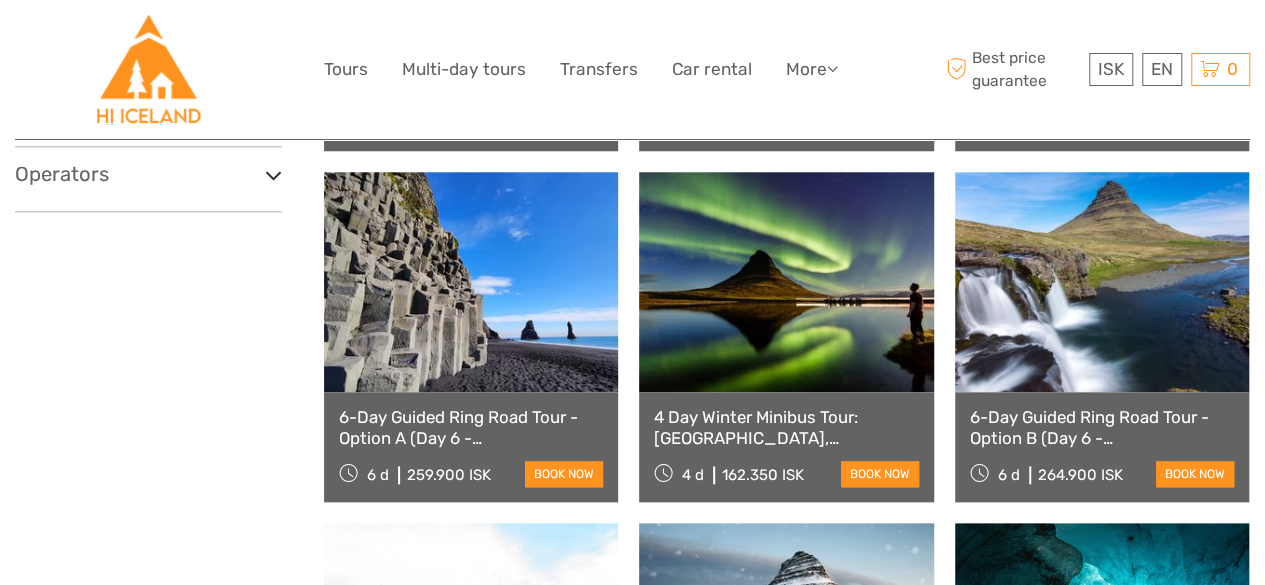 click on "4 Day Winter Minibus Tour: [GEOGRAPHIC_DATA], [GEOGRAPHIC_DATA], [GEOGRAPHIC_DATA], [GEOGRAPHIC_DATA] & Northern Lights" at bounding box center [786, 427] 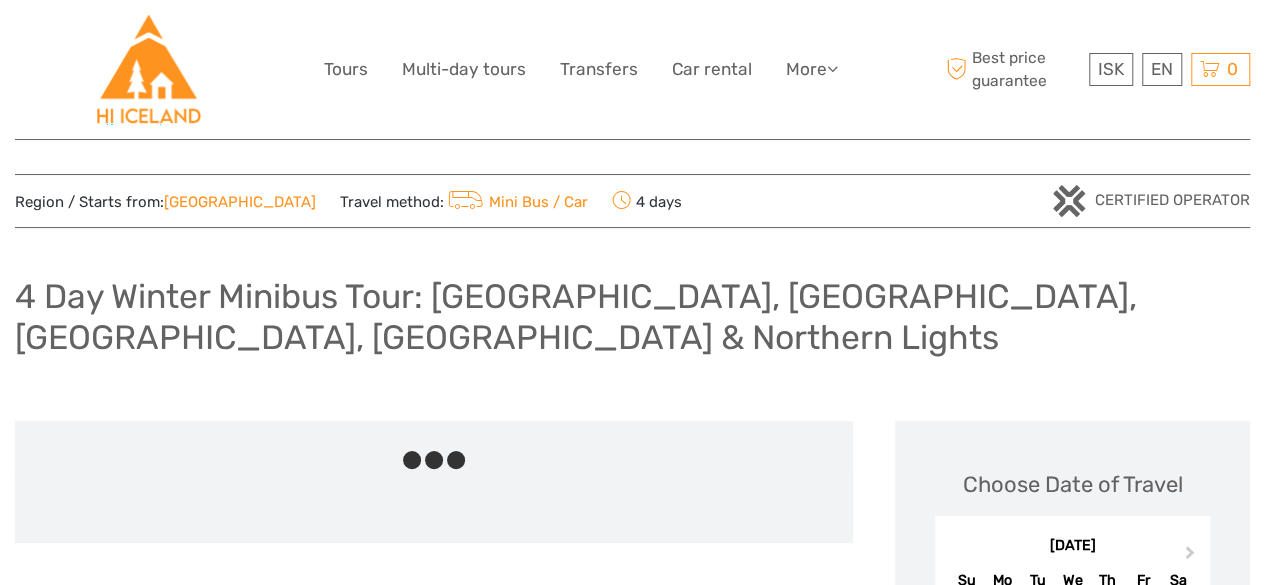 scroll, scrollTop: 200, scrollLeft: 0, axis: vertical 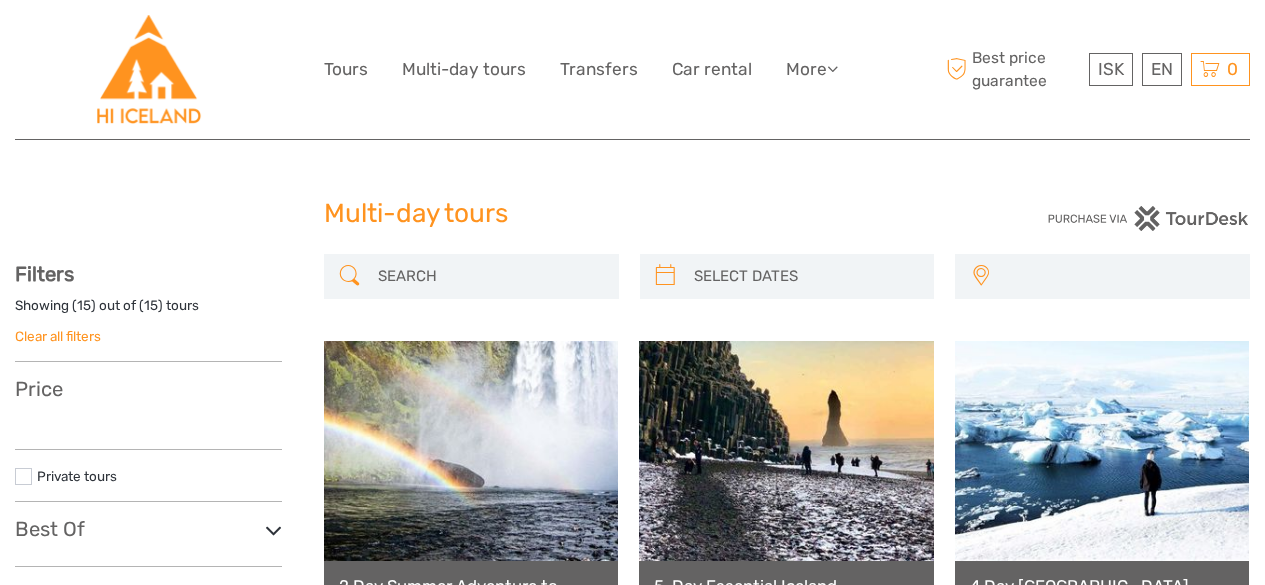 select 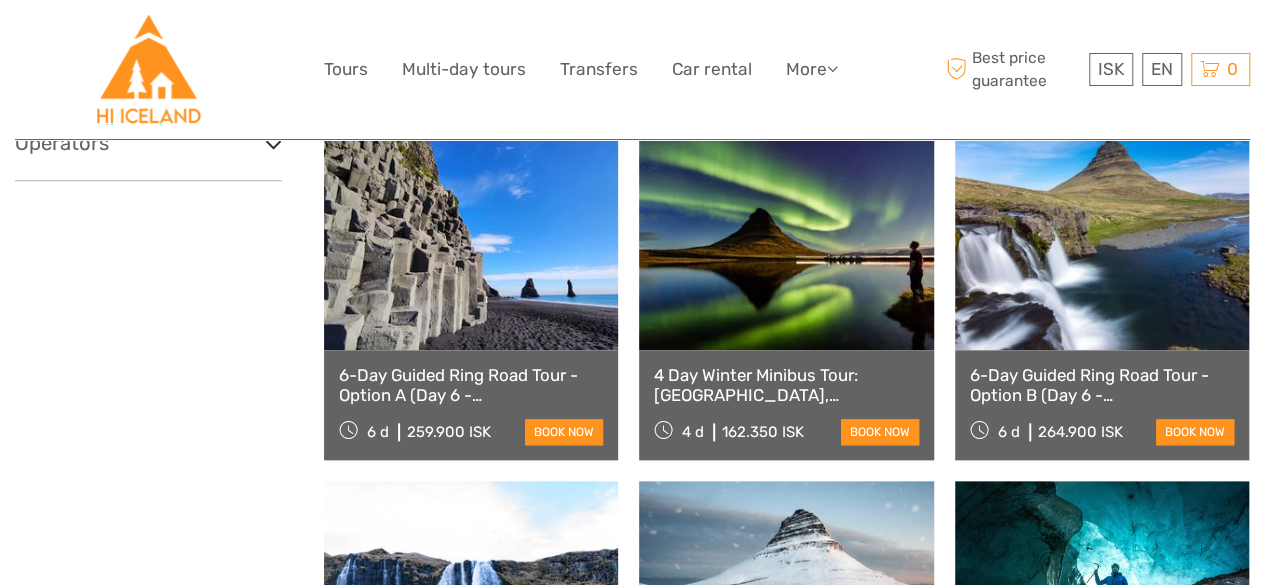 scroll, scrollTop: 913, scrollLeft: 0, axis: vertical 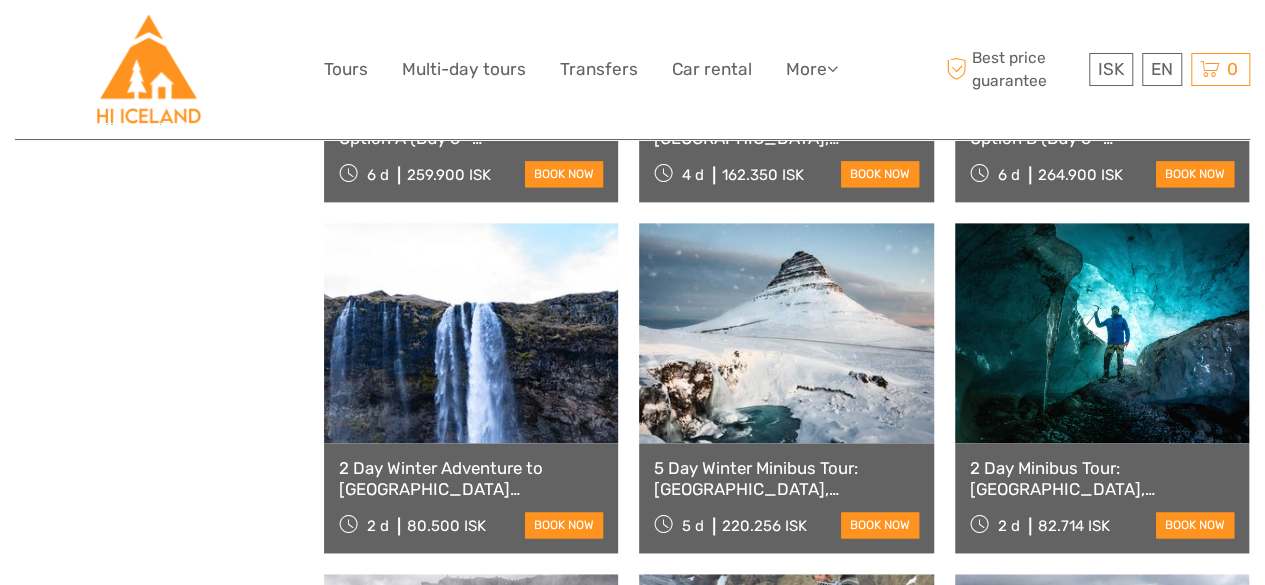 click on "2 Day Minibus Tour: South Coast, Jokulsarlon, Blue Ice Cave & Northern Lights" at bounding box center [1102, 478] 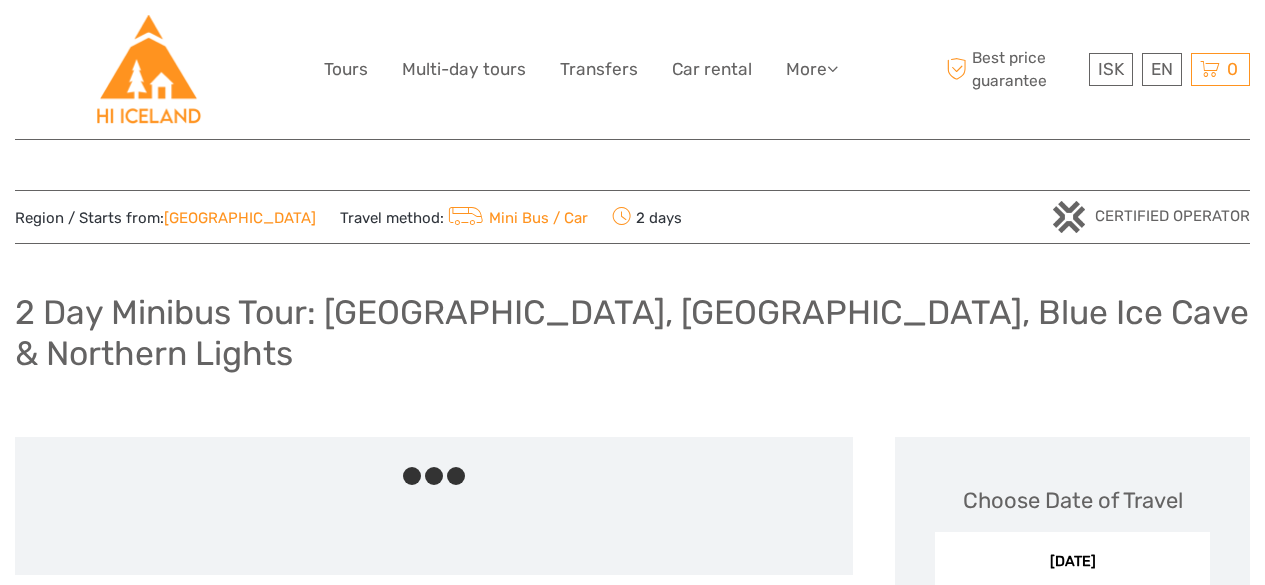 scroll, scrollTop: 300, scrollLeft: 0, axis: vertical 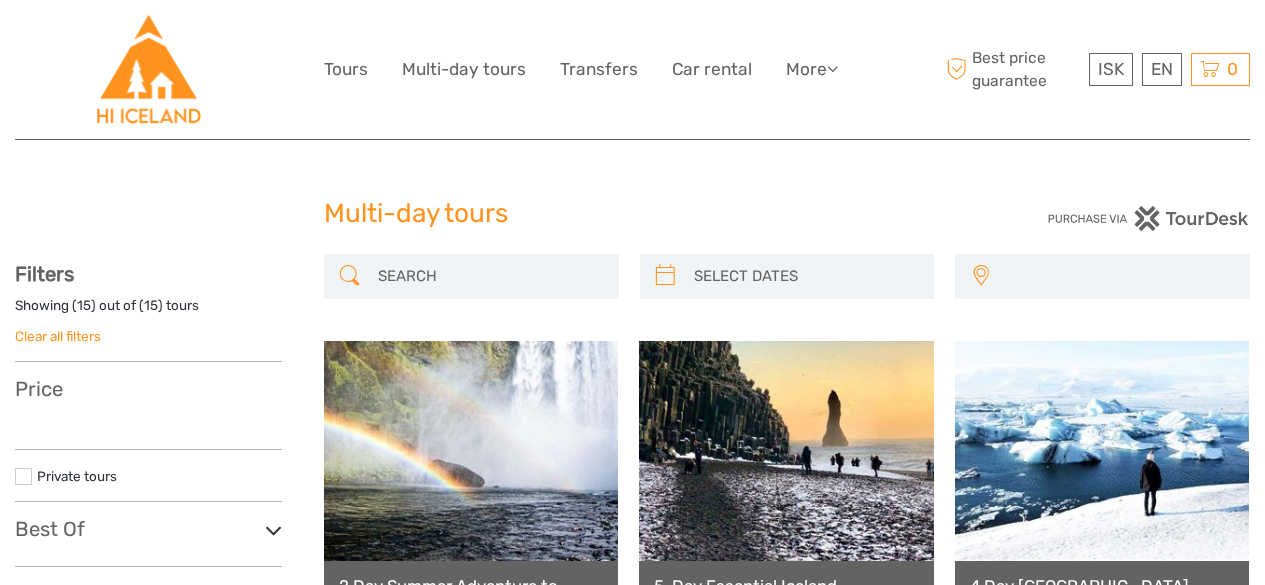 select 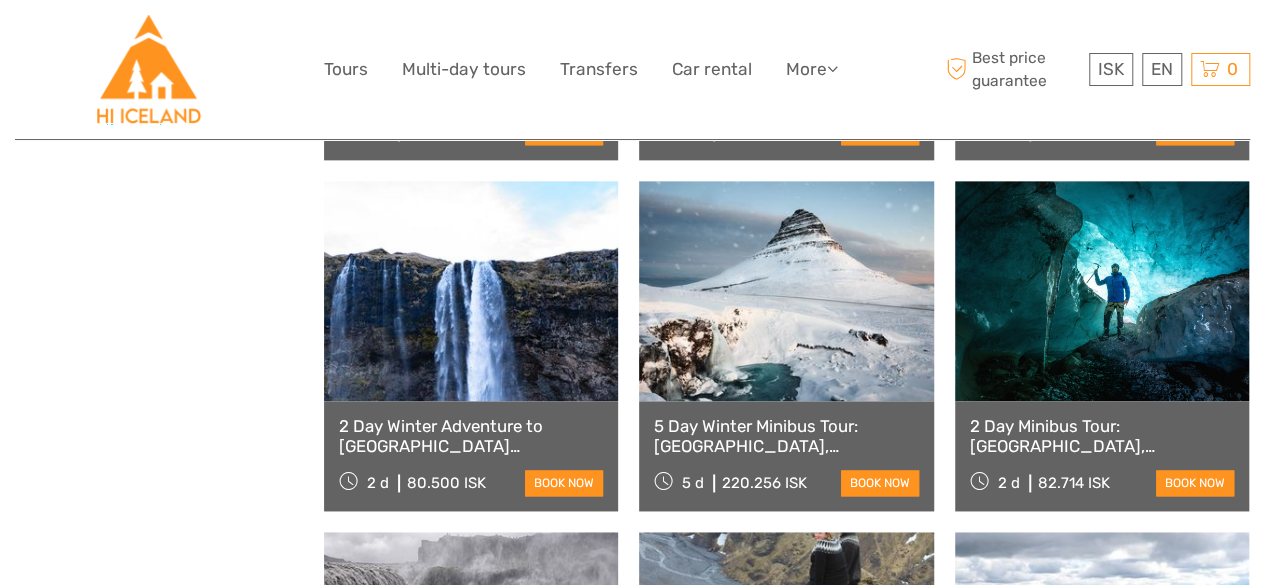 select 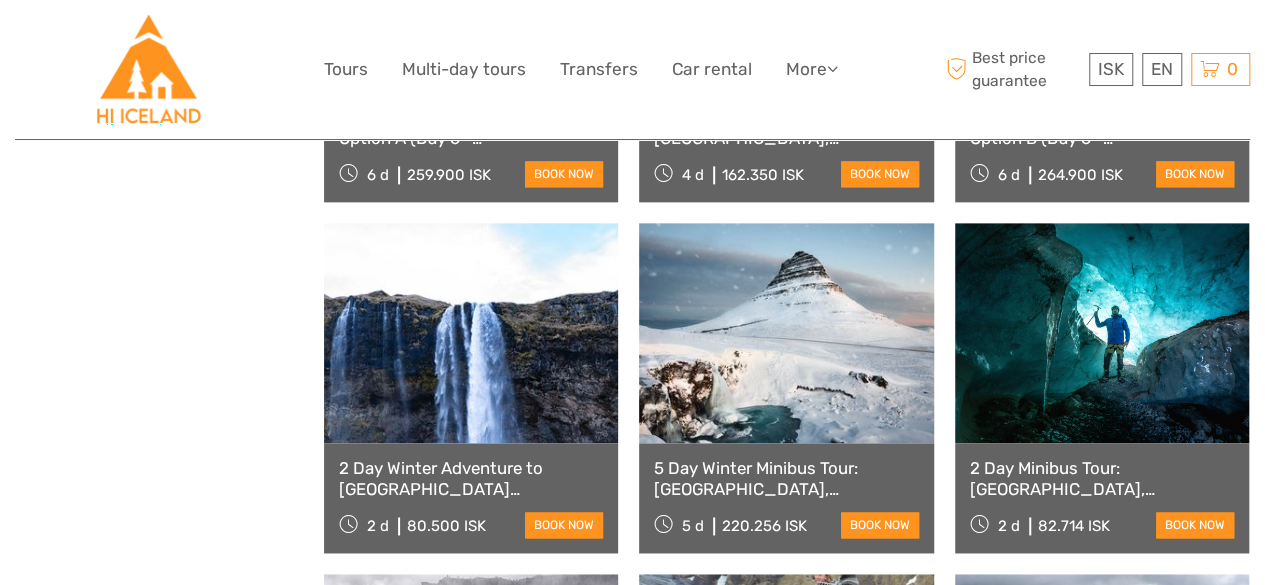 scroll, scrollTop: 0, scrollLeft: 0, axis: both 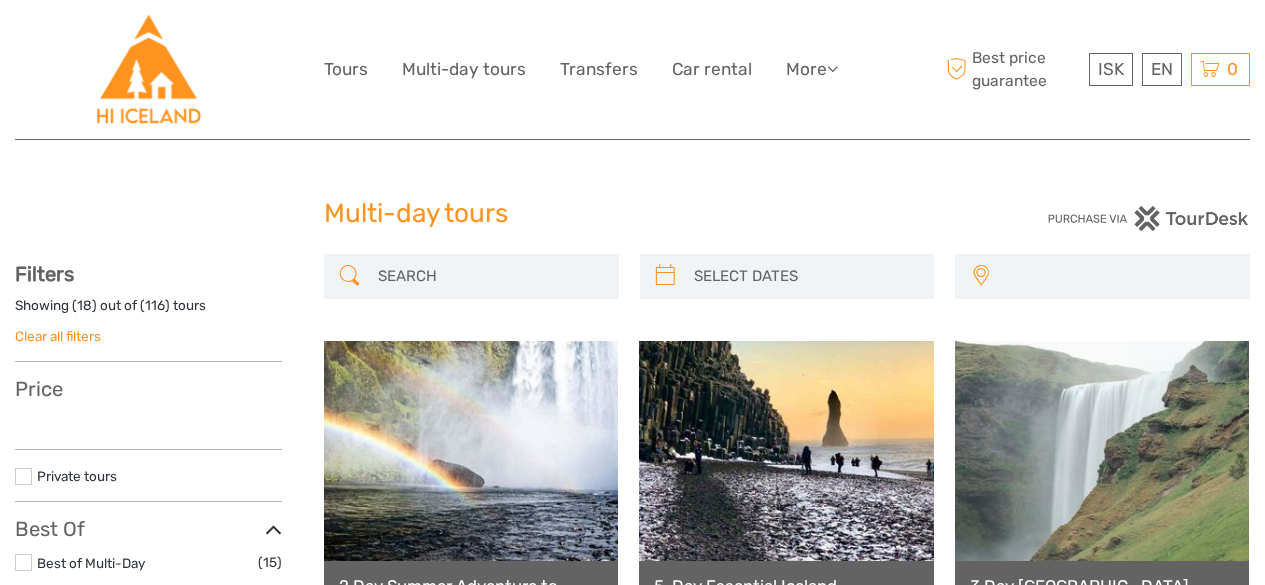 select 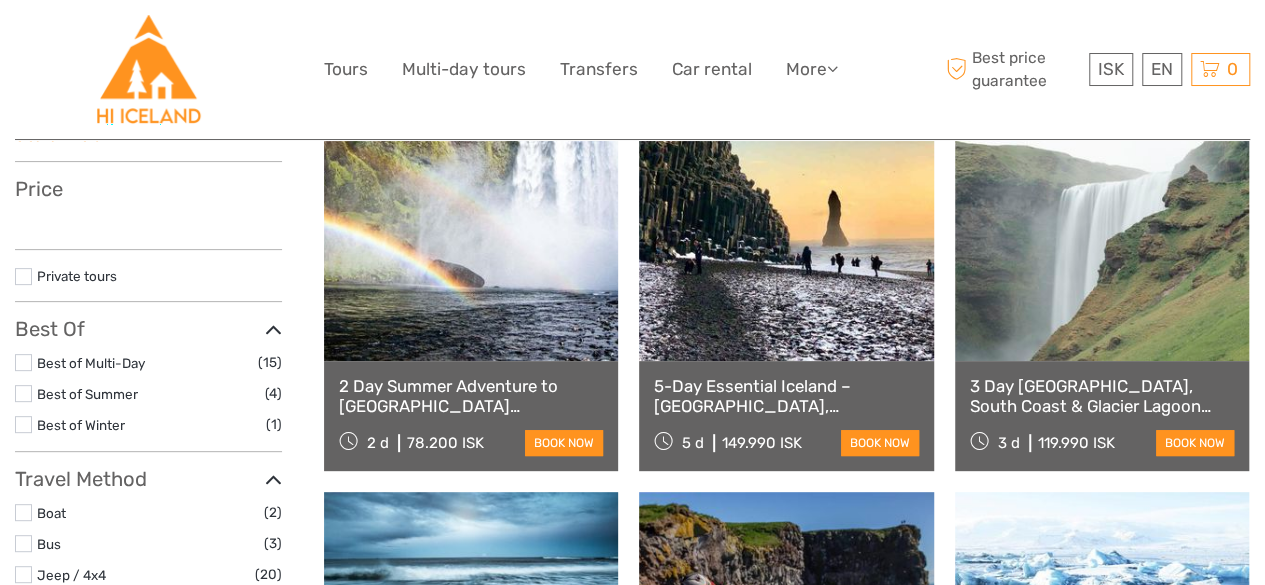 scroll, scrollTop: 0, scrollLeft: 0, axis: both 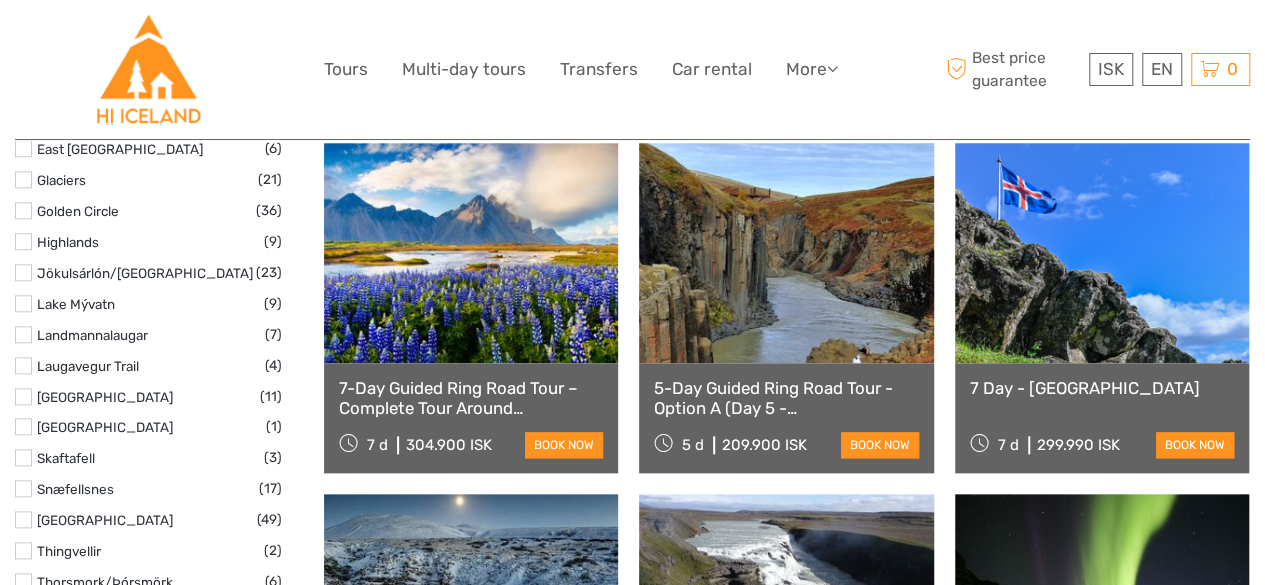 click at bounding box center (23, 488) 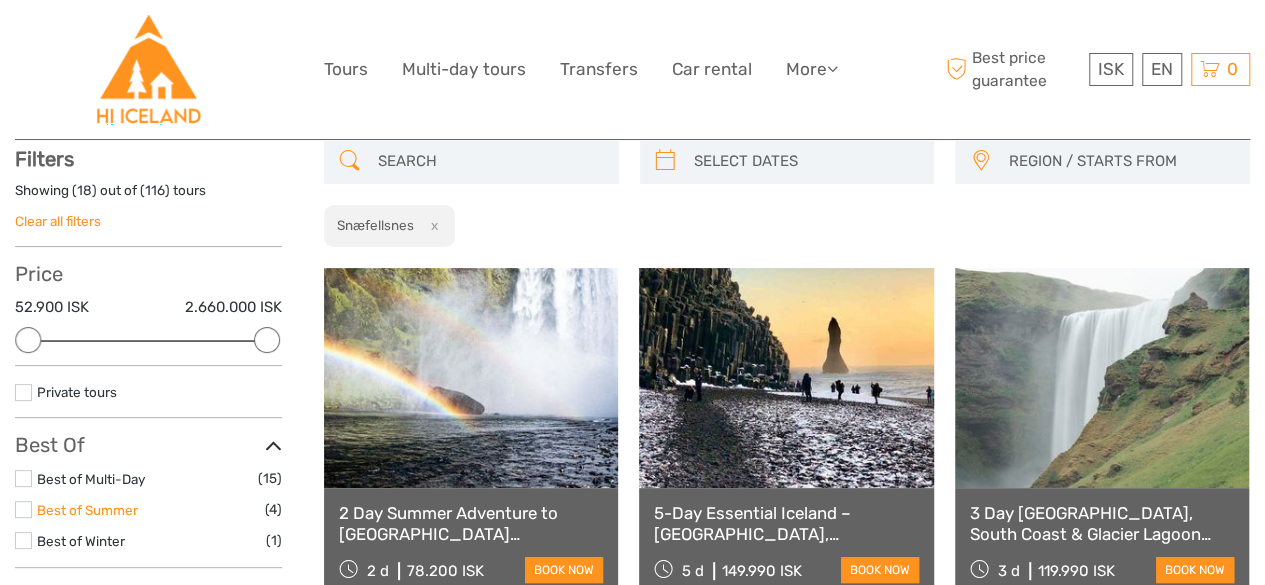 scroll, scrollTop: 113, scrollLeft: 0, axis: vertical 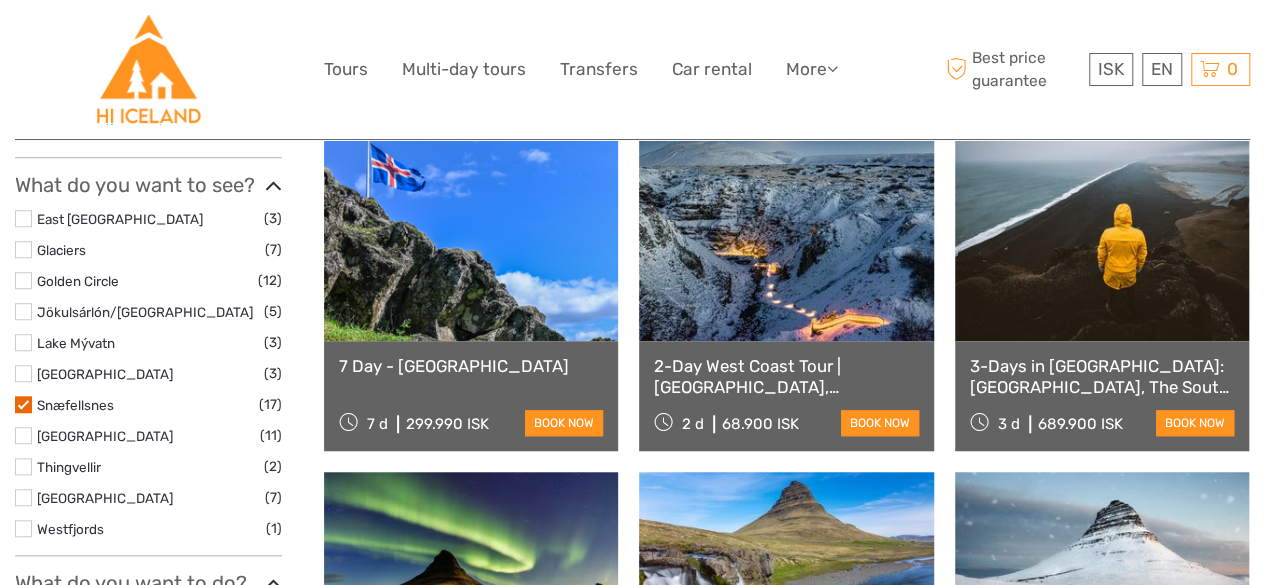 click on "3-Days in Iceland: Golden Circle, The South Coast & Snæfellsnes Peninsula" at bounding box center [1102, 376] 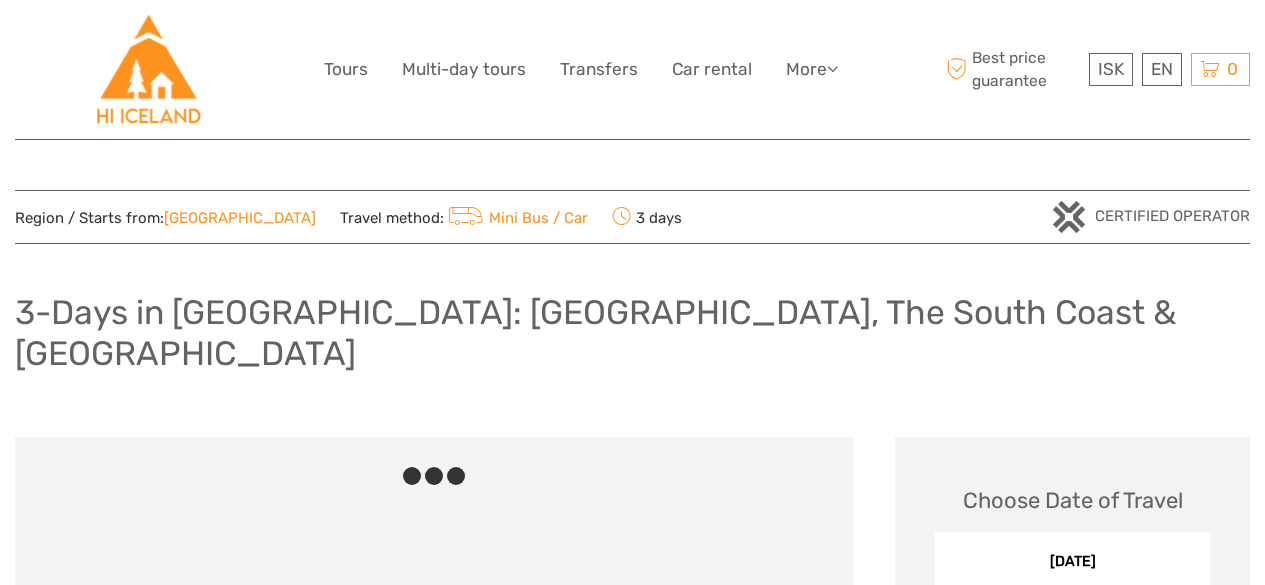 scroll, scrollTop: 300, scrollLeft: 0, axis: vertical 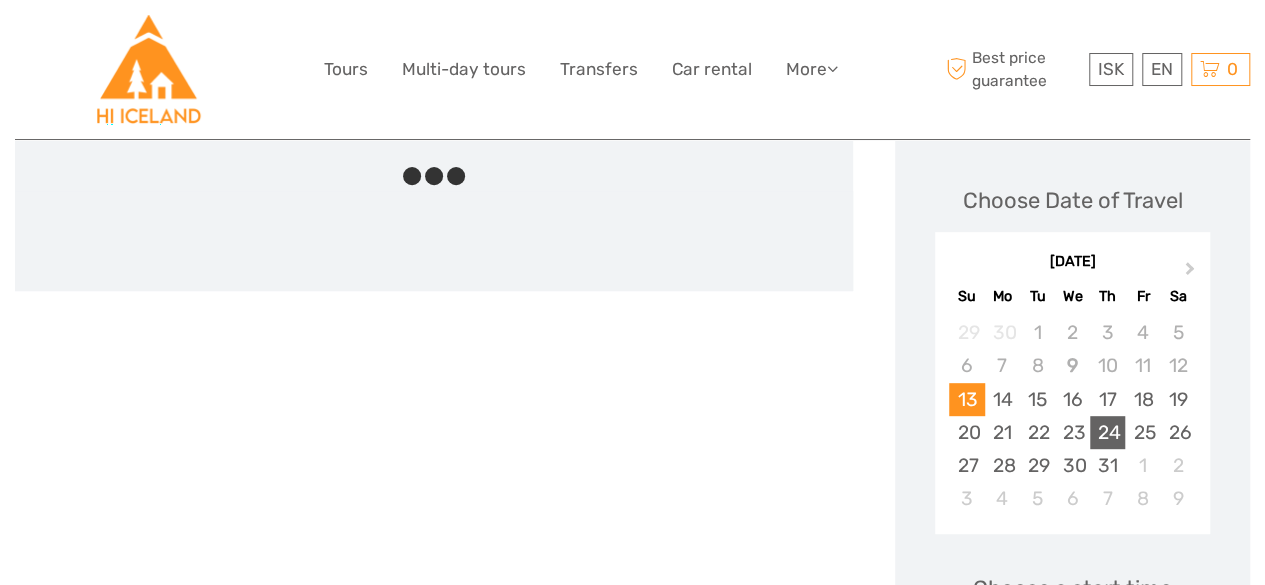 click on "24" at bounding box center [1107, 432] 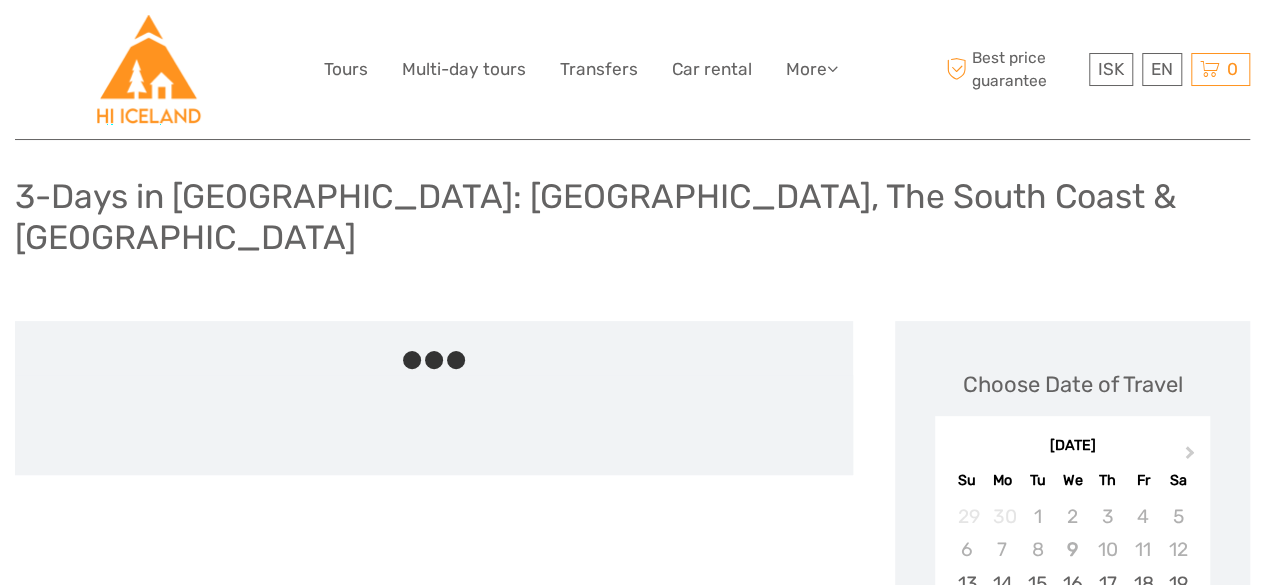 scroll, scrollTop: 0, scrollLeft: 0, axis: both 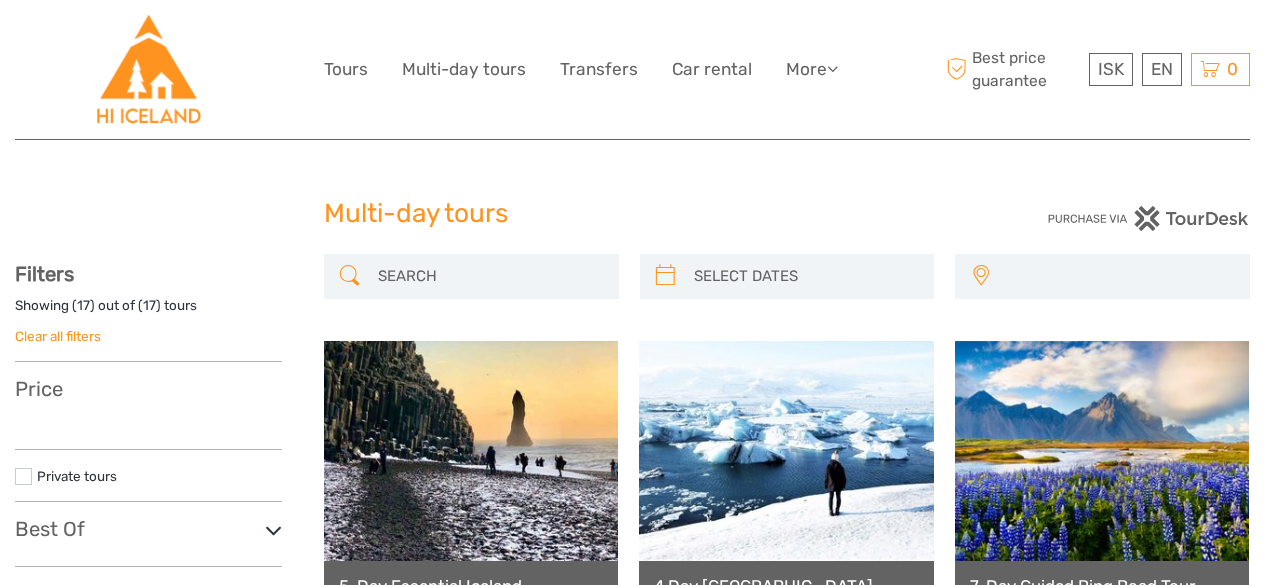 select 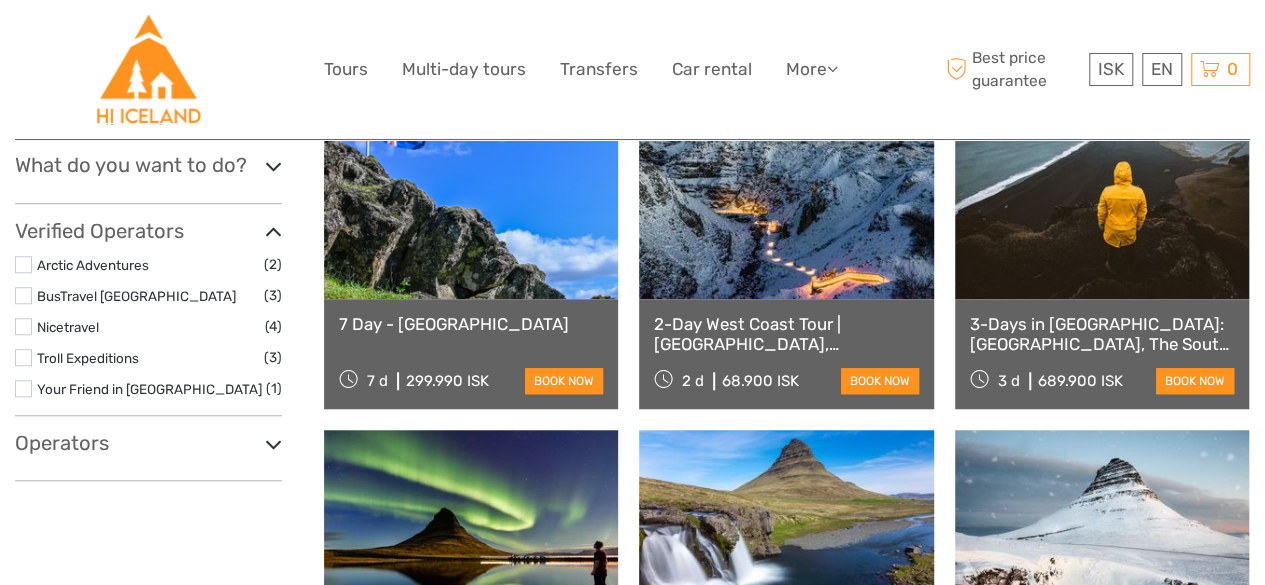 select 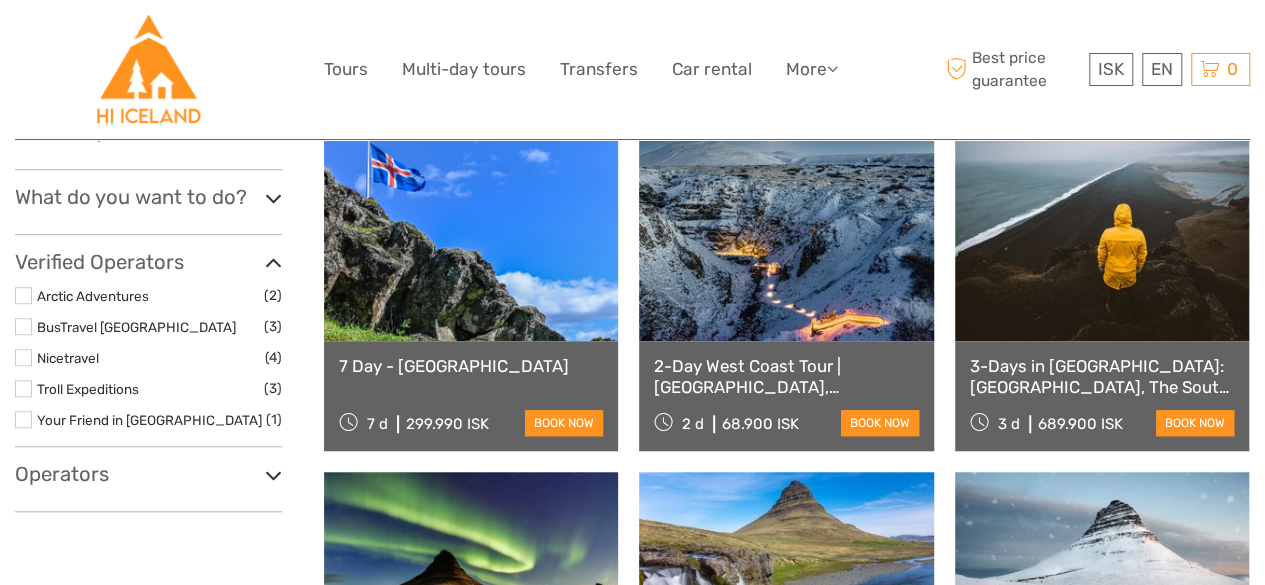 scroll, scrollTop: 0, scrollLeft: 0, axis: both 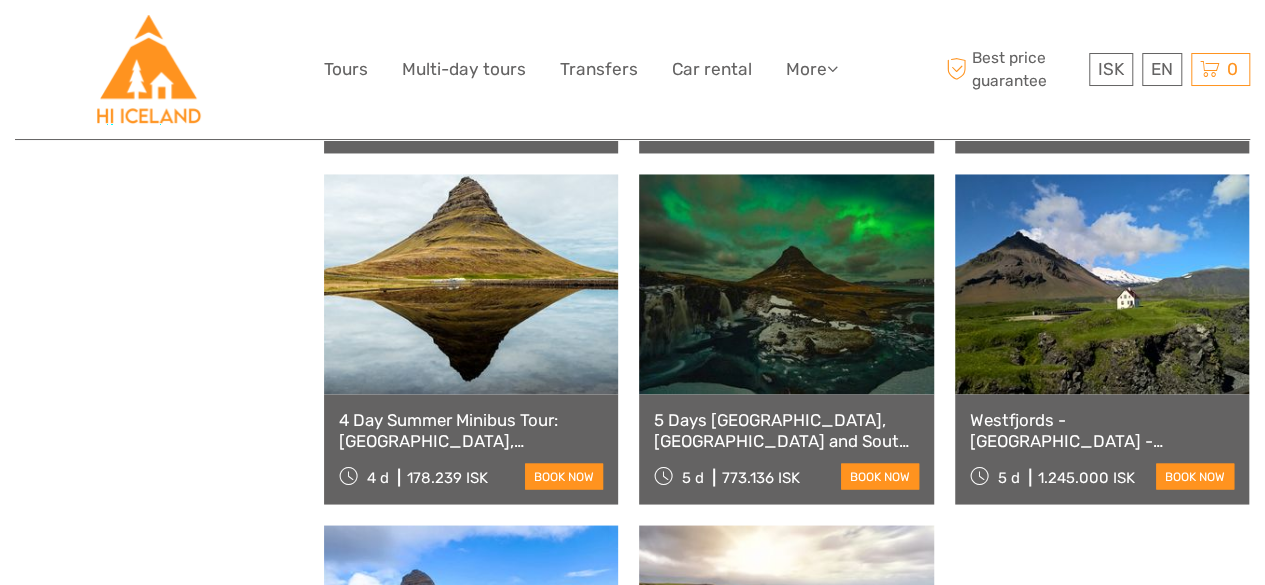 click on "4 Day Summer Minibus Tour: South Coast, Golden Circle, Snaefellsnes and Jokulsarlon" at bounding box center [471, 429] 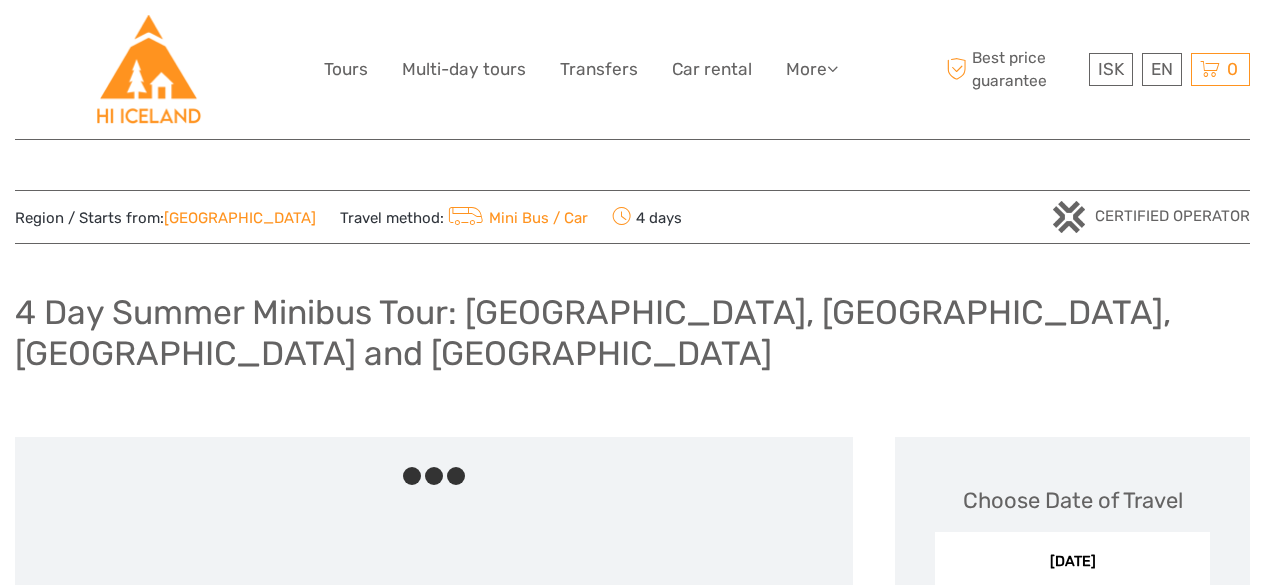 scroll, scrollTop: 0, scrollLeft: 0, axis: both 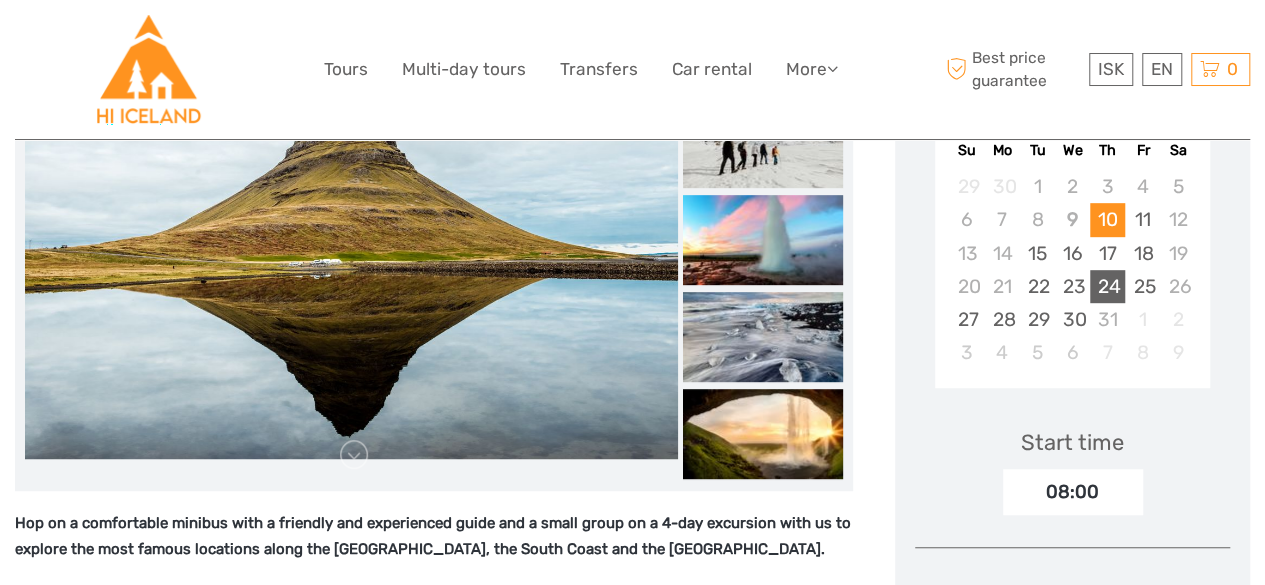 click on "24" at bounding box center (1107, 286) 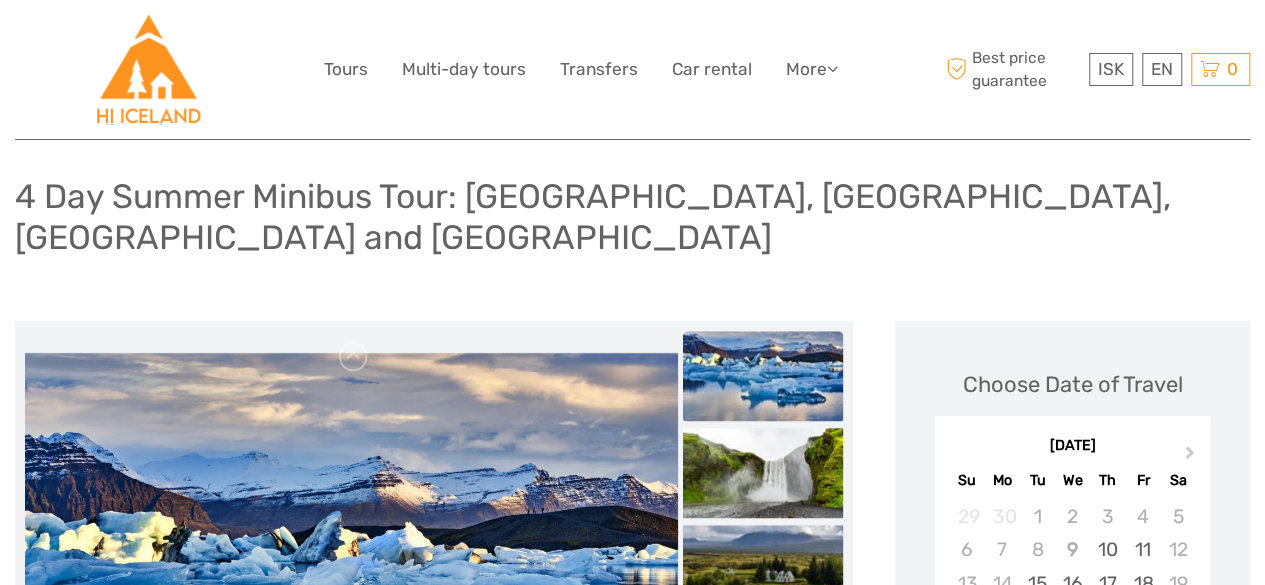 scroll, scrollTop: 0, scrollLeft: 0, axis: both 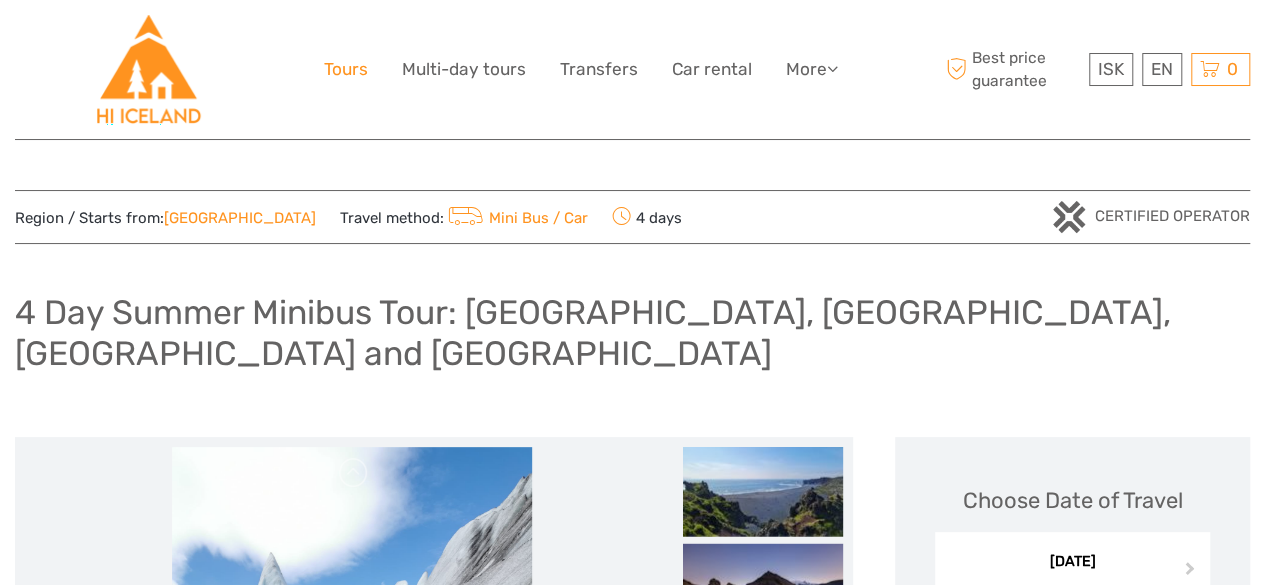 click on "Tours" at bounding box center [346, 69] 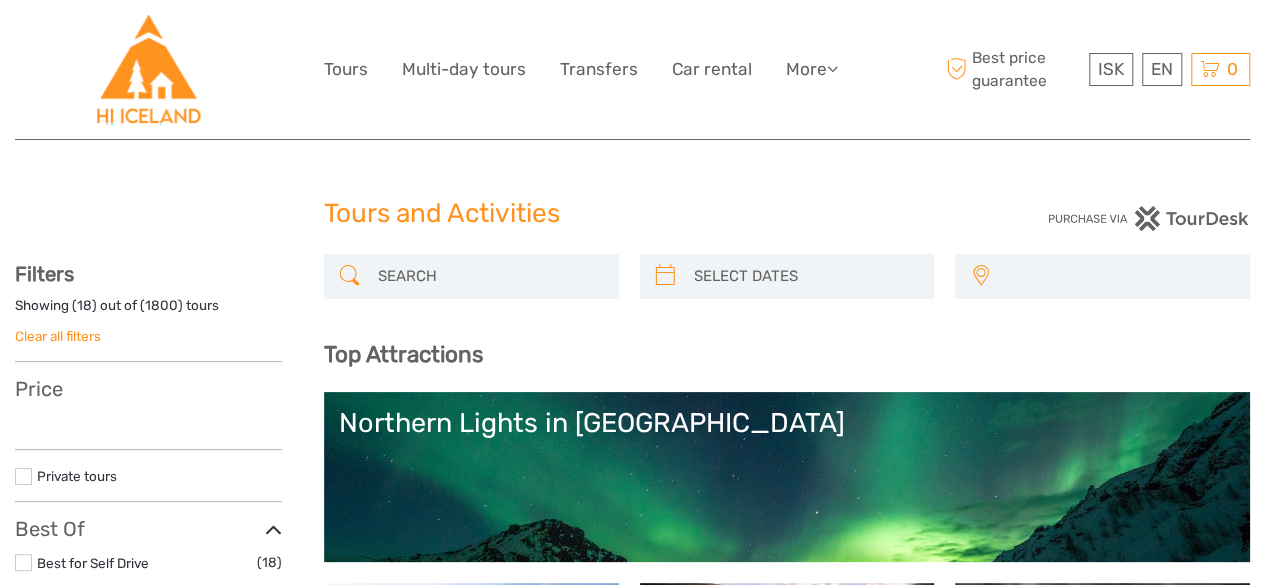 scroll, scrollTop: 300, scrollLeft: 0, axis: vertical 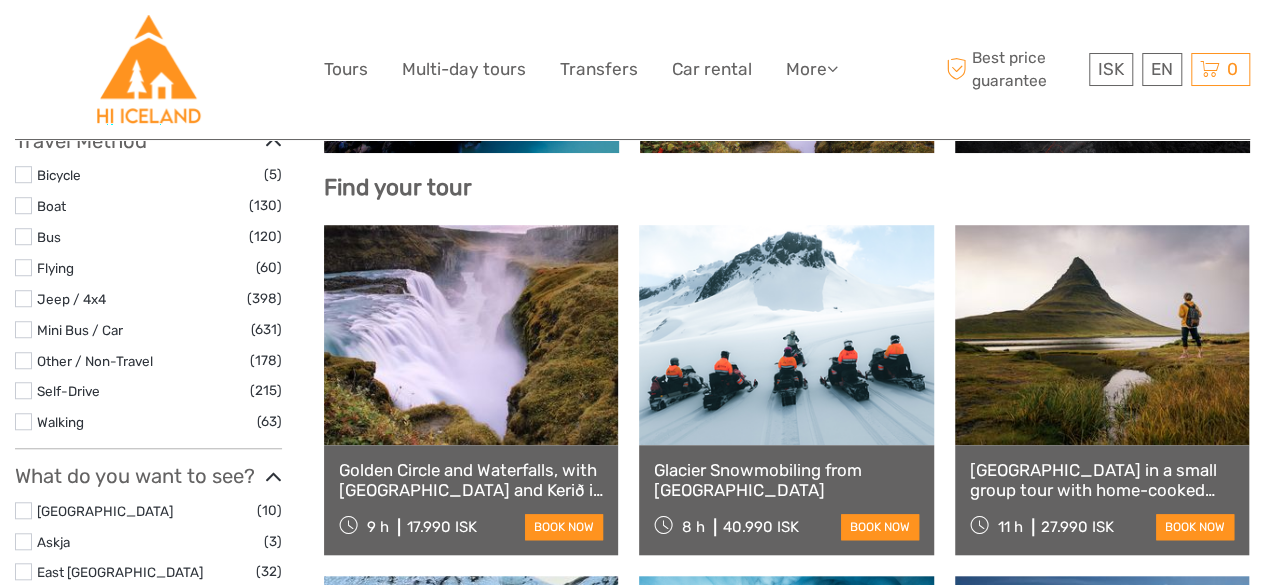 select 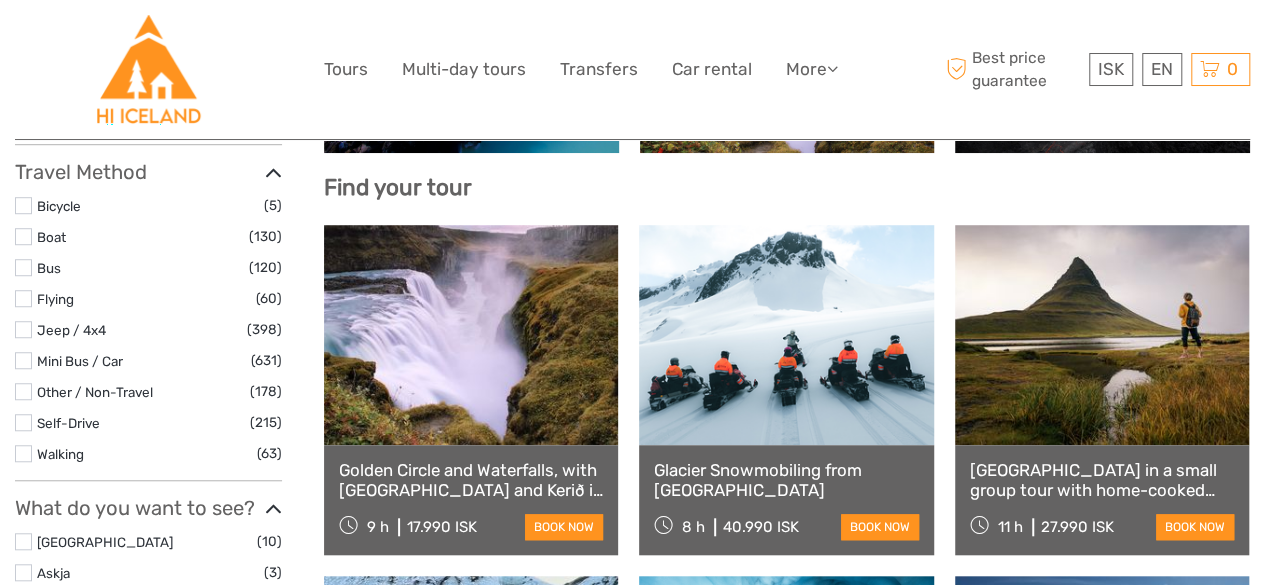 scroll, scrollTop: 631, scrollLeft: 0, axis: vertical 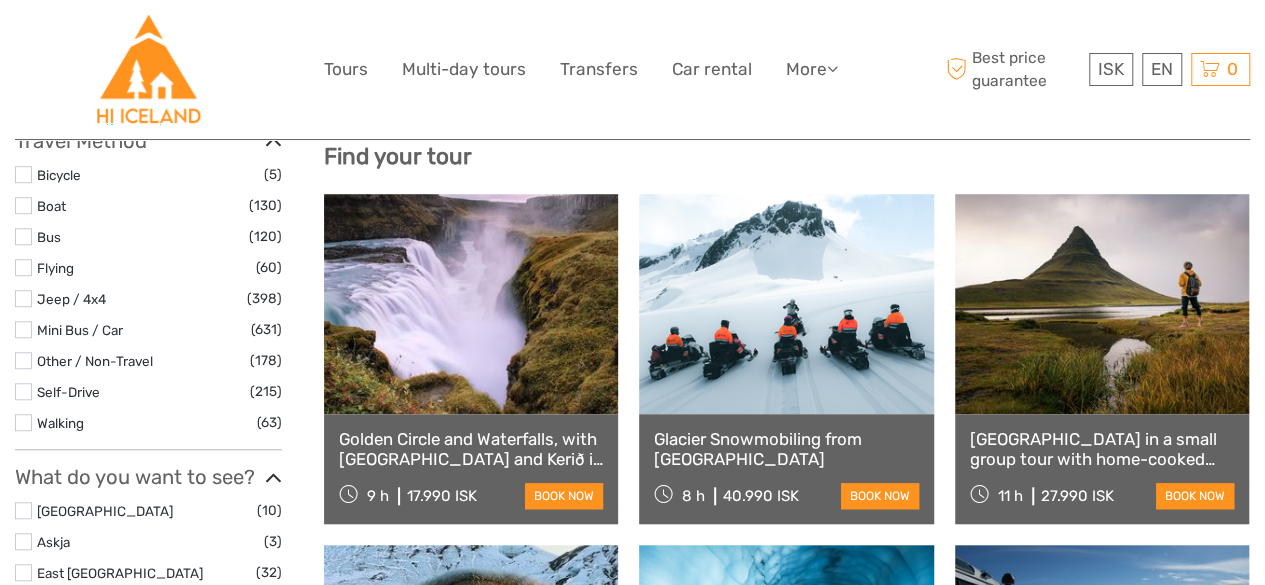 click on "Glacier Snowmobiling from [GEOGRAPHIC_DATA]" at bounding box center (786, 449) 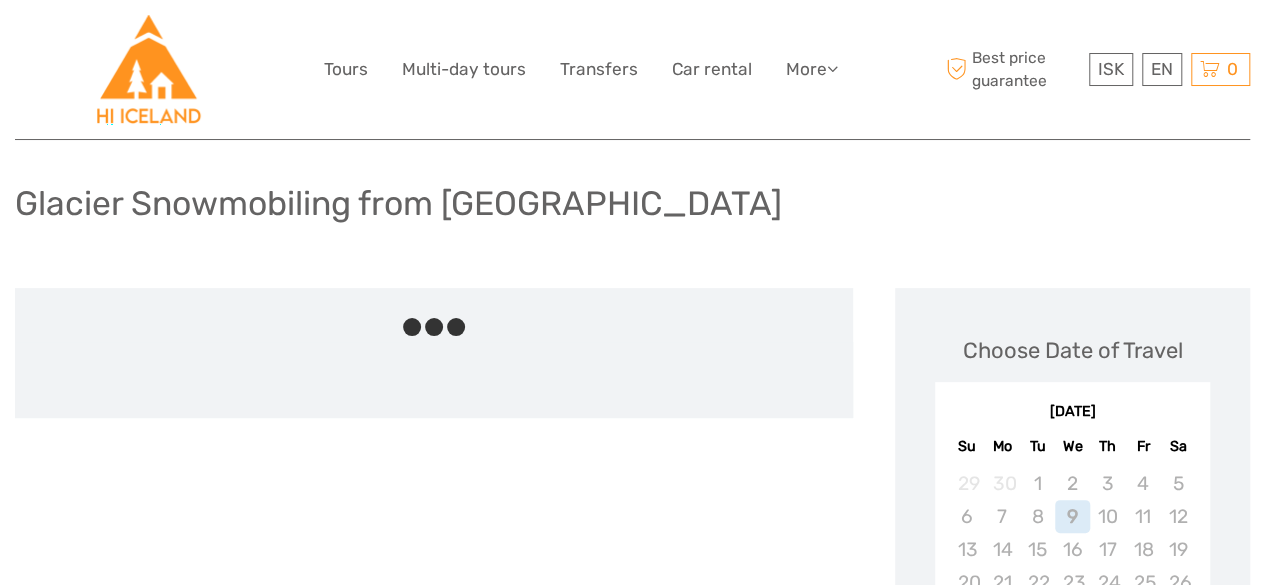 scroll, scrollTop: 200, scrollLeft: 0, axis: vertical 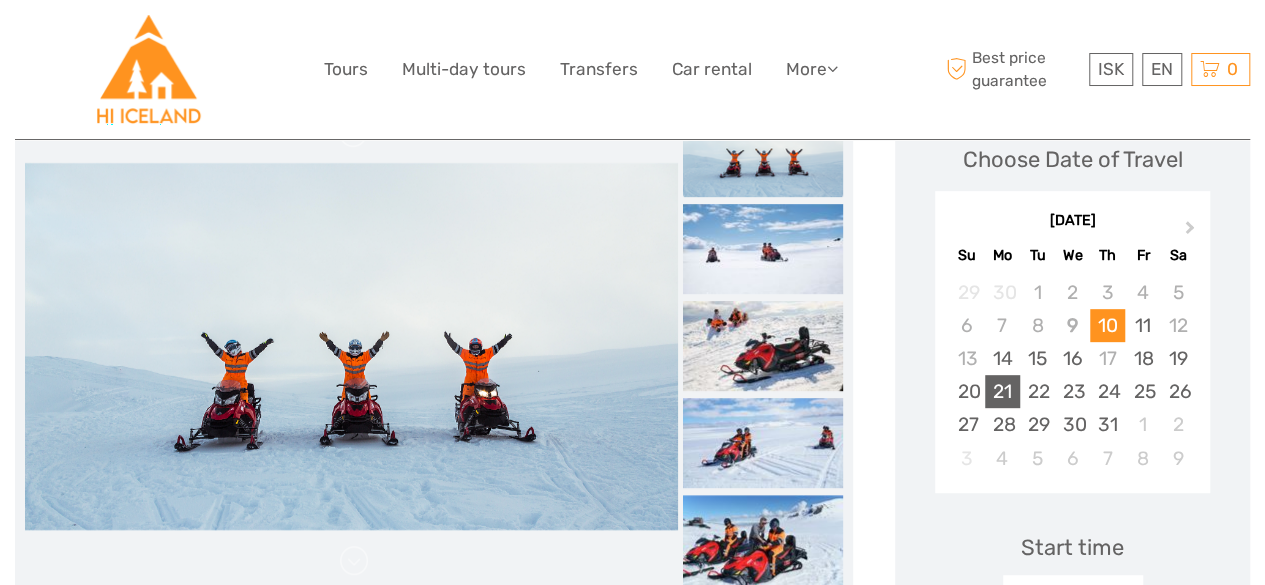 click on "21" at bounding box center (1002, 391) 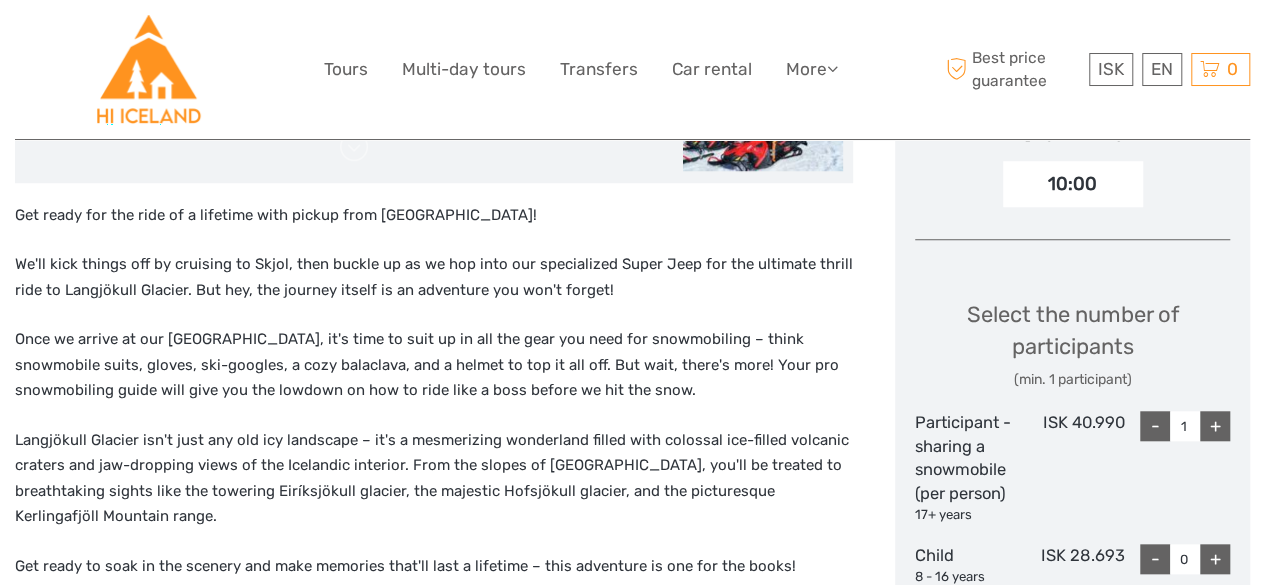 scroll, scrollTop: 800, scrollLeft: 0, axis: vertical 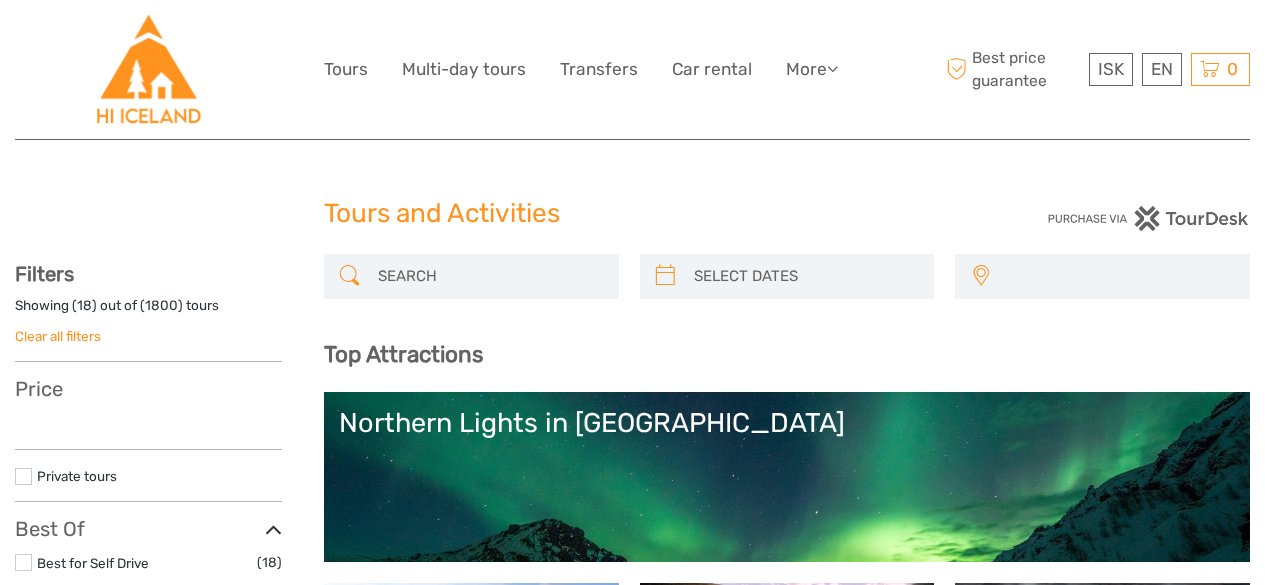 select 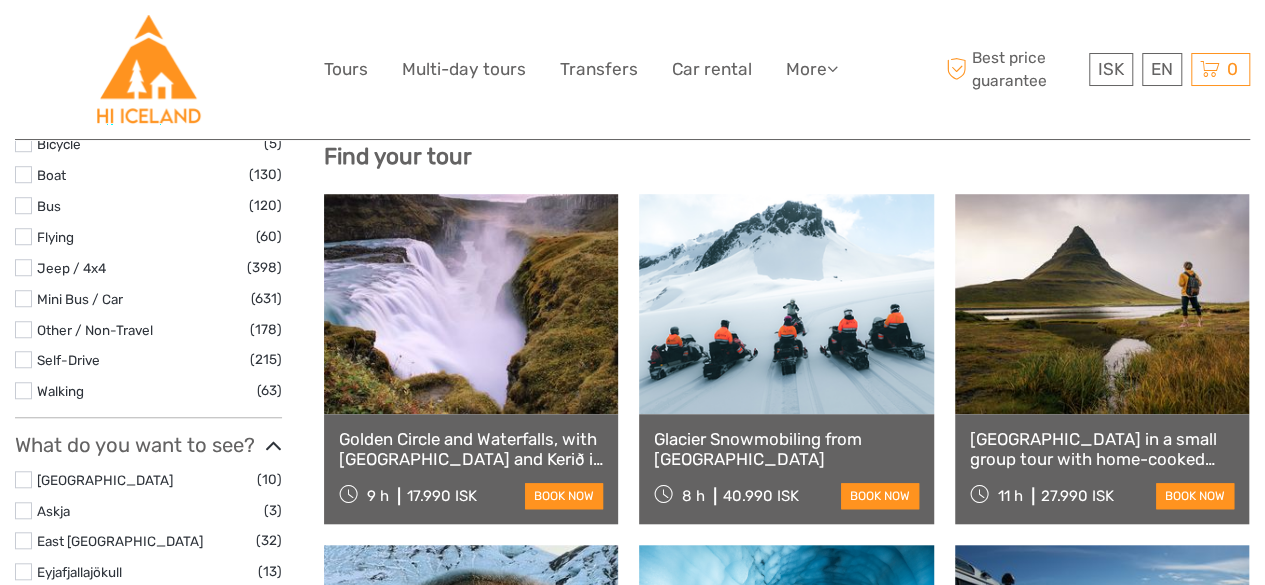 scroll, scrollTop: 631, scrollLeft: 0, axis: vertical 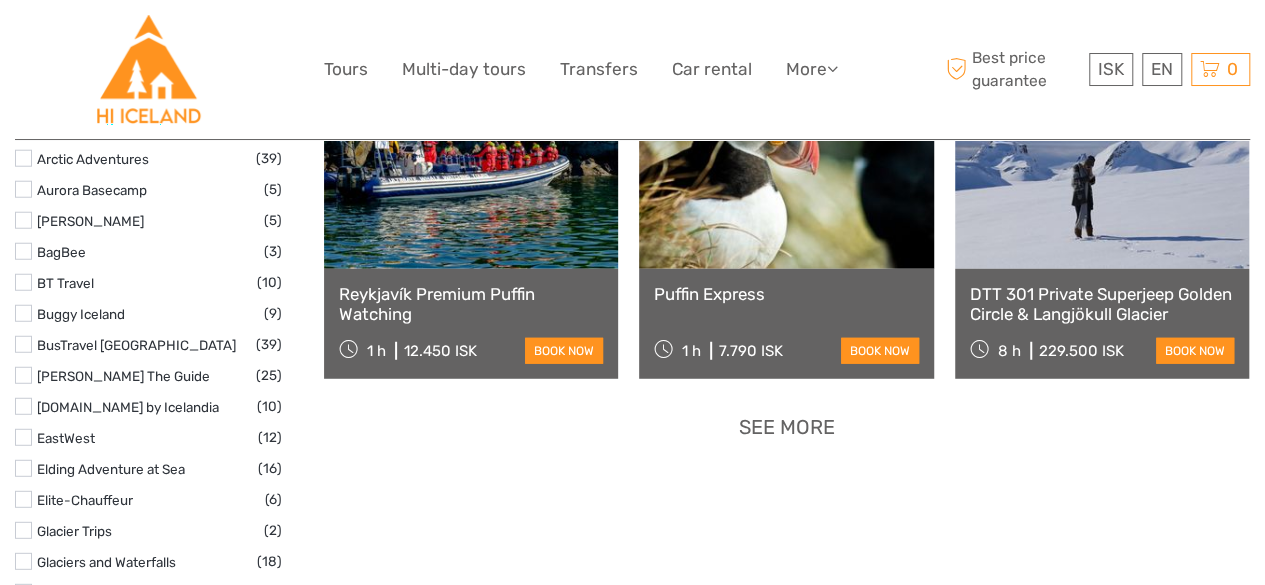 click on "See more" at bounding box center [787, 427] 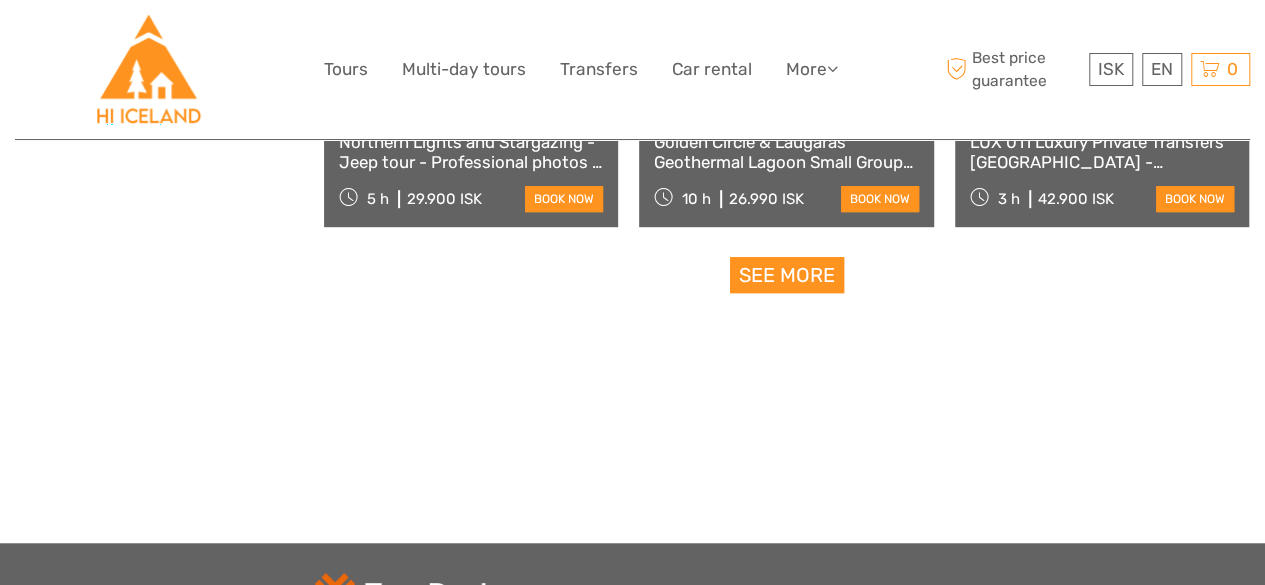 scroll, scrollTop: 4331, scrollLeft: 0, axis: vertical 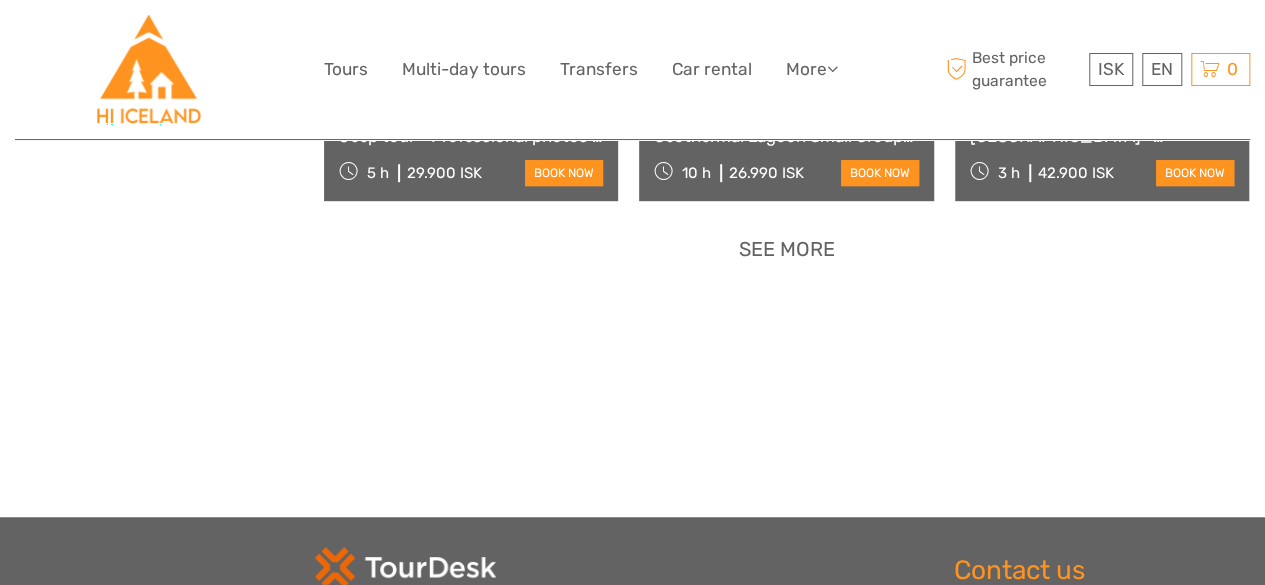 click on "See more" at bounding box center [787, 249] 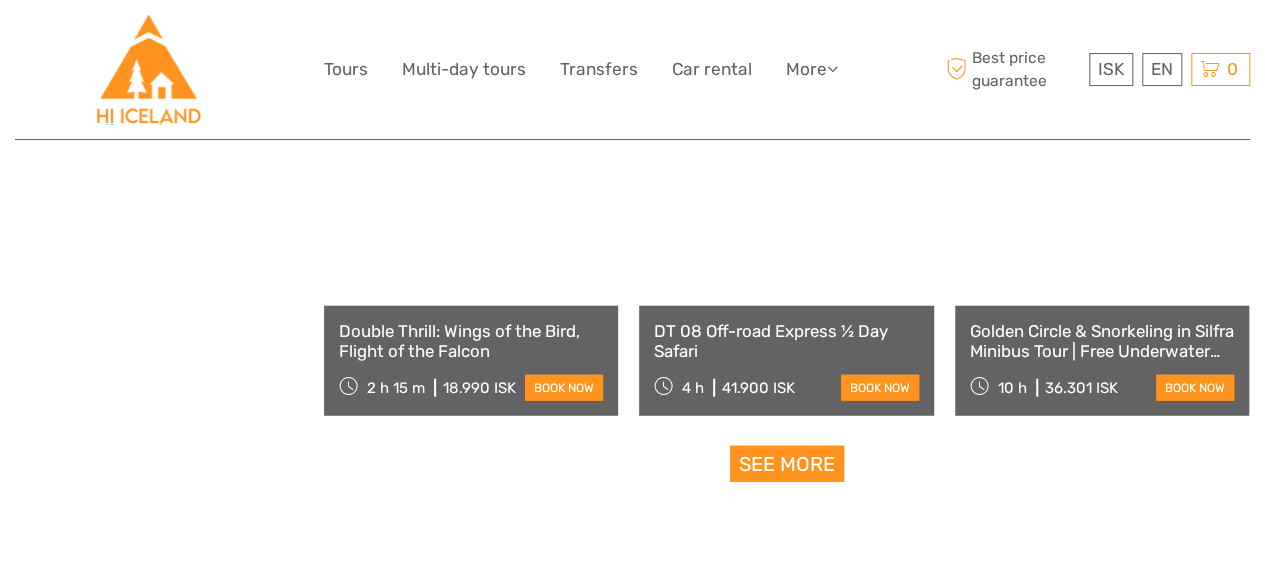 scroll, scrollTop: 6231, scrollLeft: 0, axis: vertical 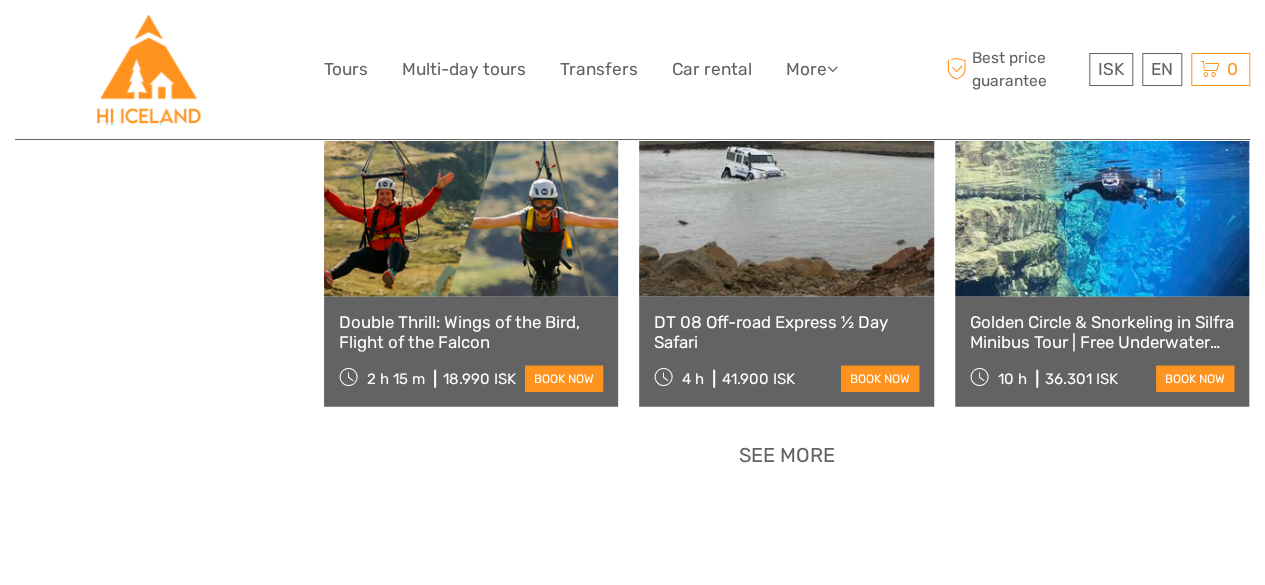 click on "See more" at bounding box center [787, 455] 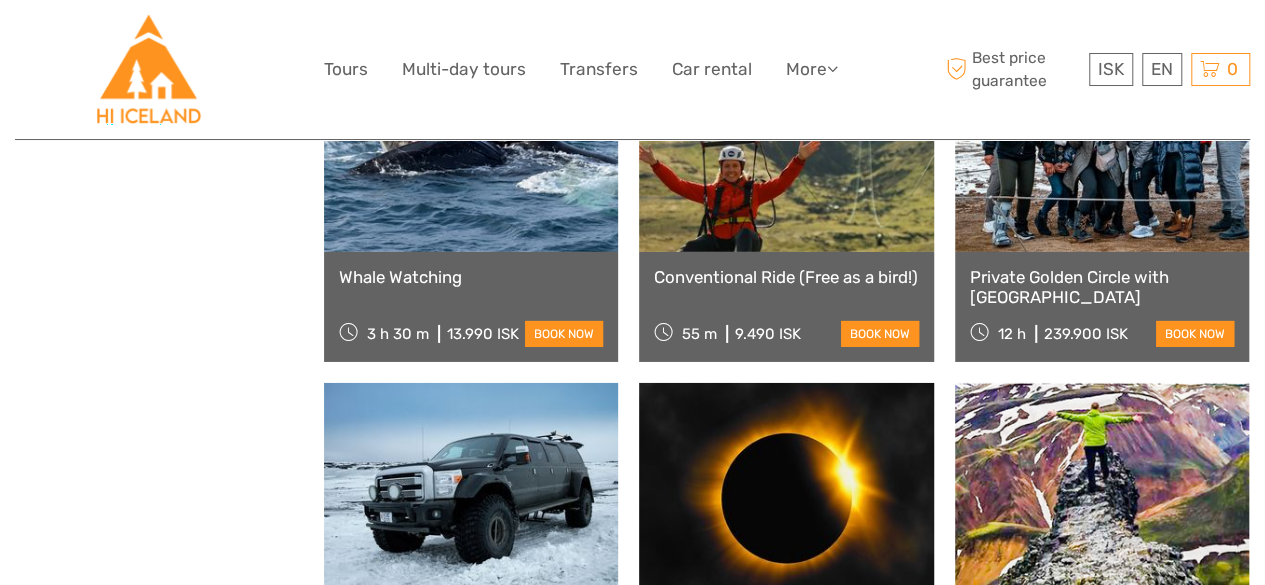 scroll, scrollTop: 7131, scrollLeft: 0, axis: vertical 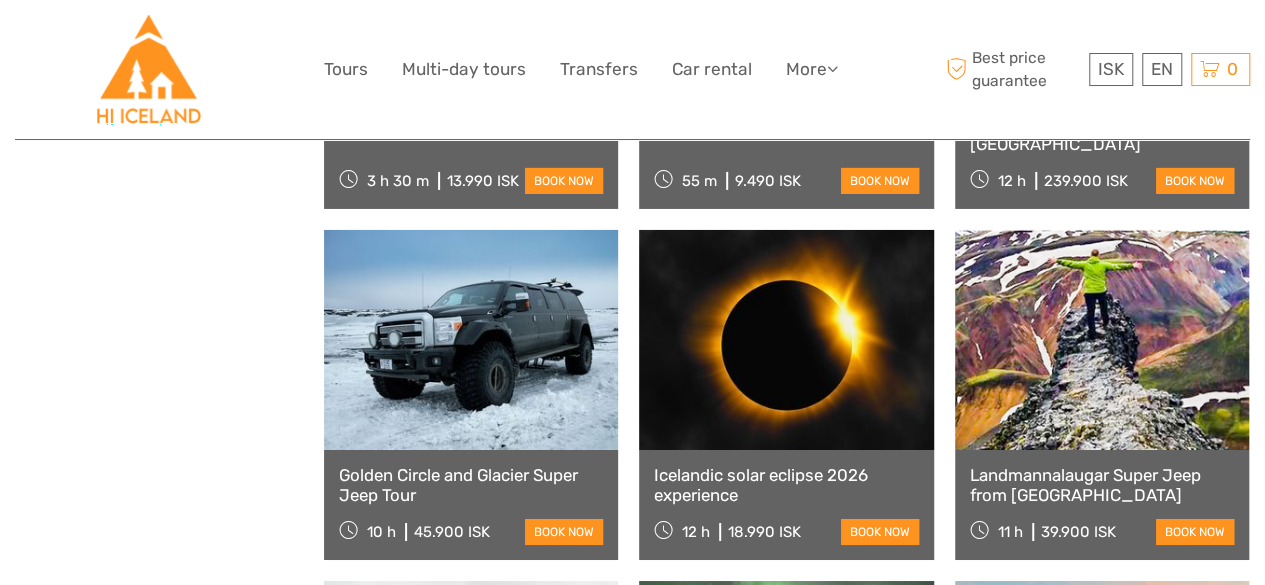 click on "Landmannalaugar Super Jeep from [GEOGRAPHIC_DATA]" at bounding box center (1102, 485) 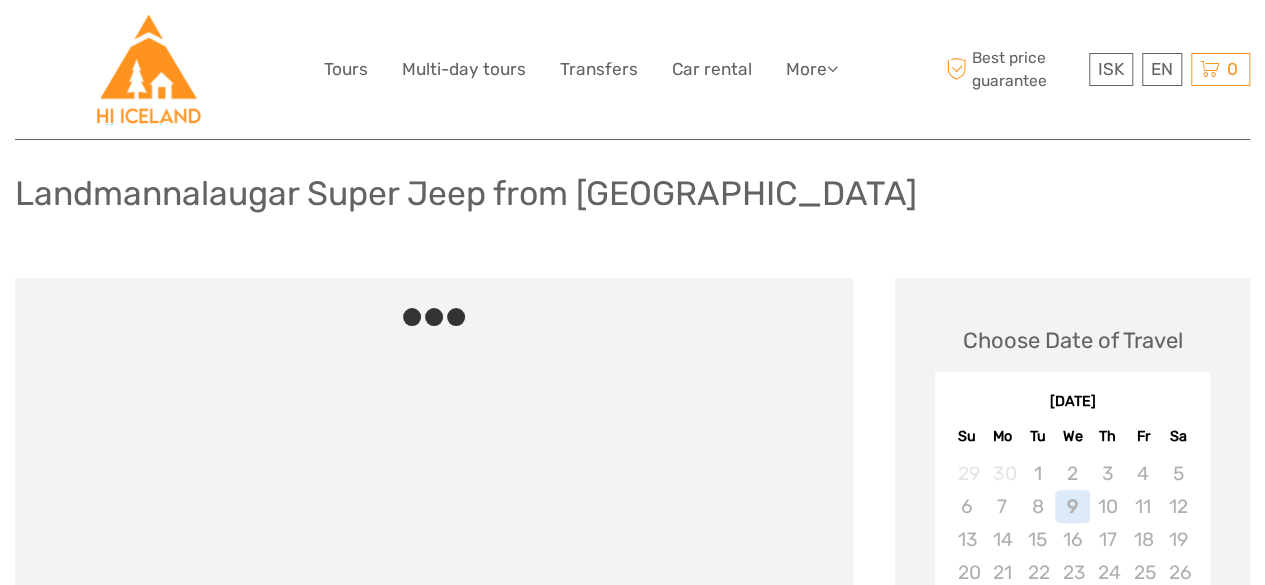 scroll, scrollTop: 300, scrollLeft: 0, axis: vertical 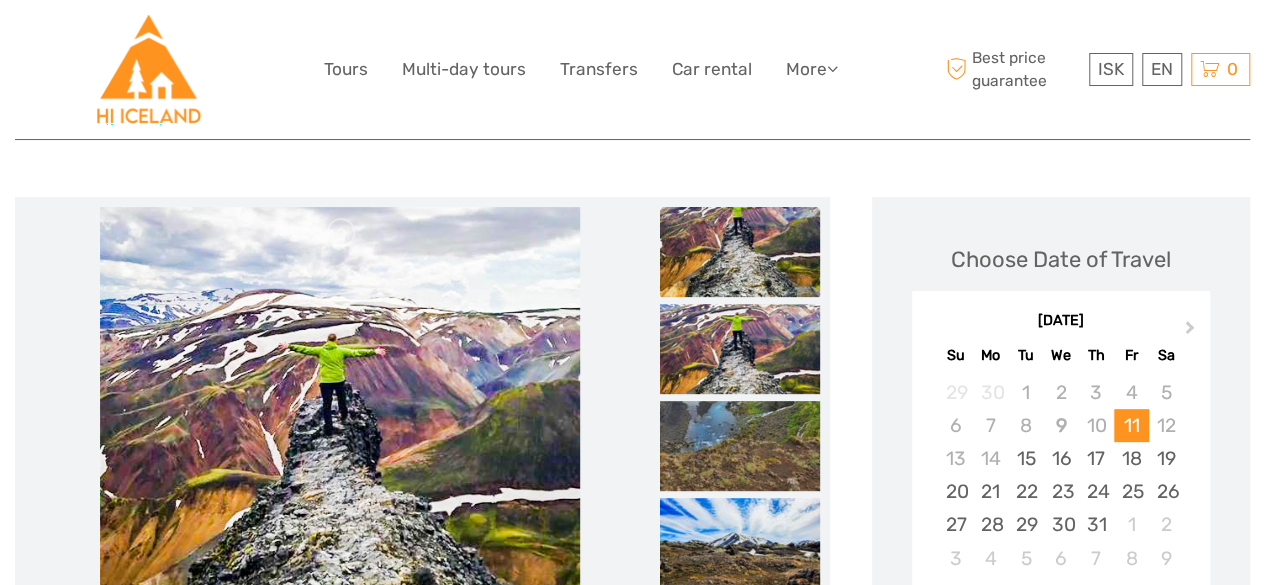 click at bounding box center [740, 252] 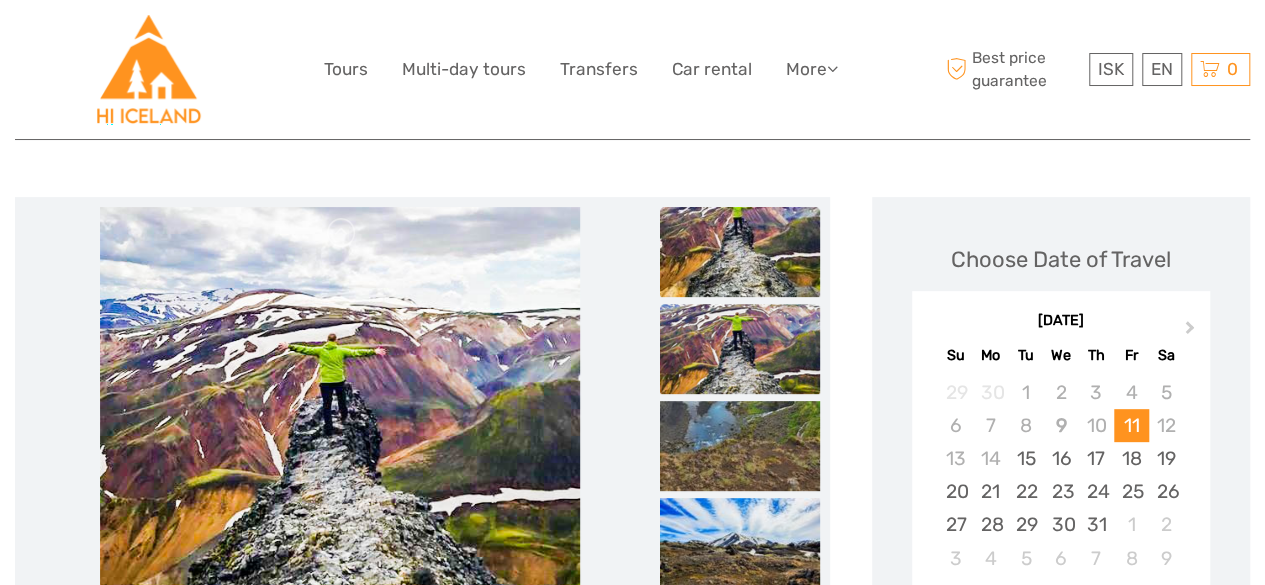 click at bounding box center (740, 349) 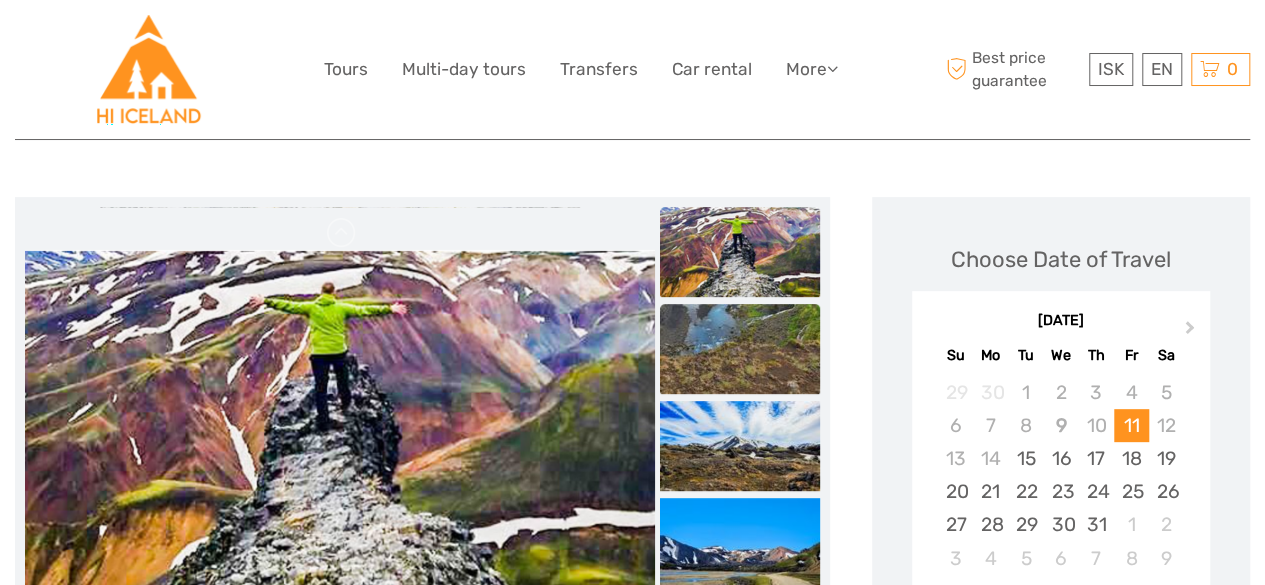 click at bounding box center (740, 349) 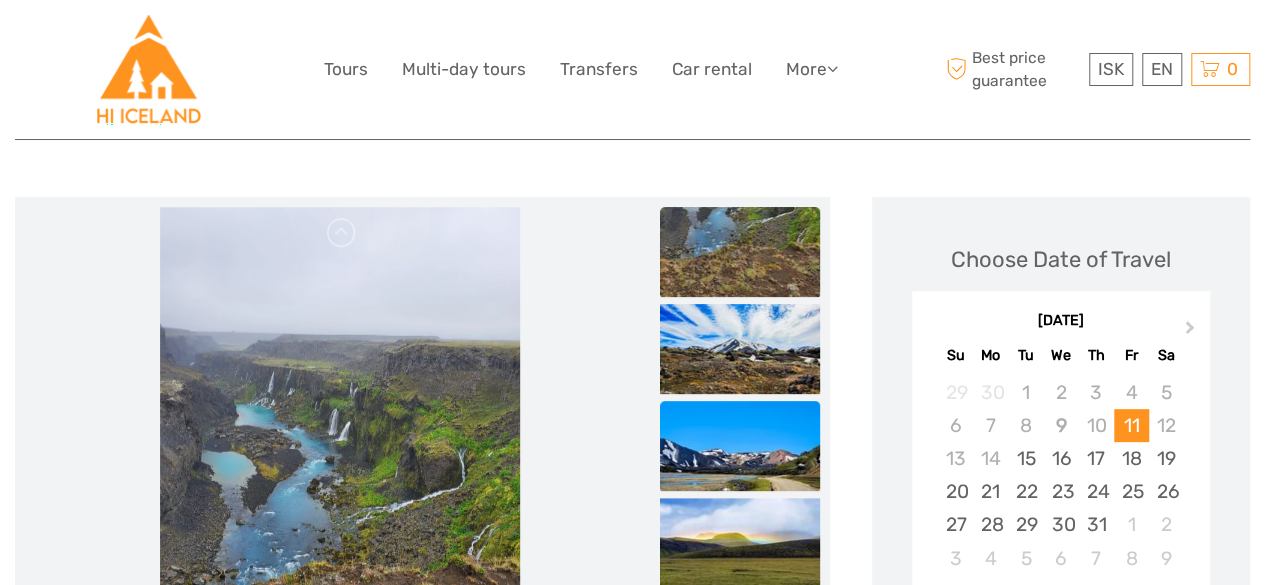 scroll, scrollTop: 400, scrollLeft: 0, axis: vertical 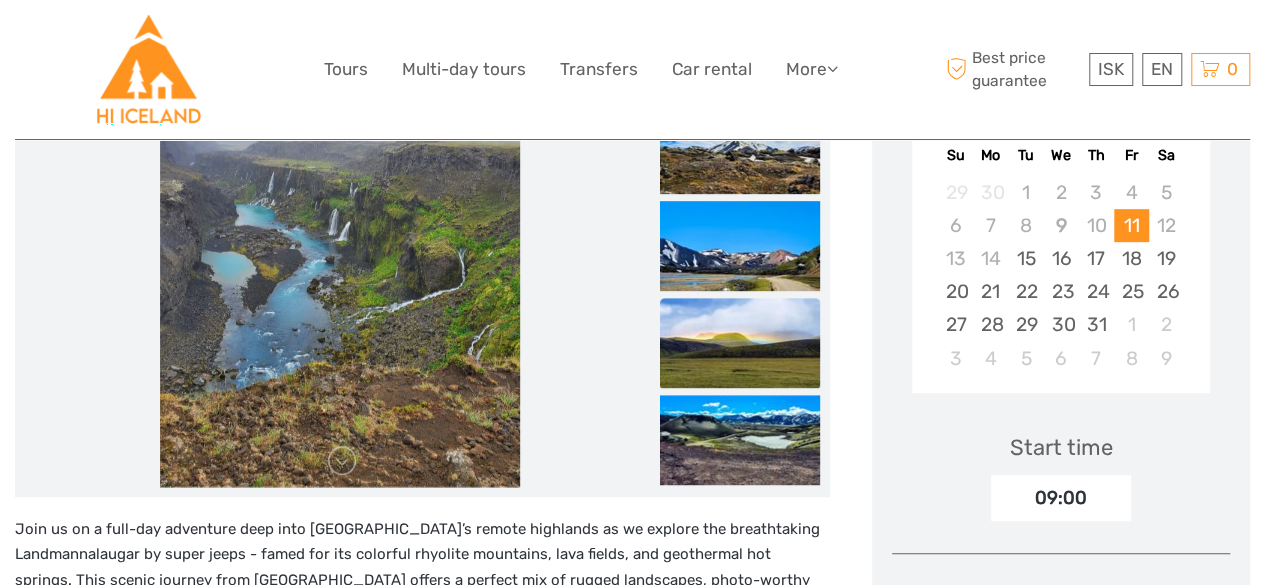 click at bounding box center (740, 343) 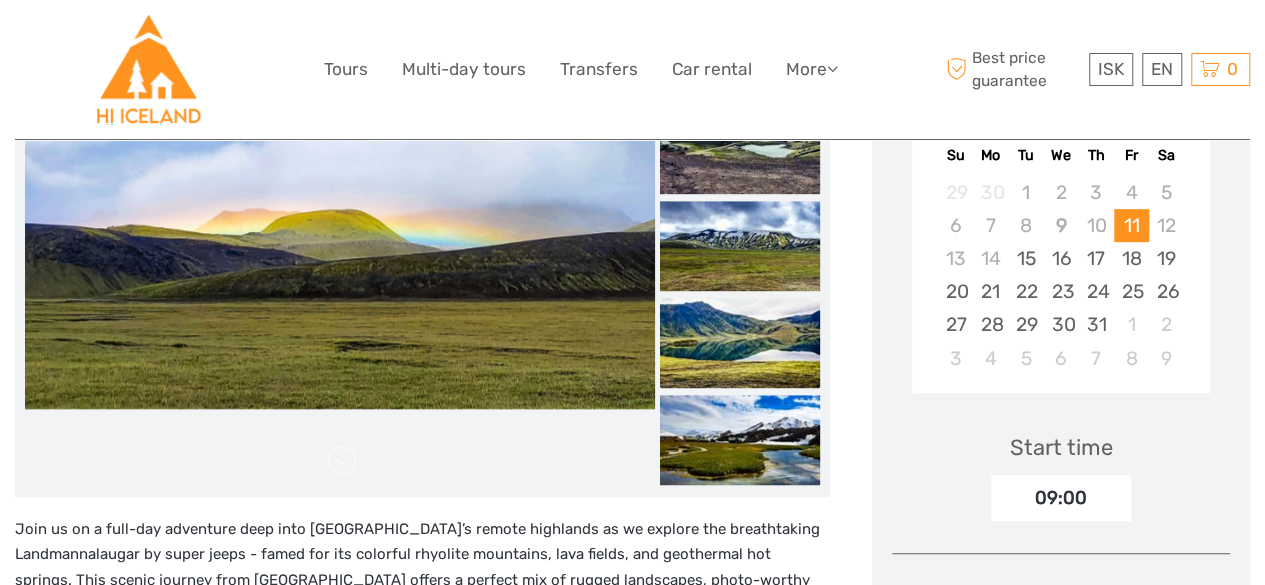 click at bounding box center (740, 343) 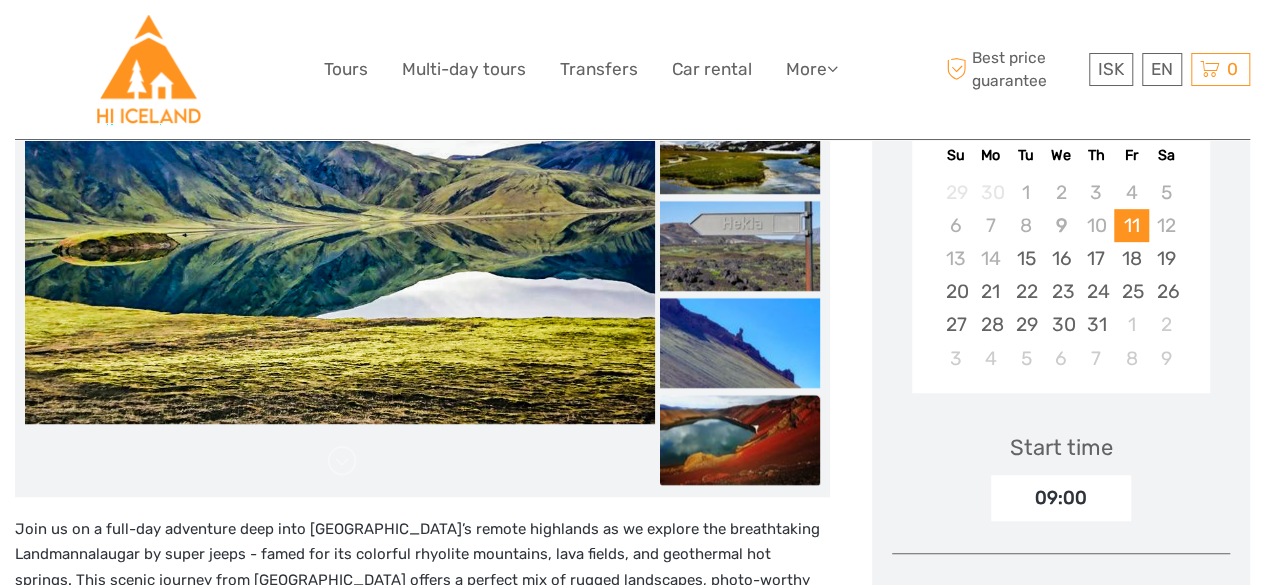 click at bounding box center (740, 440) 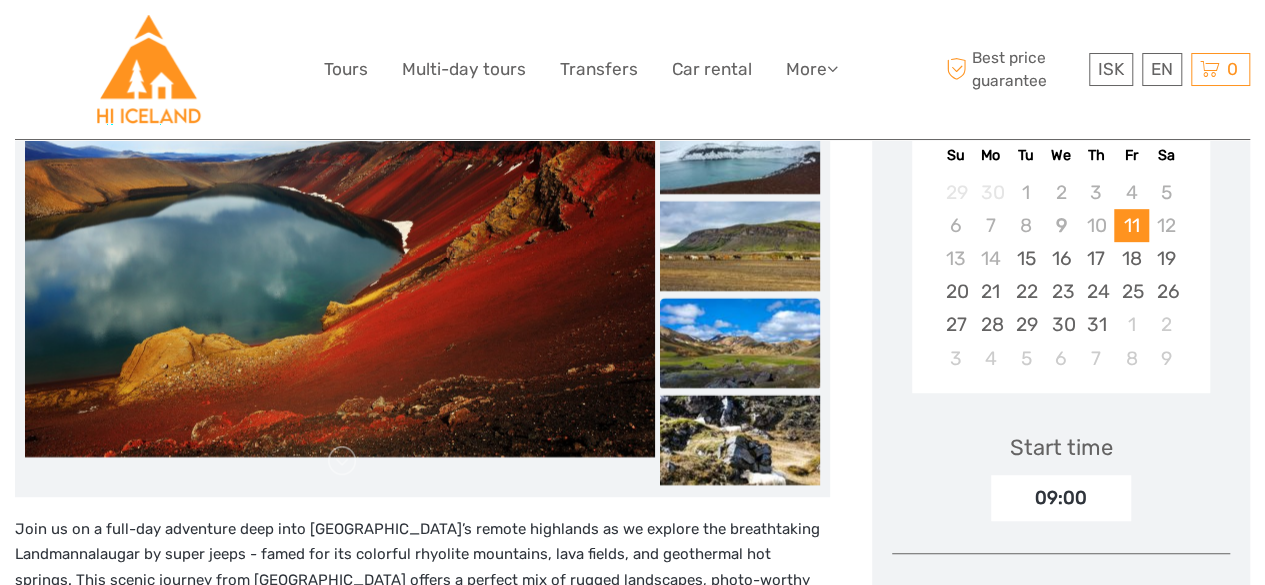 click at bounding box center (740, 343) 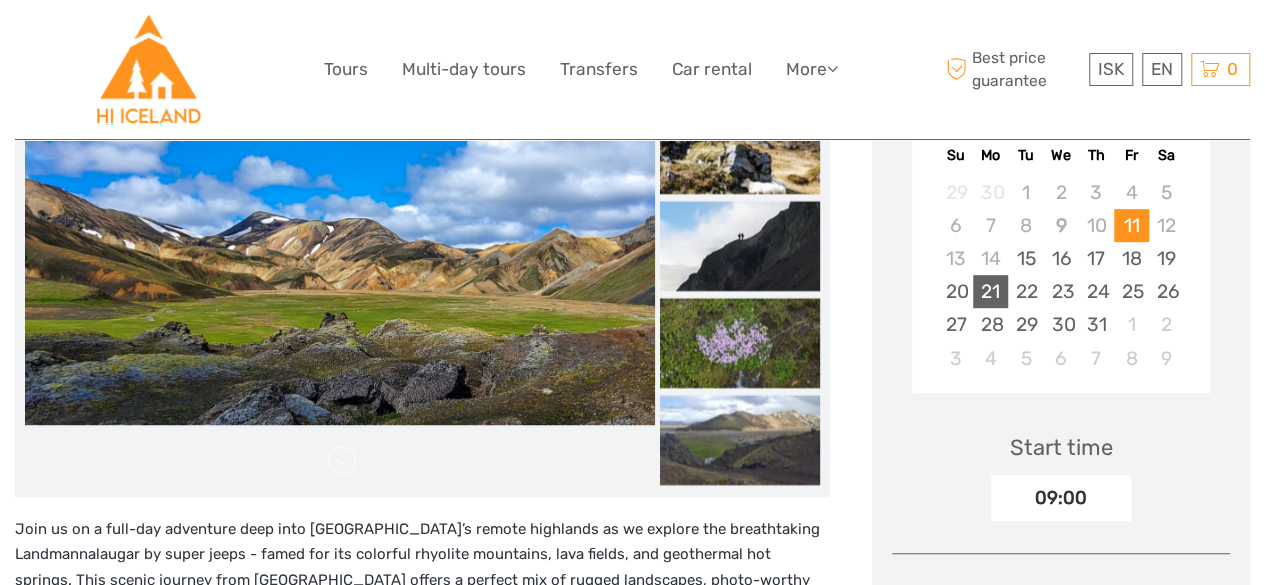 click on "21" at bounding box center (990, 291) 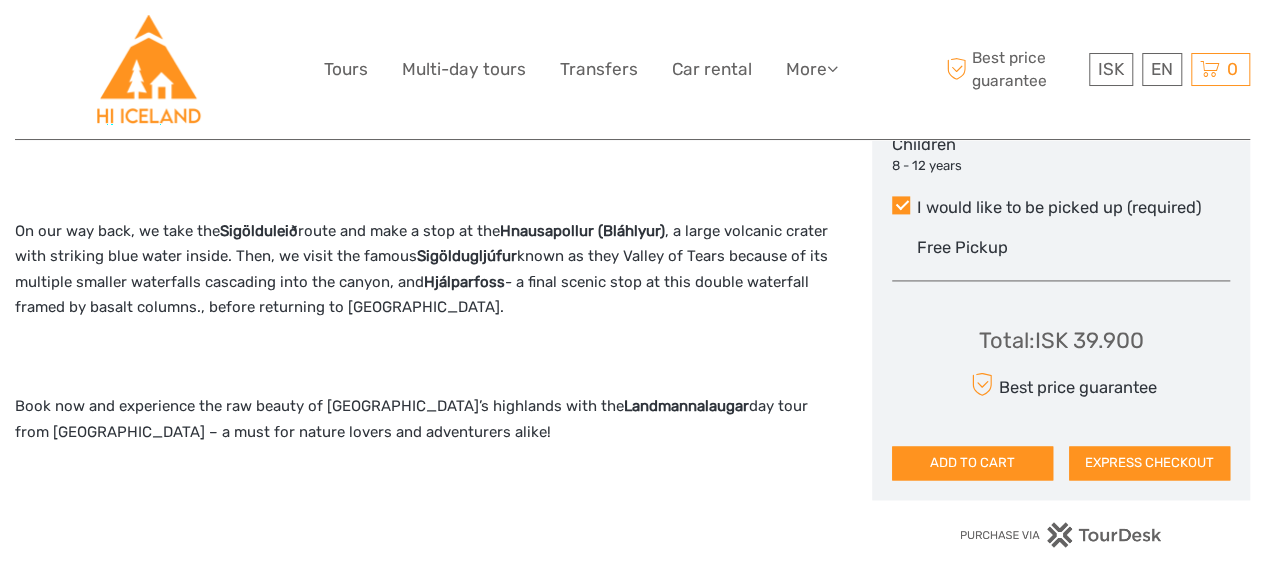 scroll, scrollTop: 1500, scrollLeft: 0, axis: vertical 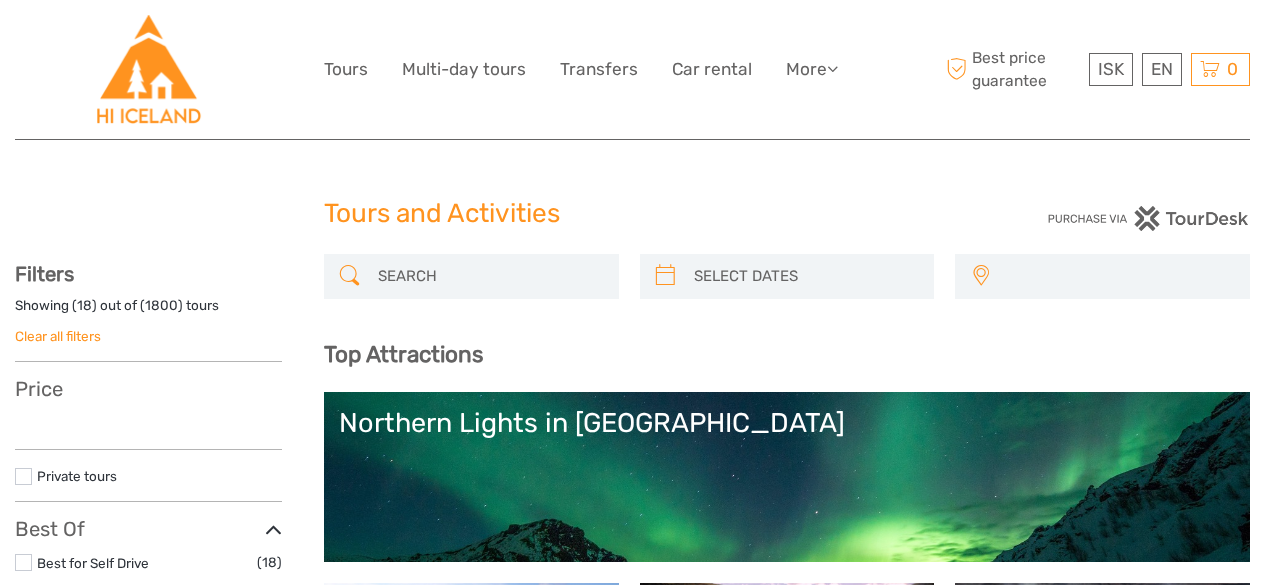 select 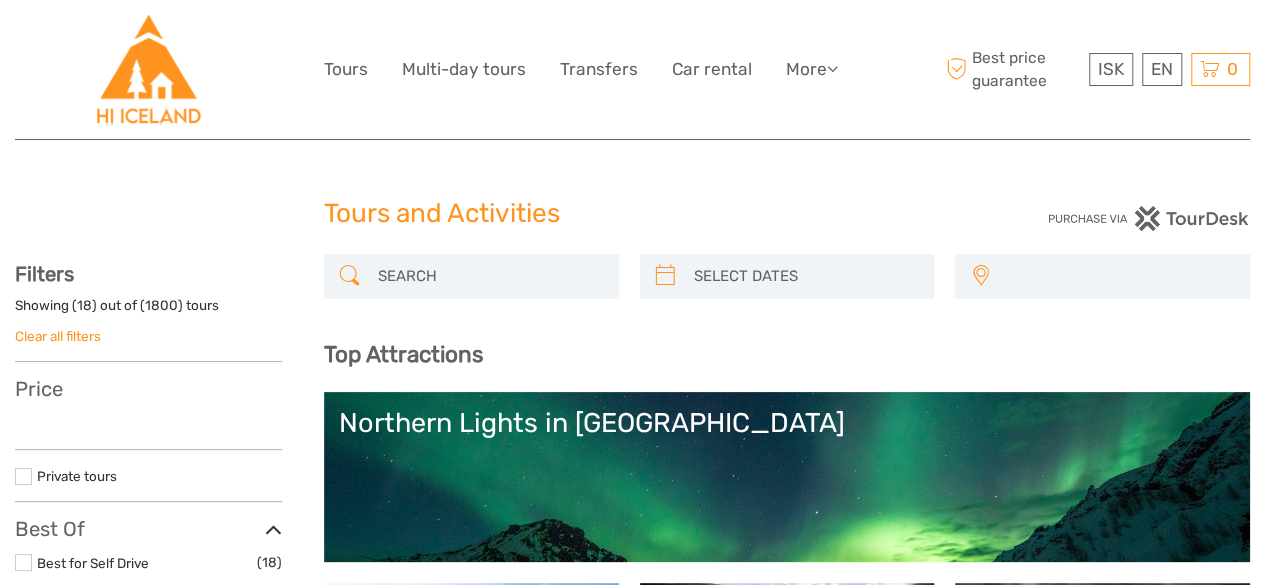 select 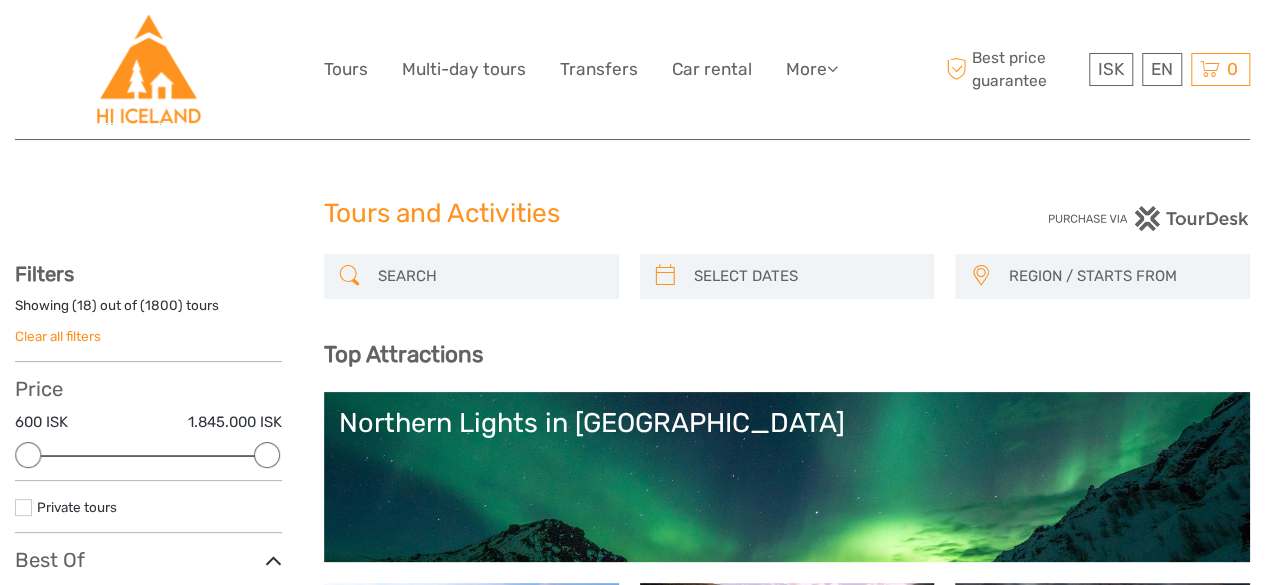scroll, scrollTop: 3937, scrollLeft: 0, axis: vertical 